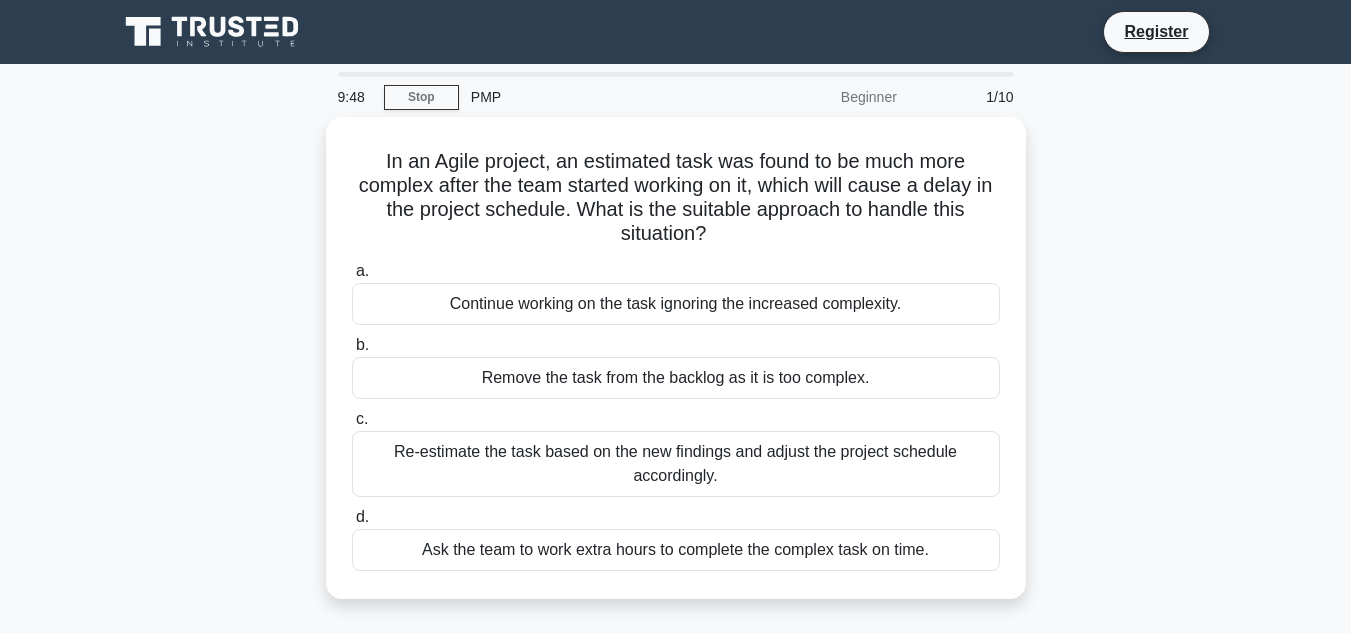 scroll, scrollTop: 0, scrollLeft: 0, axis: both 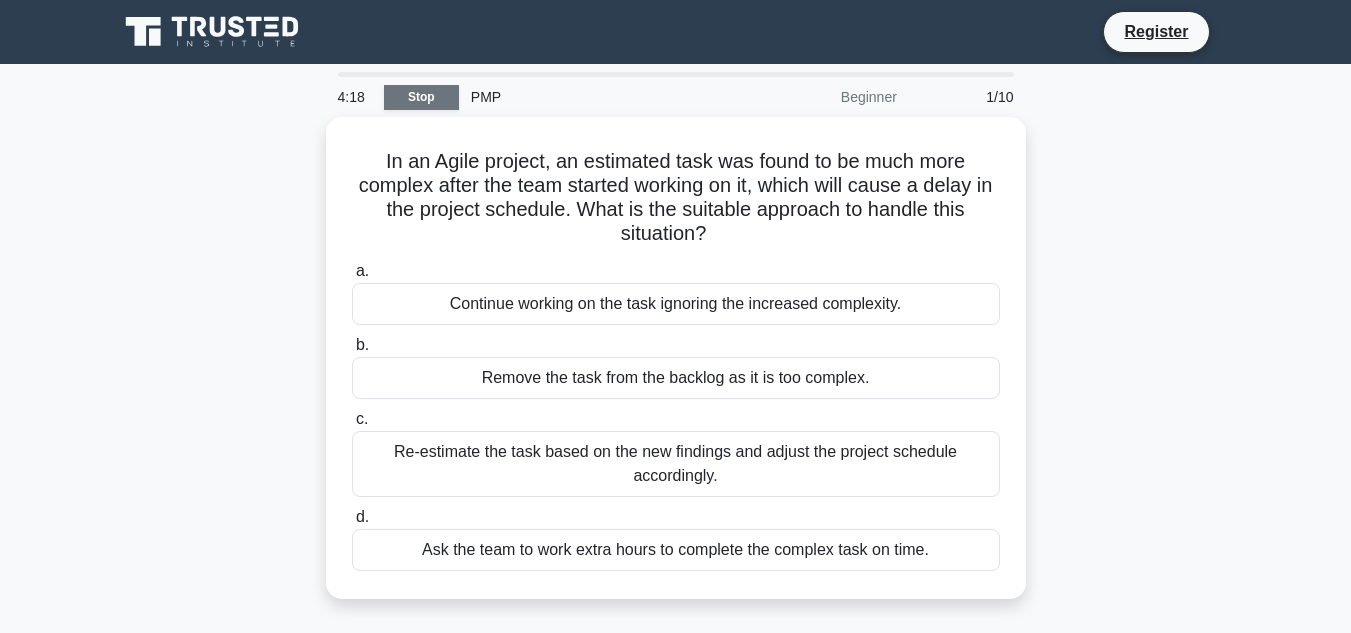 click on "Stop" at bounding box center (421, 97) 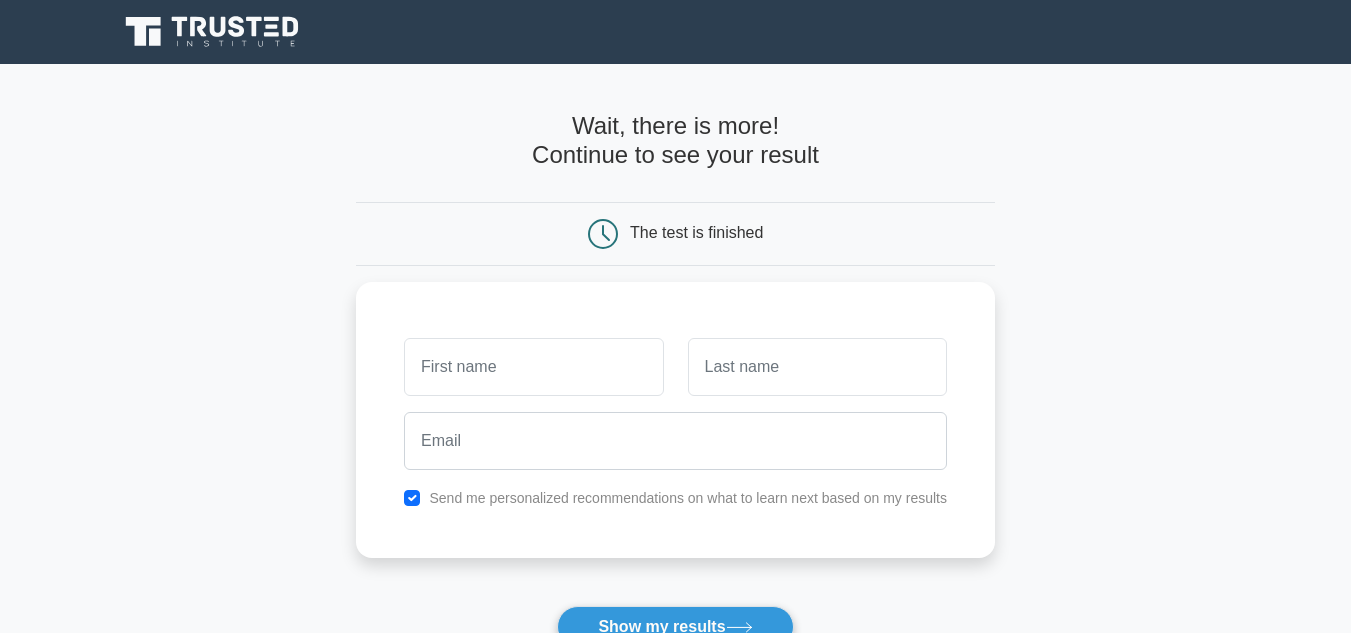 scroll, scrollTop: 0, scrollLeft: 0, axis: both 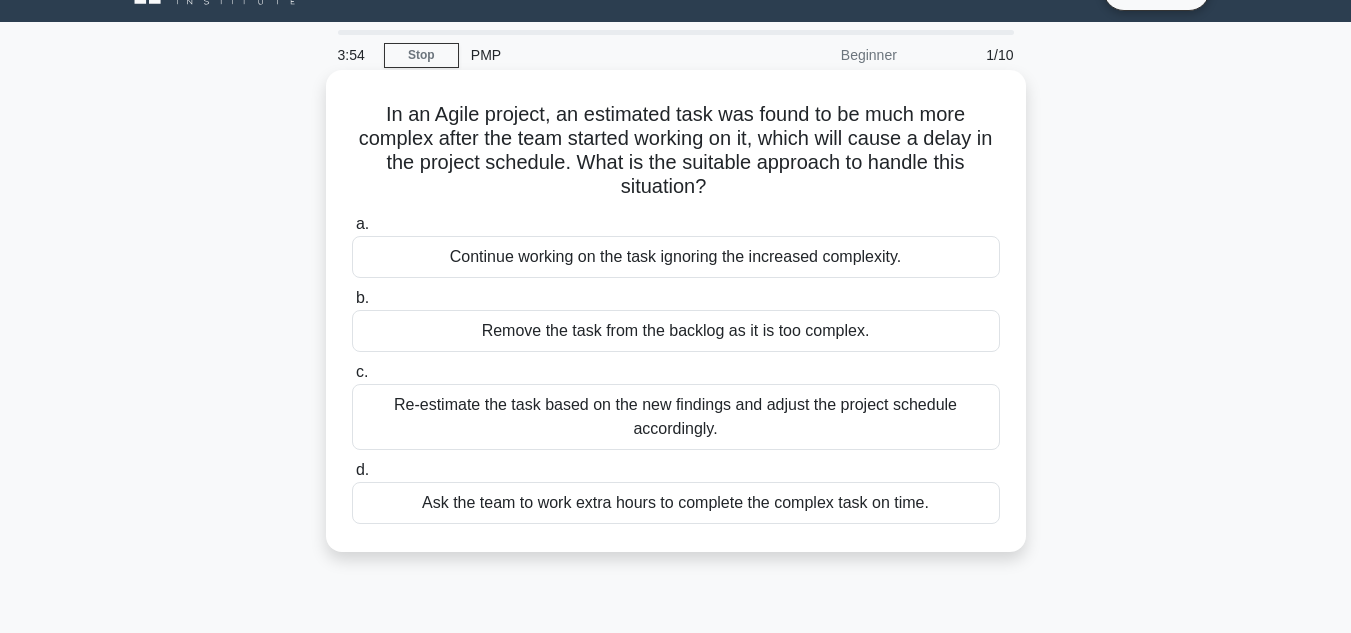drag, startPoint x: 374, startPoint y: 113, endPoint x: 709, endPoint y: 199, distance: 345.8627 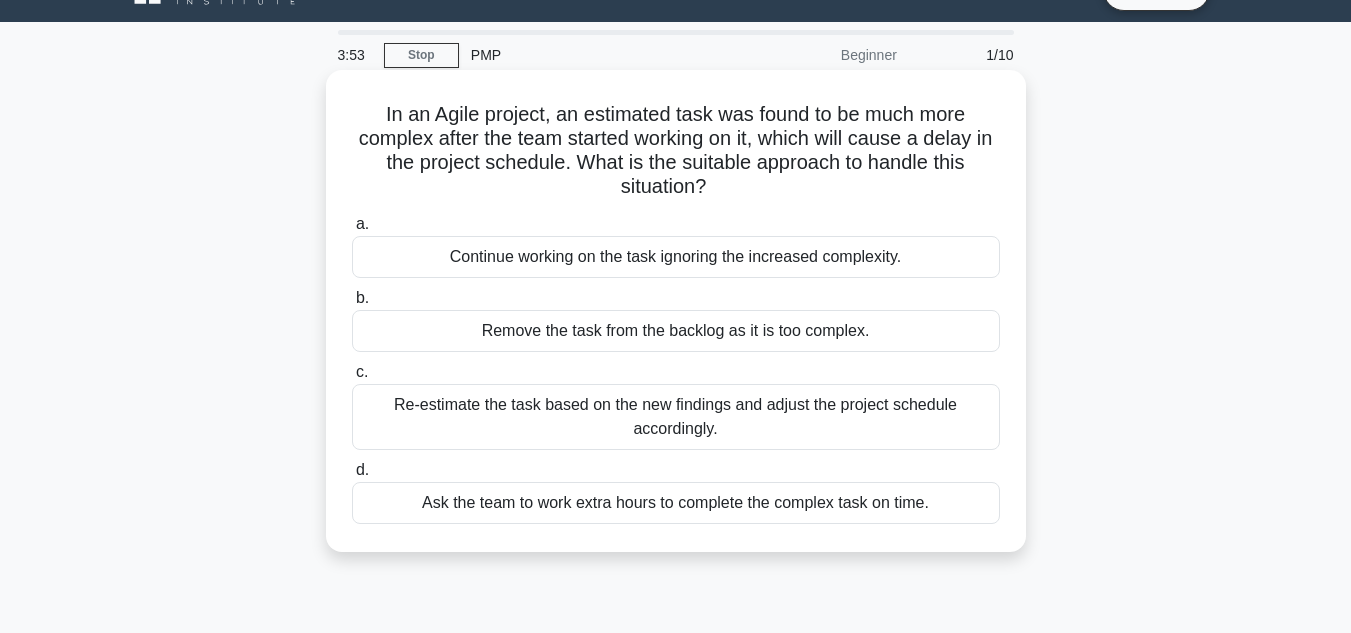 copy on "In an Agile project, an estimated task was found to be much more complex after the team started working on it, which will cause a delay in the project schedule. What is the suitable approach to handle this situation?" 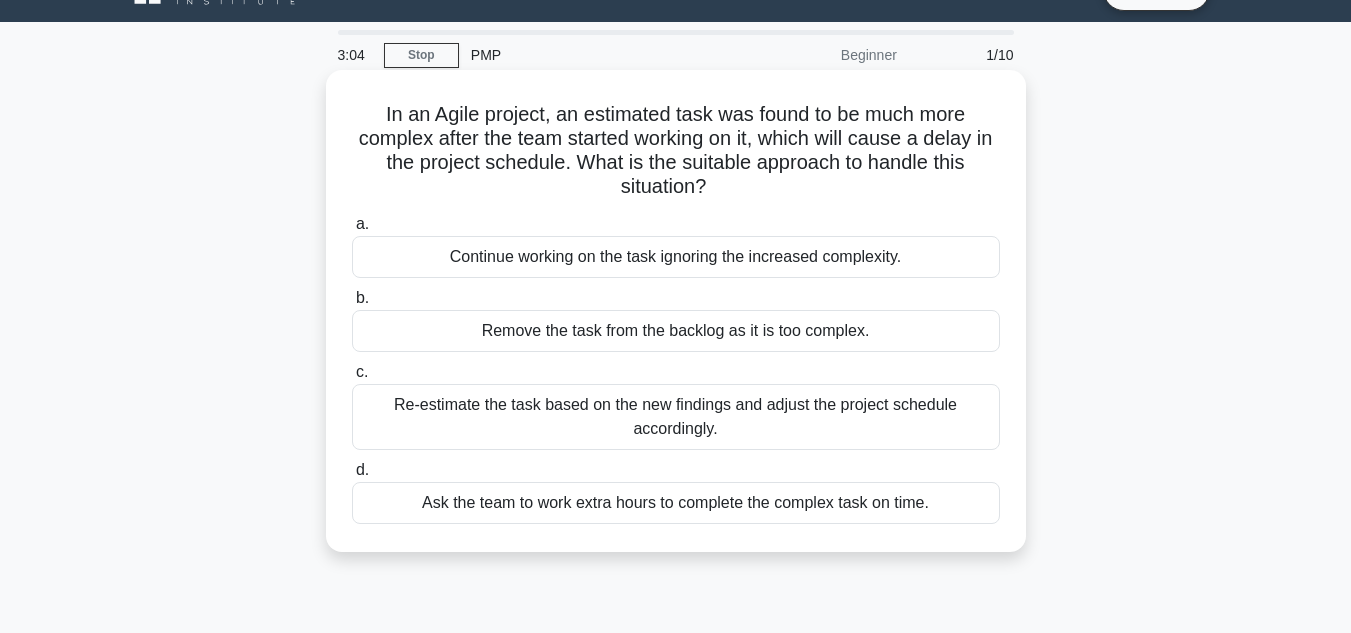 click on "a.
Continue working on the task ignoring the increased complexity." at bounding box center [676, 245] 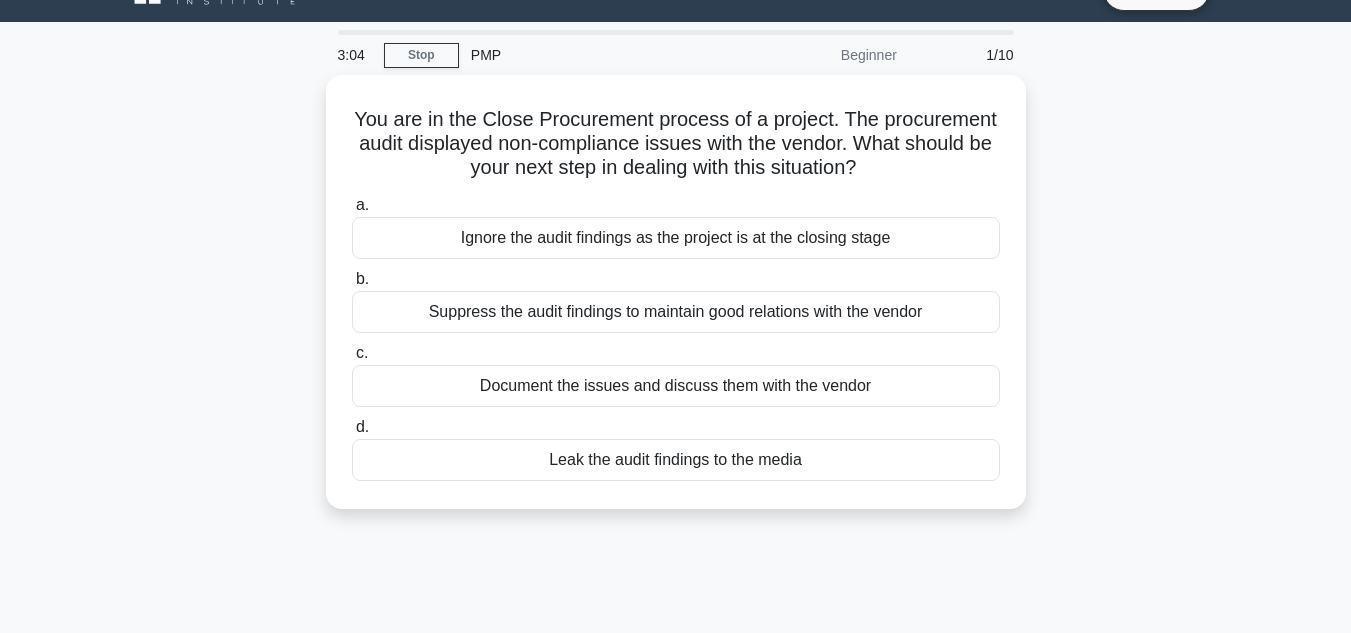 scroll, scrollTop: 0, scrollLeft: 0, axis: both 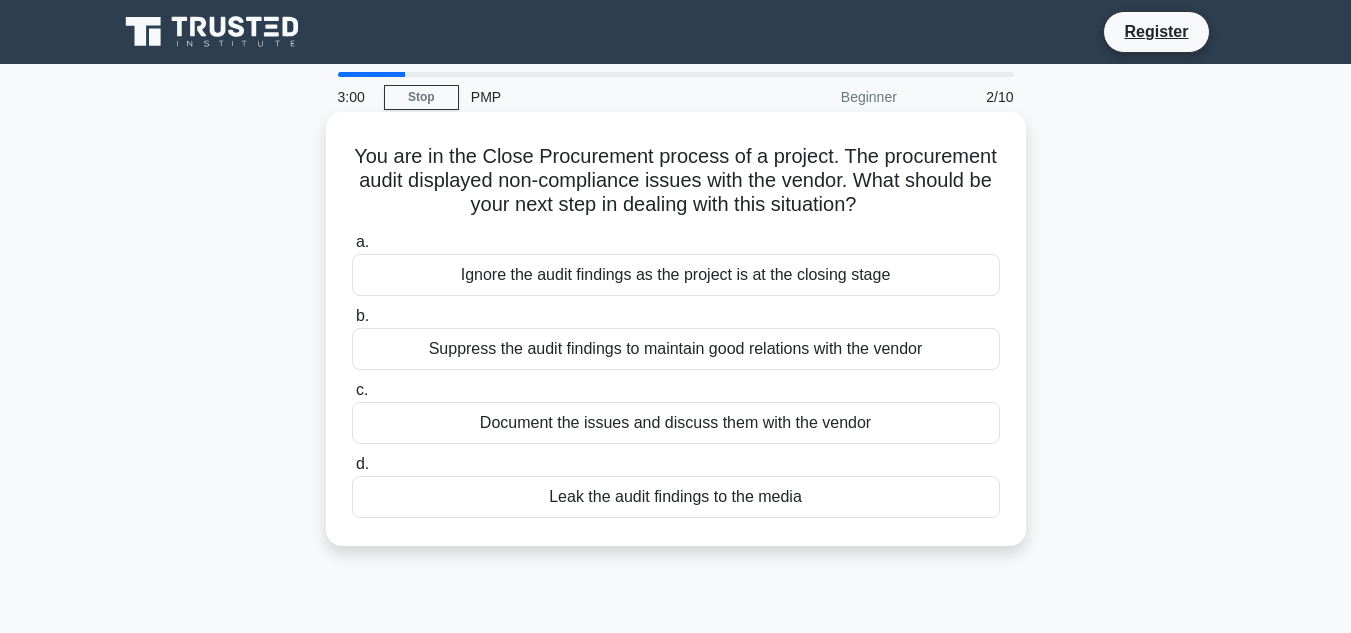 drag, startPoint x: 350, startPoint y: 154, endPoint x: 880, endPoint y: 522, distance: 645.23175 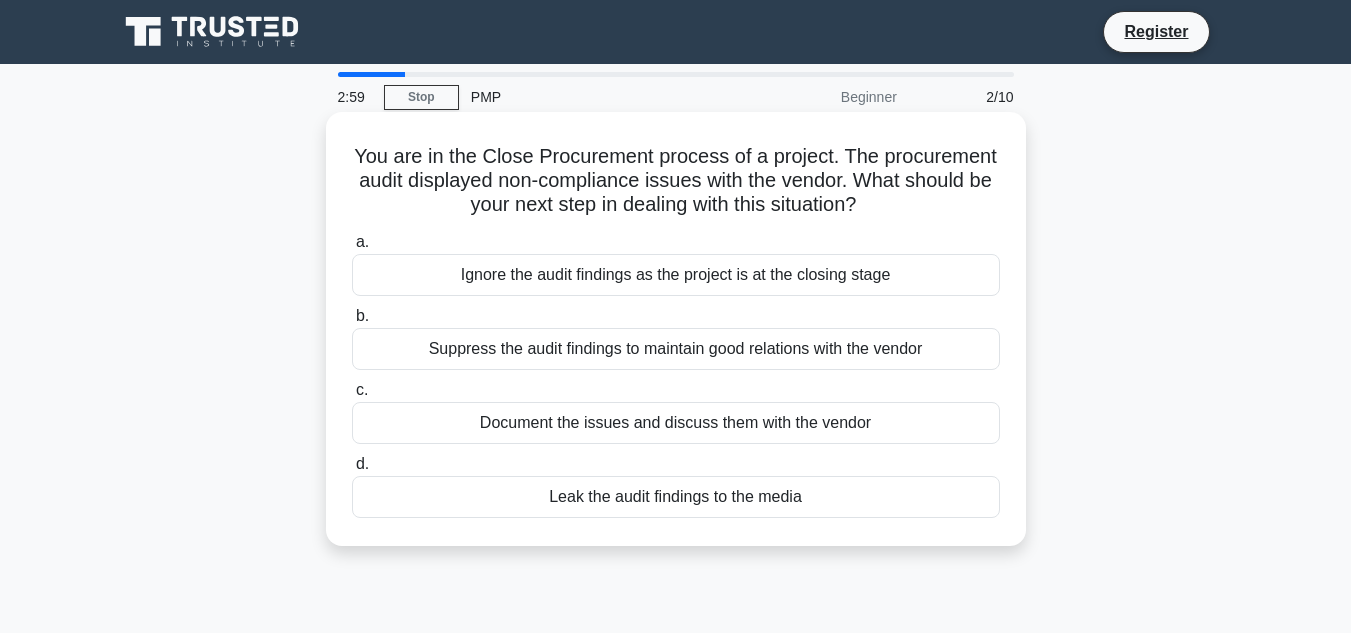 copy on "You are in the Close Procurement process of a project. The procurement audit displayed non-compliance issues with the vendor. What should be your next step in dealing with this situation?
.spinner_0XTQ{transform-origin:center;animation:spinner_y6GP .75s linear infinite}@keyframes spinner_y6GP{100%{transform:rotate(360deg)}}
a.
Ignore the audit findings as the project is at the closing stage
b.
Suppress the audit findings to maintain good relations with the vendor
c.
Document the issues and discuss them with the vendor
d.
Leak the audit findings to the media" 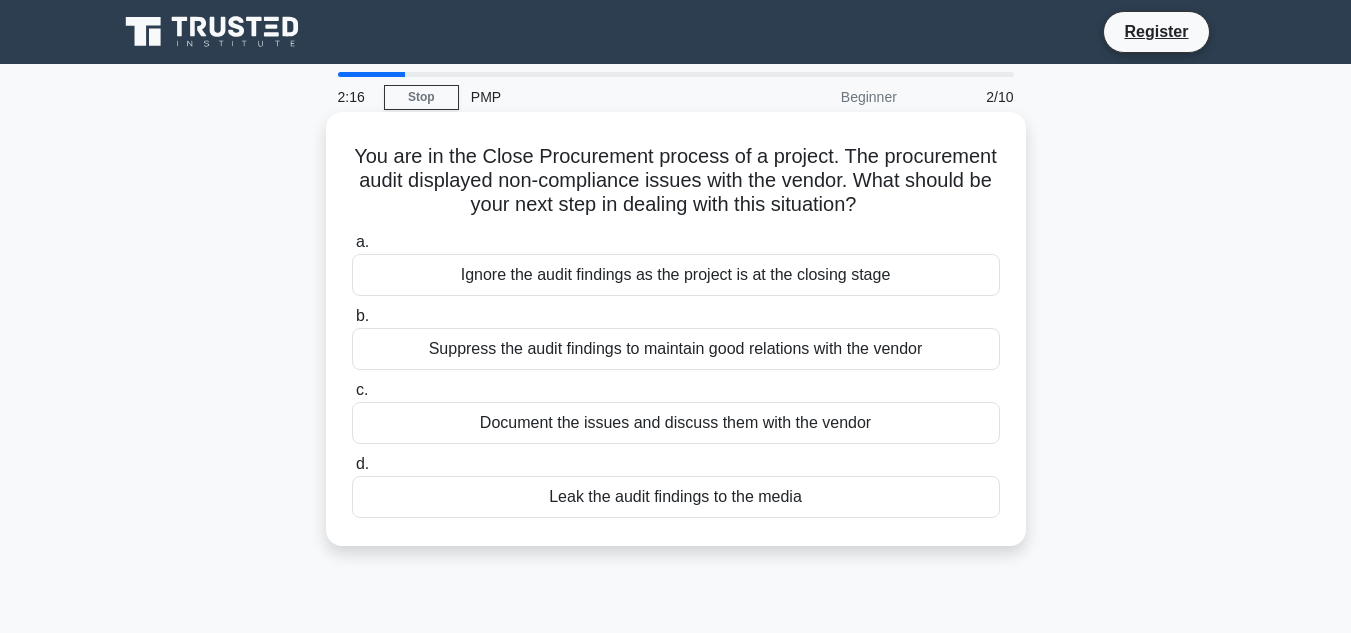click on "c.
Document the issues and discuss them with the vendor" at bounding box center (676, 411) 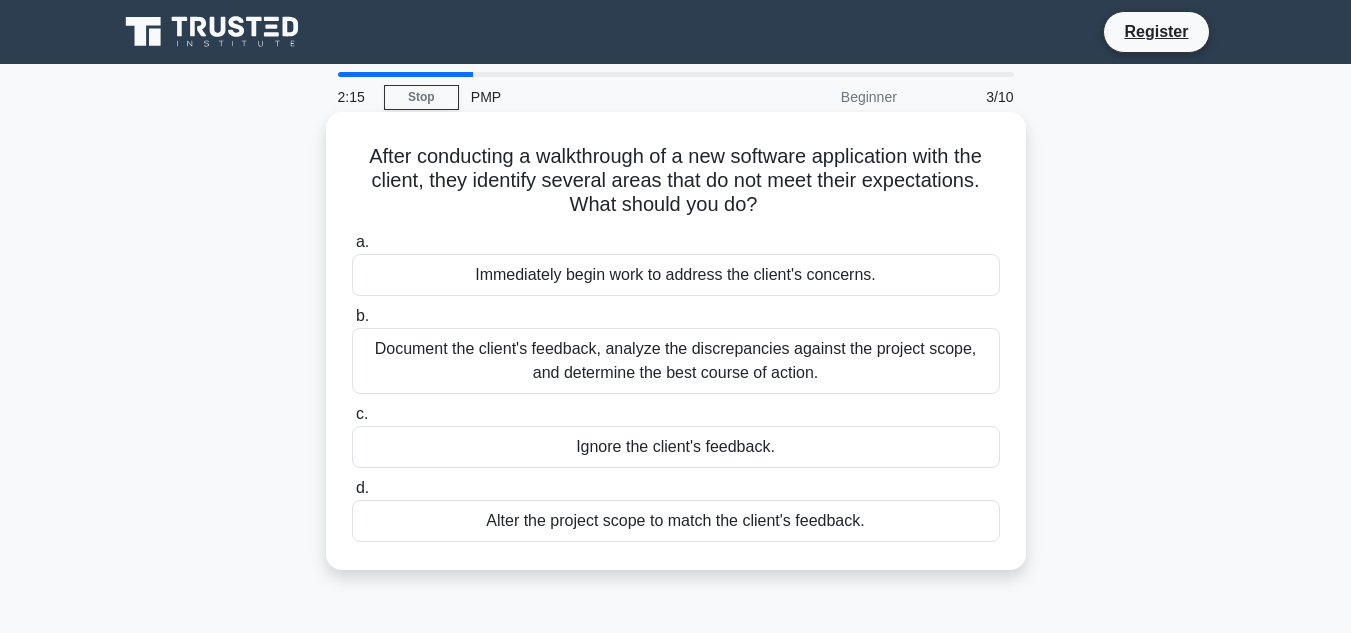 click on "Ignore the client's feedback." at bounding box center (676, 447) 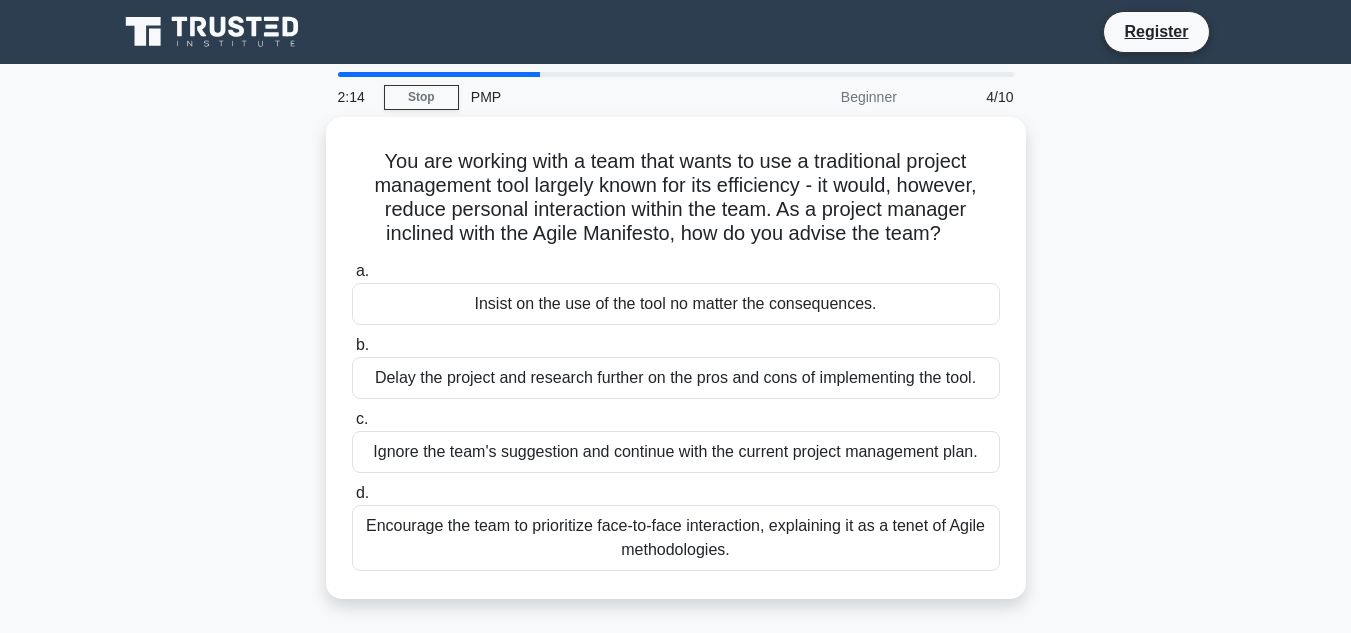 click on "Ignore the team's suggestion and continue with the current project management plan." at bounding box center (676, 452) 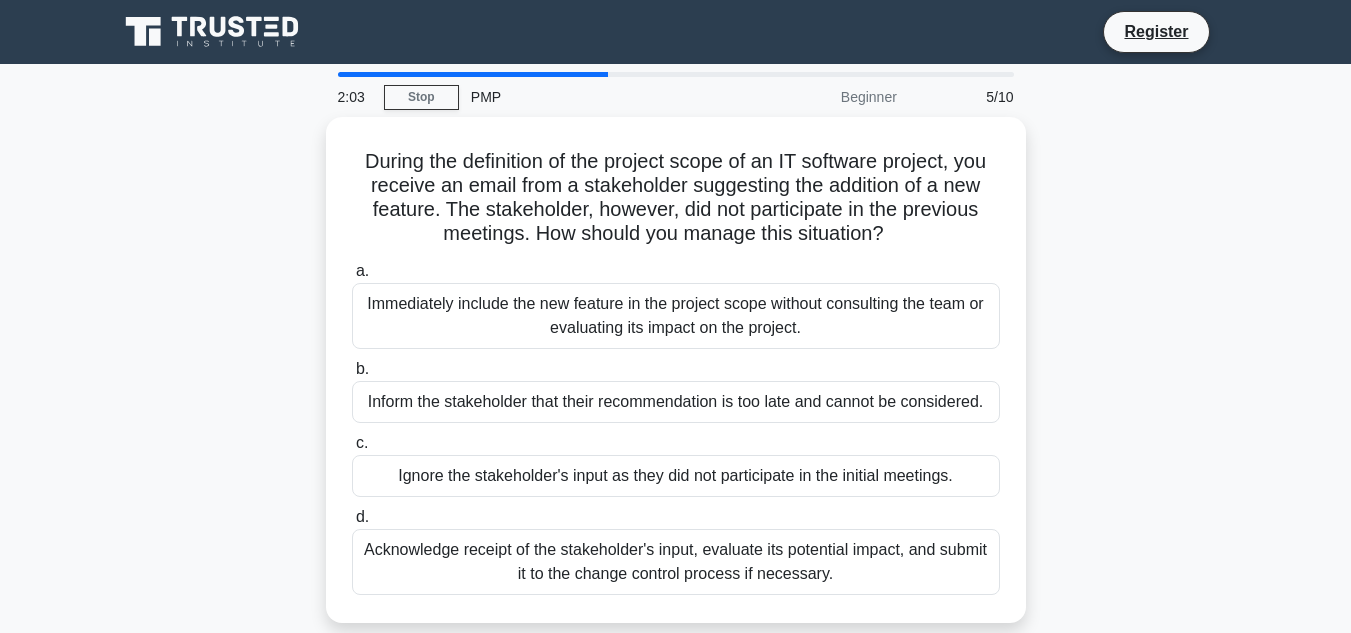 click on "Beginner" at bounding box center (821, 97) 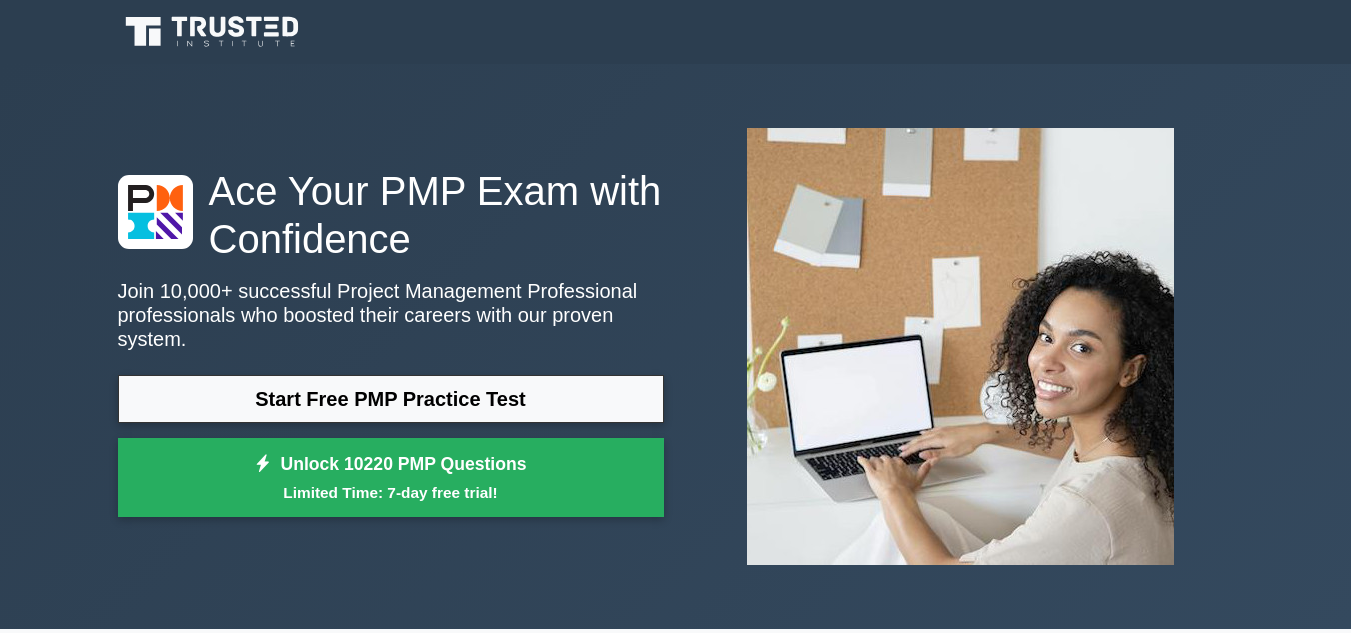 scroll, scrollTop: 0, scrollLeft: 0, axis: both 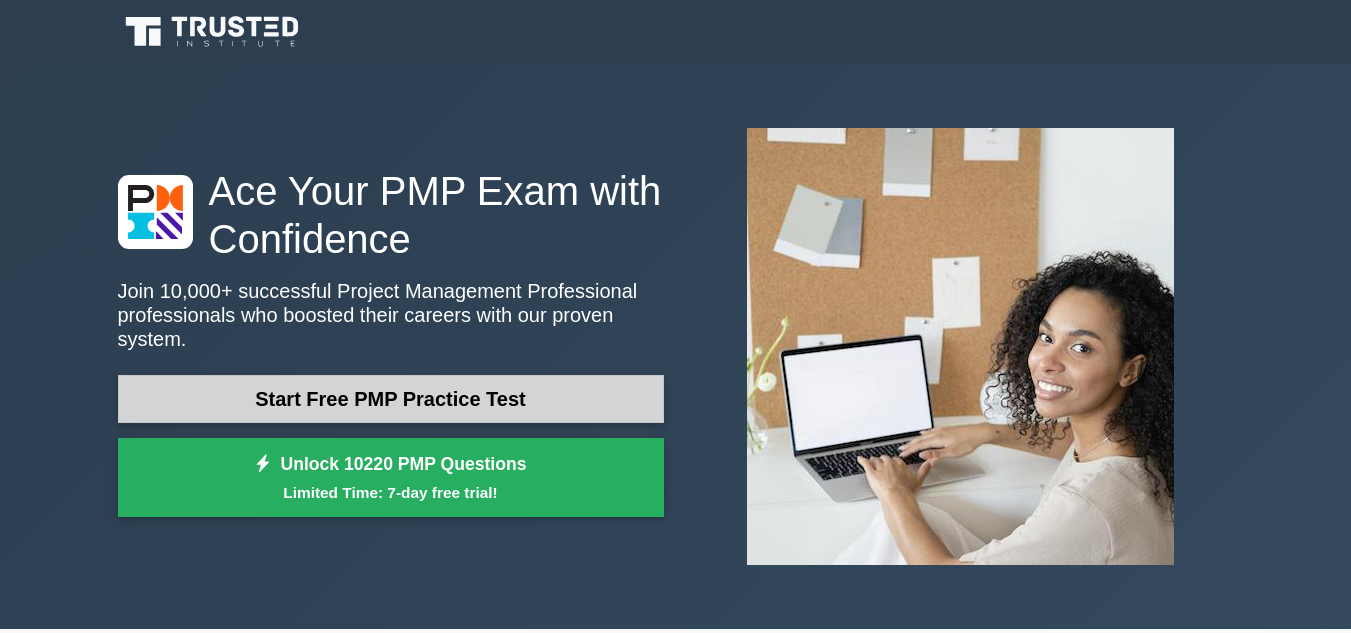 click on "Start Free PMP Practice Test" at bounding box center [391, 399] 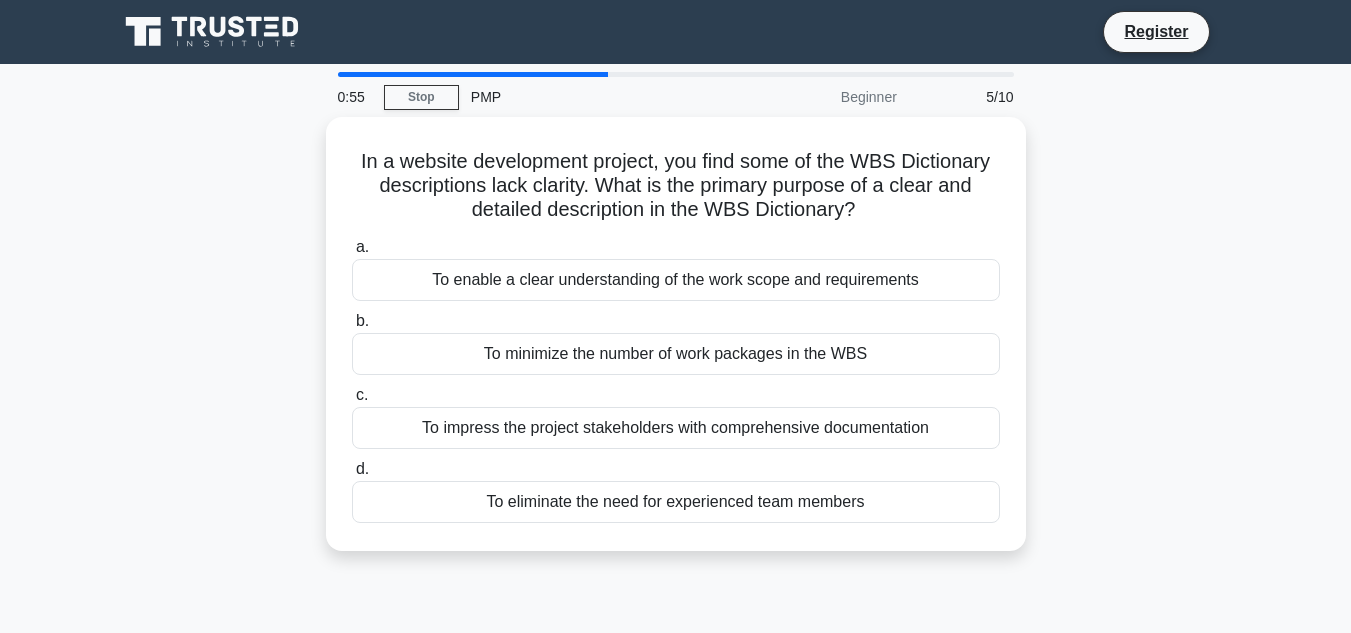 scroll, scrollTop: 0, scrollLeft: 0, axis: both 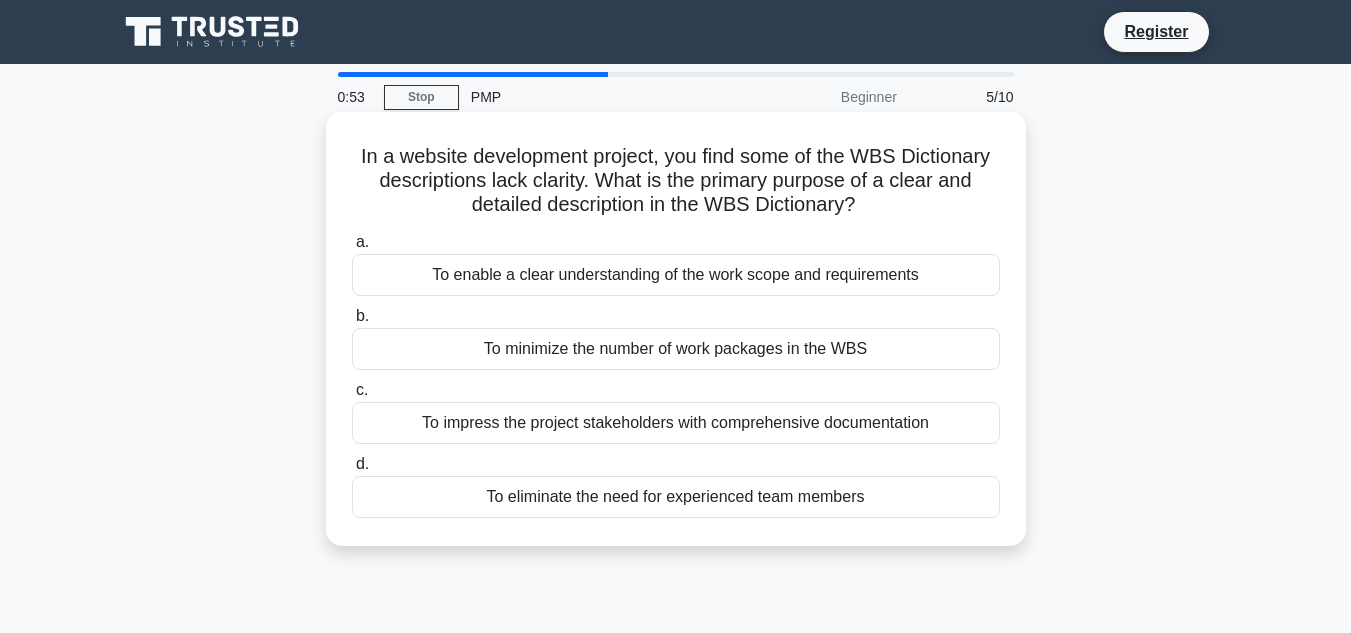 click on "In a website development project, you find some of the WBS Dictionary descriptions lack clarity. What is the primary purpose of a clear and detailed description in the WBS Dictionary?
.spinner_0XTQ{transform-origin:center;animation:spinner_y6GP .75s linear infinite}@keyframes spinner_y6GP{100%{transform:rotate(360deg)}}" at bounding box center (676, 181) 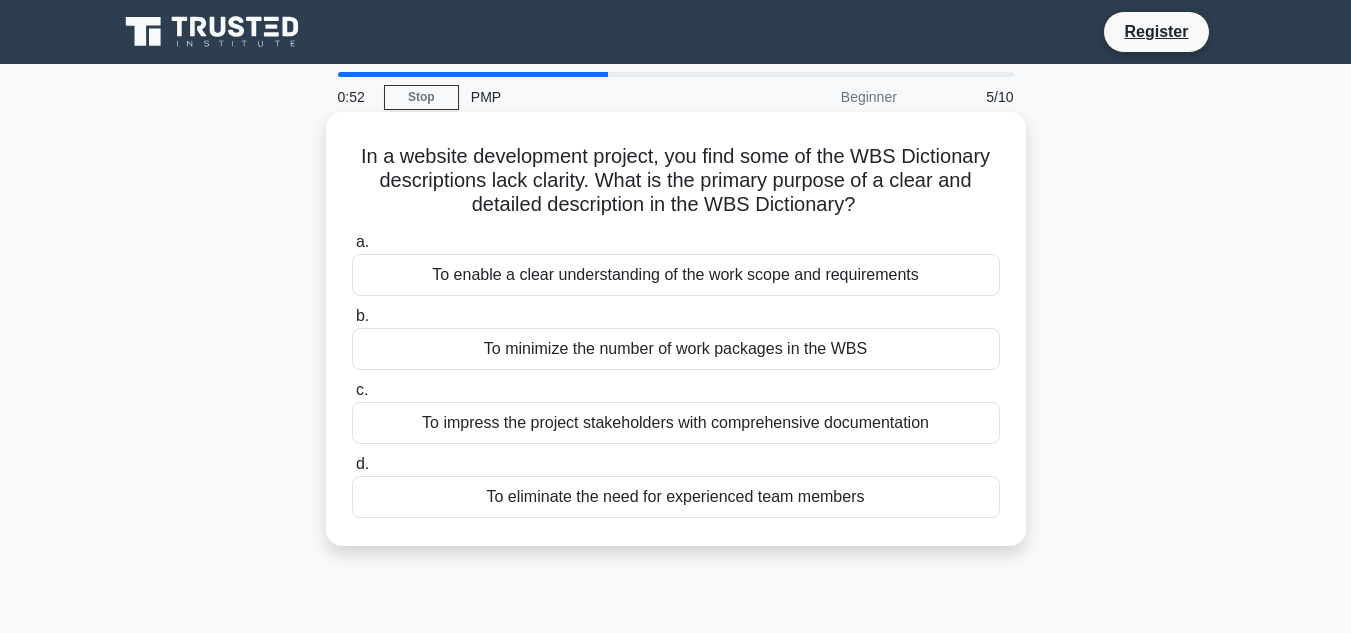 drag, startPoint x: 351, startPoint y: 153, endPoint x: 880, endPoint y: 496, distance: 630.4681 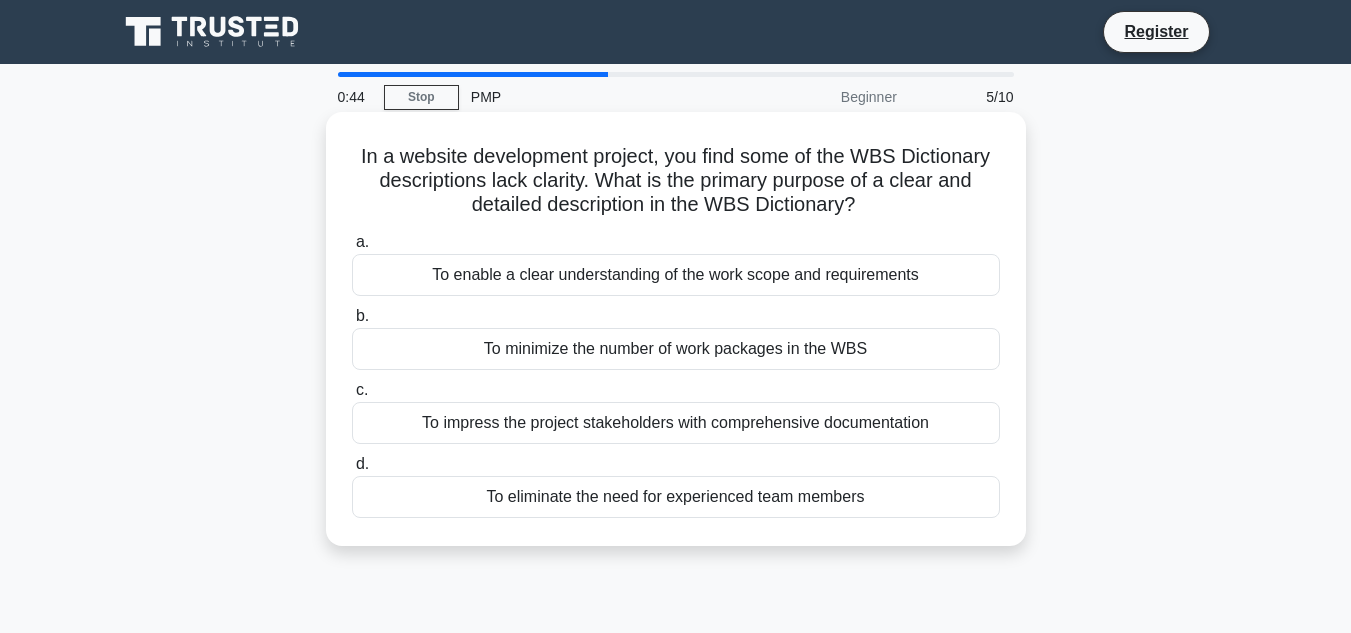 click on "In a website development project, you find some of the WBS Dictionary descriptions lack clarity. What is the primary purpose of a clear and detailed description in the WBS Dictionary?
.spinner_0XTQ{transform-origin:center;animation:spinner_y6GP .75s linear infinite}@keyframes spinner_y6GP{100%{transform:rotate(360deg)}}" at bounding box center (676, 181) 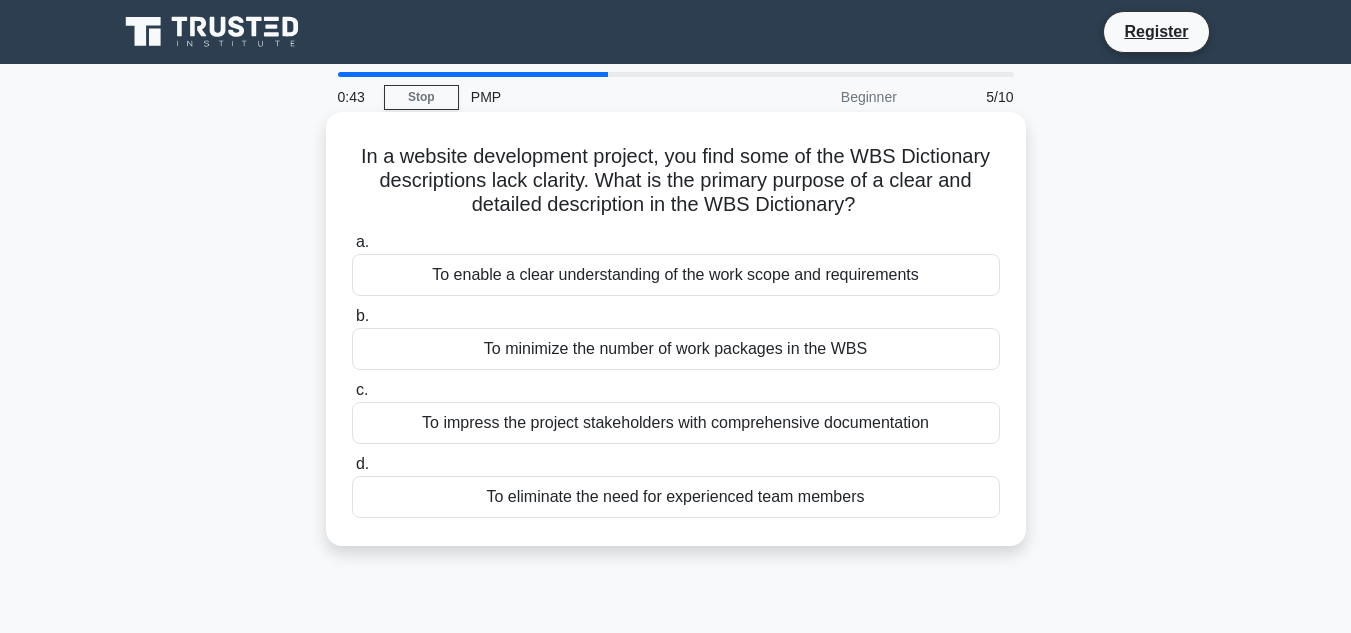 click on "To enable a clear understanding of the work scope and requirements" at bounding box center [676, 275] 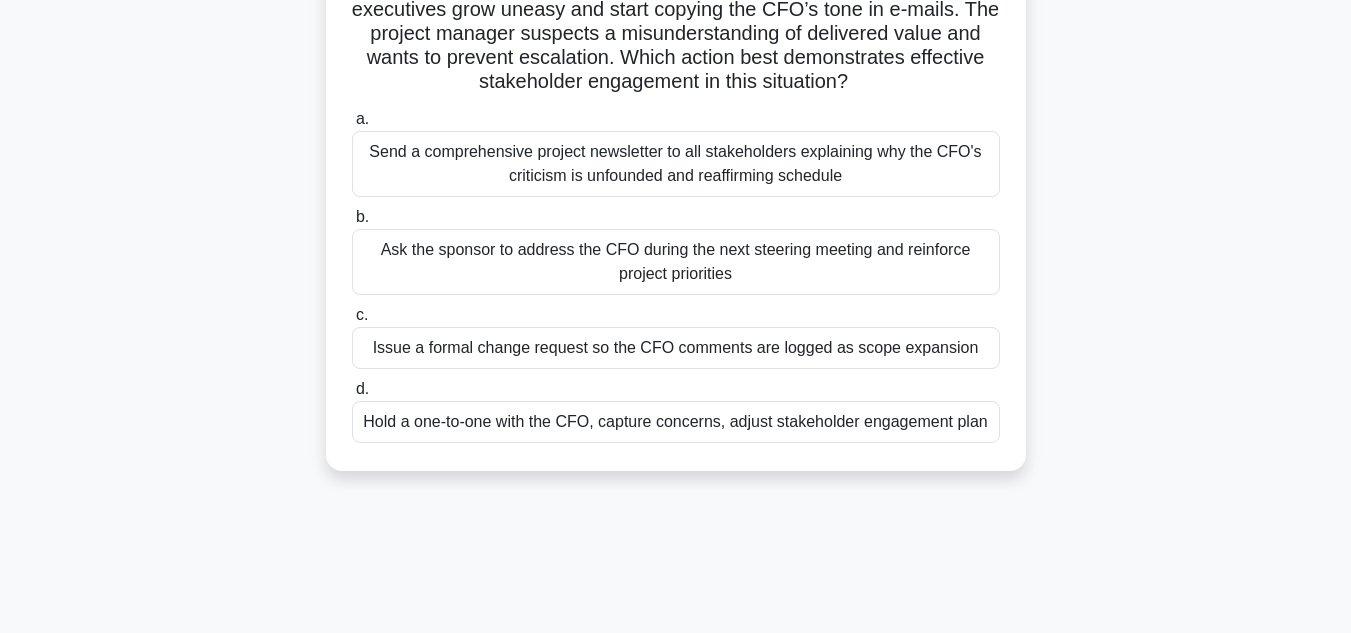 scroll, scrollTop: 290, scrollLeft: 0, axis: vertical 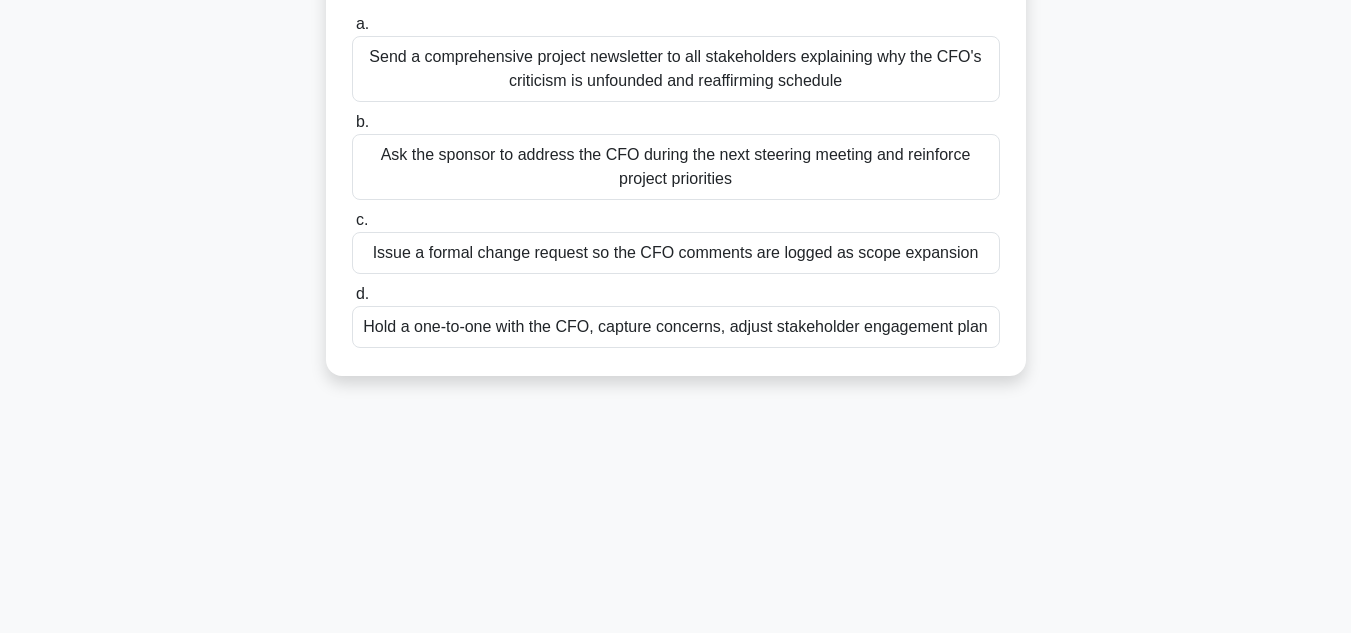 drag, startPoint x: 359, startPoint y: 152, endPoint x: 1004, endPoint y: 336, distance: 670.7317 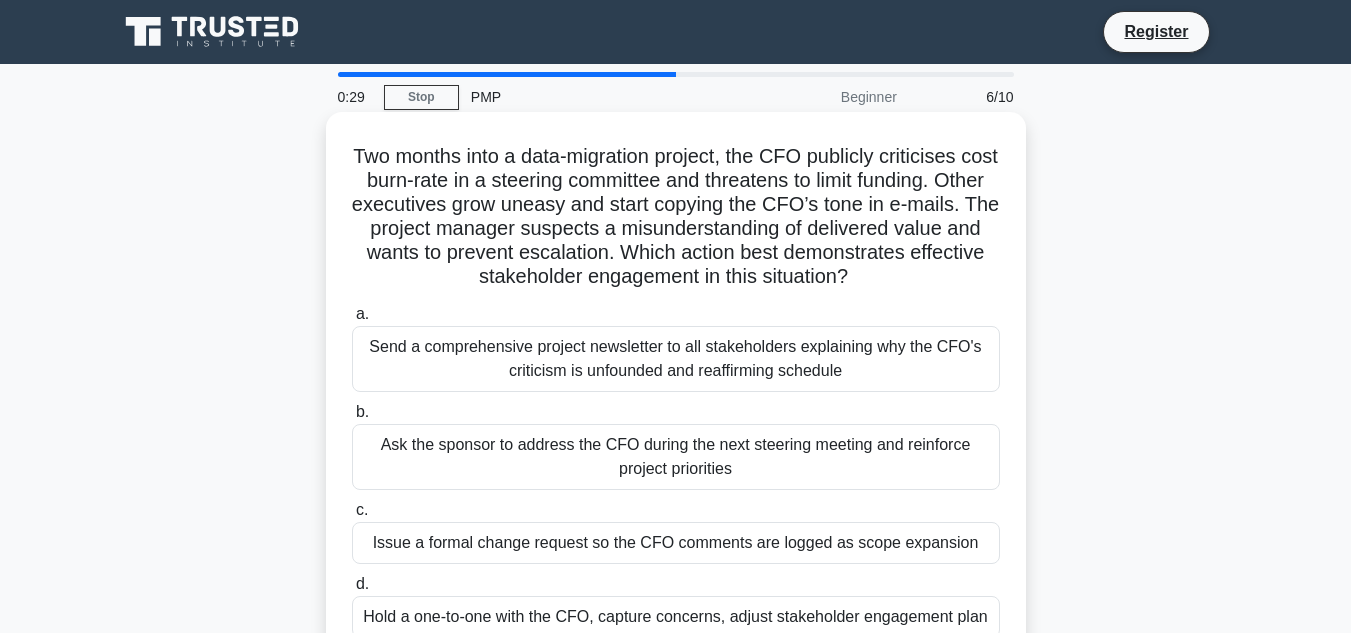 click on "Two months into a data-migration project, the CFO publicly criticises cost burn-rate in a steering committee and threatens to limit funding. Other executives grow uneasy and start copying the CFO’s tone in e-mails. The project manager suspects a misunderstanding of delivered value and wants to prevent escalation. Which action best demonstrates effective stakeholder engagement in this situation?
.spinner_0XTQ{transform-origin:center;animation:spinner_y6GP .75s linear infinite}@keyframes spinner_y6GP{100%{transform:rotate(360deg)}}" at bounding box center [676, 217] 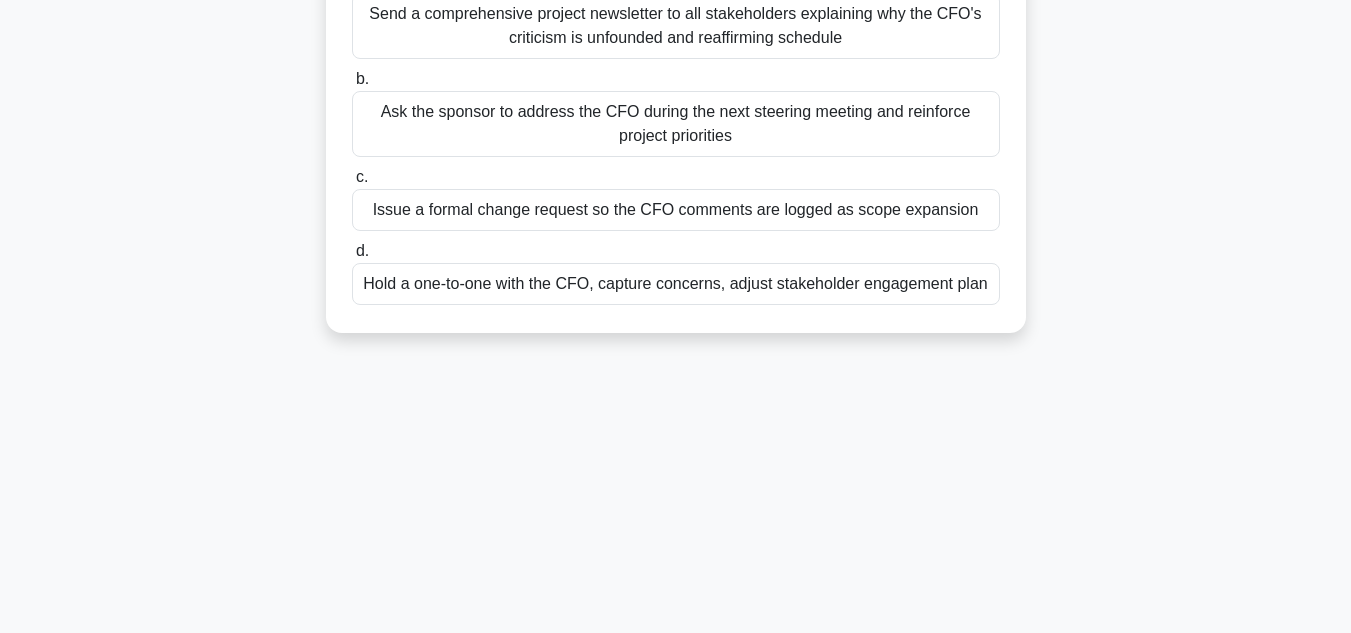 scroll, scrollTop: 334, scrollLeft: 0, axis: vertical 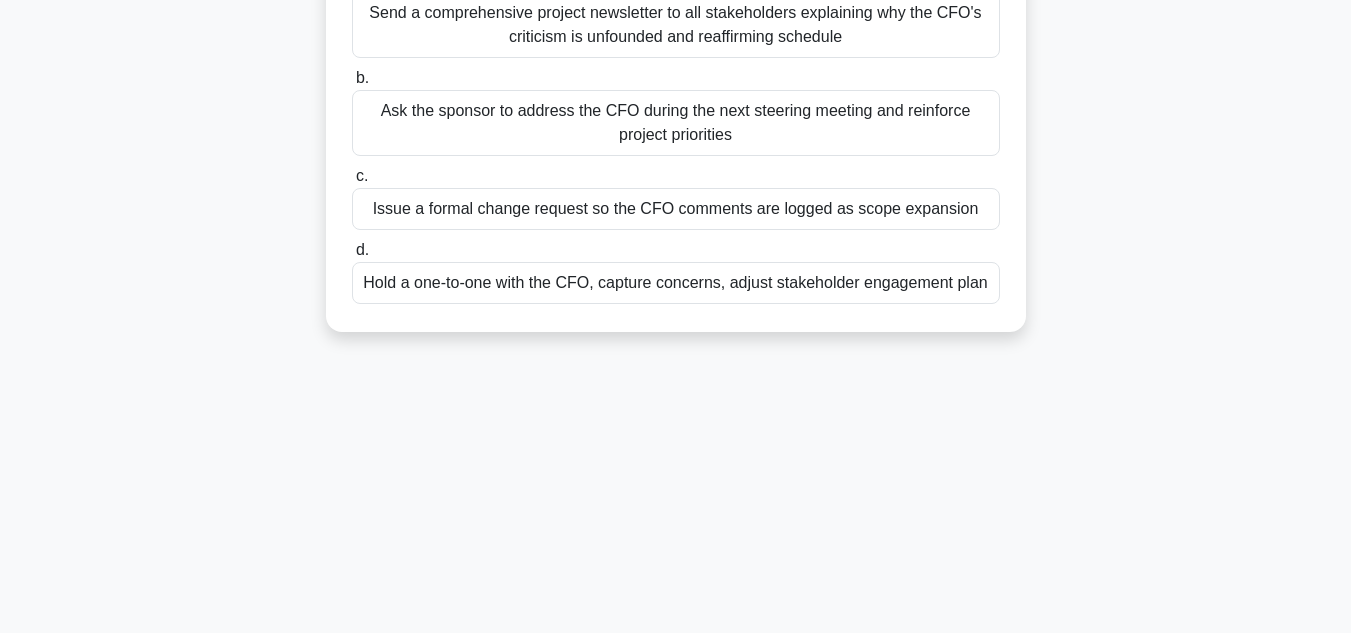click on "Hold a one-to-one with the CFO, capture concerns, adjust stakeholder engagement plan" at bounding box center [676, 283] 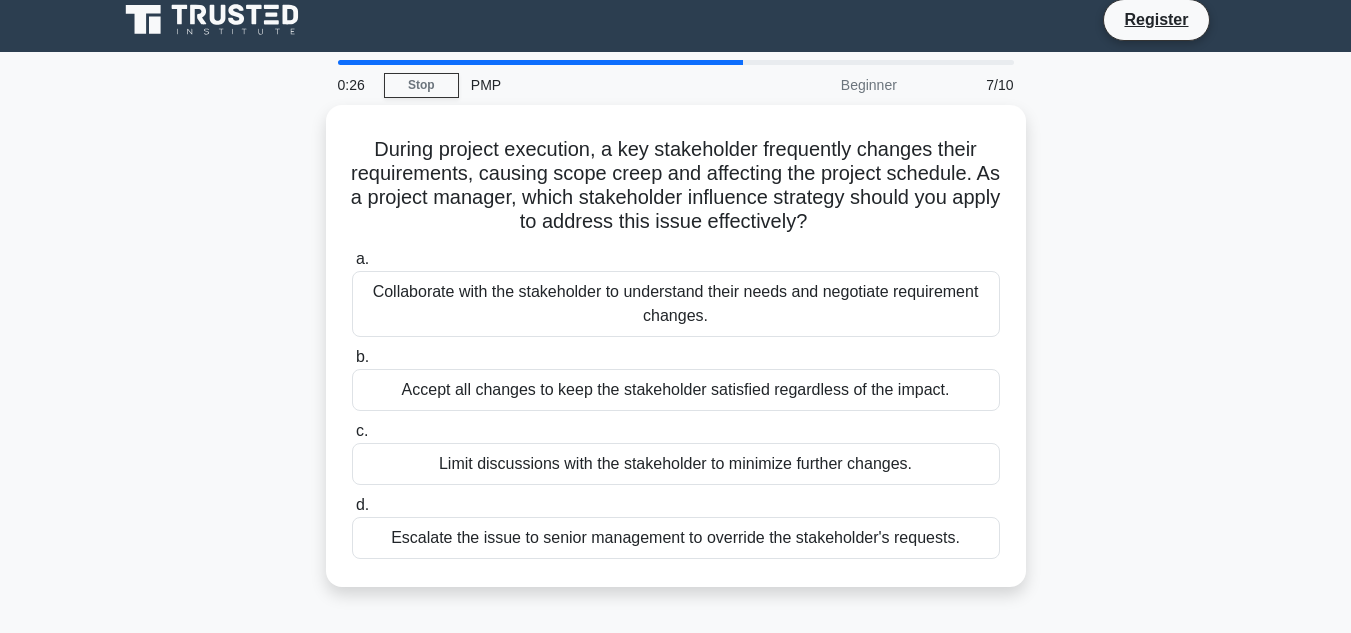 scroll, scrollTop: 0, scrollLeft: 0, axis: both 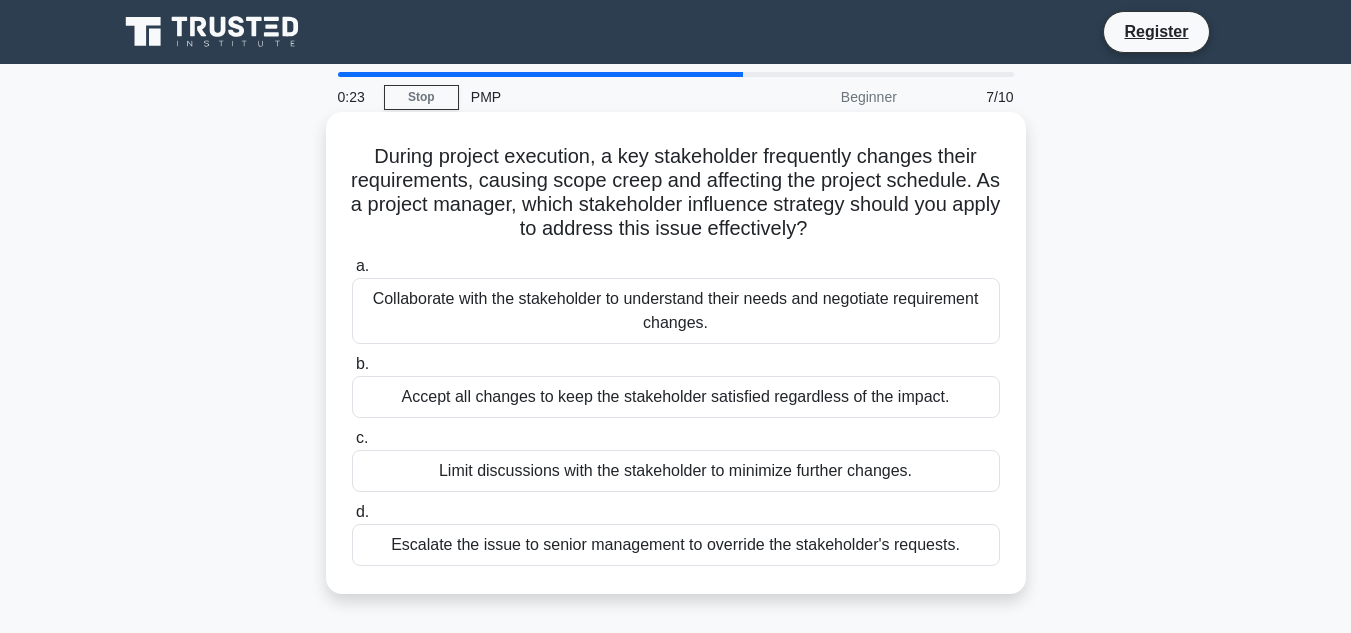 drag, startPoint x: 364, startPoint y: 150, endPoint x: 985, endPoint y: 548, distance: 737.59406 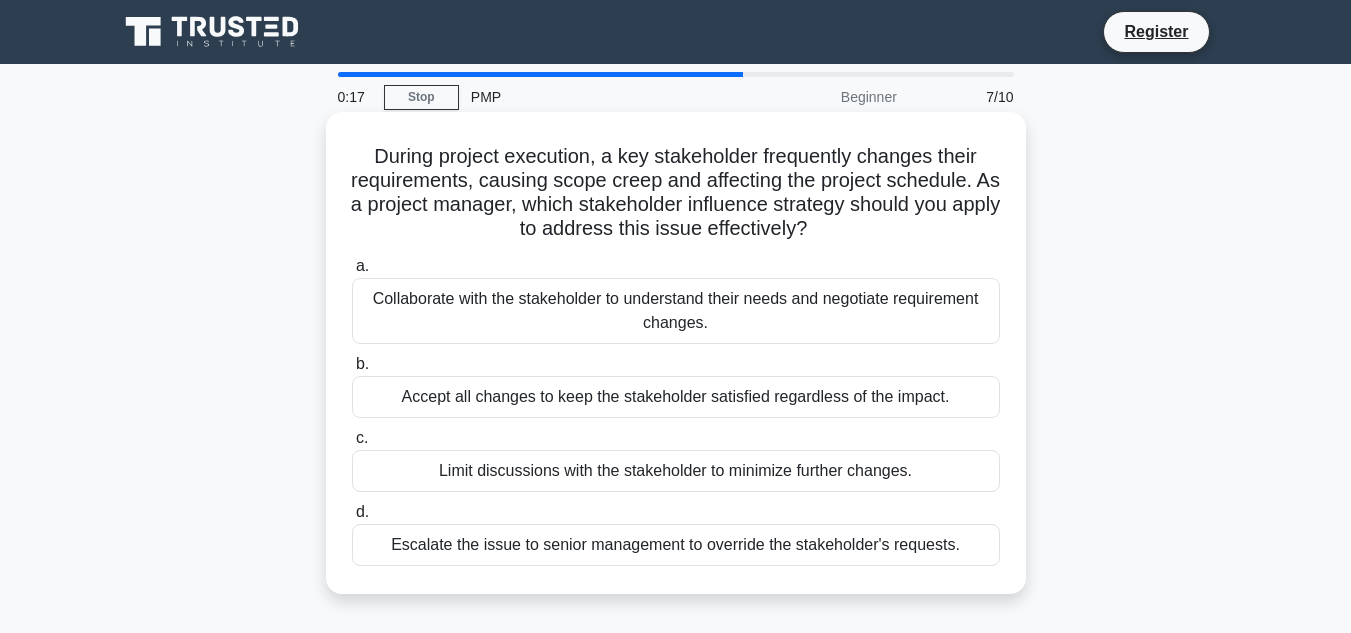click on "During project execution, a key stakeholder frequently changes their requirements, causing scope creep and affecting the project schedule. As a project manager, which stakeholder influence strategy should you apply to address this issue effectively?
.spinner_0XTQ{transform-origin:center;animation:spinner_y6GP .75s linear infinite}@keyframes spinner_y6GP{100%{transform:rotate(360deg)}}" at bounding box center [676, 193] 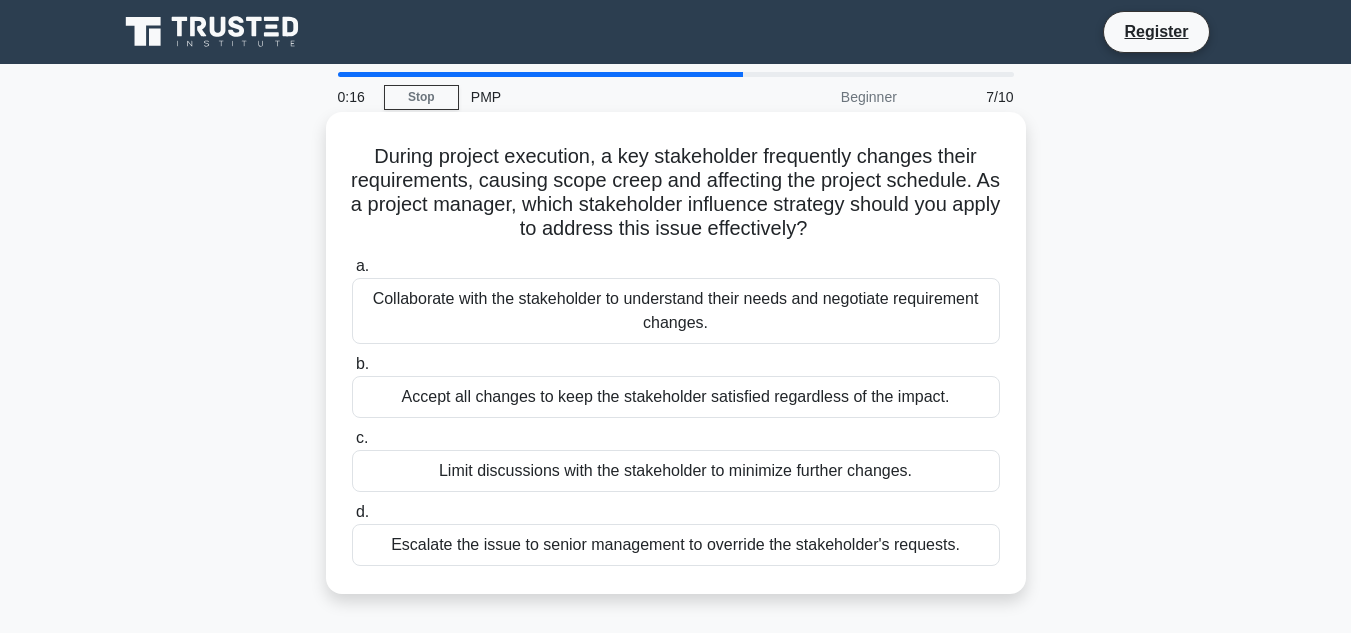click on "Collaborate with the stakeholder to understand their needs and negotiate requirement changes." at bounding box center (676, 311) 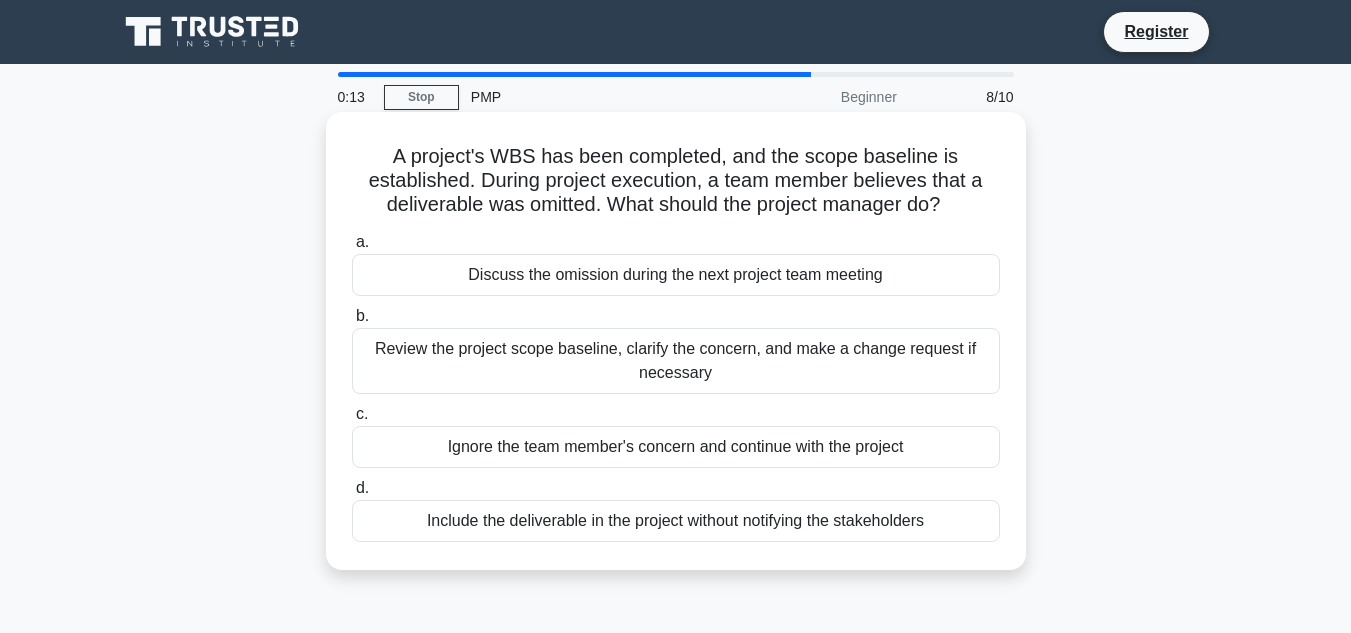 drag, startPoint x: 386, startPoint y: 154, endPoint x: 961, endPoint y: 524, distance: 683.758 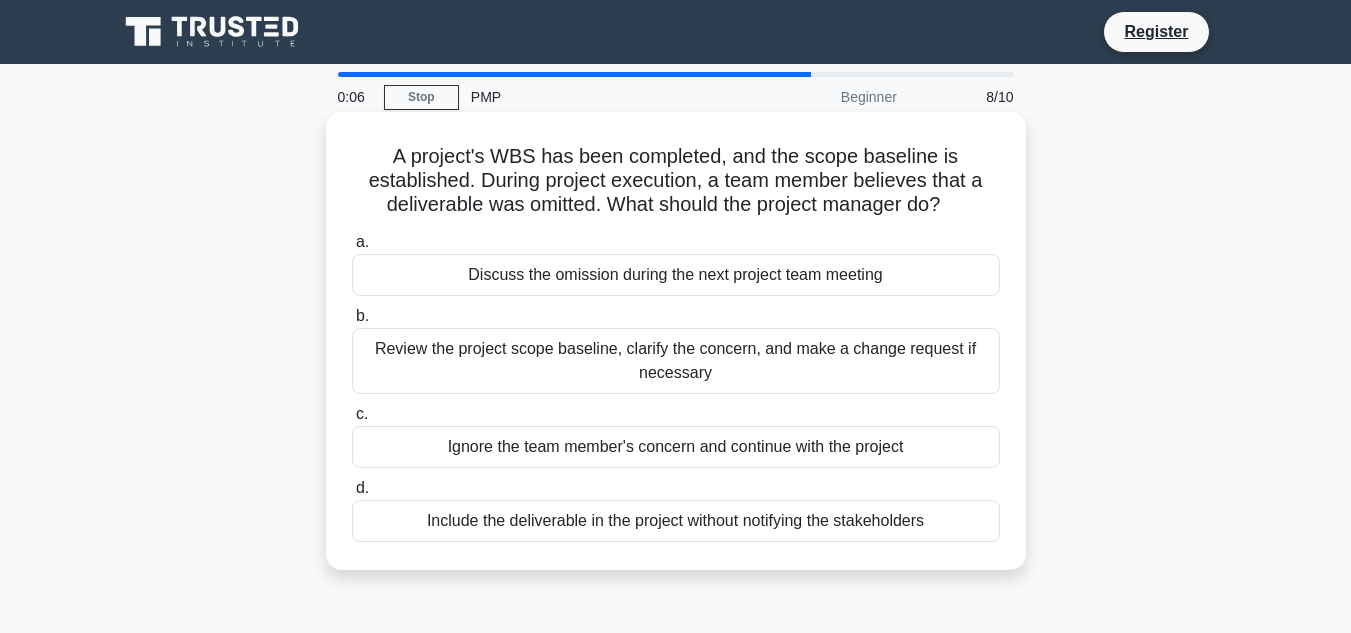 click on "A project's WBS has been completed, and the scope baseline is established. During project execution, a team member believes that a deliverable was omitted. What should the project manager do?
.spinner_0XTQ{transform-origin:center;animation:spinner_y6GP .75s linear infinite}@keyframes spinner_y6GP{100%{transform:rotate(360deg)}}" at bounding box center [676, 181] 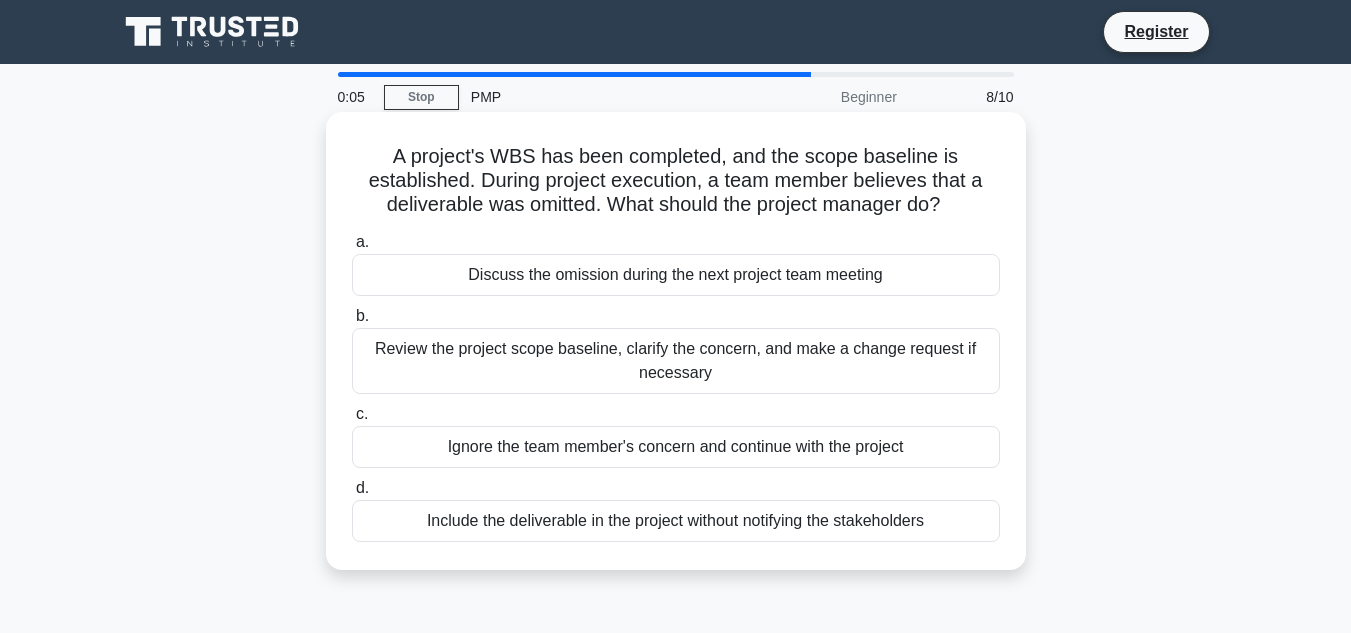 click on "Review the project scope baseline, clarify the concern, and make a change request if necessary" at bounding box center [676, 361] 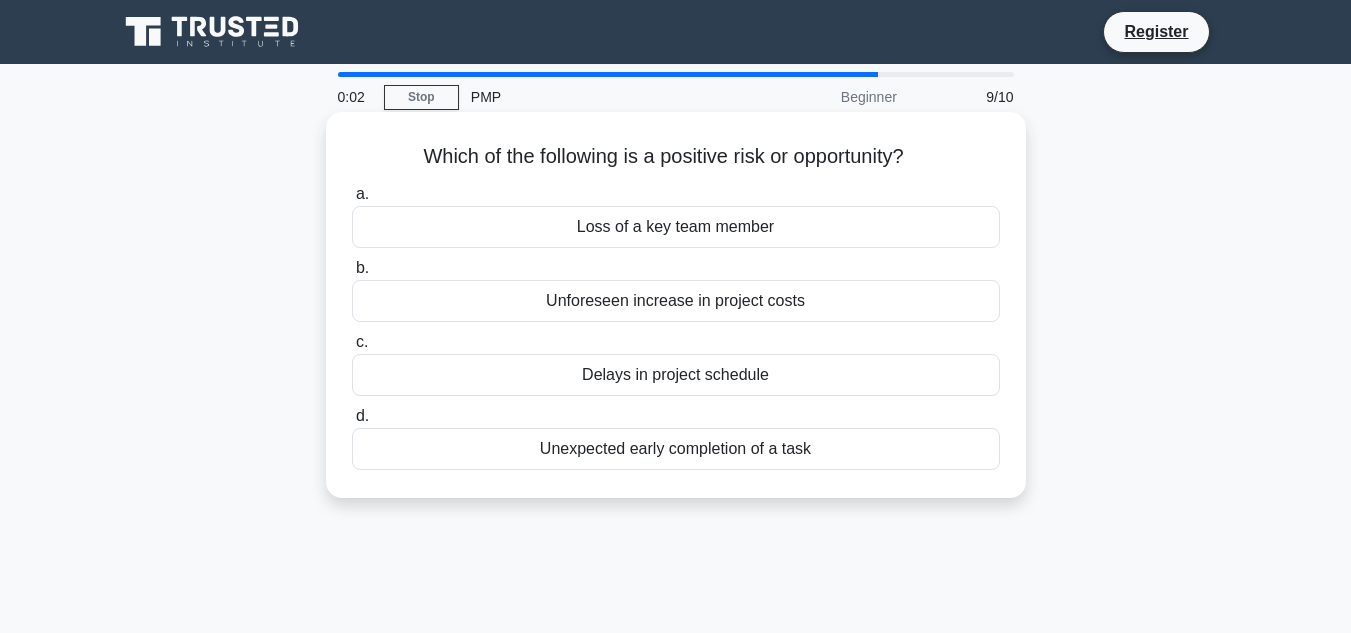 drag, startPoint x: 407, startPoint y: 164, endPoint x: 888, endPoint y: 476, distance: 573.328 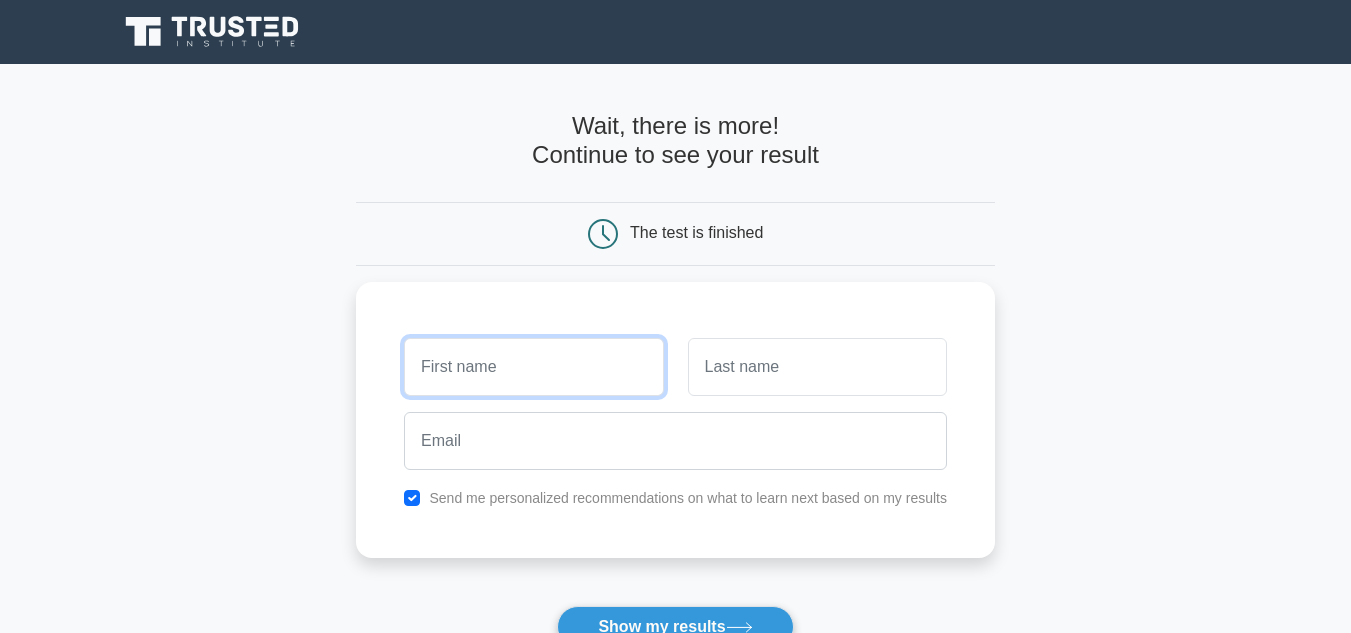 scroll, scrollTop: 0, scrollLeft: 0, axis: both 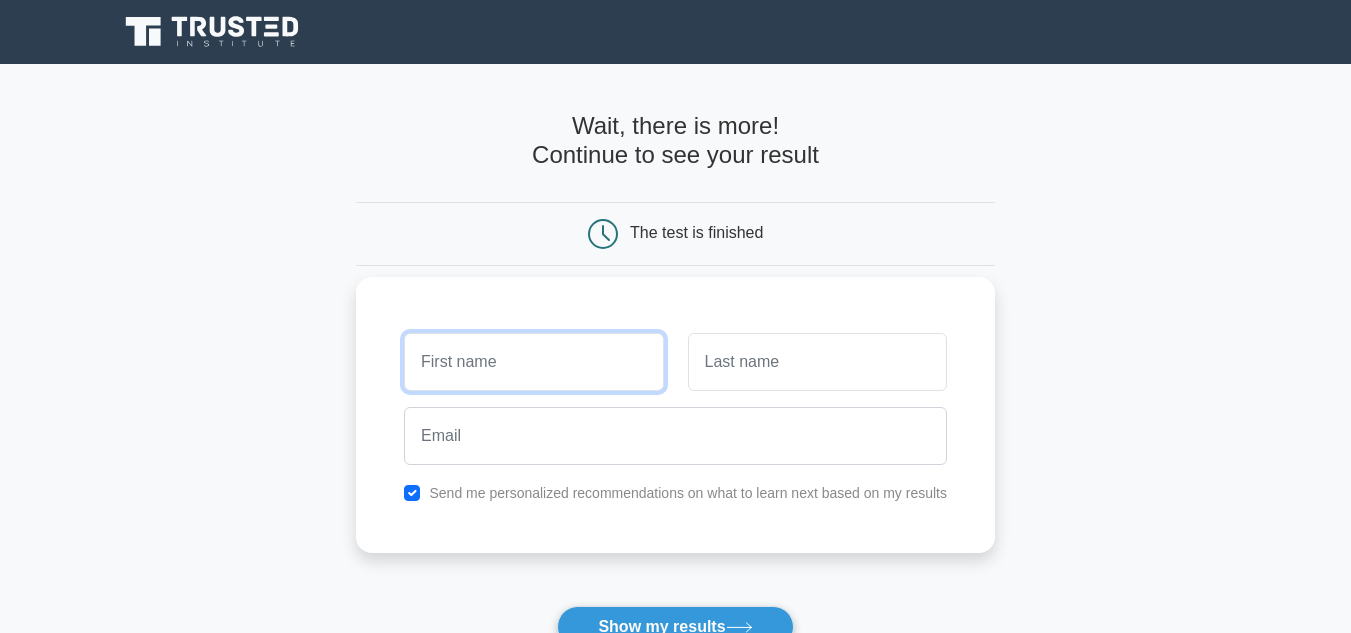 click at bounding box center [533, 362] 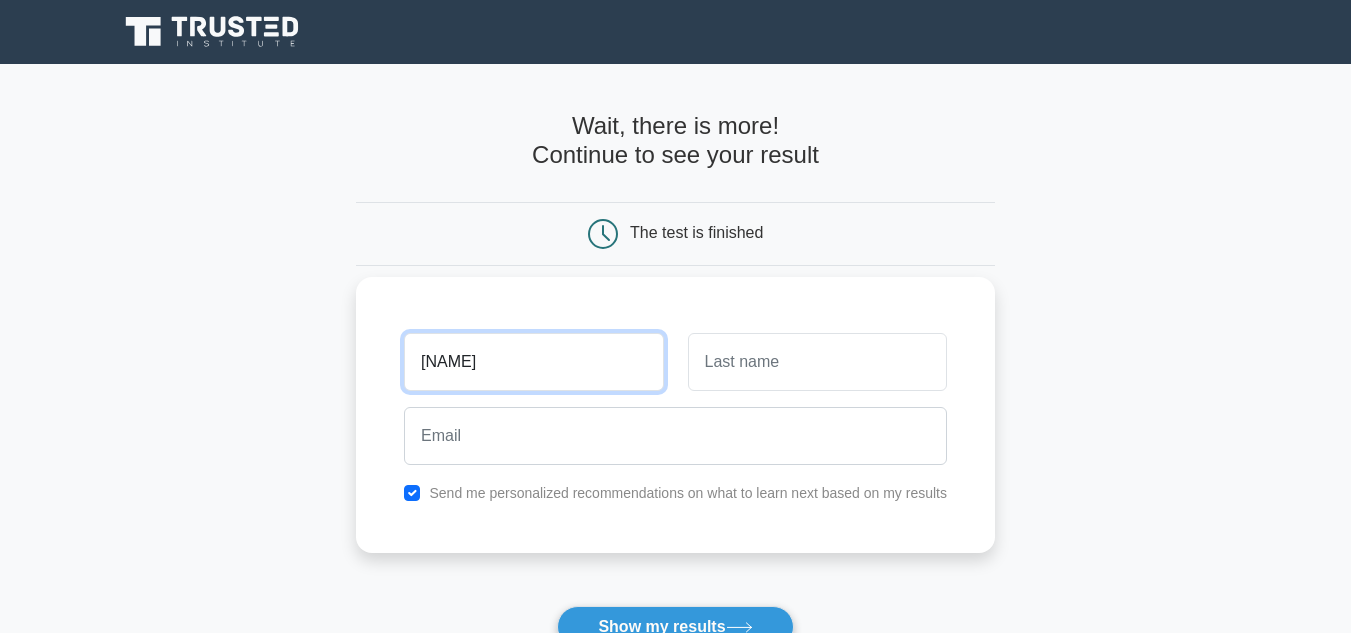 type on "[FIRST] [LAST]" 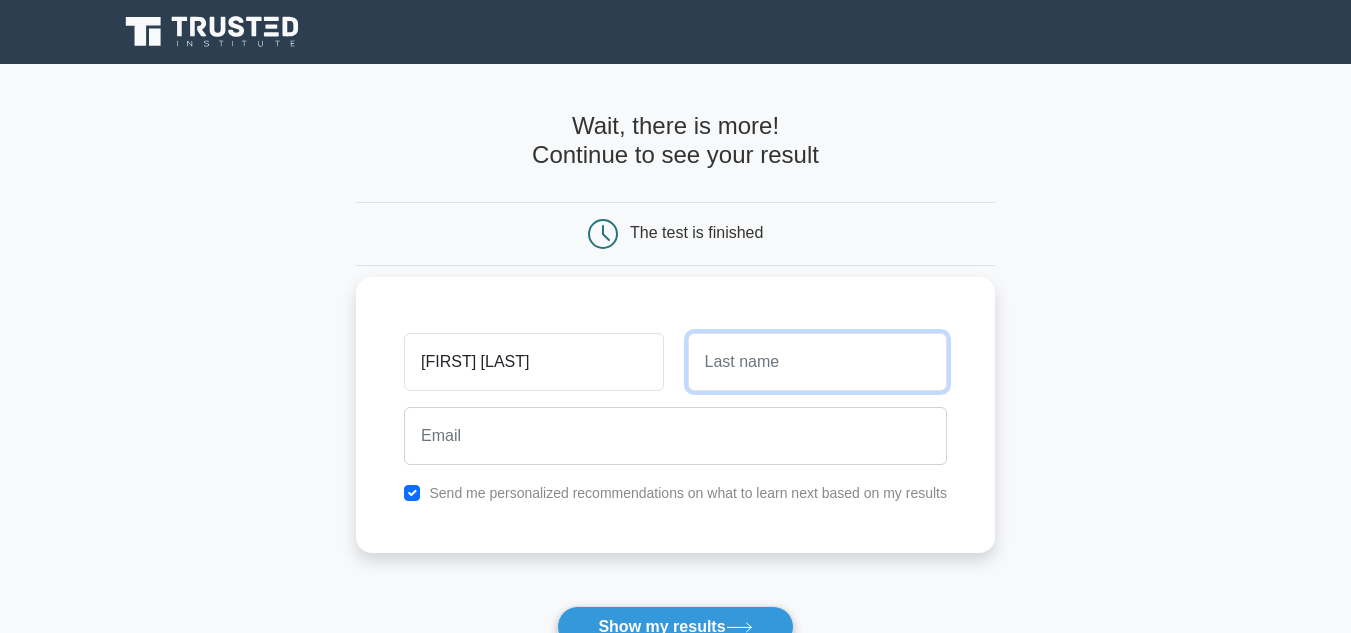 click at bounding box center [817, 362] 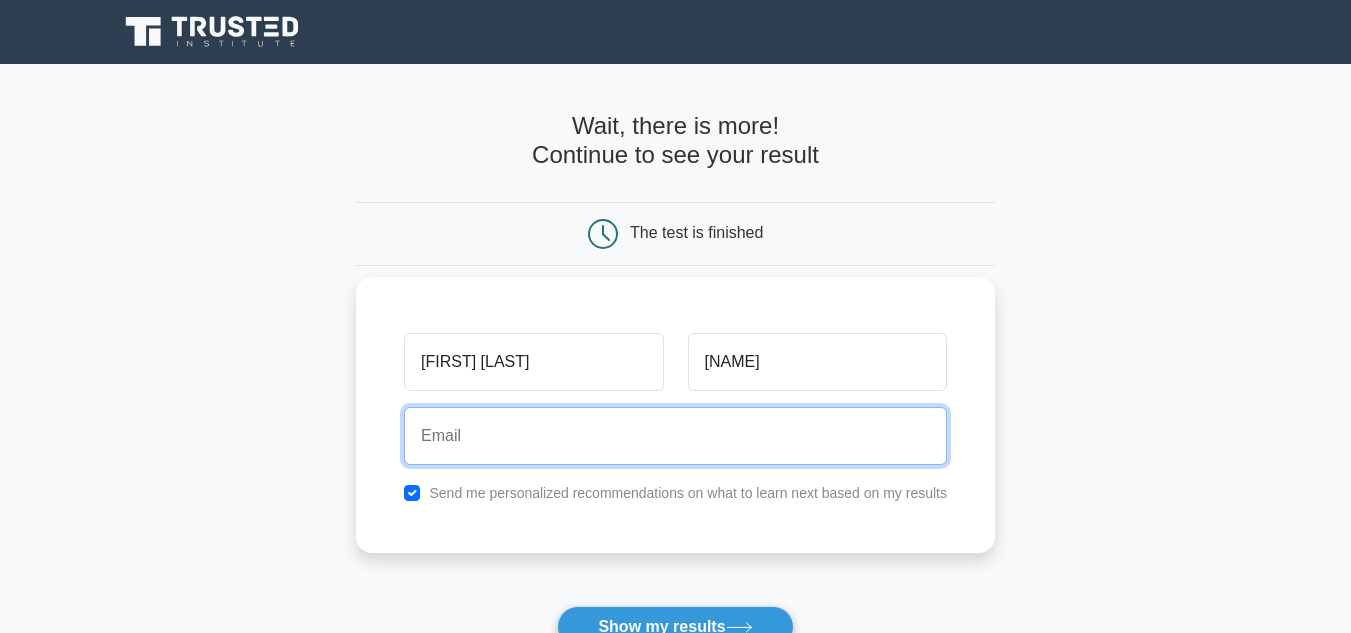 click at bounding box center [675, 436] 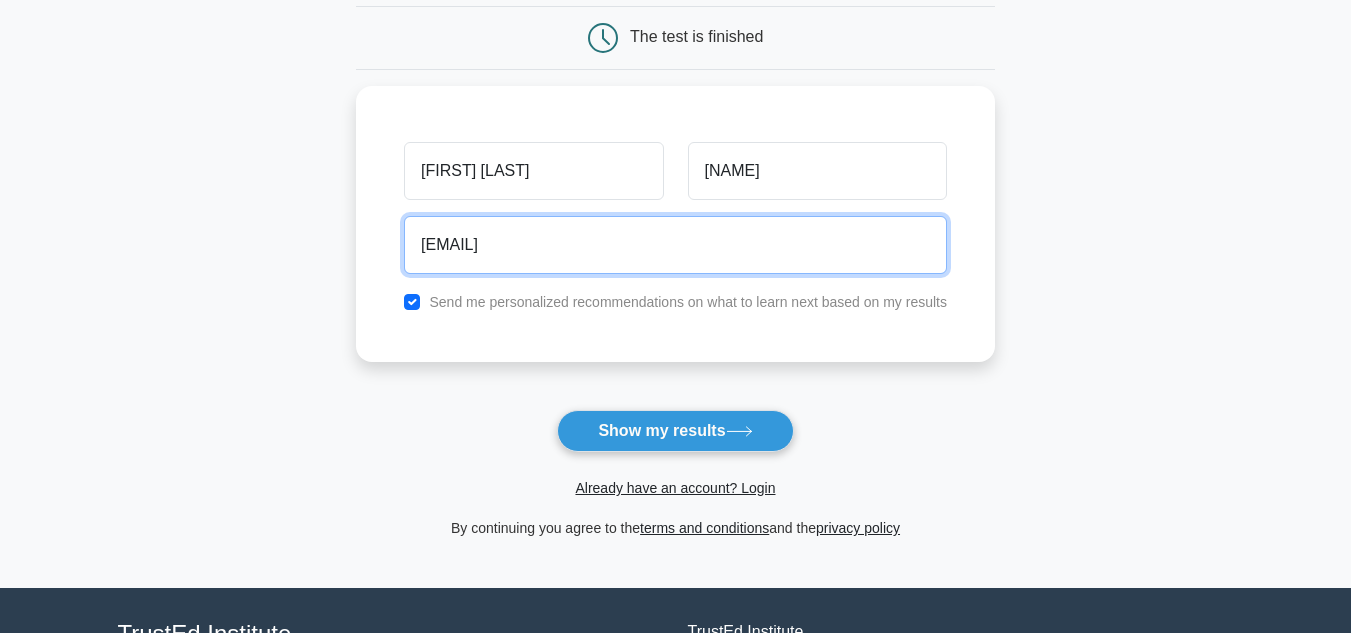 scroll, scrollTop: 198, scrollLeft: 0, axis: vertical 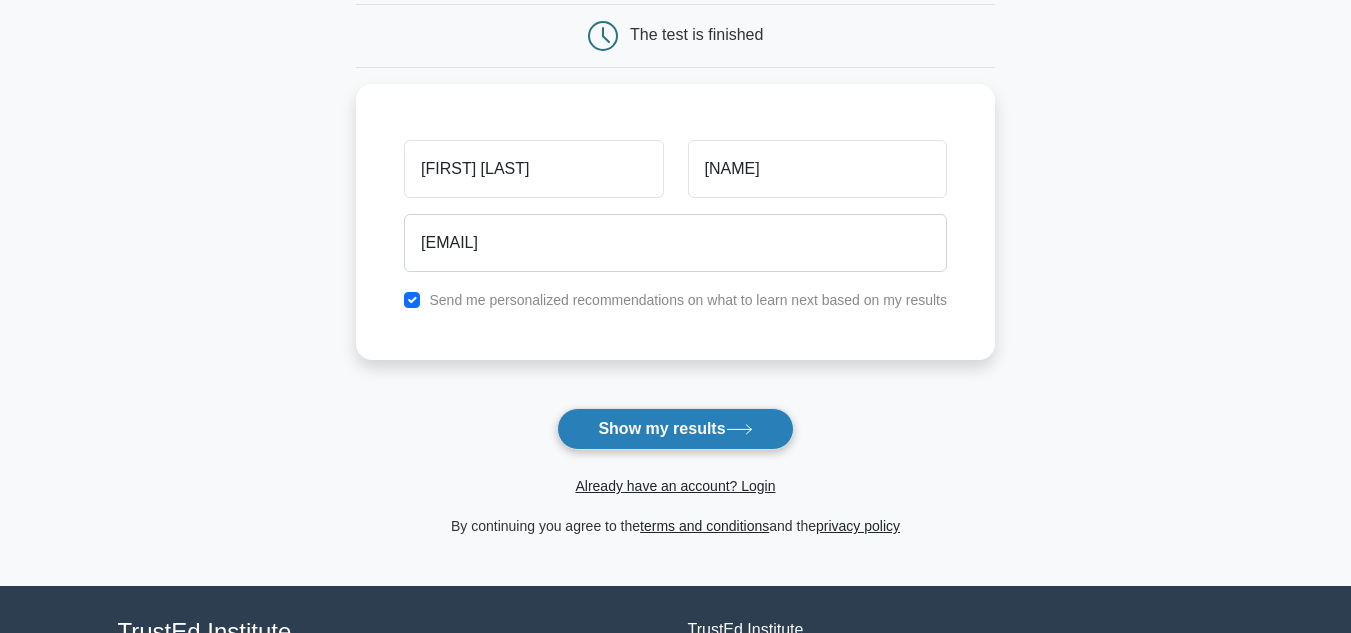 click on "Show my results" at bounding box center (675, 429) 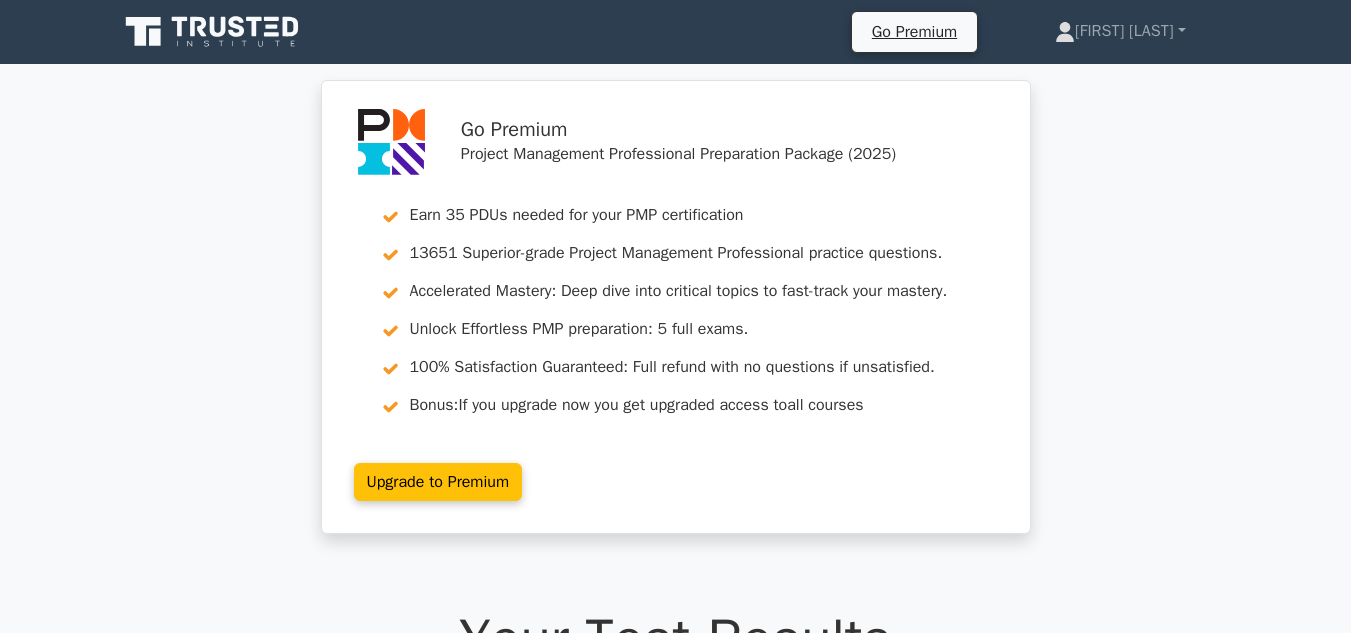scroll, scrollTop: 0, scrollLeft: 0, axis: both 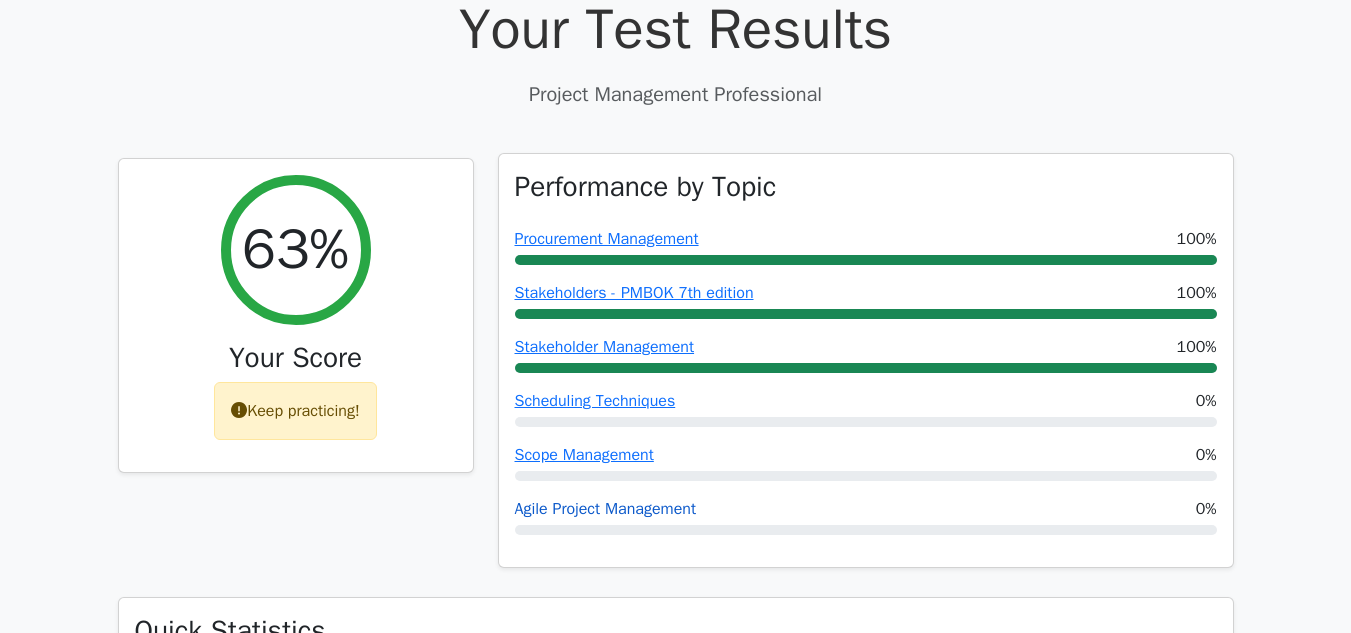 click on "Agile Project Management" at bounding box center (606, 509) 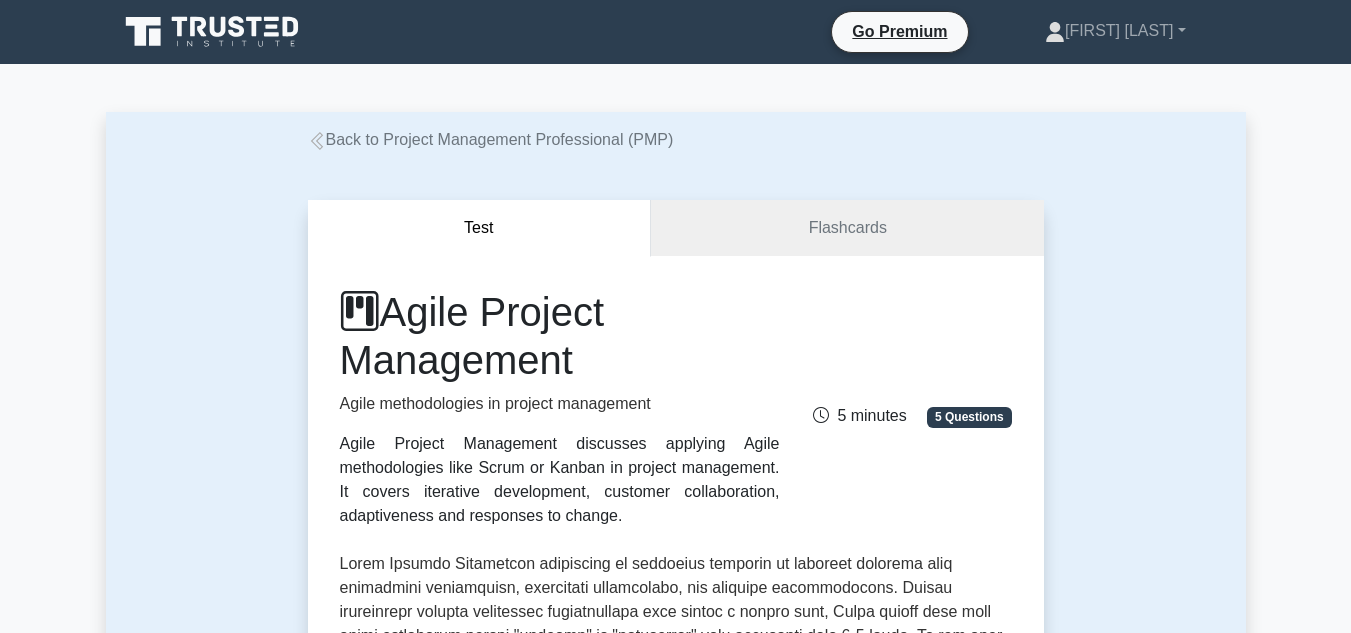 scroll, scrollTop: 0, scrollLeft: 0, axis: both 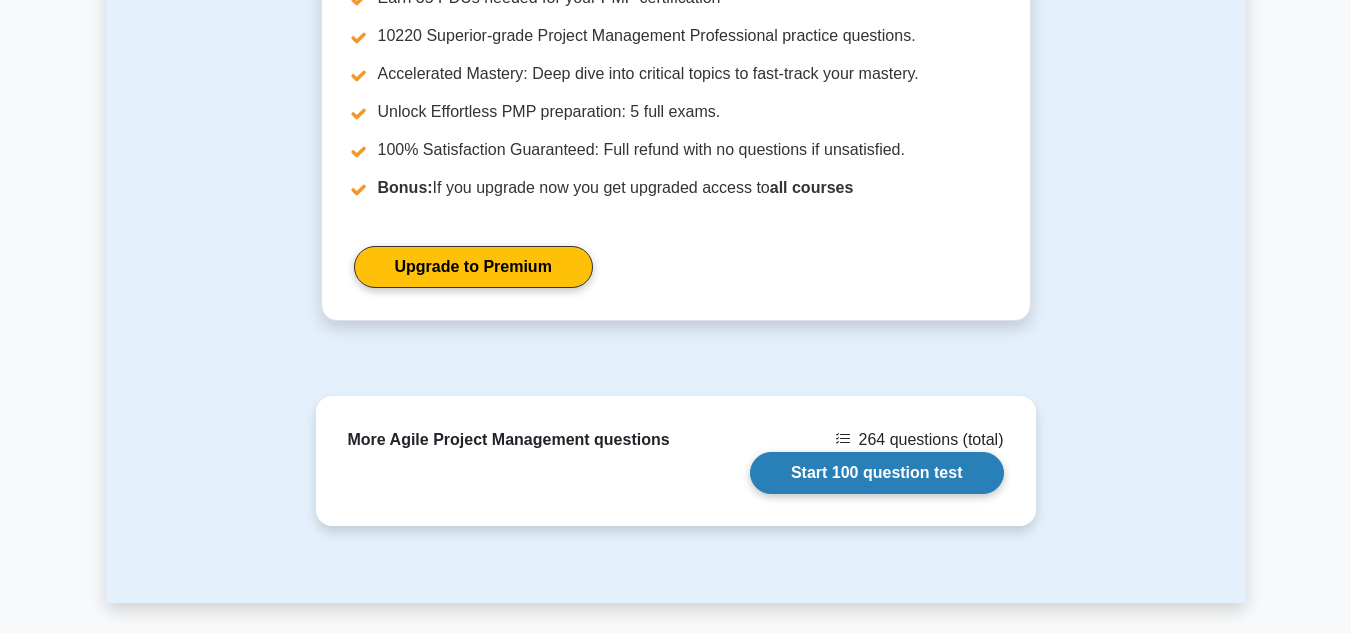 click on "Start 100 question test" at bounding box center (877, 473) 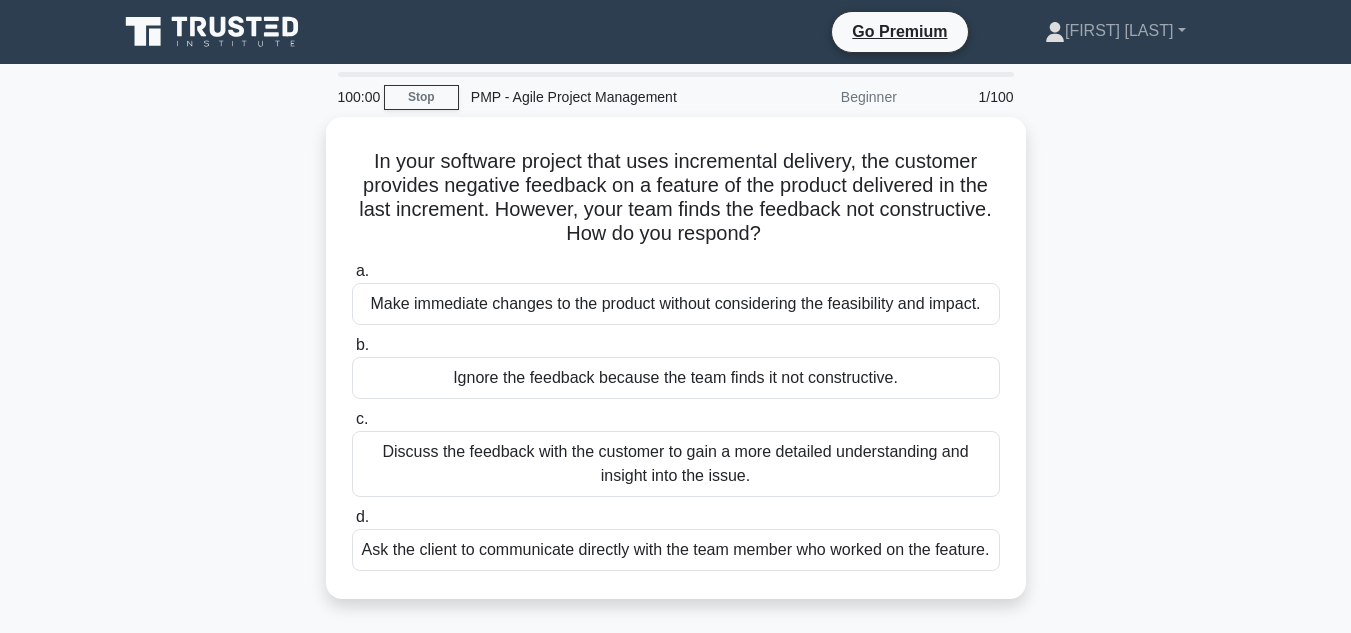 scroll, scrollTop: 0, scrollLeft: 0, axis: both 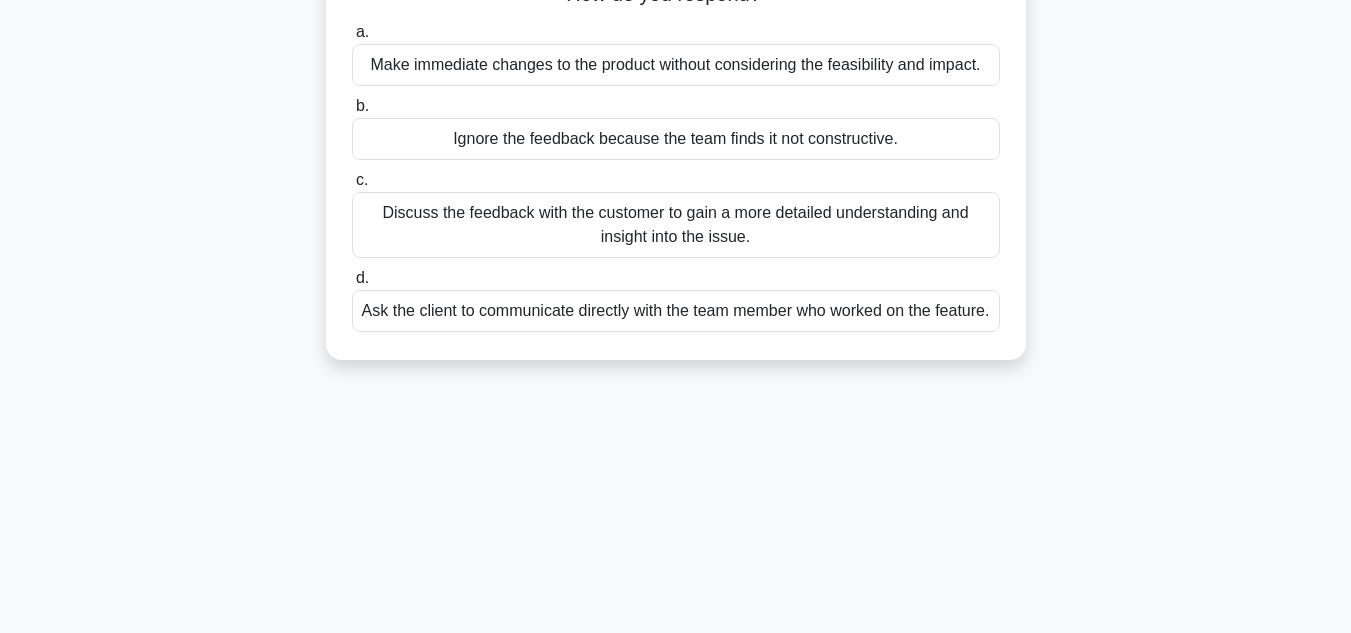 drag, startPoint x: 364, startPoint y: 148, endPoint x: 931, endPoint y: 619, distance: 737.1092 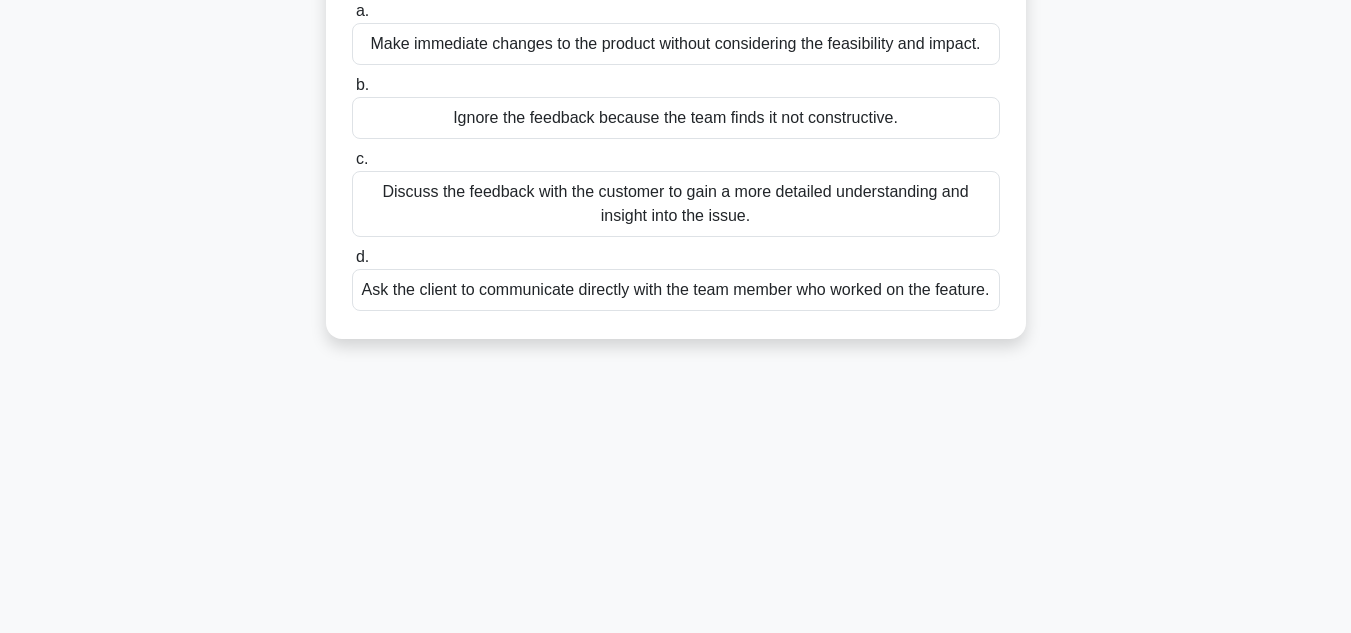 copy on "In your software project that uses incremental delivery, the customer provides negative feedback on a feature of the product delivered in the last increment. However, your team finds the feedback not constructive. How do you respond?
.spinner_0XTQ{transform-origin:center;animation:spinner_y6GP .75s linear infinite}@keyframes spinner_y6GP{100%{transform:rotate(360deg)}}
a.
Make immediate changes to the product without considering the feasibility and impact.
b.
Ignore the feedback because the team finds it not constructive.
c.
Discuss the feedback with the customer to gain a more detailed understanding and insight into the issue.
d.
Ask the client to communicate directly with the team member who worked on th..." 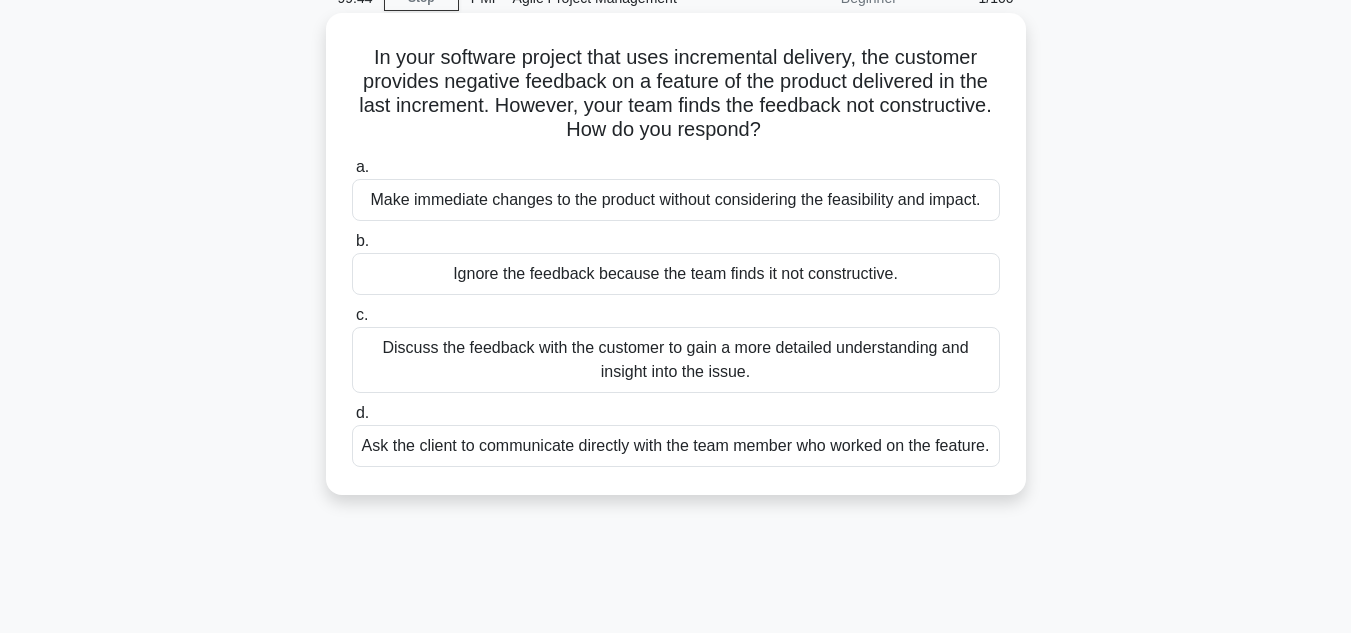 scroll, scrollTop: 98, scrollLeft: 0, axis: vertical 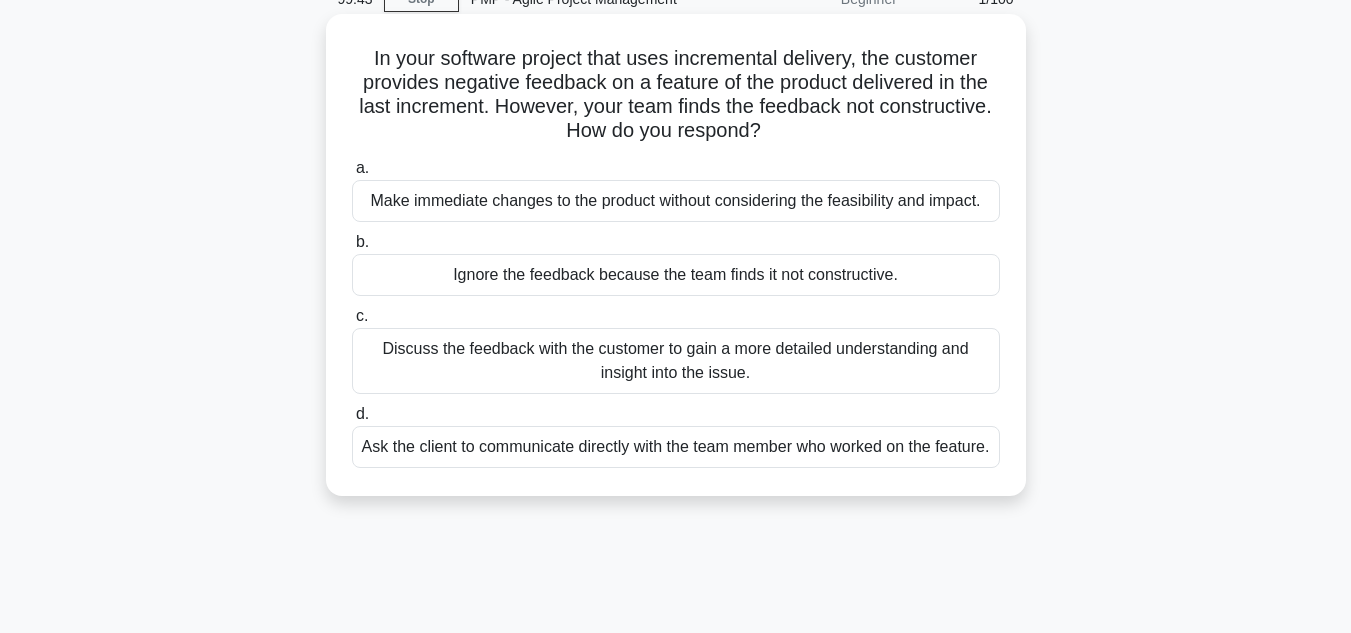 click on "Discuss the feedback with the customer to gain a more detailed understanding and insight into the issue." at bounding box center [676, 361] 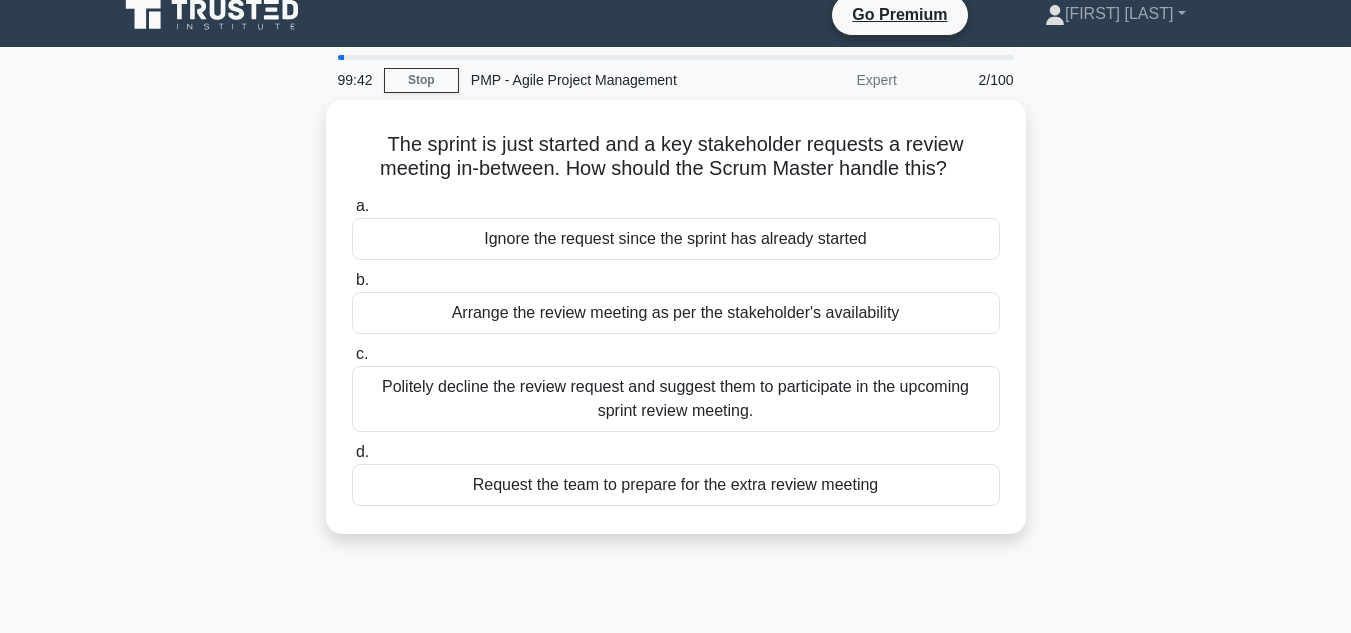 scroll, scrollTop: 0, scrollLeft: 0, axis: both 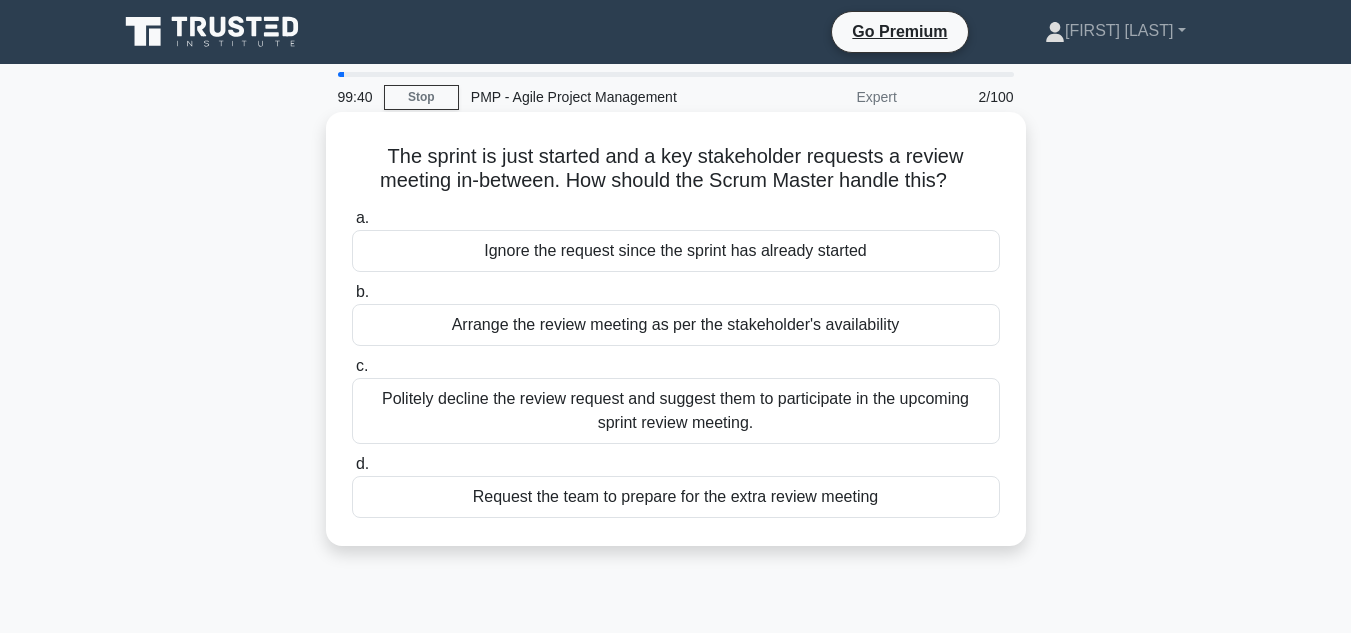 drag, startPoint x: 386, startPoint y: 148, endPoint x: 926, endPoint y: 522, distance: 656.86835 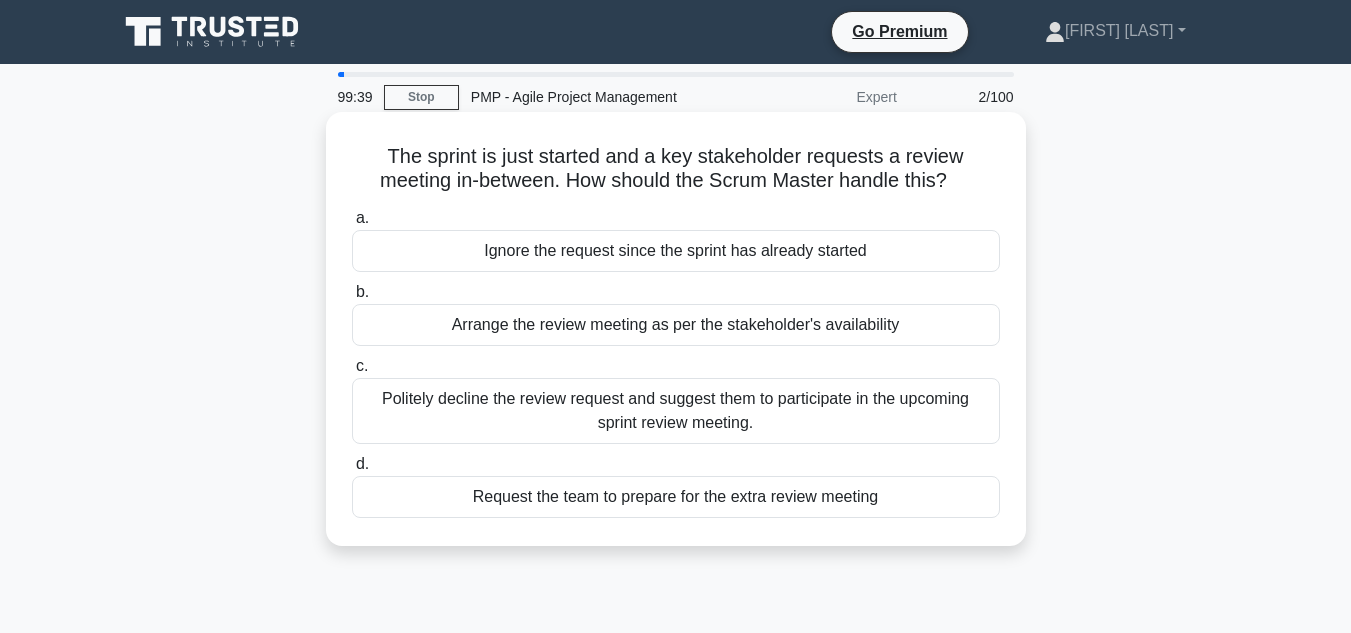 copy on "The sprint is just started and a key stakeholder requests a review meeting in-between. How should the Scrum Master handle this?
.spinner_0XTQ{transform-origin:center;animation:spinner_y6GP .75s linear infinite}@keyframes spinner_y6GP{100%{transform:rotate(360deg)}}
a.
Ignore the request since the sprint has already started
b.
Arrange the review meeting as per the stakeholder's availability
c.
Politely decline the review request and suggest them to participate in the upcoming sprint review meeting.
d.
Request the team to prepare for the extra review meeting" 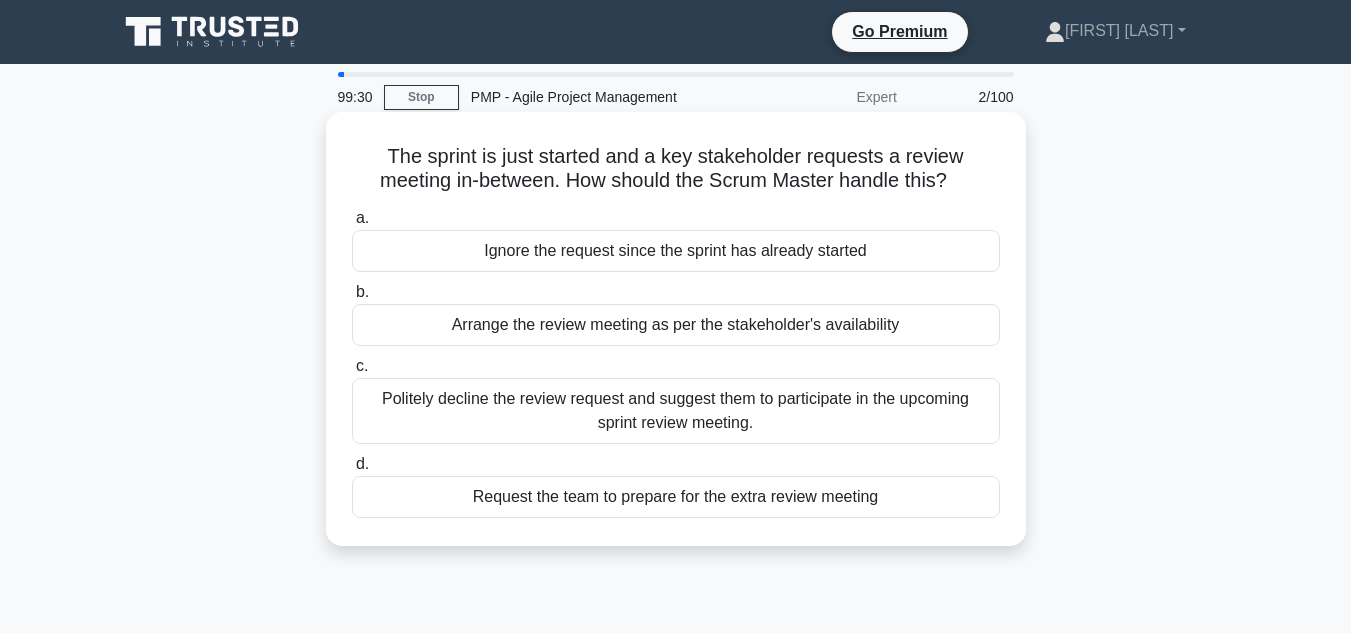 click on "Politely decline the review request and suggest them to participate in the upcoming sprint review meeting." at bounding box center [676, 411] 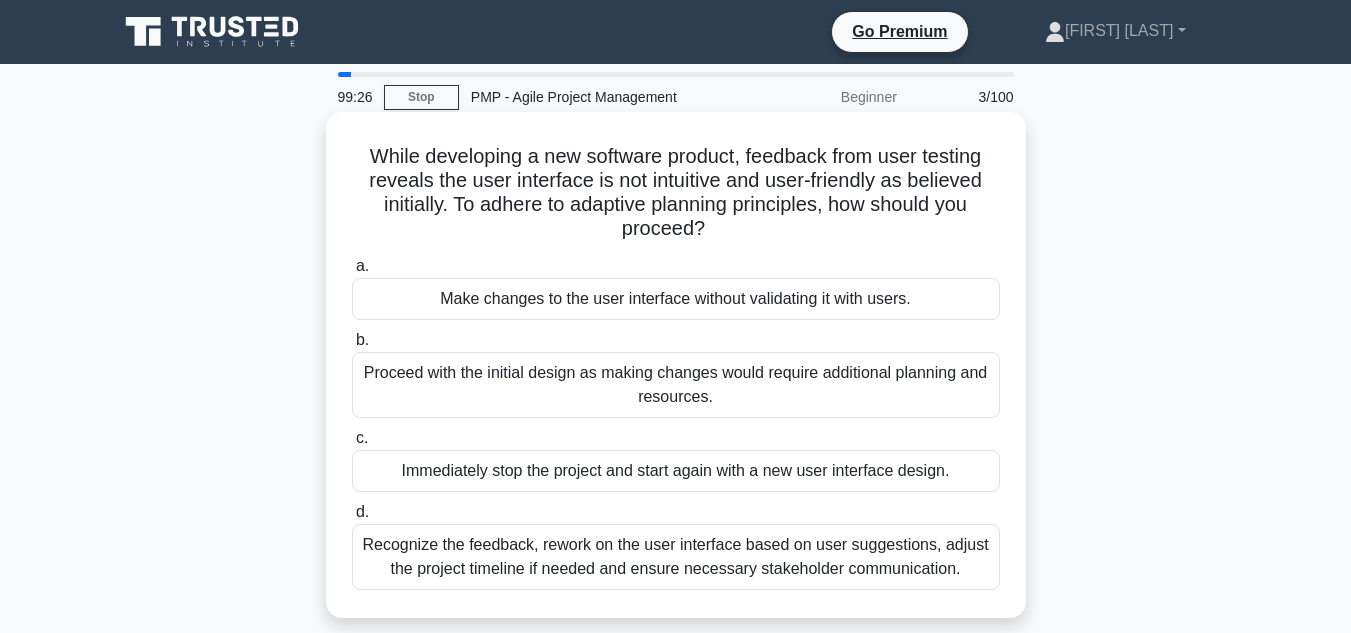 drag, startPoint x: 353, startPoint y: 159, endPoint x: 995, endPoint y: 585, distance: 770.48035 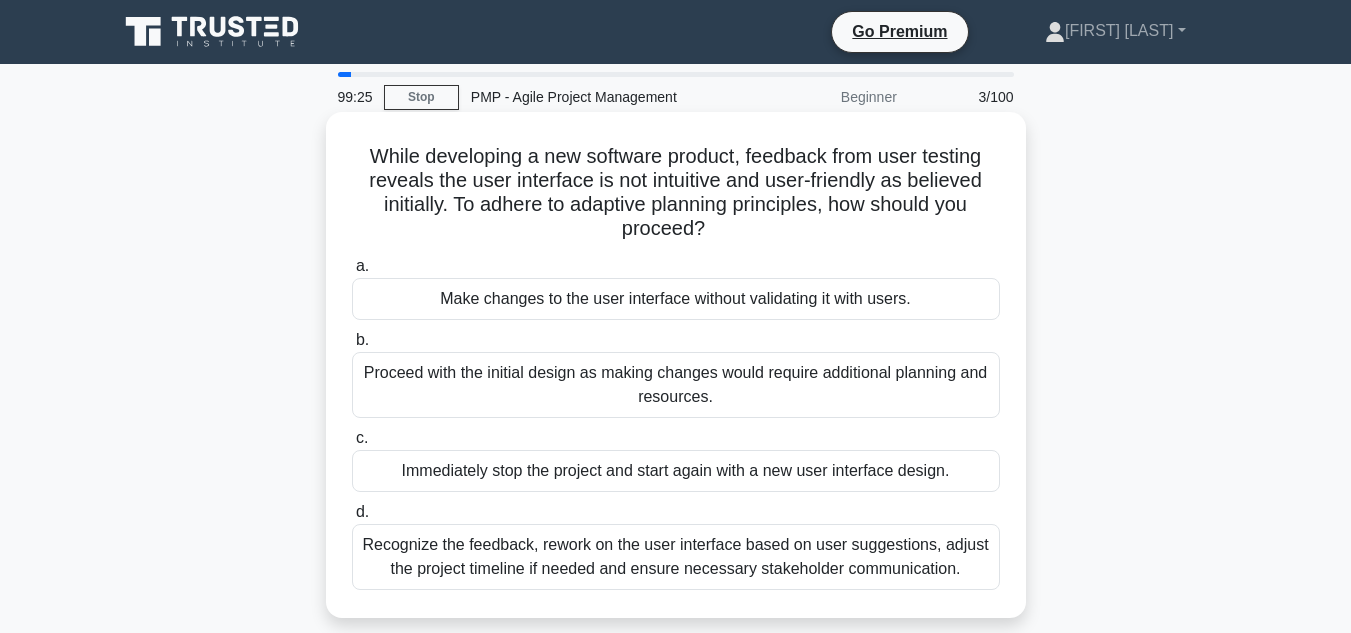 copy on "While developing a new software product, feedback from user testing reveals the user interface is not intuitive and user-friendly as believed initially. To adhere to adaptive planning principles, how should you proceed?
.spinner_0XTQ{transform-origin:center;animation:spinner_y6GP .75s linear infinite}@keyframes spinner_y6GP{100%{transform:rotate(360deg)}}
a.
Make changes to the user interface without validating it with users.
b.
Proceed with the initial design as making changes would require additional planning and resources.
c.
Immediately stop the project and start again with a new user interface design.
d.
Recognize the feedback, rework on the user interface based on user suggestions, adjust the project..." 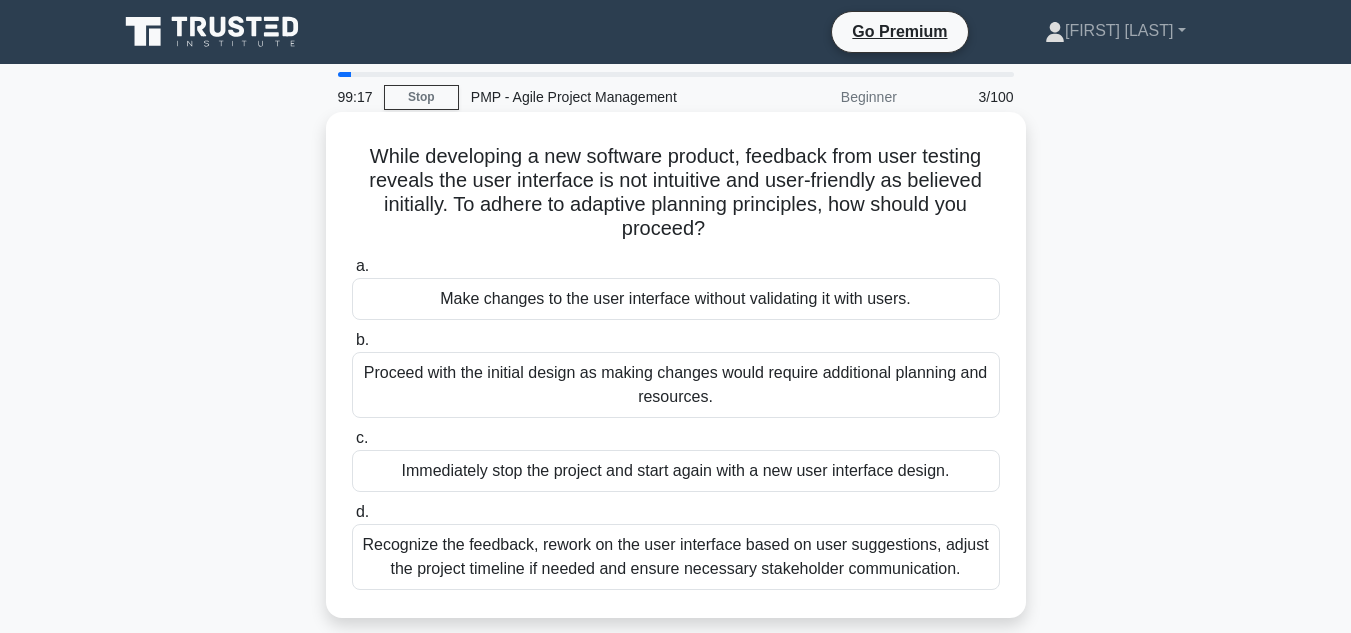 click on "Recognize the feedback, rework on the user interface based on user suggestions, adjust the project timeline if needed and ensure necessary stakeholder communication." at bounding box center [676, 557] 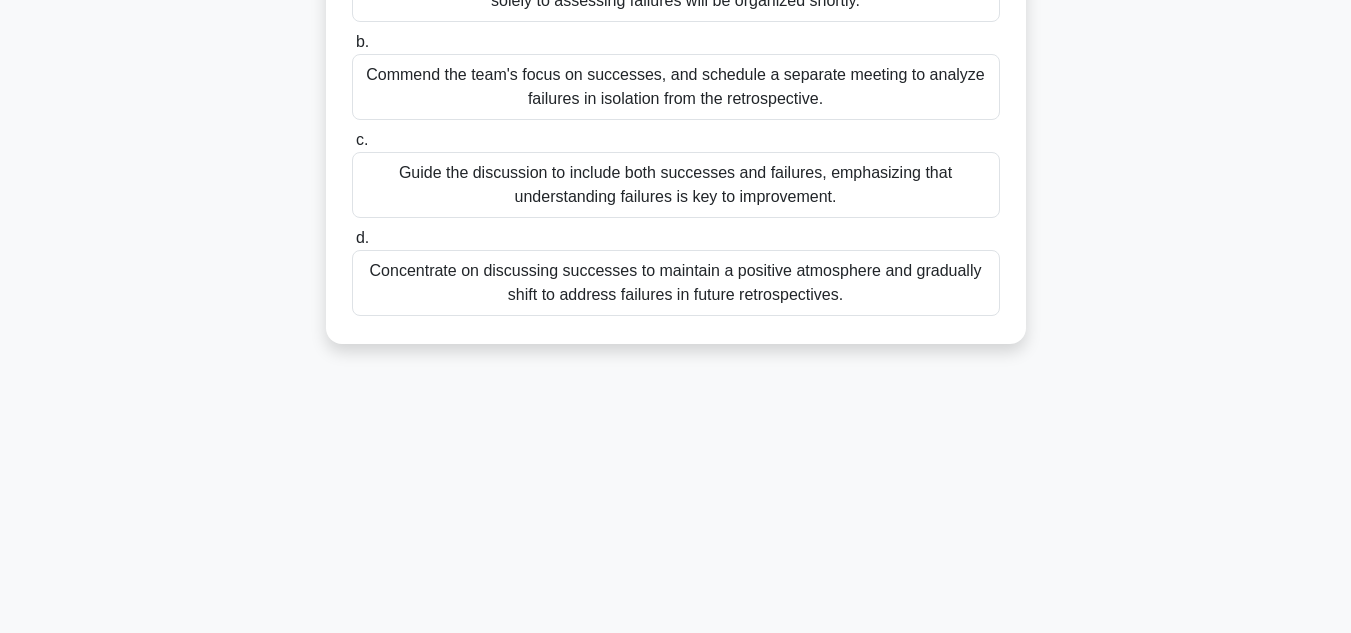 scroll, scrollTop: 447, scrollLeft: 0, axis: vertical 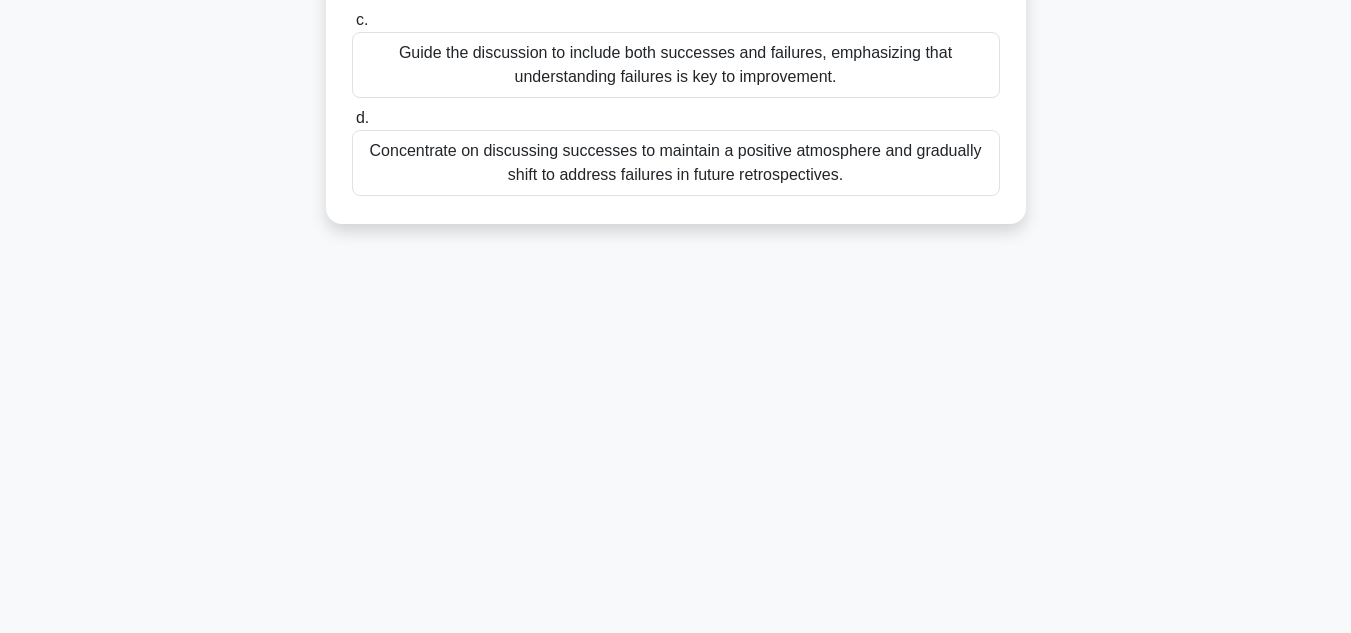 drag, startPoint x: 341, startPoint y: 162, endPoint x: 936, endPoint y: 620, distance: 750.8588 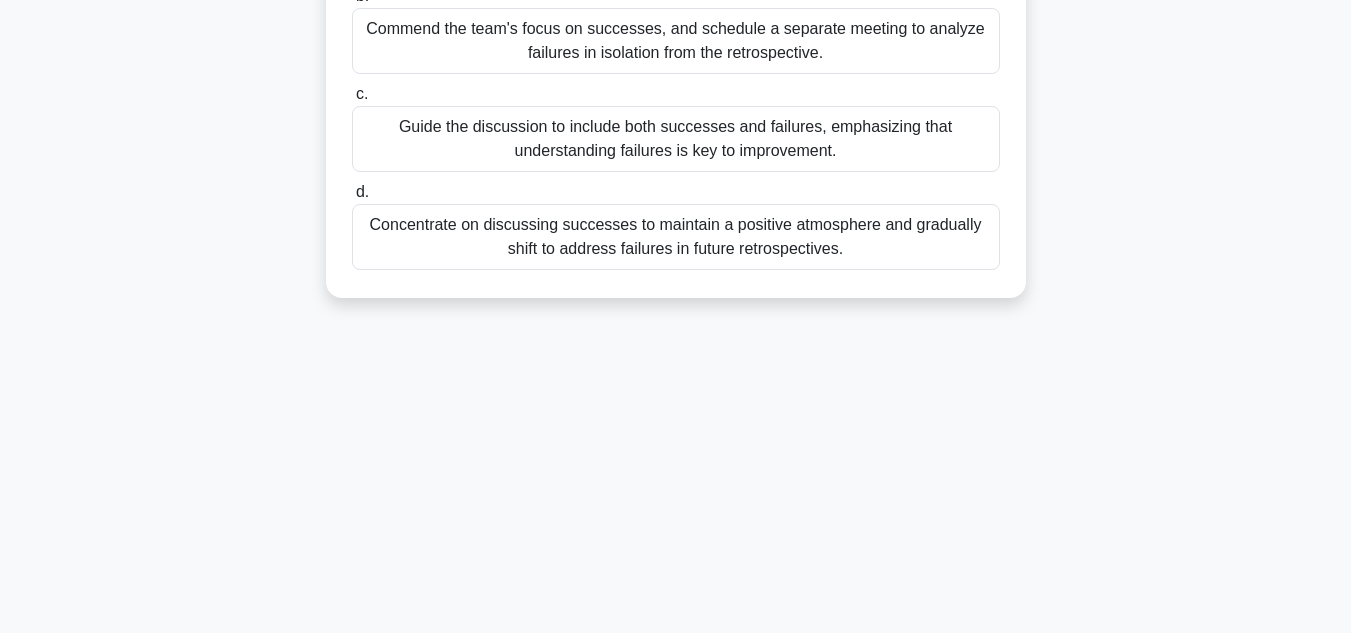 scroll, scrollTop: 372, scrollLeft: 0, axis: vertical 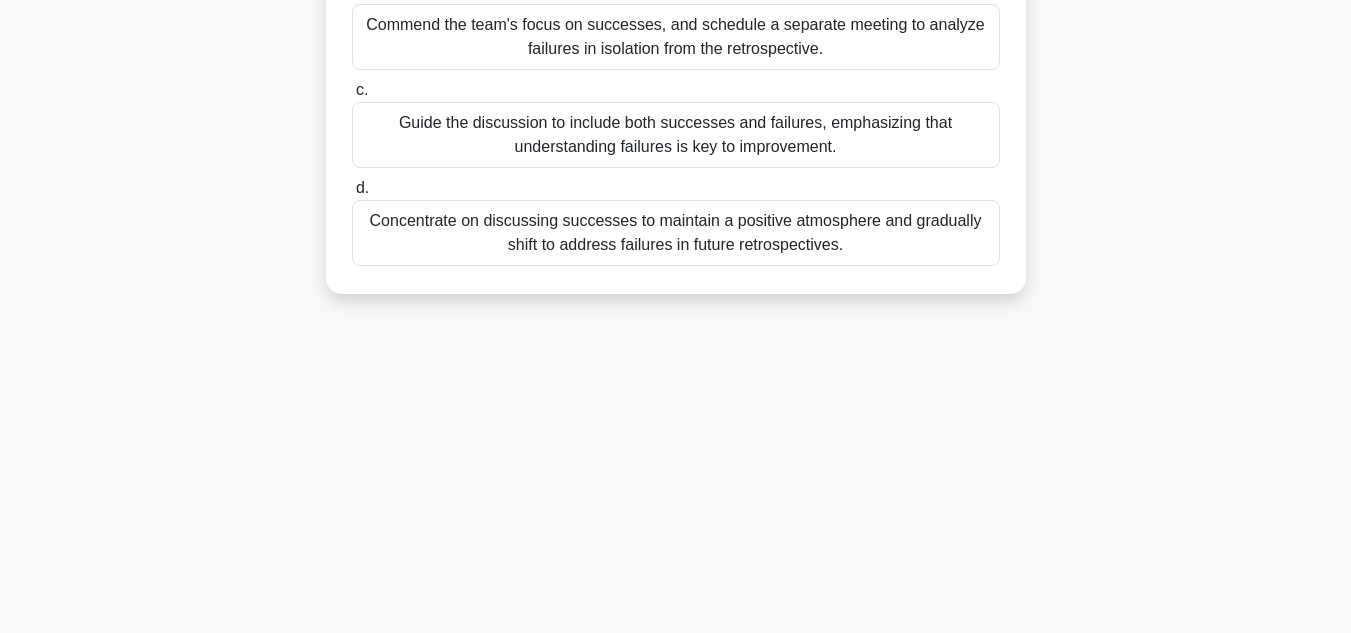 click on "Guide the discussion to include both successes and failures, emphasizing that understanding failures is key to improvement." at bounding box center [676, 135] 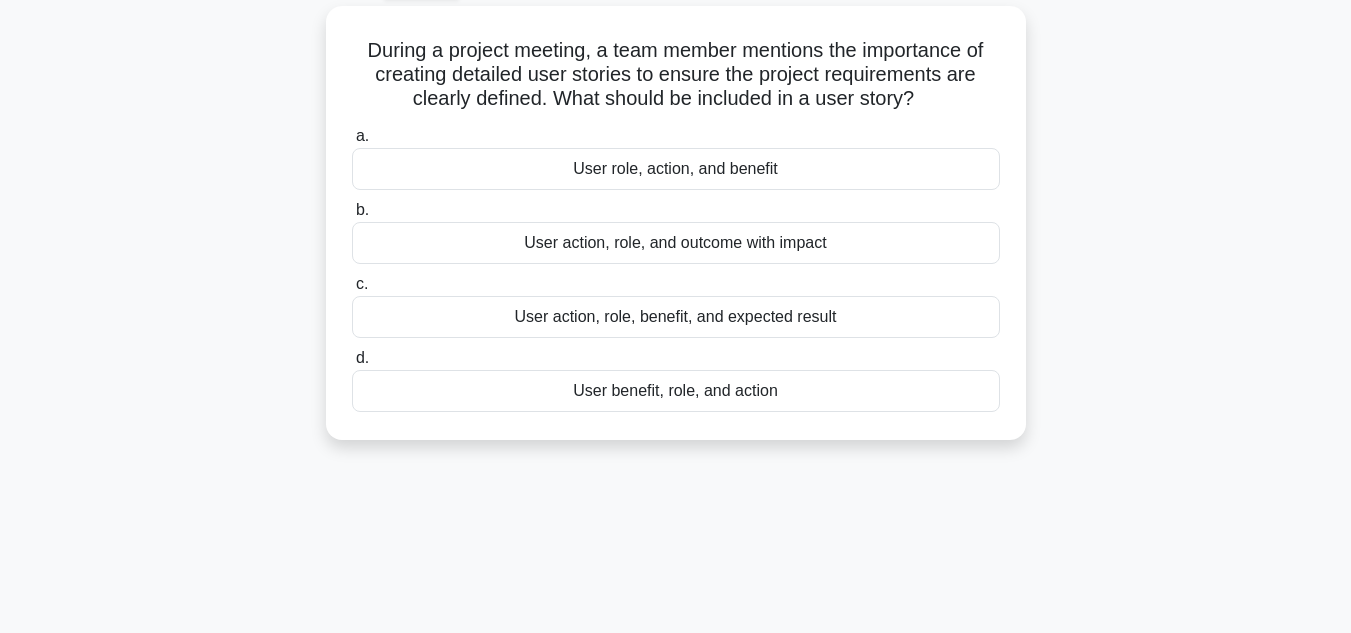 scroll, scrollTop: 0, scrollLeft: 0, axis: both 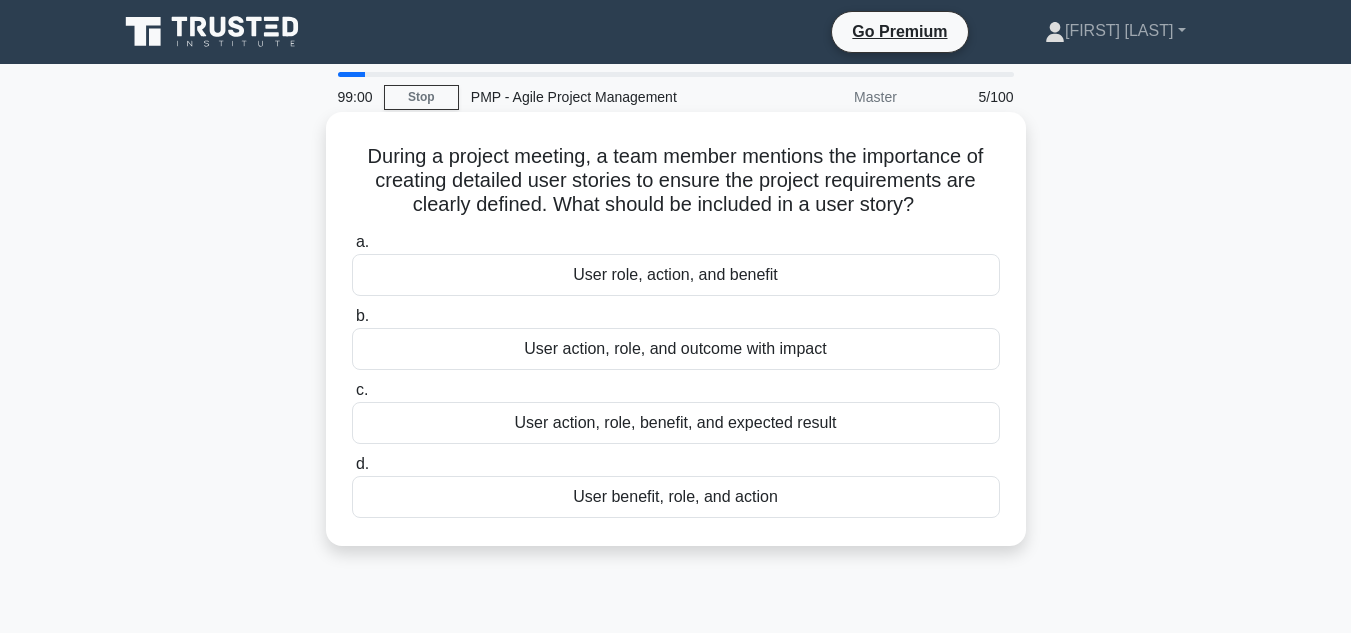 drag, startPoint x: 351, startPoint y: 159, endPoint x: 883, endPoint y: 517, distance: 641.23944 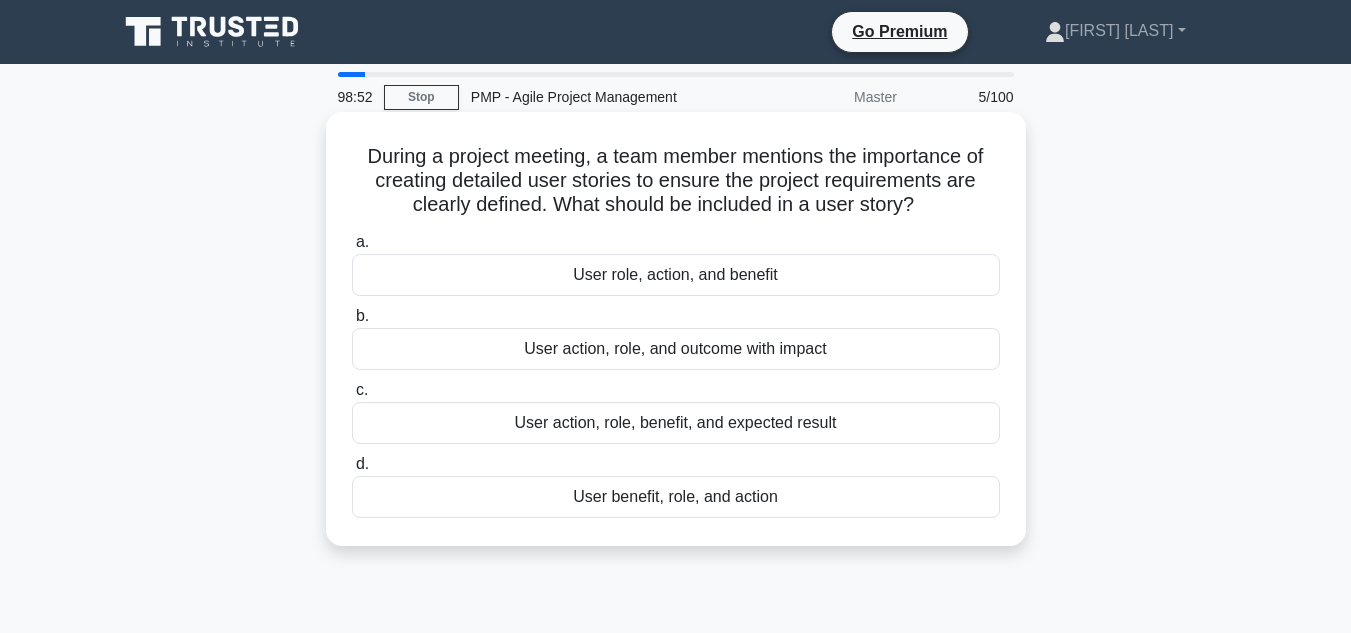 click on "User role, action, and benefit" at bounding box center [676, 275] 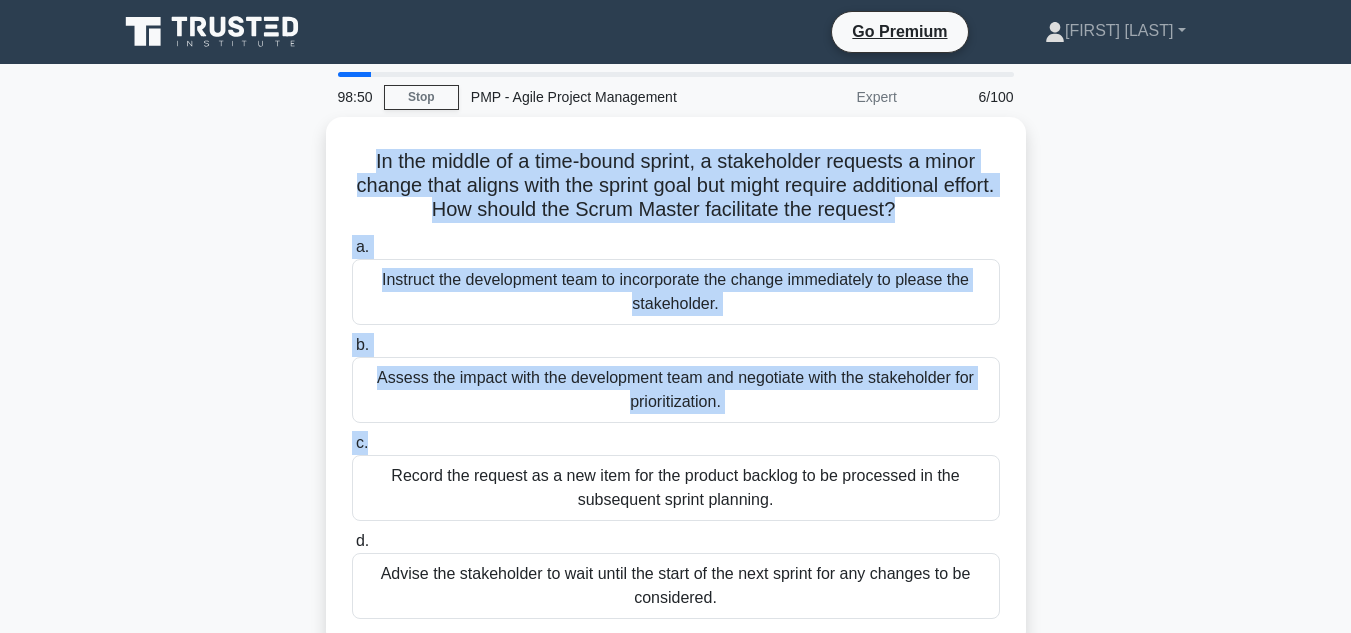 scroll, scrollTop: 447, scrollLeft: 0, axis: vertical 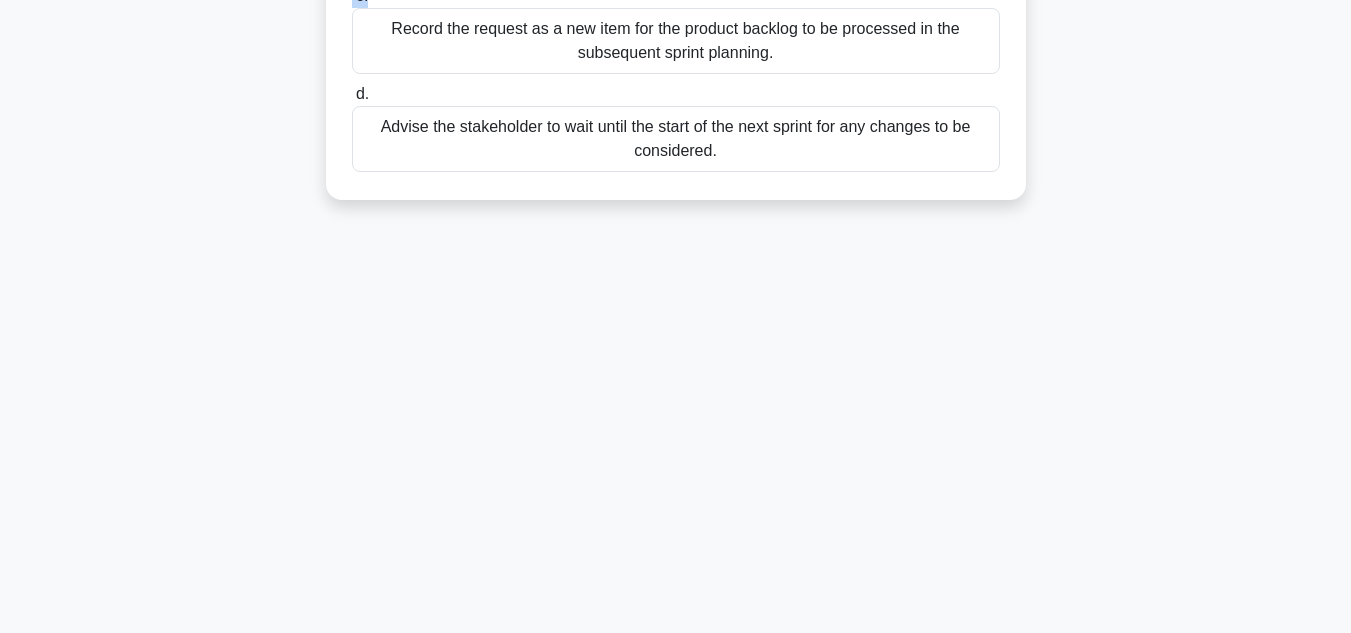drag, startPoint x: 361, startPoint y: 156, endPoint x: 1043, endPoint y: 678, distance: 858.84106 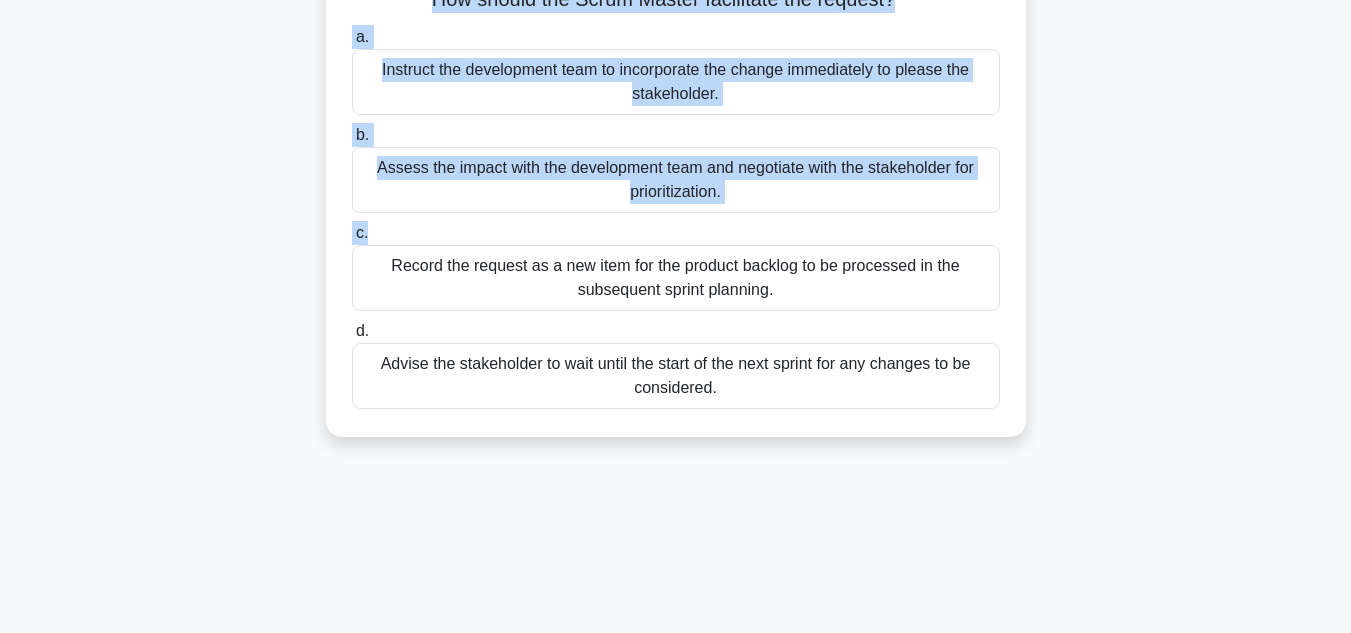 scroll, scrollTop: 209, scrollLeft: 0, axis: vertical 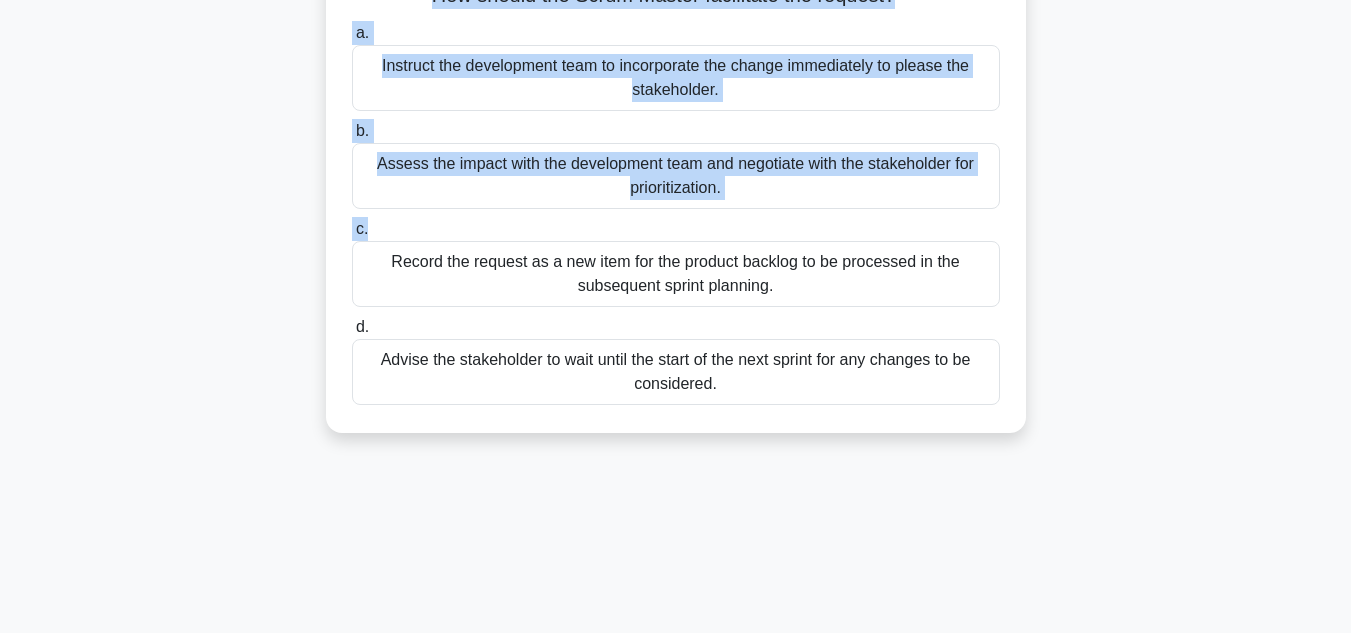 click on "Assess the impact with the development team and negotiate with the stakeholder for prioritization." at bounding box center [676, 176] 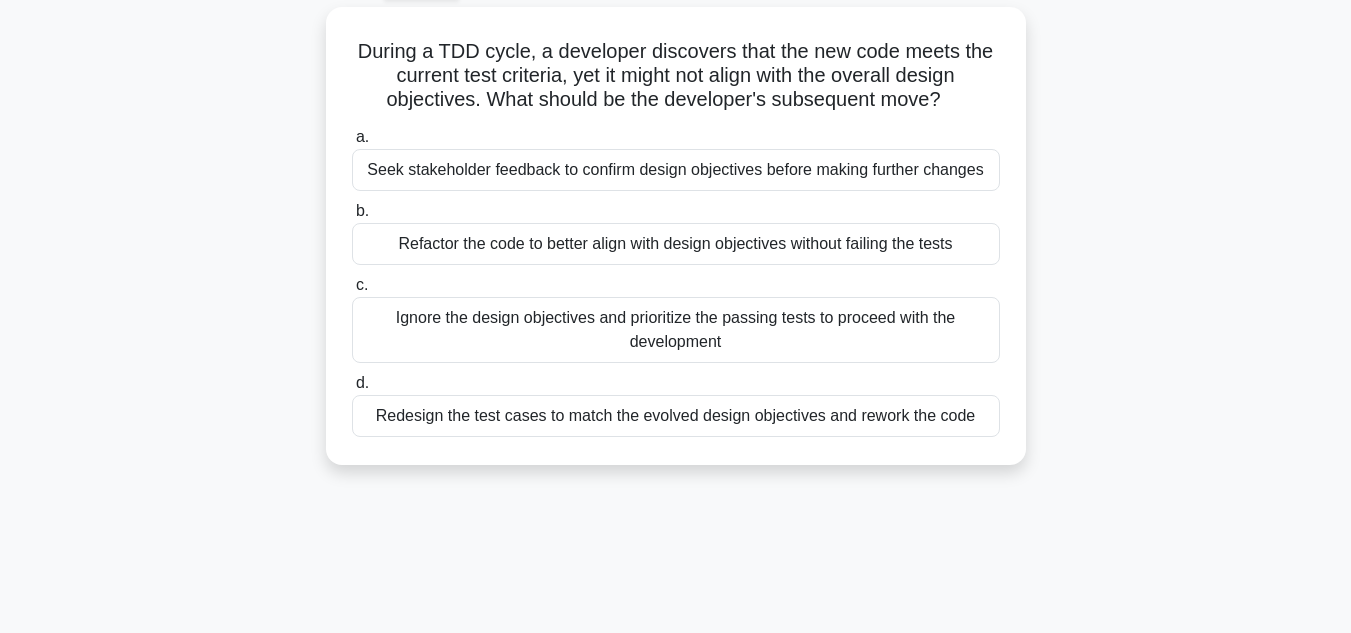 scroll, scrollTop: 0, scrollLeft: 0, axis: both 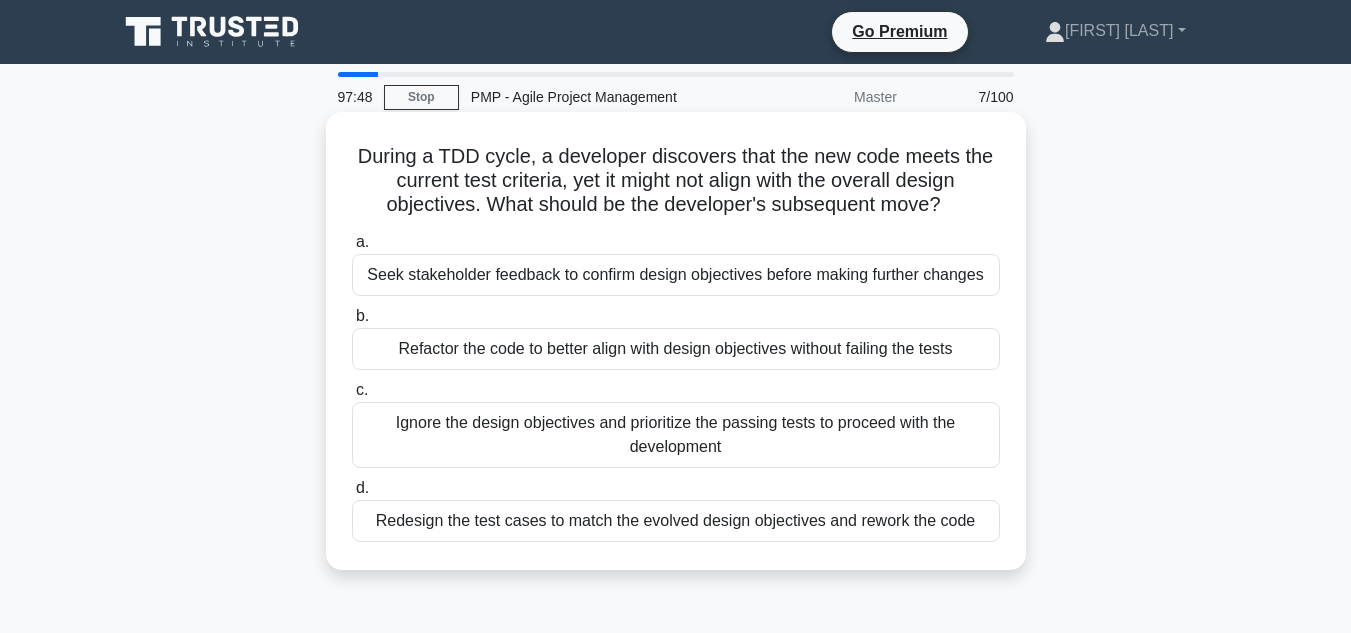 drag, startPoint x: 340, startPoint y: 153, endPoint x: 999, endPoint y: 529, distance: 758.72064 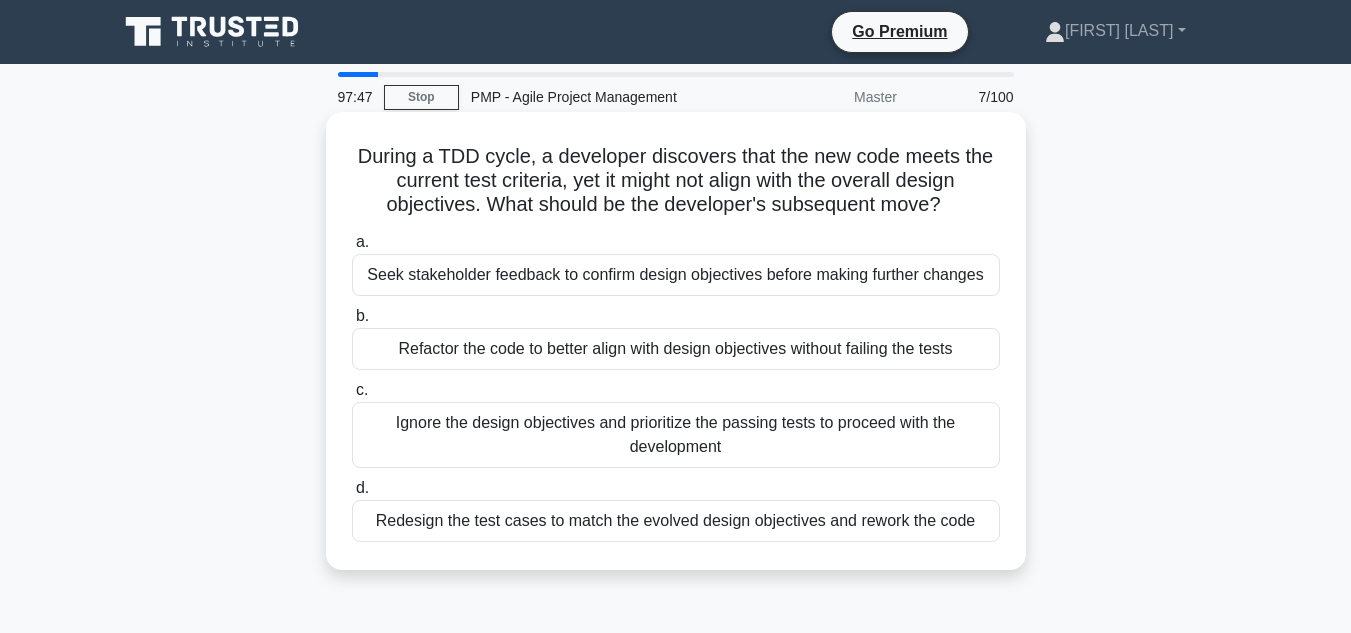 copy on "During a TDD cycle, a developer discovers that the new code meets the current test criteria, yet it might not align with the overall design objectives. What should be the developer's subsequent move?
.spinner_0XTQ{transform-origin:center;animation:spinner_y6GP .75s linear infinite}@keyframes spinner_y6GP{100%{transform:rotate(360deg)}}
a.
Seek stakeholder feedback to confirm design objectives before making further changes
b.
Refactor the code to better align with design objectives without failing the tests
c.
Ignore the design objectives and prioritize the passing tests to proceed with the development
d.
Redesign the test cases to match the evolved design objectives and rework the code" 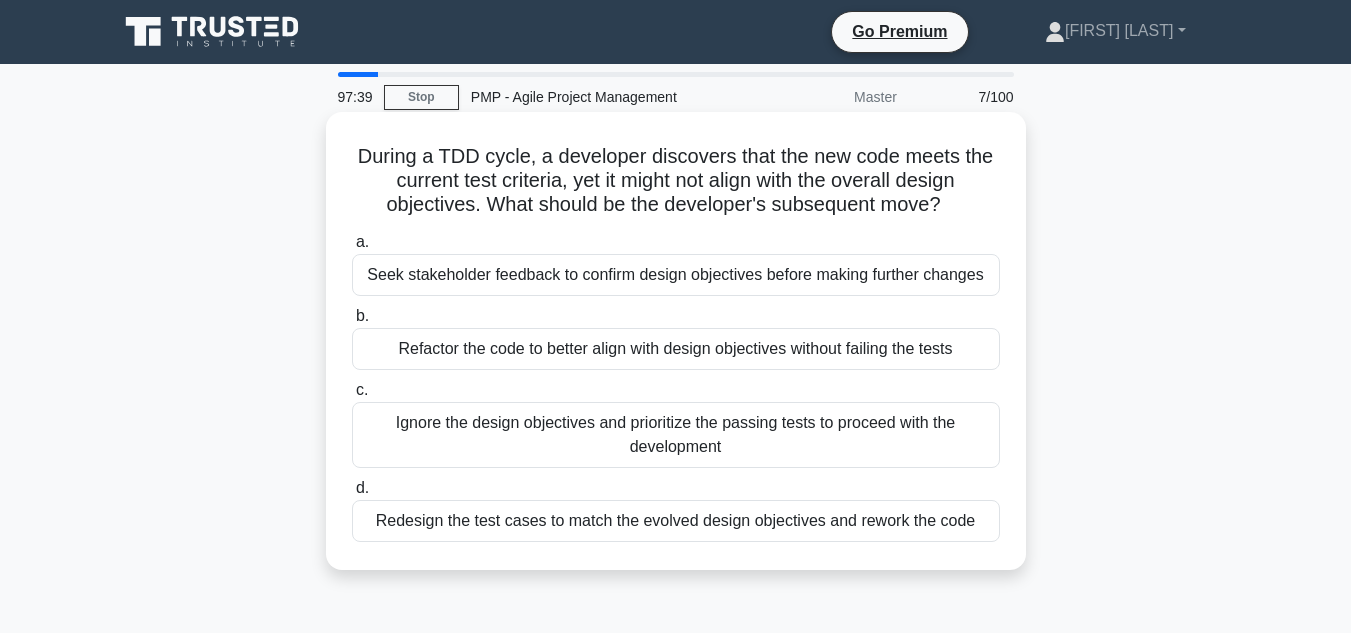 click on "Refactor the code to better align with design objectives without failing the tests" at bounding box center [676, 349] 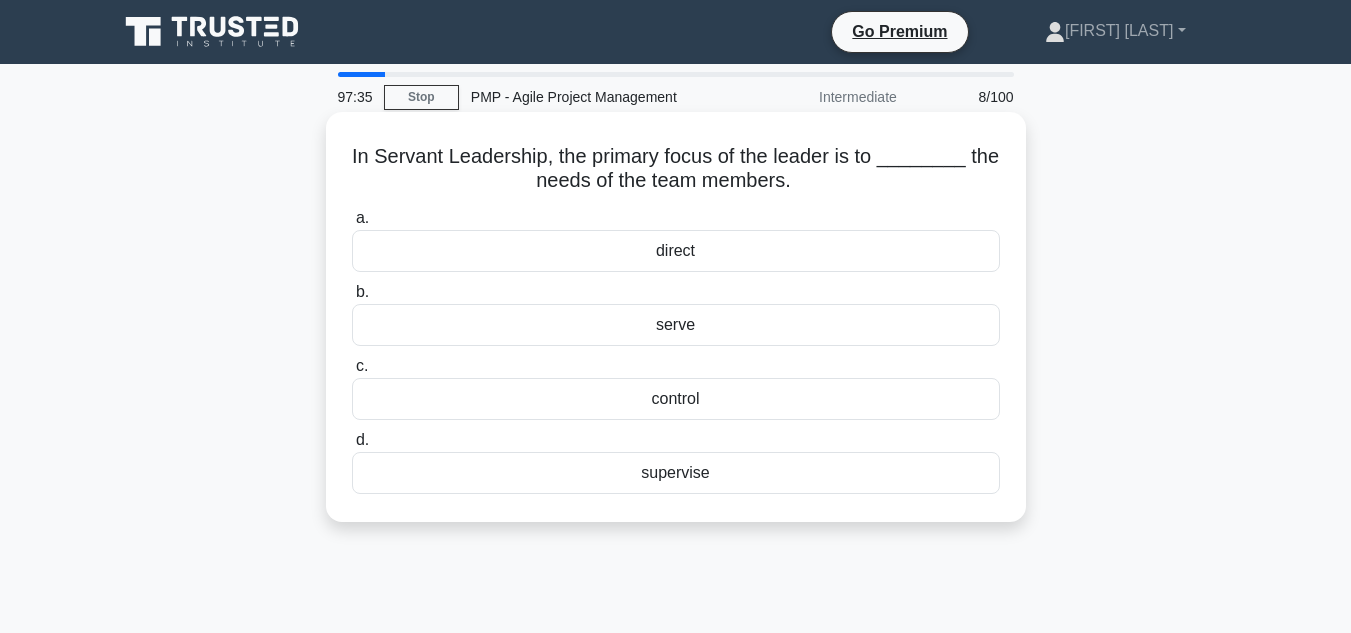 drag, startPoint x: 336, startPoint y: 165, endPoint x: 766, endPoint y: 487, distance: 537.20013 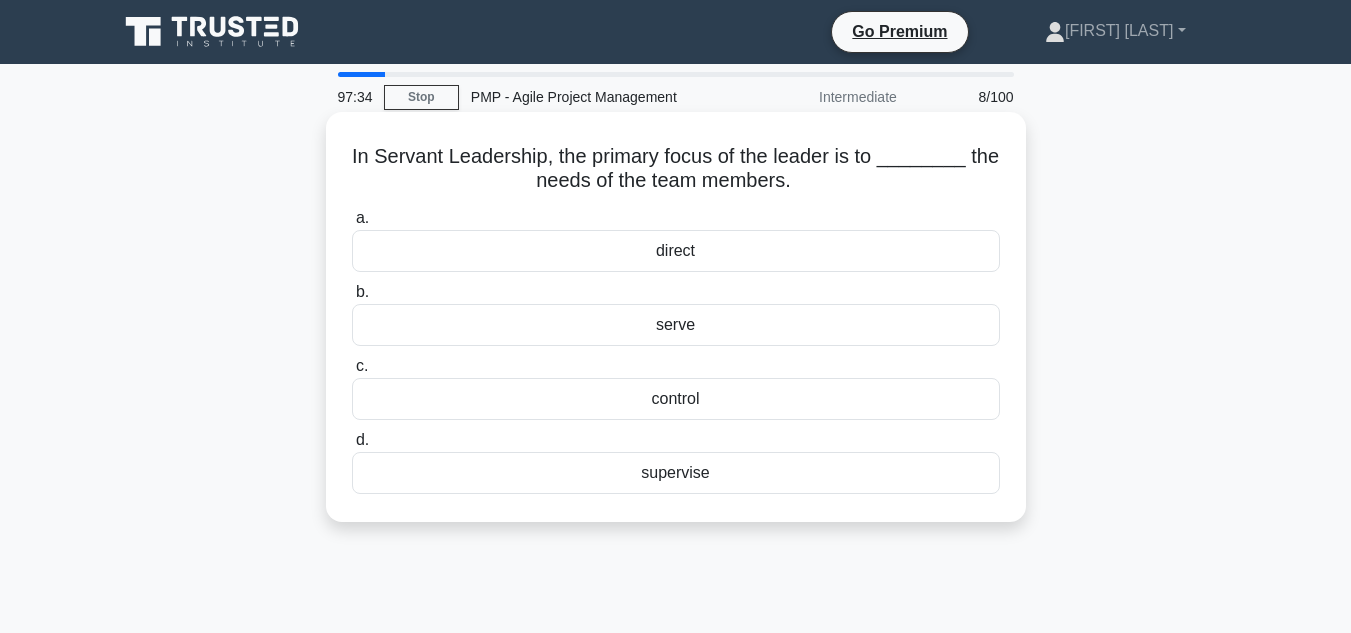 copy on "In Servant Leadership, the primary focus of the leader is to ________ the needs of the team members.
.spinner_0XTQ{transform-origin:center;animation:spinner_y6GP .75s linear infinite}@keyframes spinner_y6GP{100%{transform:rotate(360deg)}}
a.
direct
b.
serve
c.
control
d.
supervise" 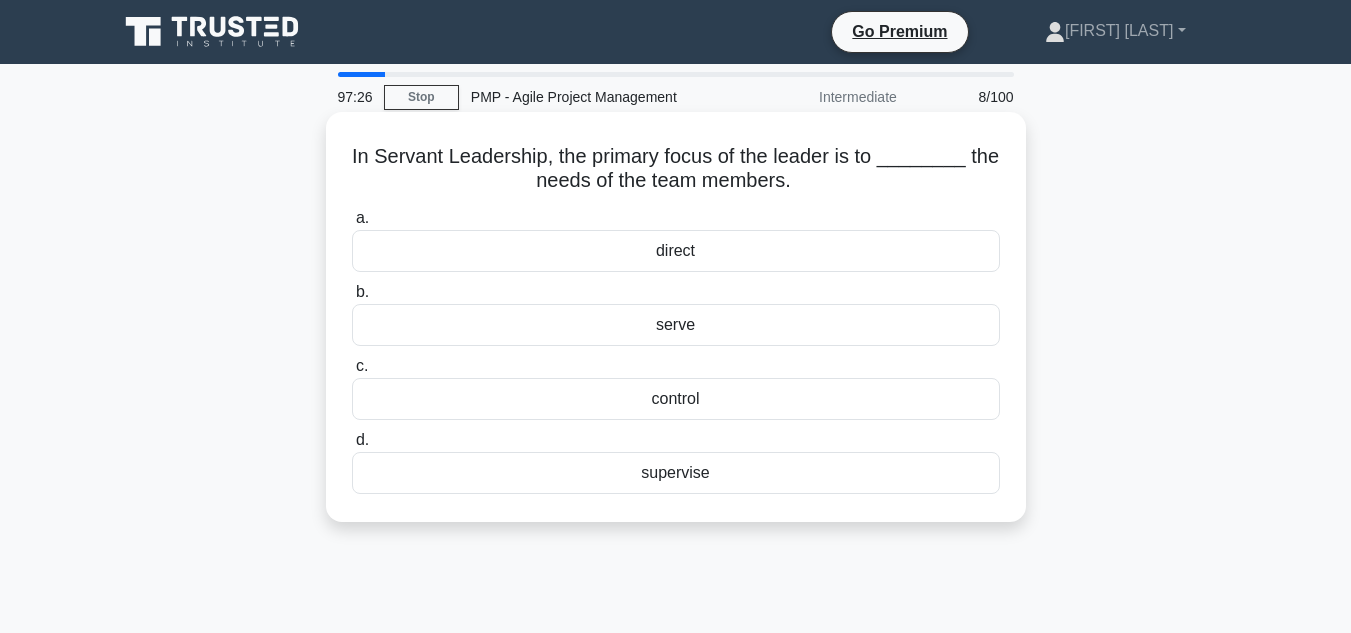 click on "serve" at bounding box center (676, 325) 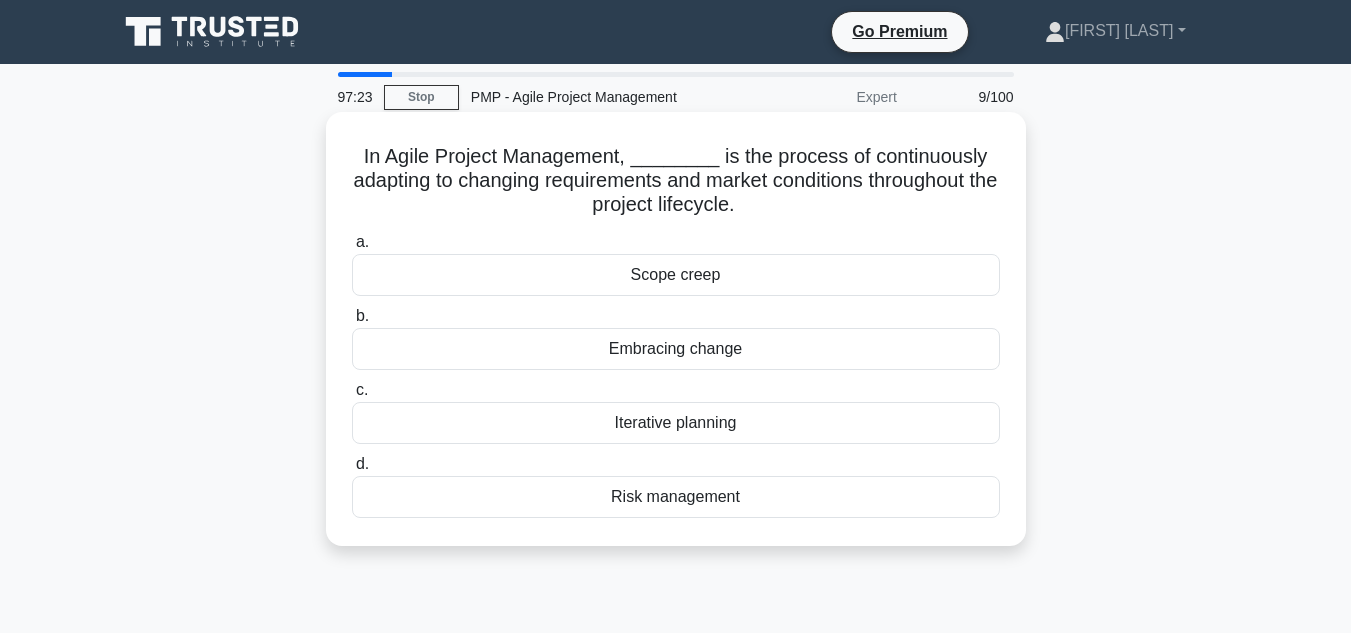 drag, startPoint x: 356, startPoint y: 162, endPoint x: 818, endPoint y: 496, distance: 570.0877 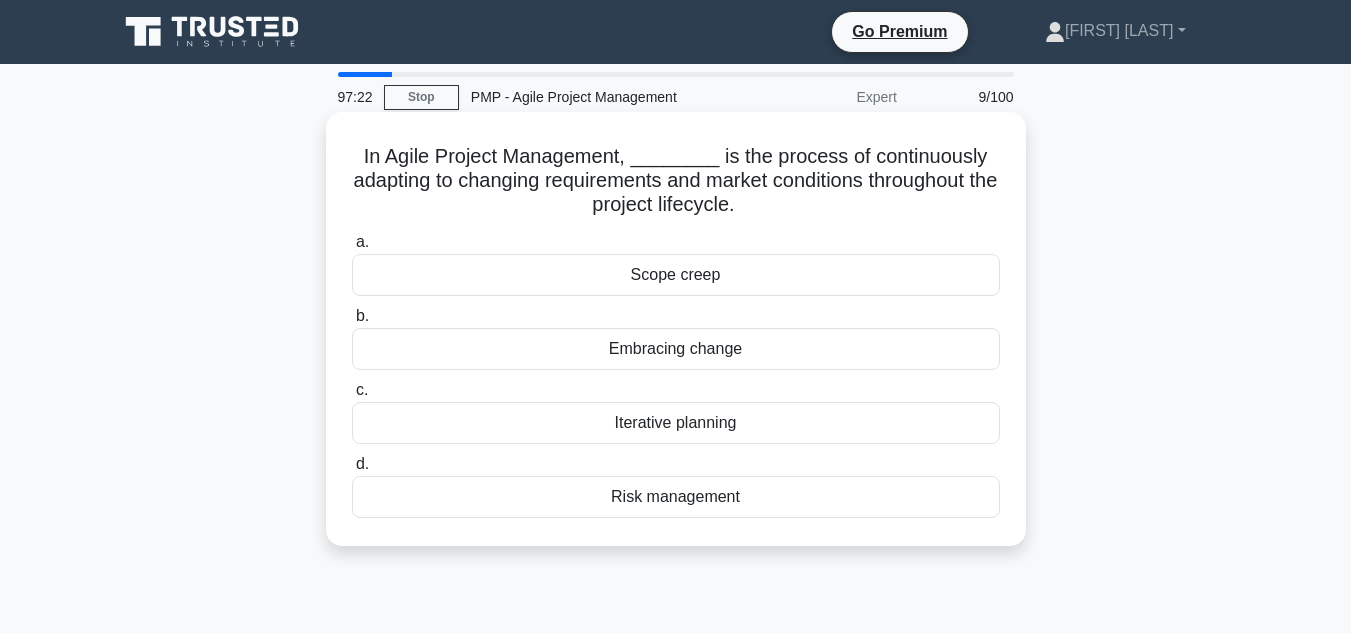 copy on "In Agile Project Management, ________ is the process of continuously adapting to changing requirements and market conditions throughout the project lifecycle.
.spinner_0XTQ{transform-origin:center;animation:spinner_y6GP .75s linear infinite}@keyframes spinner_y6GP{100%{transform:rotate(360deg)}}
a.
Scope creep
b.
Embracing change
c.
Iterative planning
d.
Risk management" 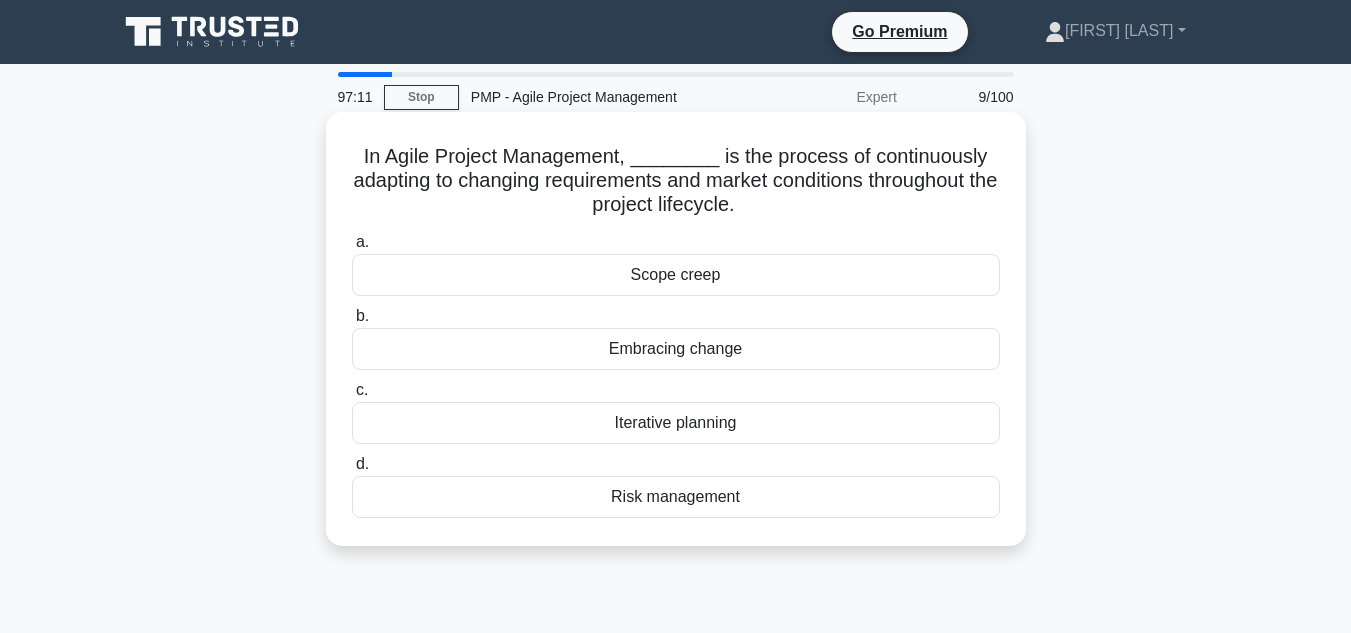 click on "c.
Iterative planning" at bounding box center [676, 411] 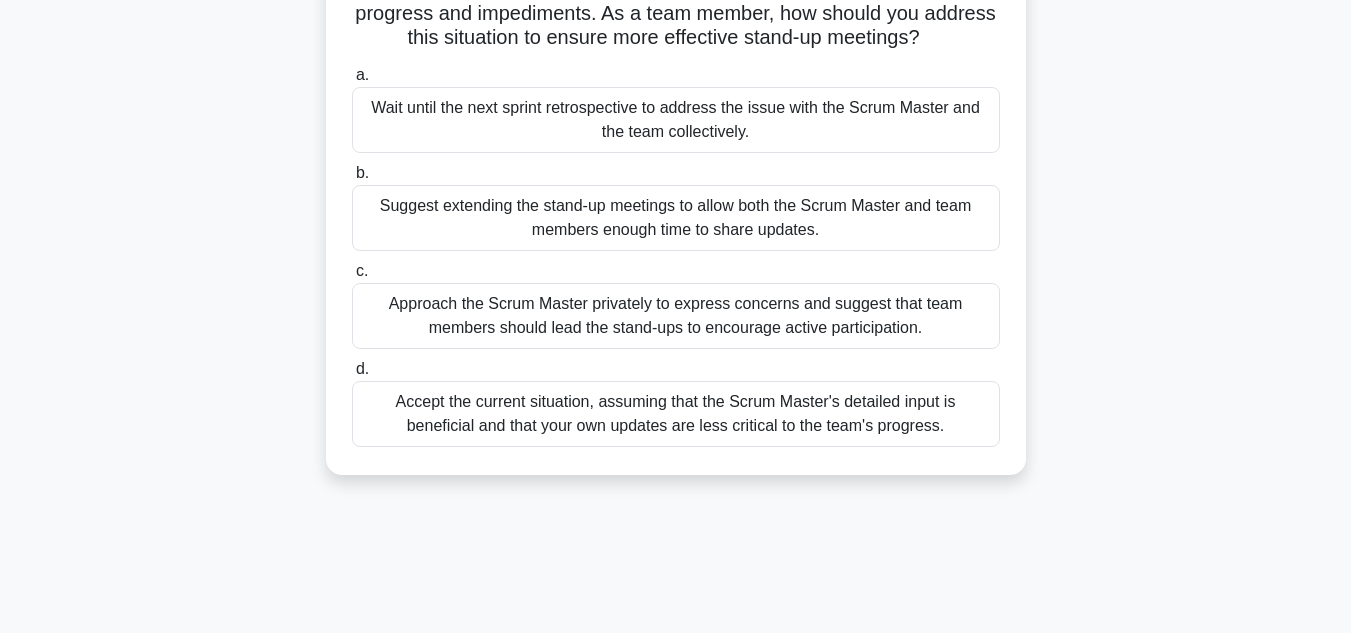 drag, startPoint x: 356, startPoint y: 149, endPoint x: 965, endPoint y: 620, distance: 769.8844 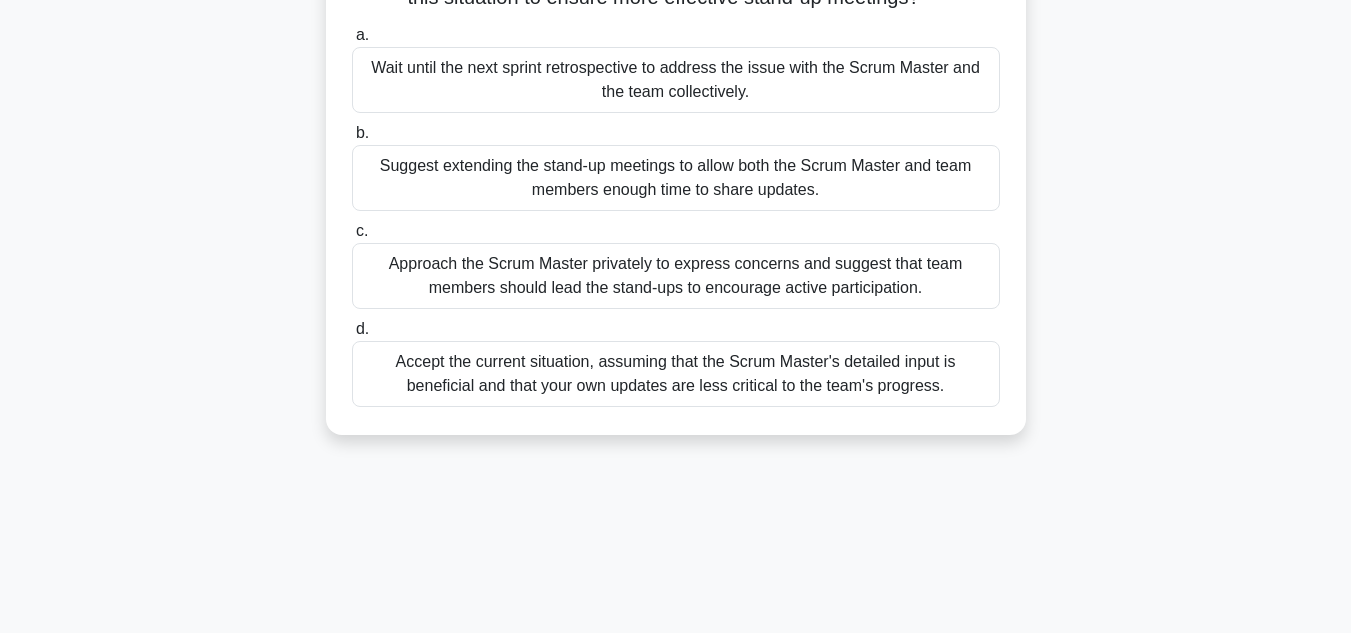 copy on "During the daily stand-up meetings, you notice that the Scrum Master is consistently taking most of the time to discuss updates, issues, and priorities, leaving limited opportunity for team members to share their own progress and impediments. As a team member, how should you address this situation to ensure more effective stand-up meetings?
.spinner_0XTQ{transform-origin:center;animation:spinner_y6GP .75s linear infinite}@keyframes spinner_y6GP{100%{transform:rotate(360deg)}}
a.
Wait until the next sprint retrospective to address the issue with the Scrum Master and the team collectively.
b.
Suggest extending the stand-up meetings to allow both the Scrum Master and team members enough time to share updates.
c.
Approach the Scrum Master privately to express concerns and sugges..." 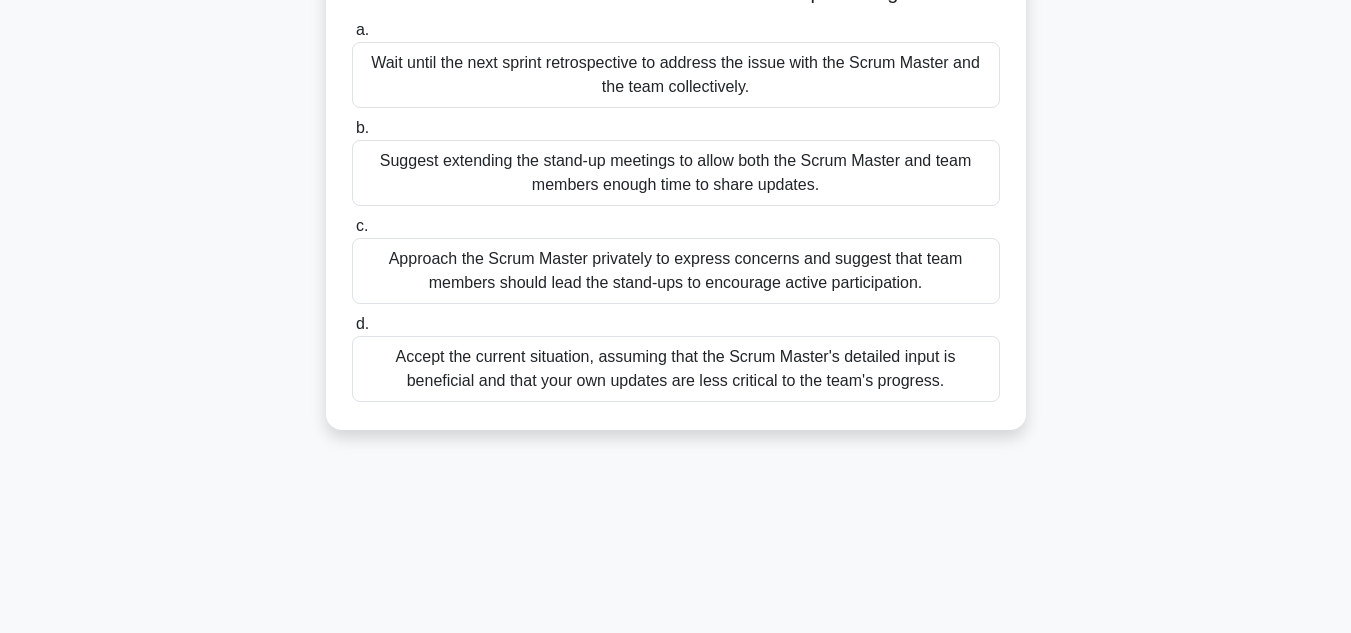 click on "Approach the Scrum Master privately to express concerns and suggest that team members should lead the stand-ups to encourage active participation." at bounding box center [676, 271] 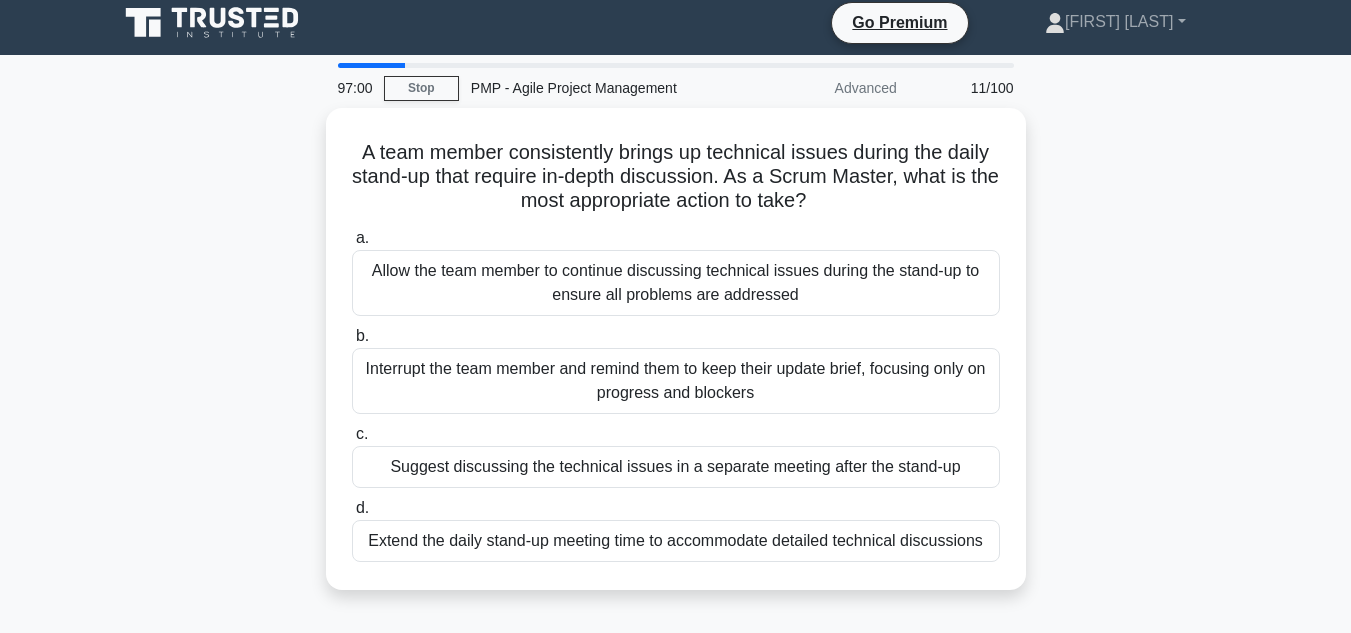 scroll, scrollTop: 0, scrollLeft: 0, axis: both 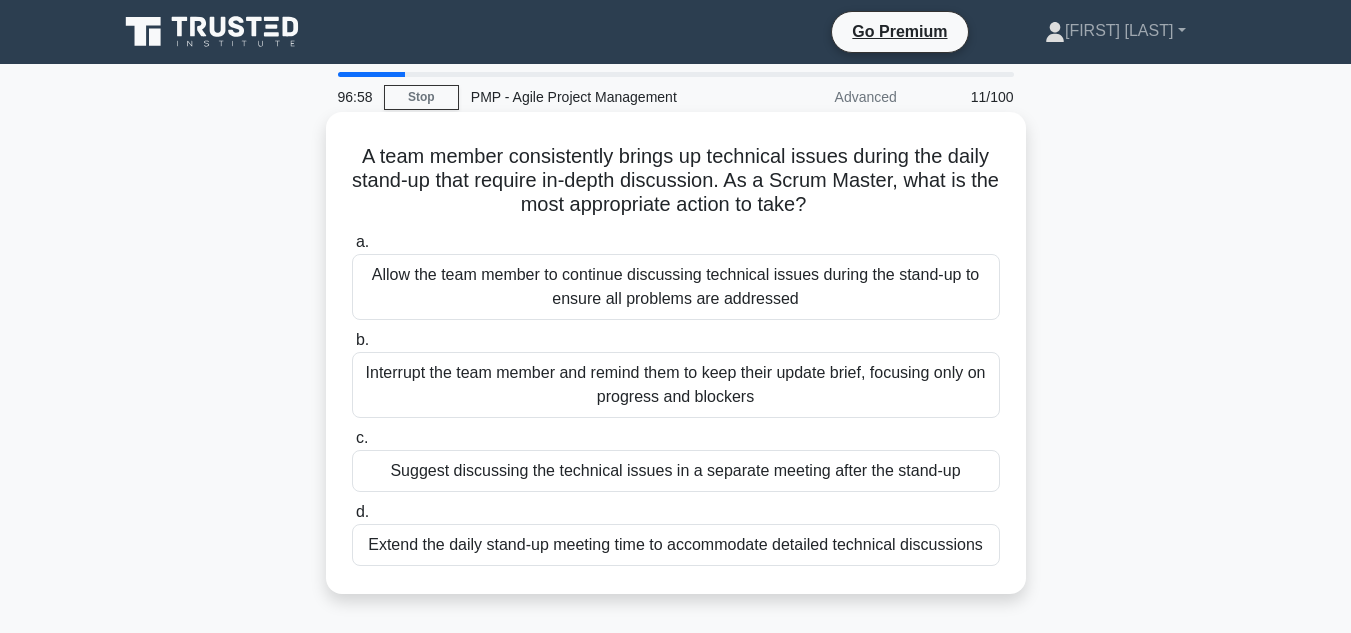 drag, startPoint x: 334, startPoint y: 138, endPoint x: 994, endPoint y: 560, distance: 783.3799 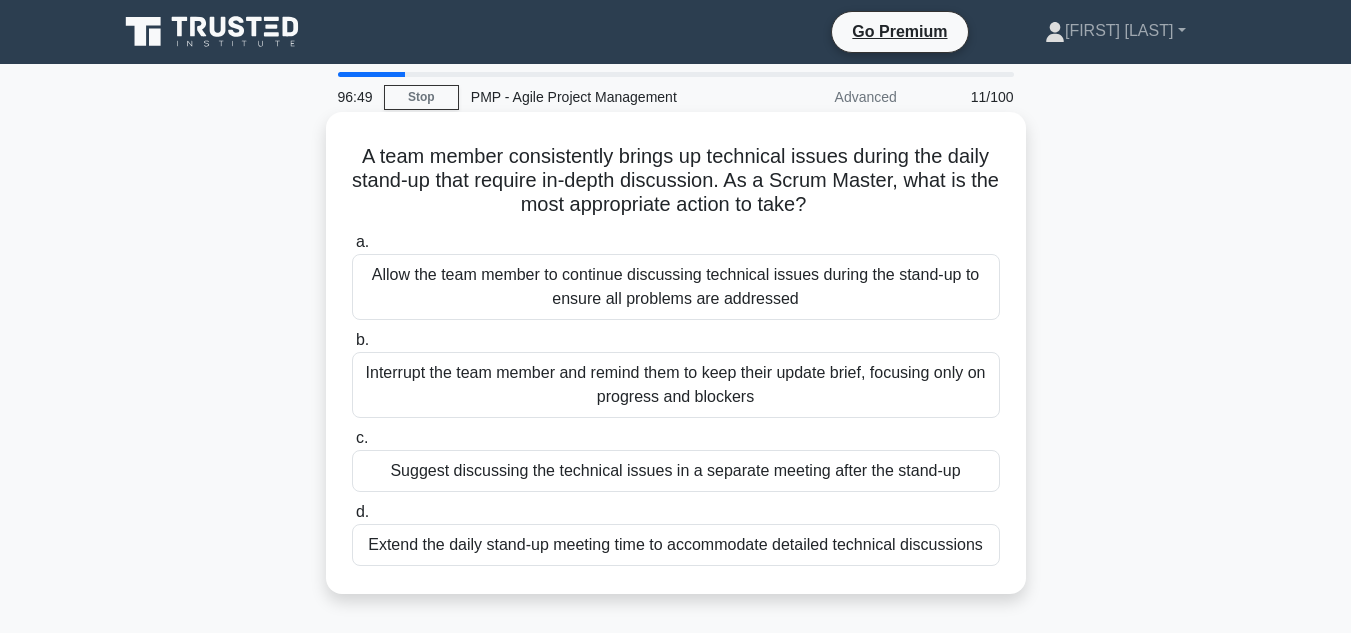 click on "Suggest discussing the technical issues in a separate meeting after the stand-up" at bounding box center (676, 471) 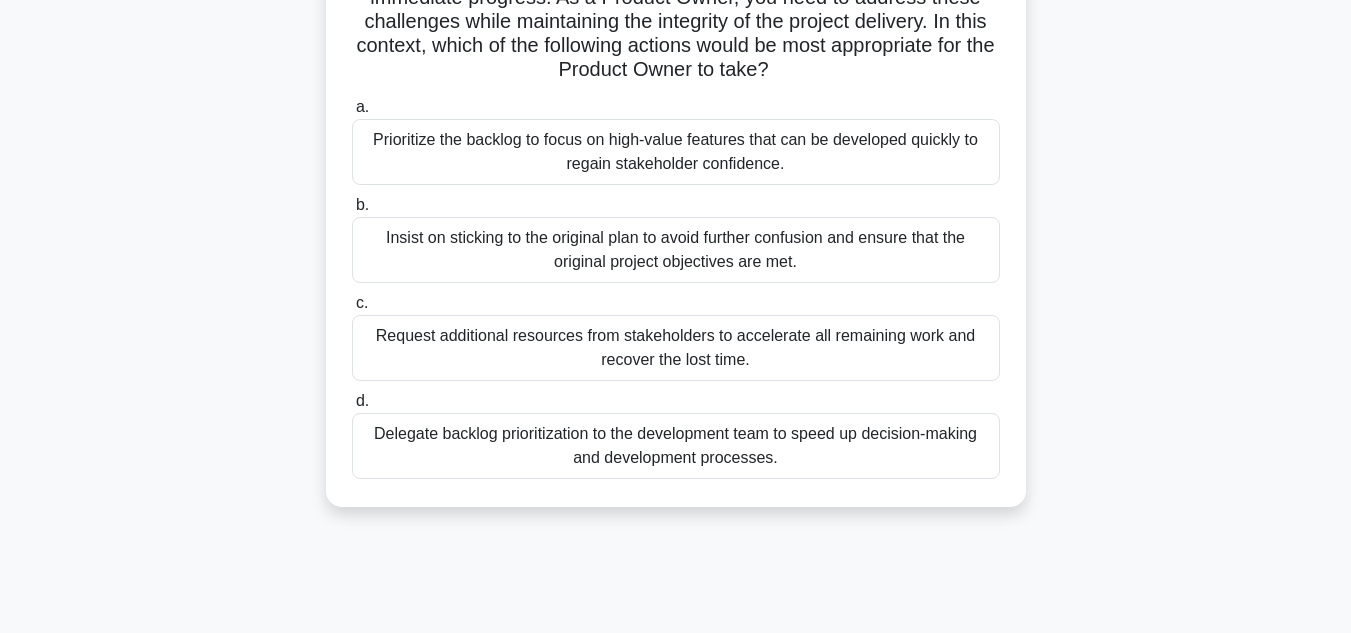 scroll, scrollTop: 447, scrollLeft: 0, axis: vertical 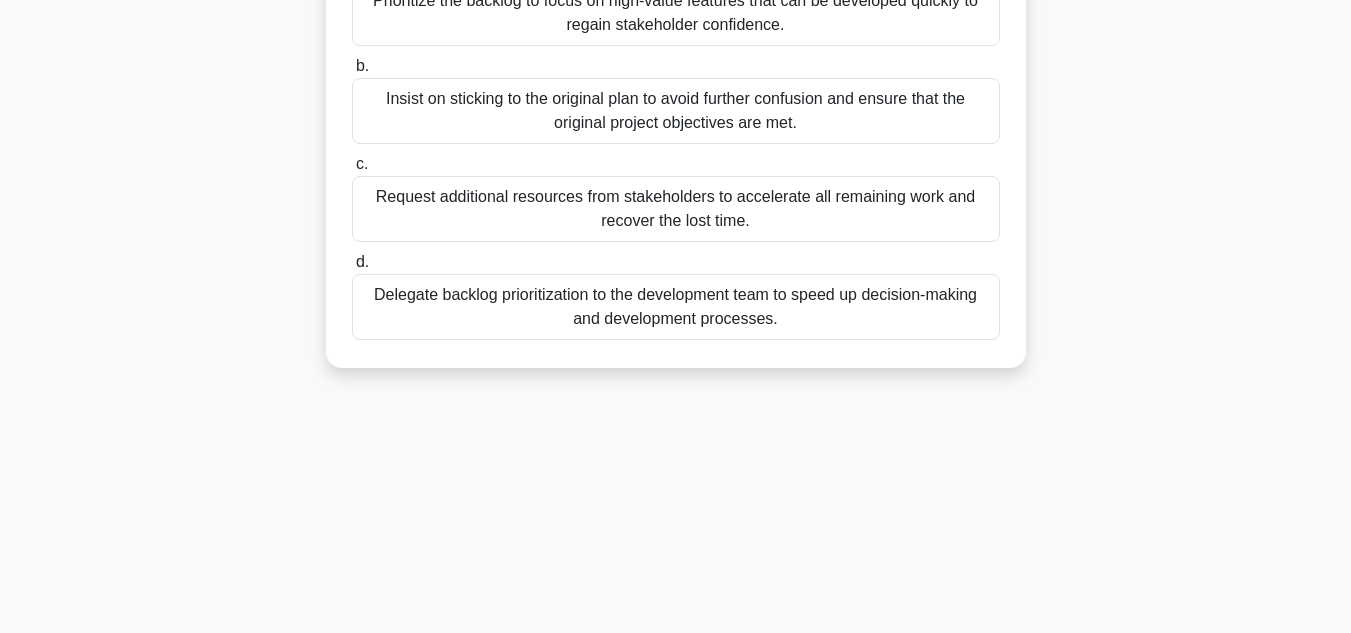 drag, startPoint x: 345, startPoint y: 154, endPoint x: 846, endPoint y: 470, distance: 592.33185 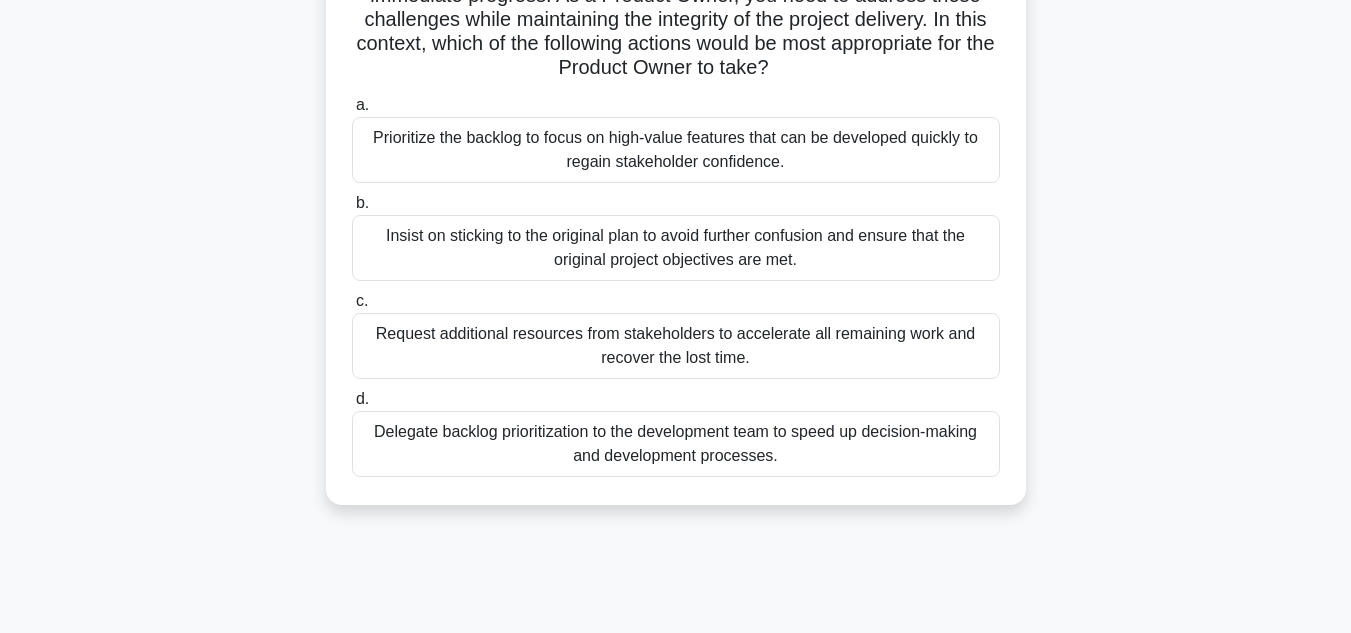 scroll, scrollTop: 303, scrollLeft: 0, axis: vertical 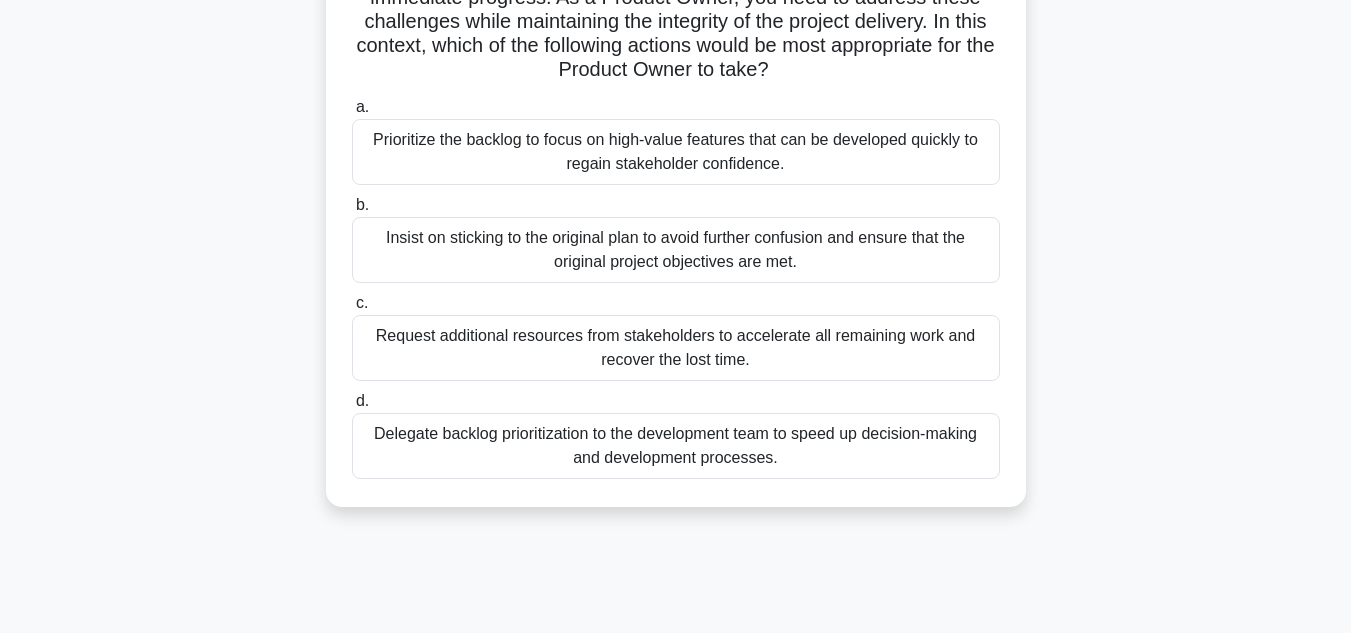 click on "Prioritize the backlog to focus on high-value features that can be developed quickly to regain stakeholder confidence." at bounding box center [676, 152] 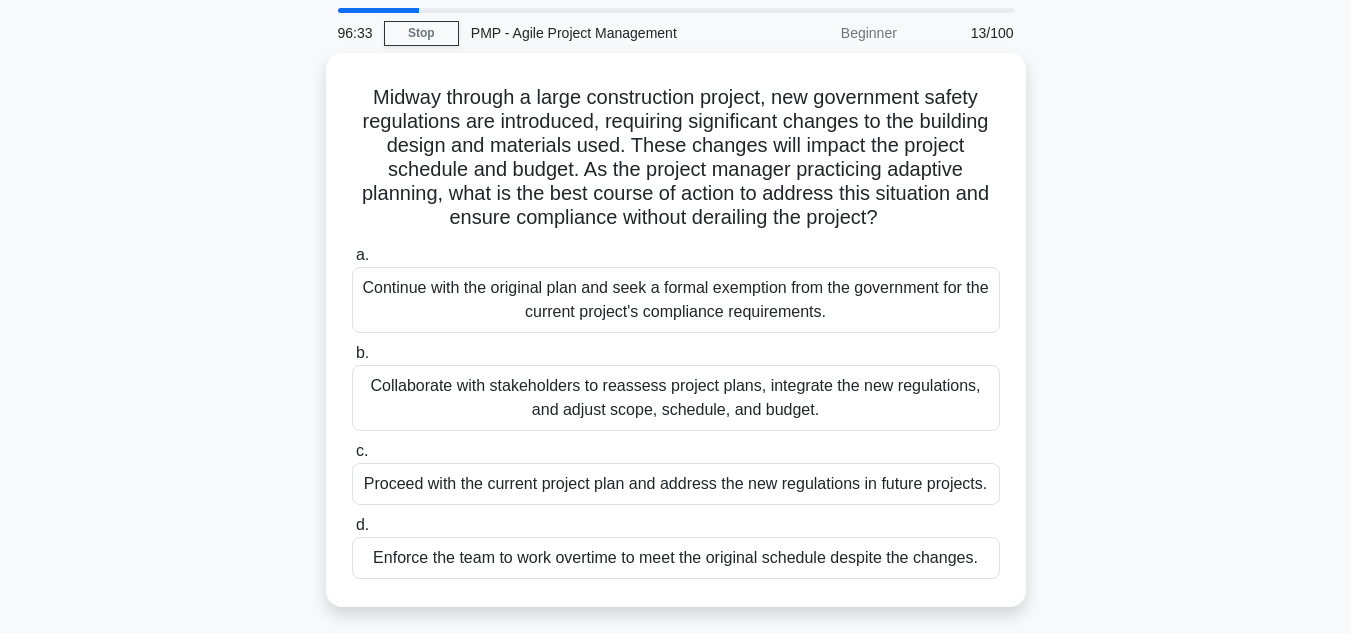scroll, scrollTop: 0, scrollLeft: 0, axis: both 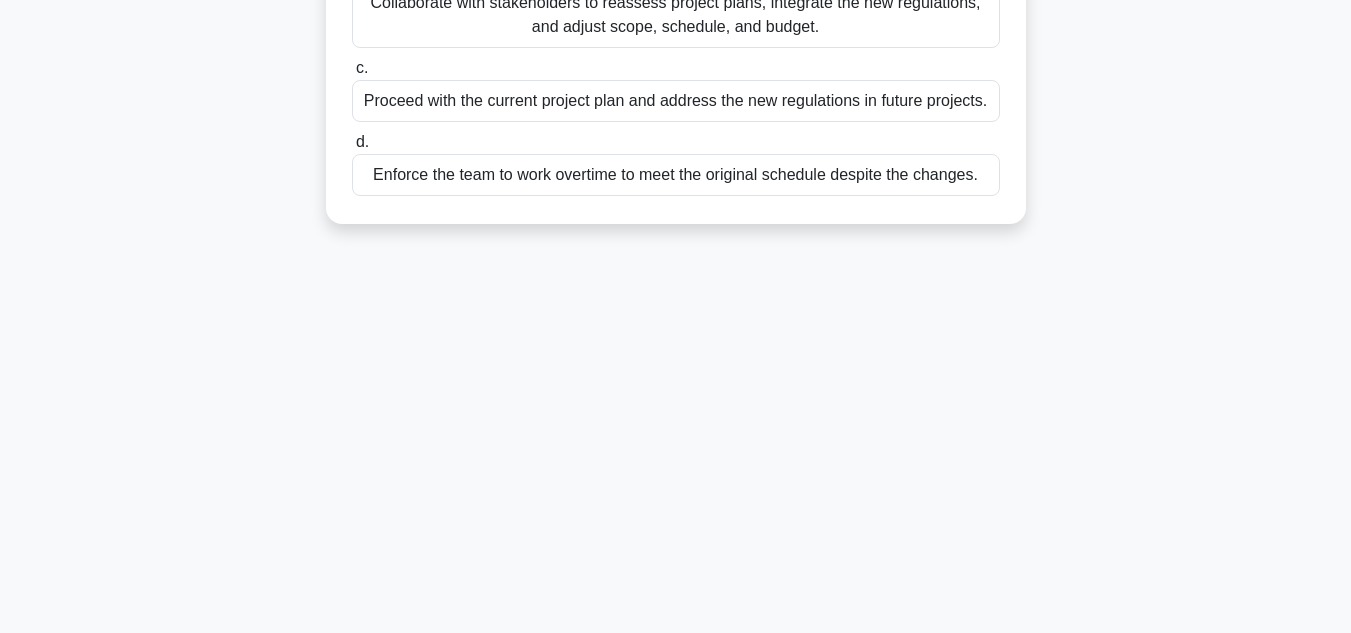 drag, startPoint x: 358, startPoint y: 149, endPoint x: 1132, endPoint y: 451, distance: 830.83093 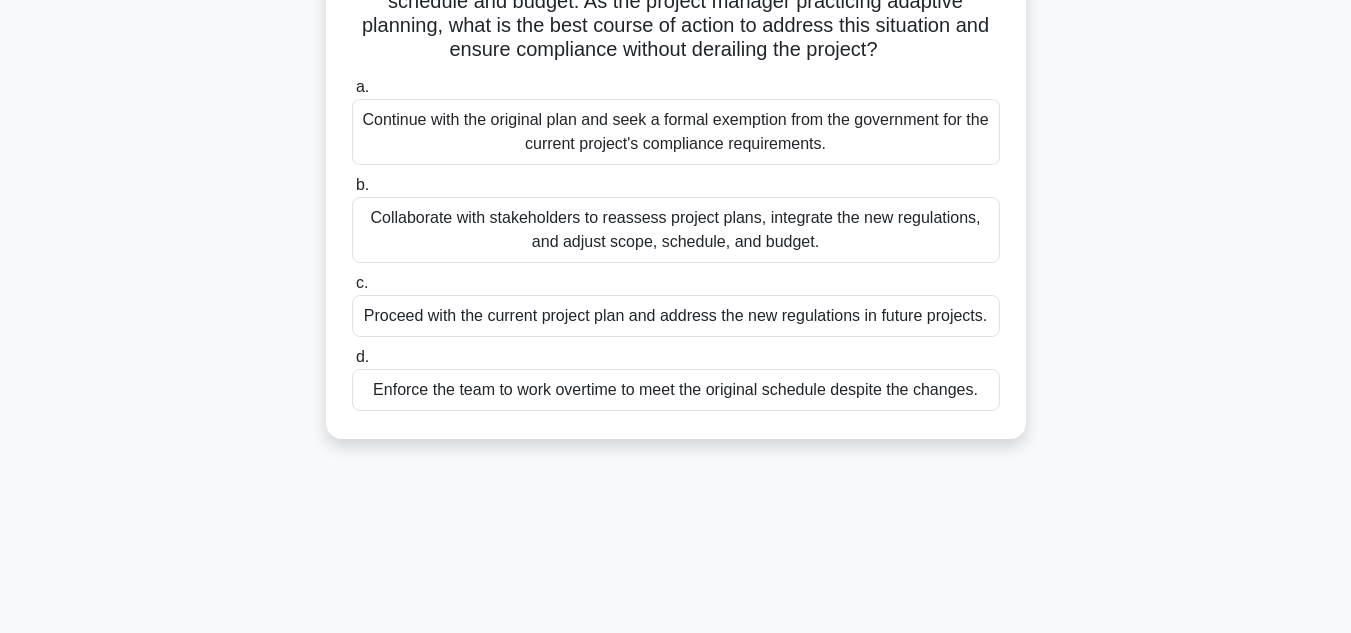 scroll, scrollTop: 231, scrollLeft: 0, axis: vertical 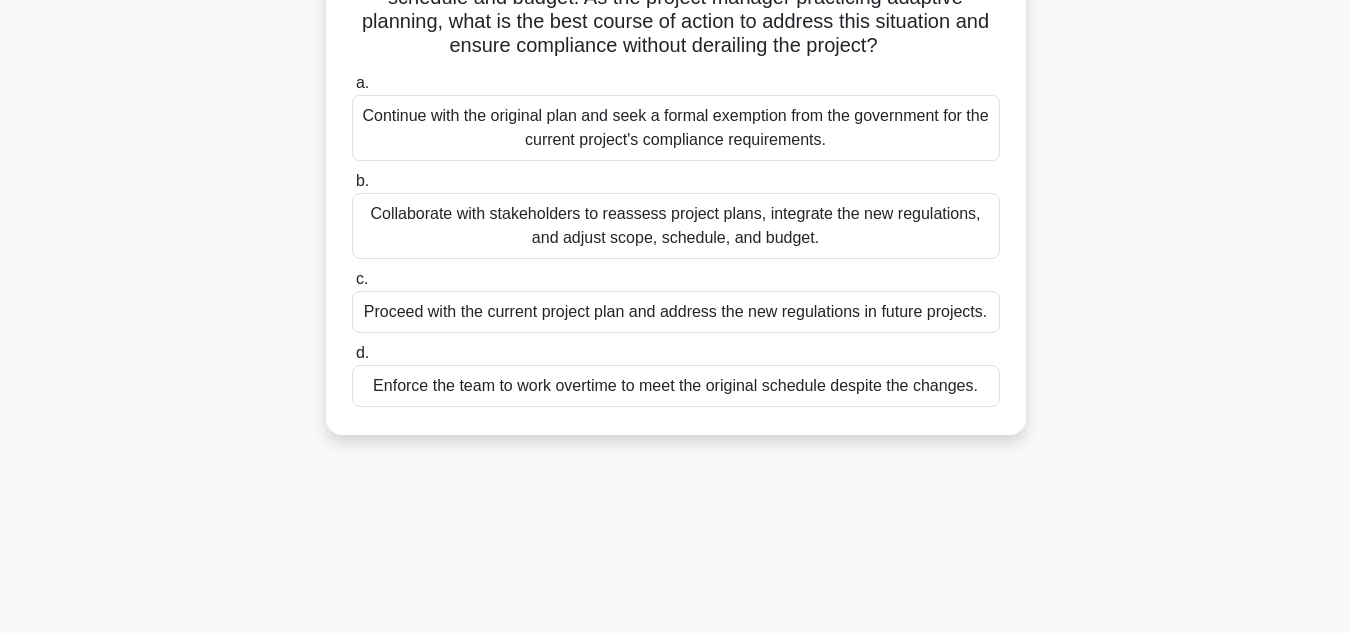 click on "Collaborate with stakeholders to reassess project plans, integrate the new regulations, and adjust scope, schedule, and budget." at bounding box center [676, 226] 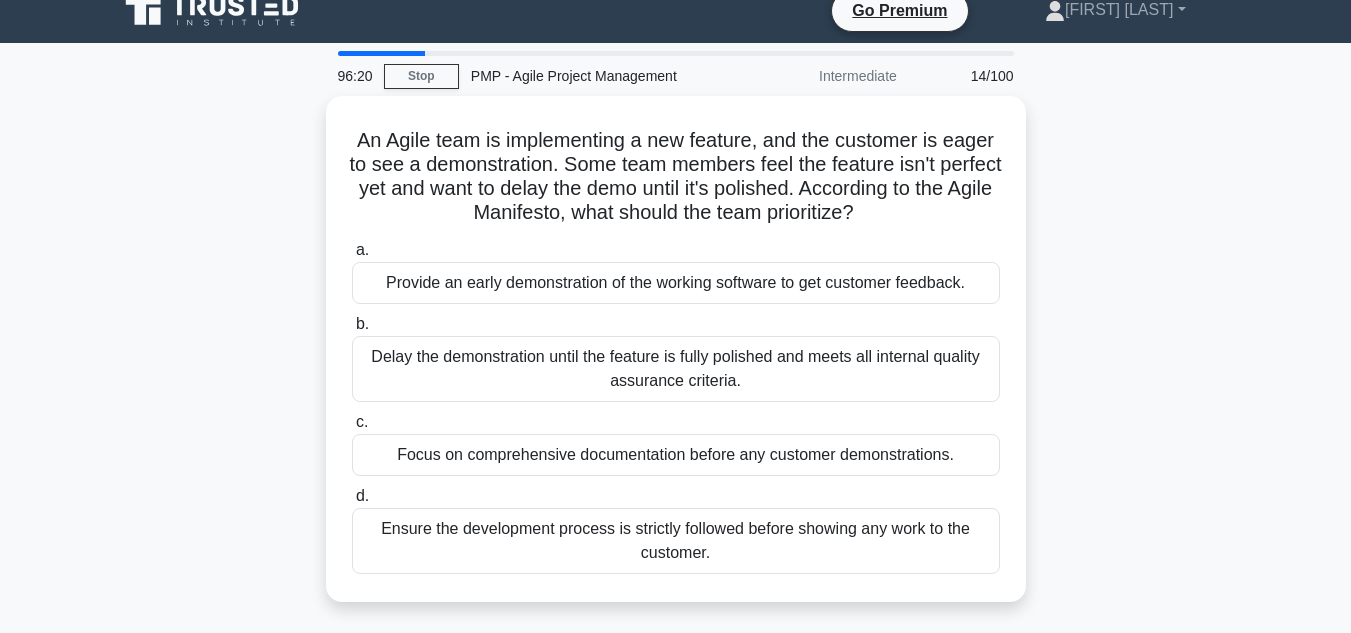 scroll, scrollTop: 0, scrollLeft: 0, axis: both 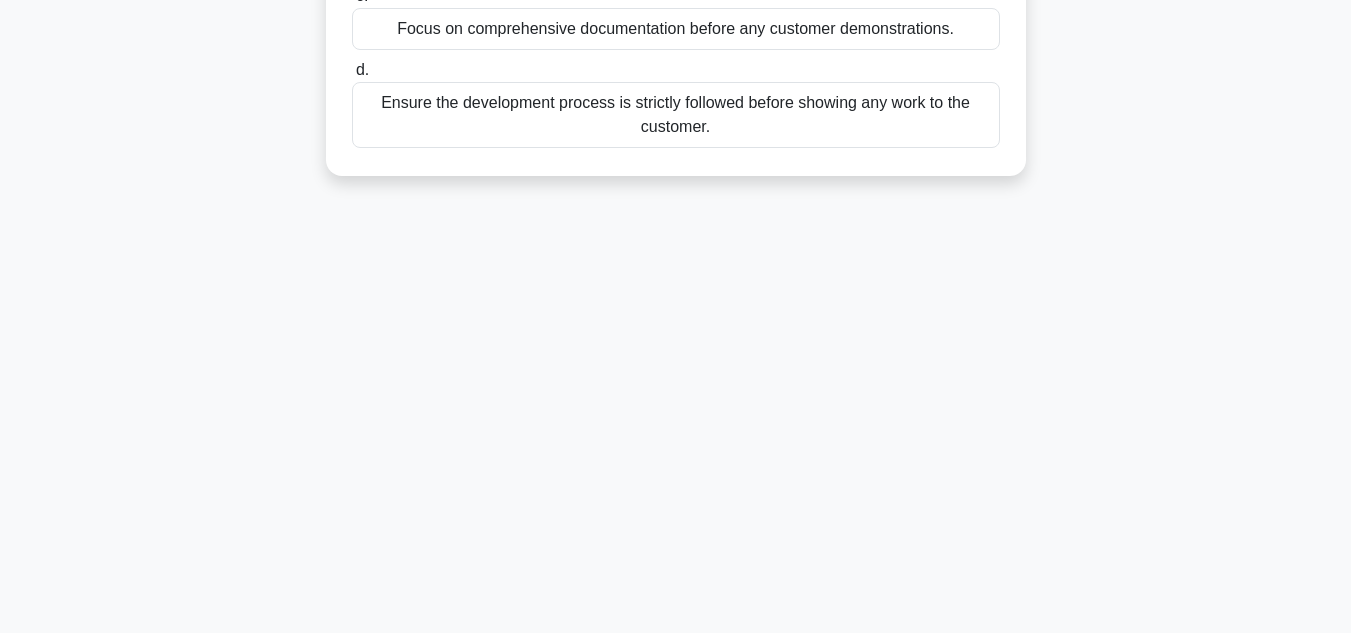 drag, startPoint x: 376, startPoint y: 140, endPoint x: 858, endPoint y: 651, distance: 702.4564 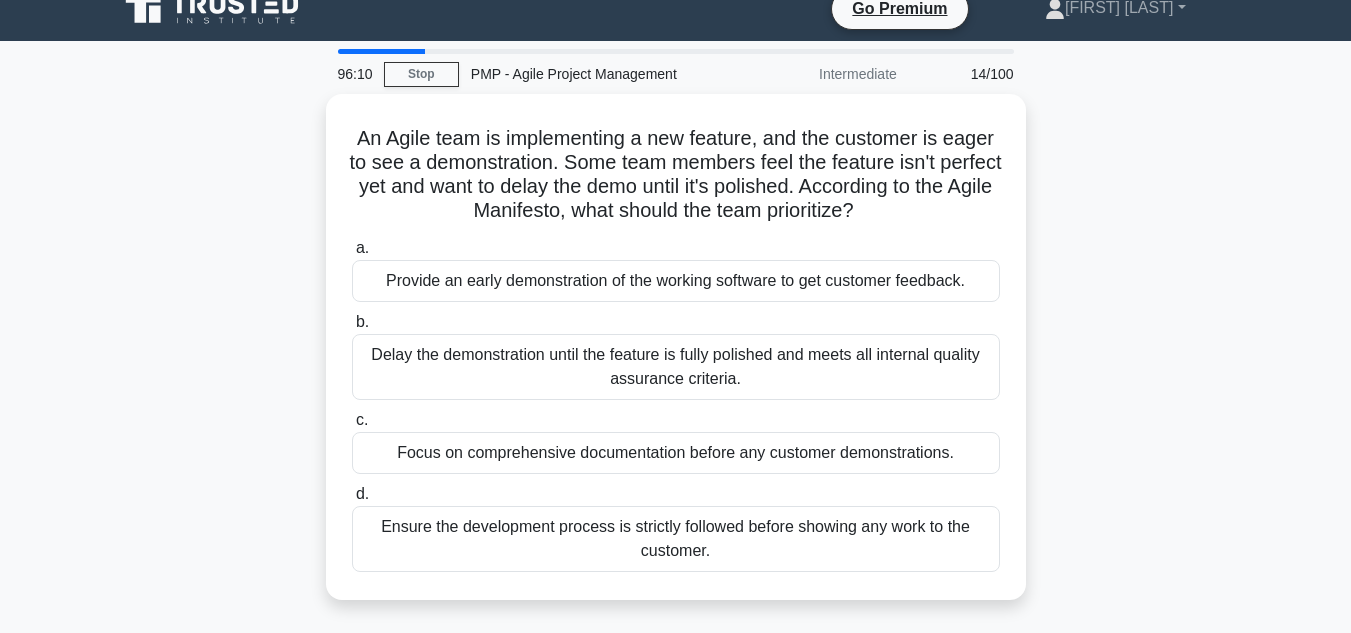 scroll, scrollTop: 0, scrollLeft: 0, axis: both 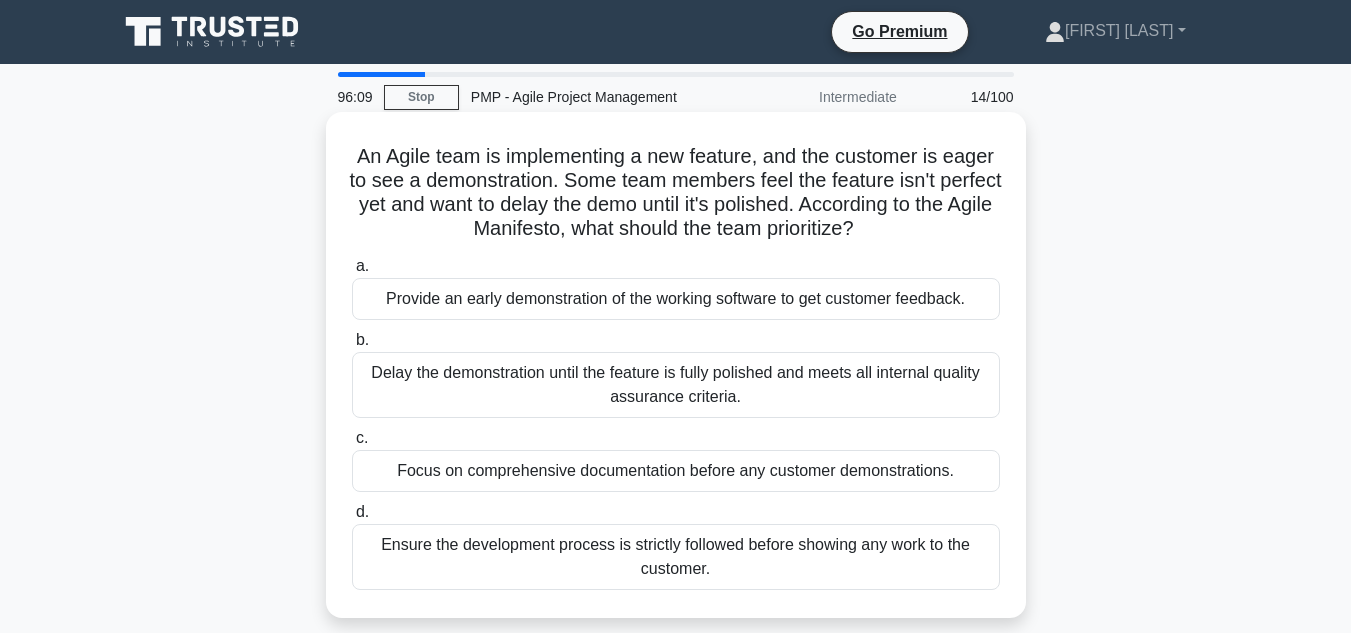 click on "Provide an early demonstration of the working software to get customer feedback." at bounding box center [676, 299] 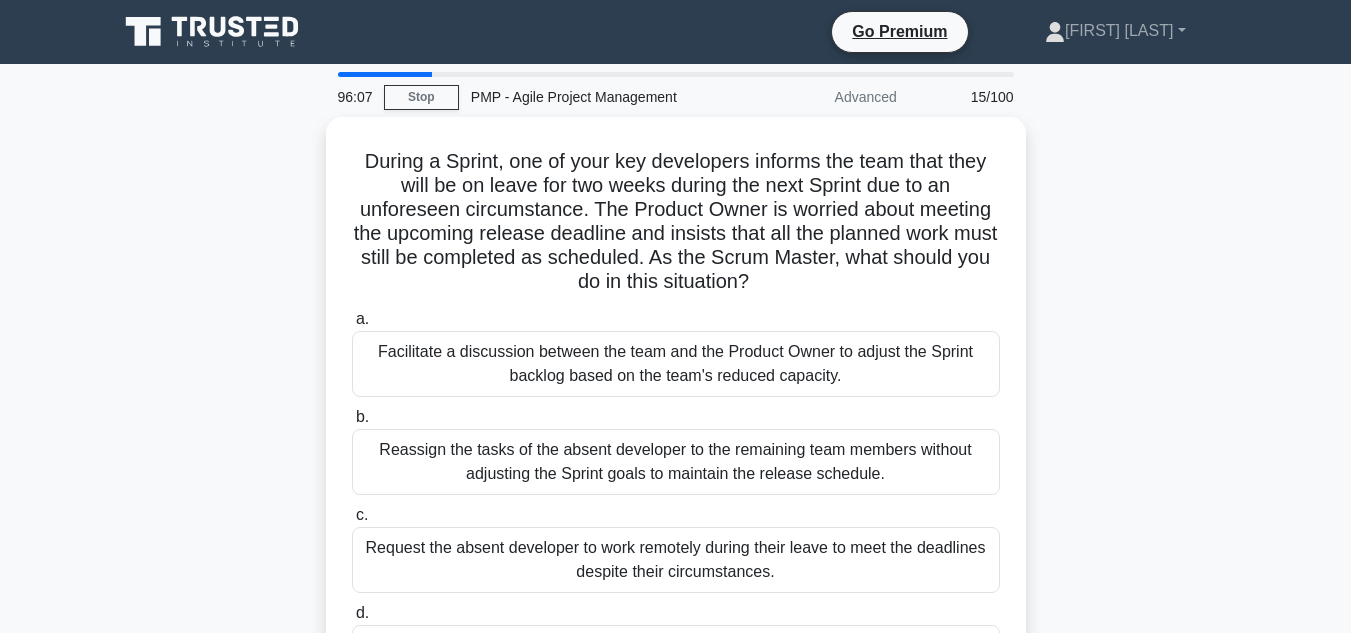 scroll, scrollTop: 447, scrollLeft: 0, axis: vertical 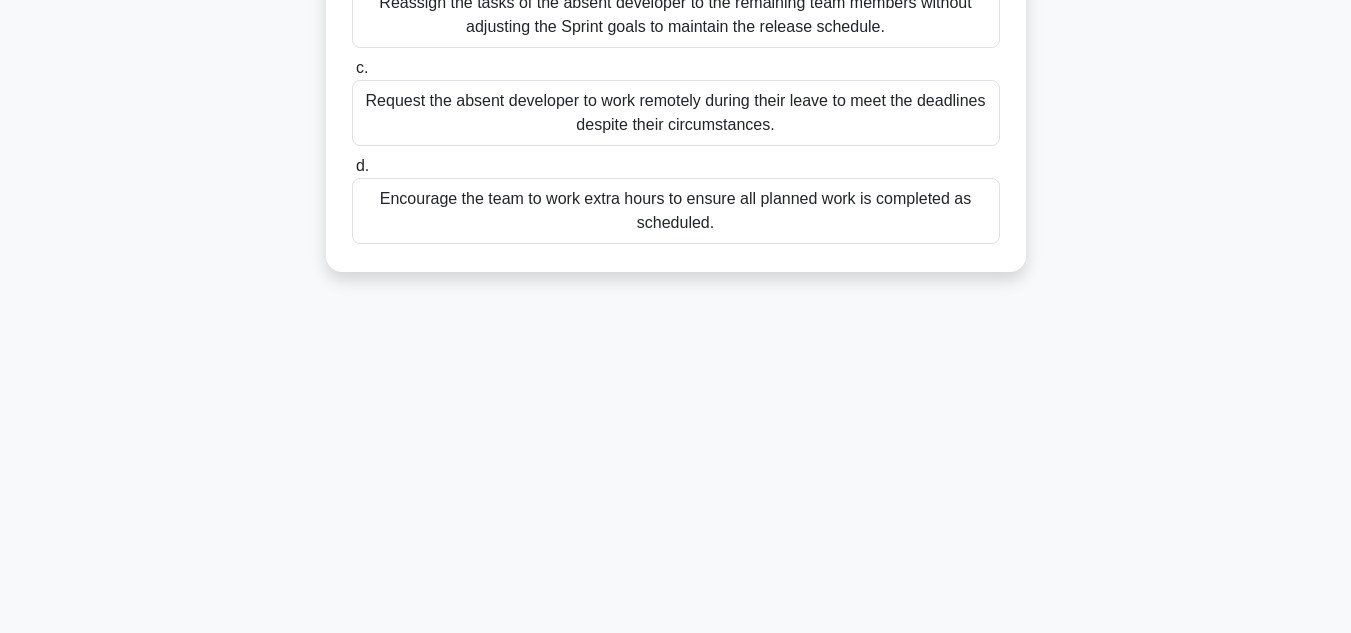drag, startPoint x: 354, startPoint y: 151, endPoint x: 921, endPoint y: 680, distance: 775.4547 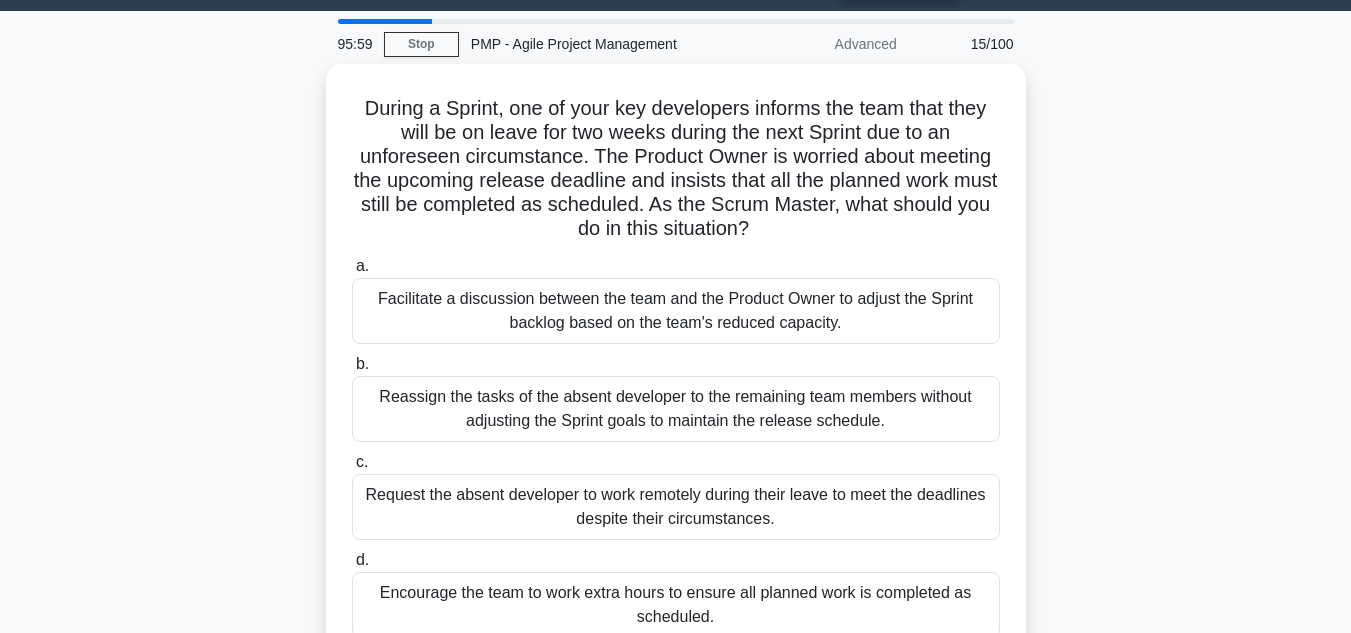 scroll, scrollTop: 0, scrollLeft: 0, axis: both 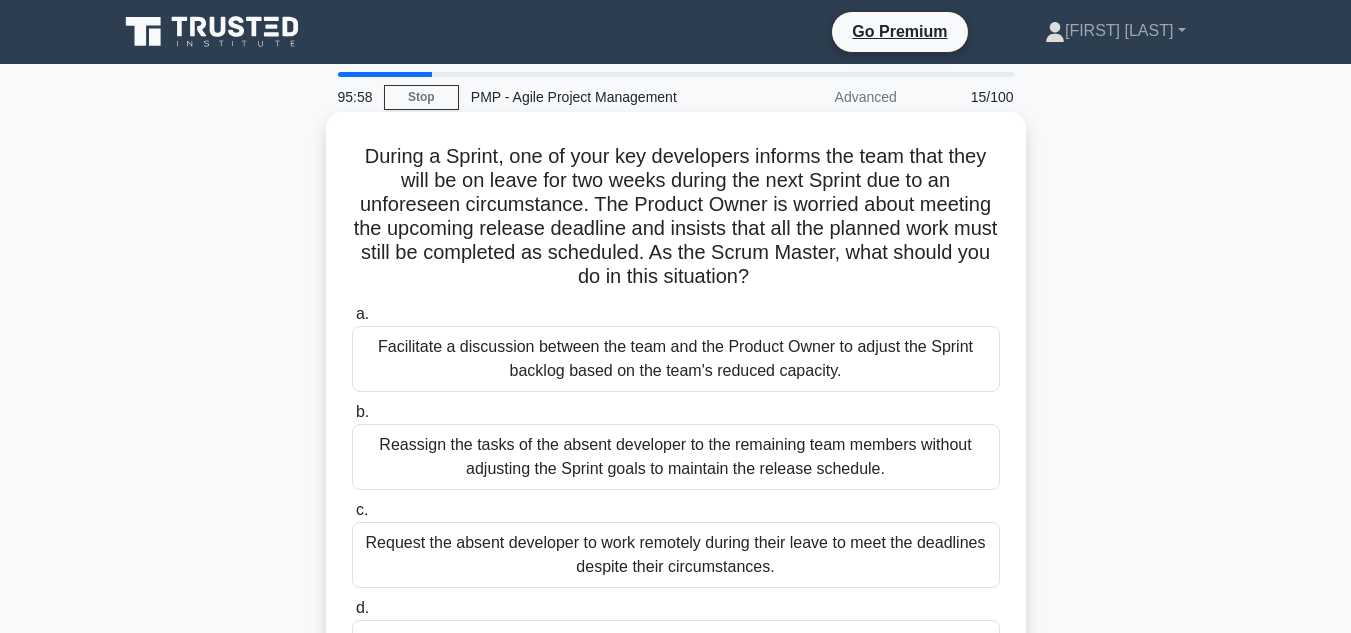 click on "Facilitate a discussion between the team and the Product Owner to adjust the Sprint backlog based on the team's reduced capacity." at bounding box center [676, 359] 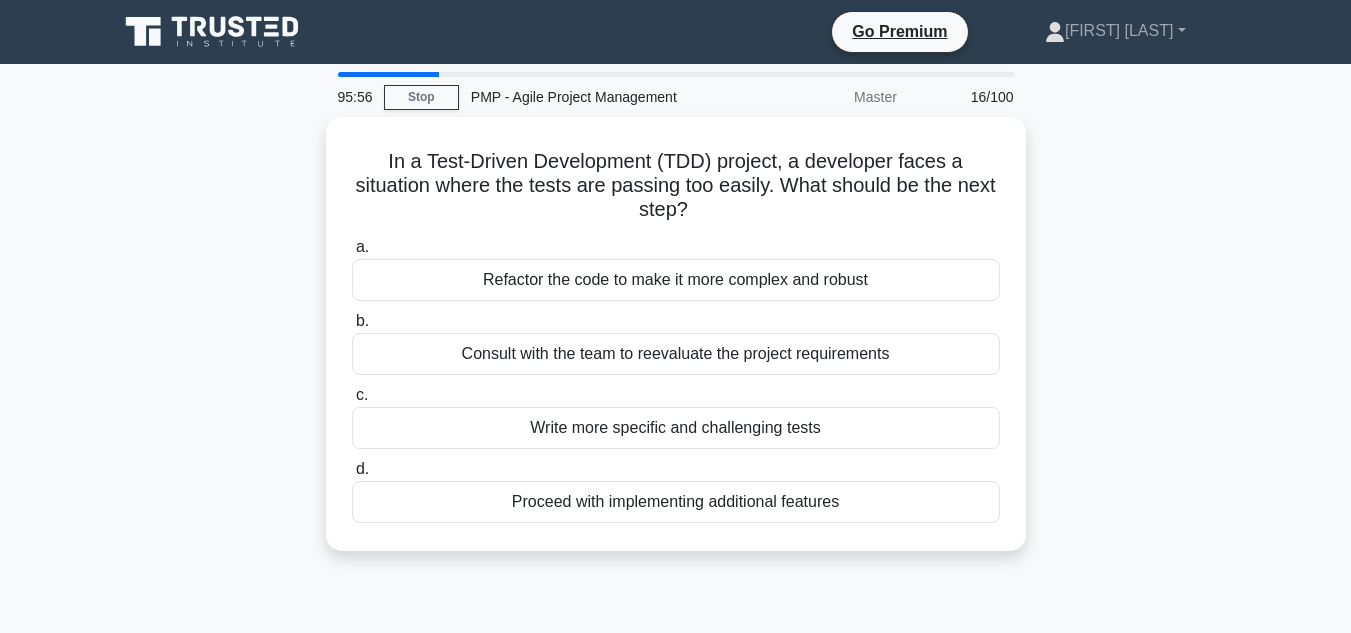 drag, startPoint x: 383, startPoint y: 148, endPoint x: 928, endPoint y: 560, distance: 683.20496 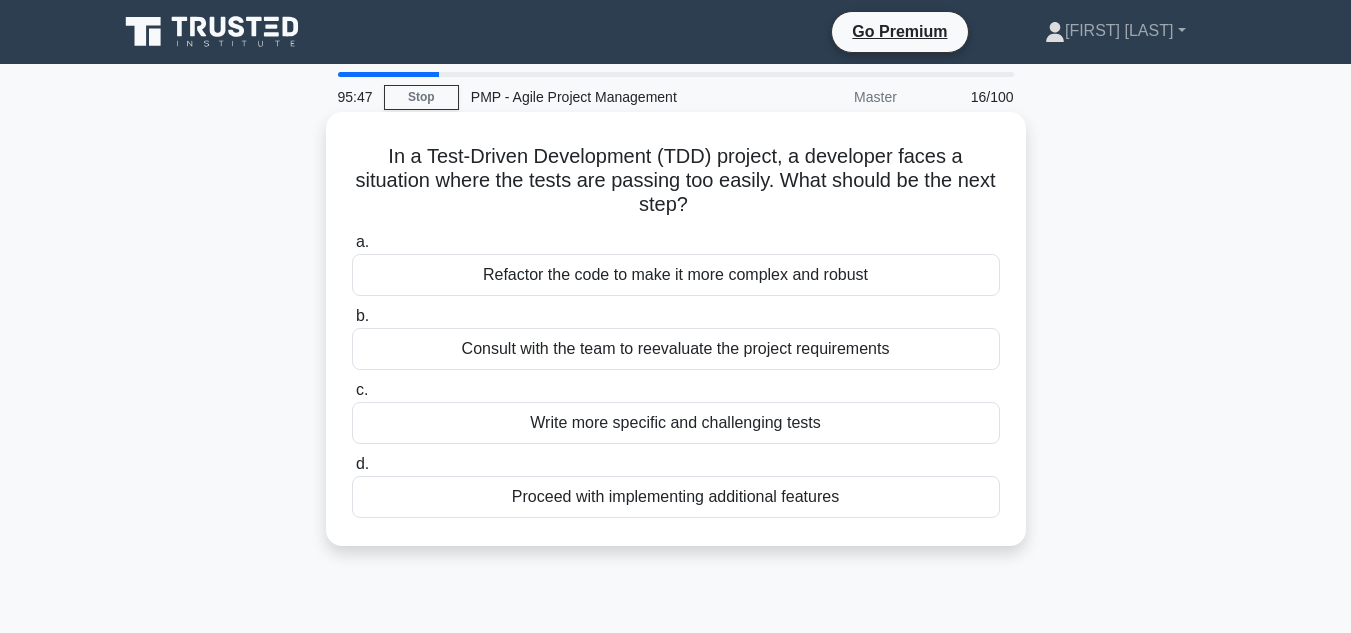 click on "Write more specific and challenging tests" at bounding box center (676, 423) 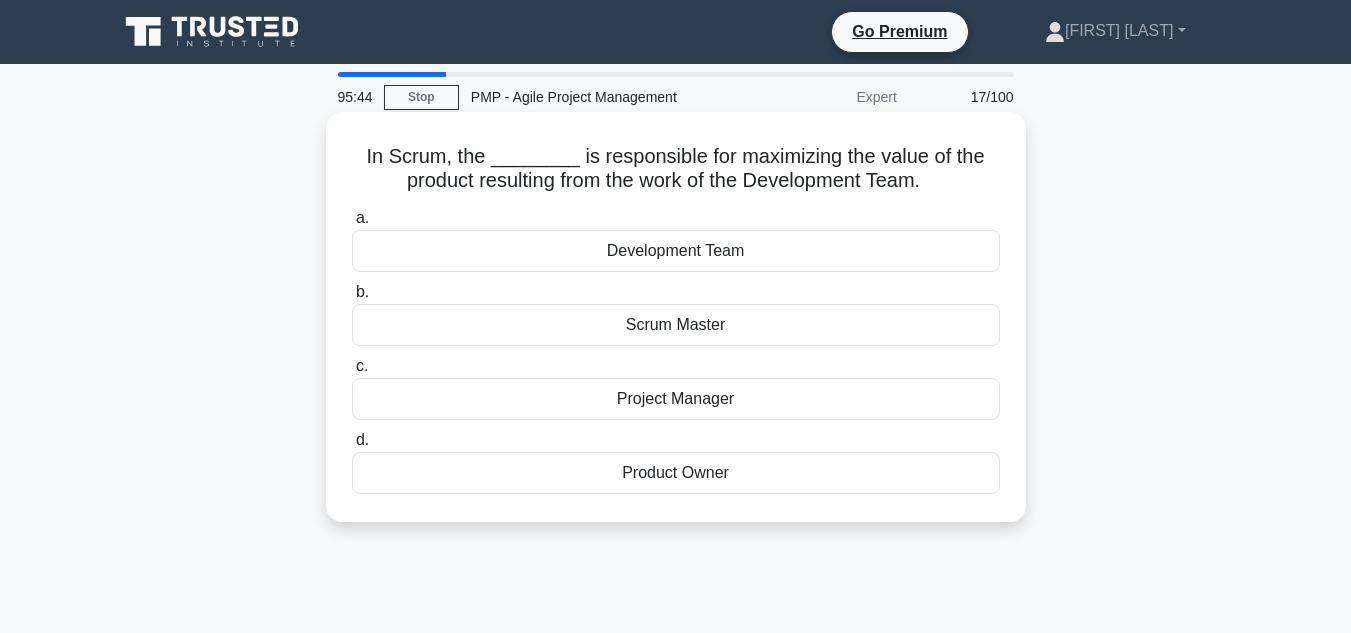 drag, startPoint x: 352, startPoint y: 145, endPoint x: 919, endPoint y: 513, distance: 675.9534 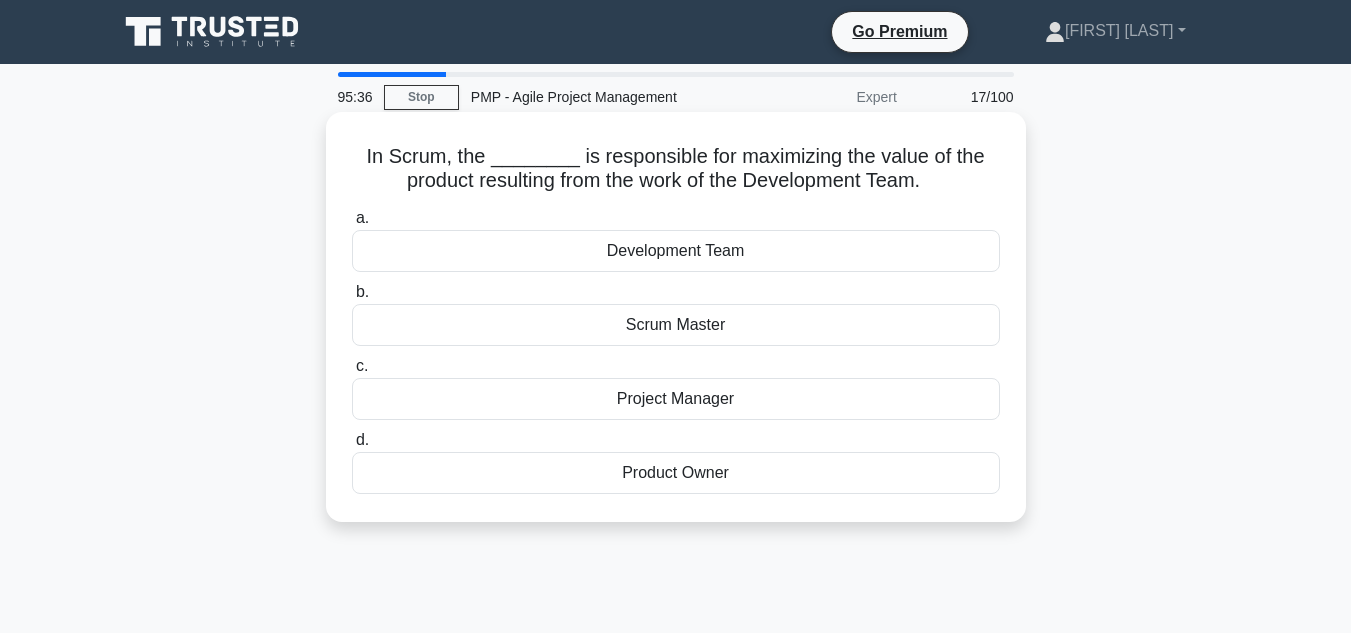click on "Product Owner" at bounding box center [676, 473] 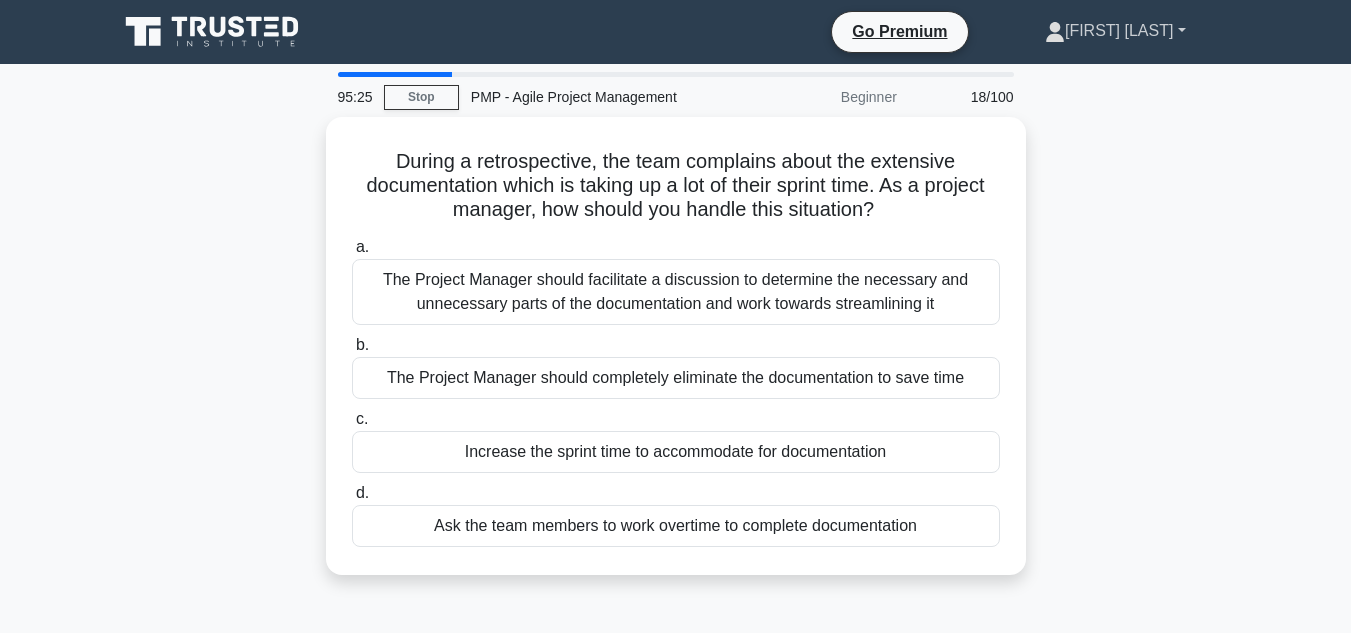 click on "[FIRST] [LAST]" at bounding box center [1115, 31] 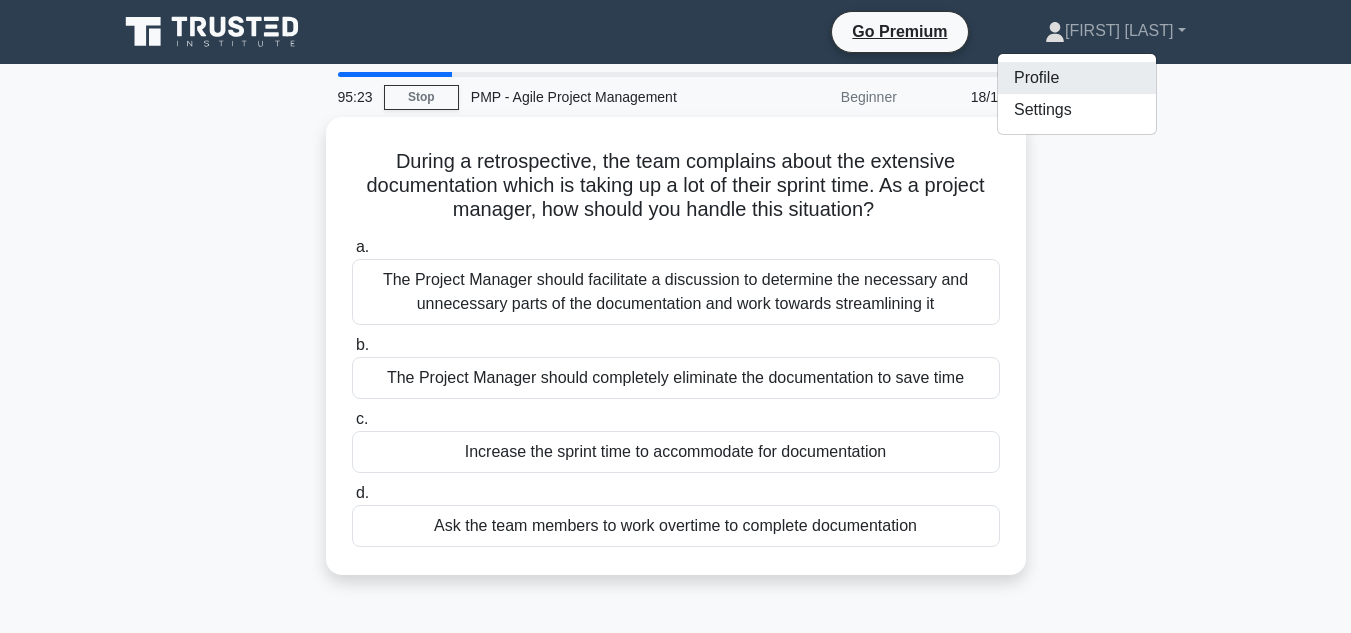click on "Profile" at bounding box center [1077, 78] 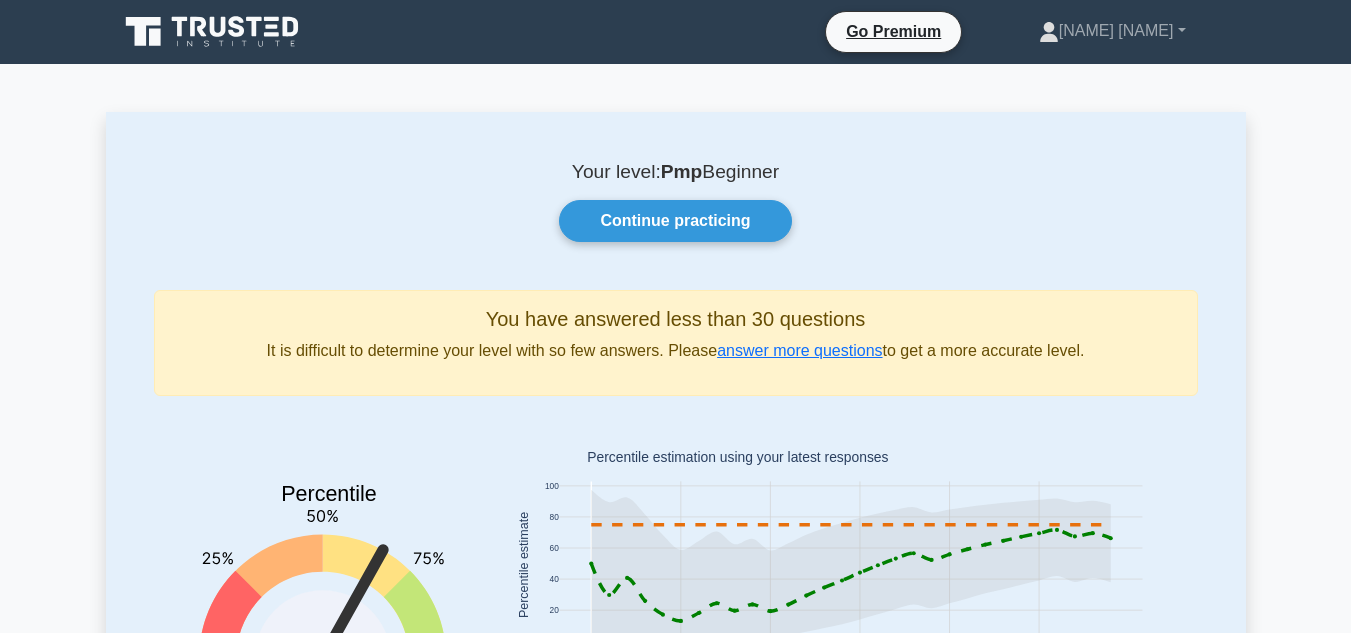 scroll, scrollTop: 0, scrollLeft: 0, axis: both 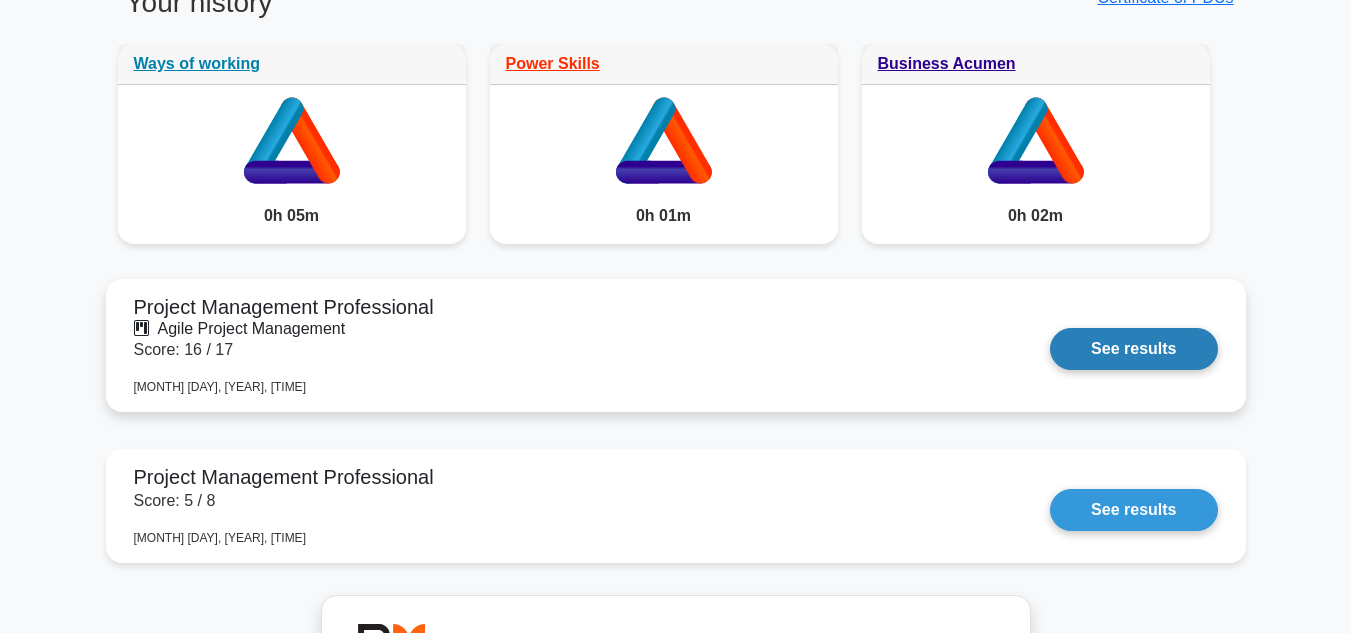 click on "See results" at bounding box center [1133, 349] 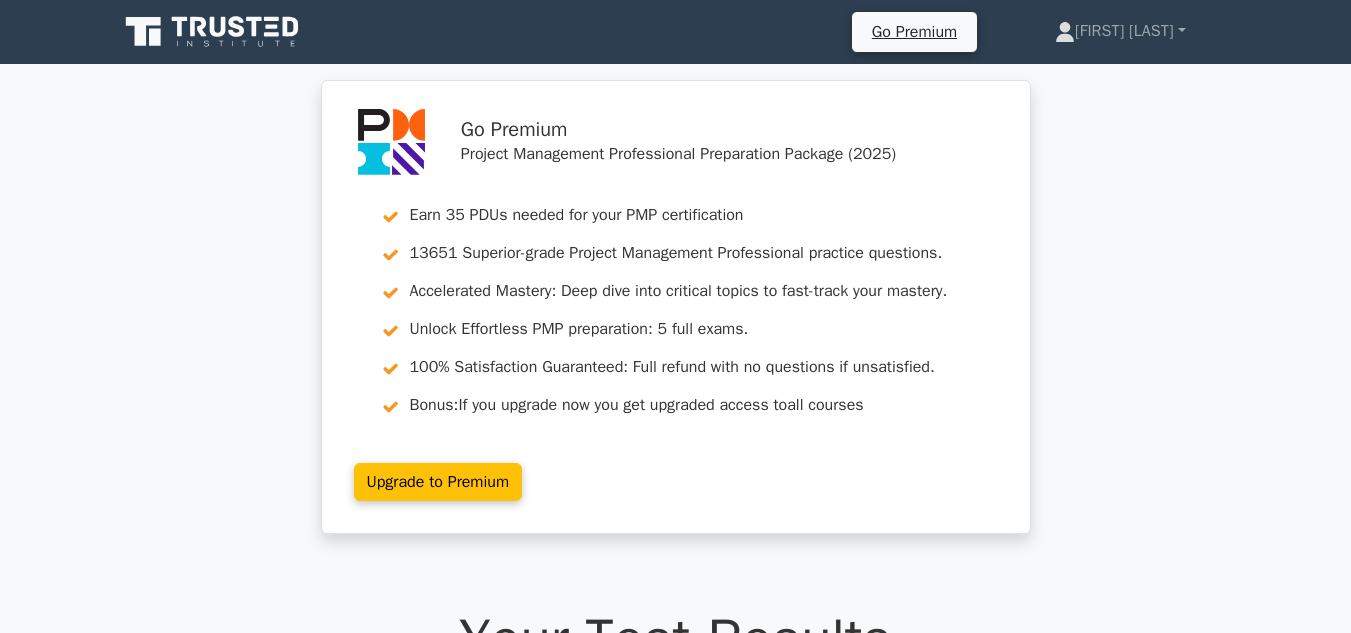 scroll, scrollTop: 0, scrollLeft: 0, axis: both 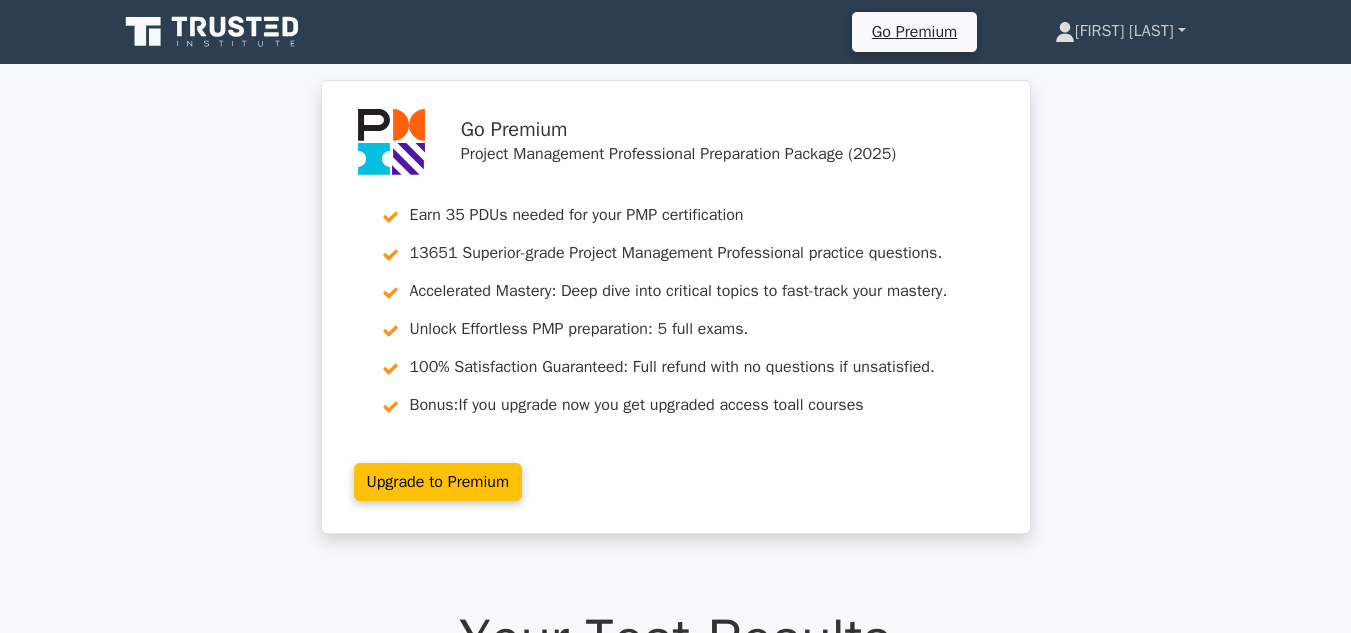click on "[FIRST] [LAST]" at bounding box center (1120, 31) 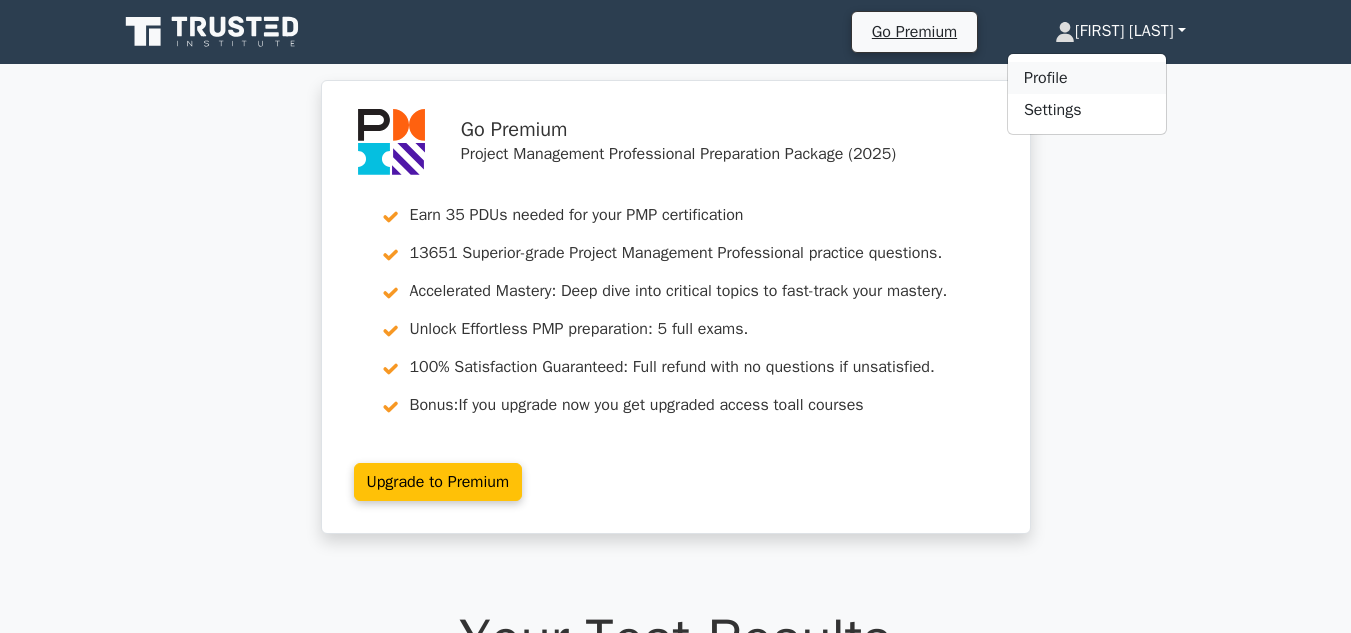 click on "Profile" at bounding box center [1087, 78] 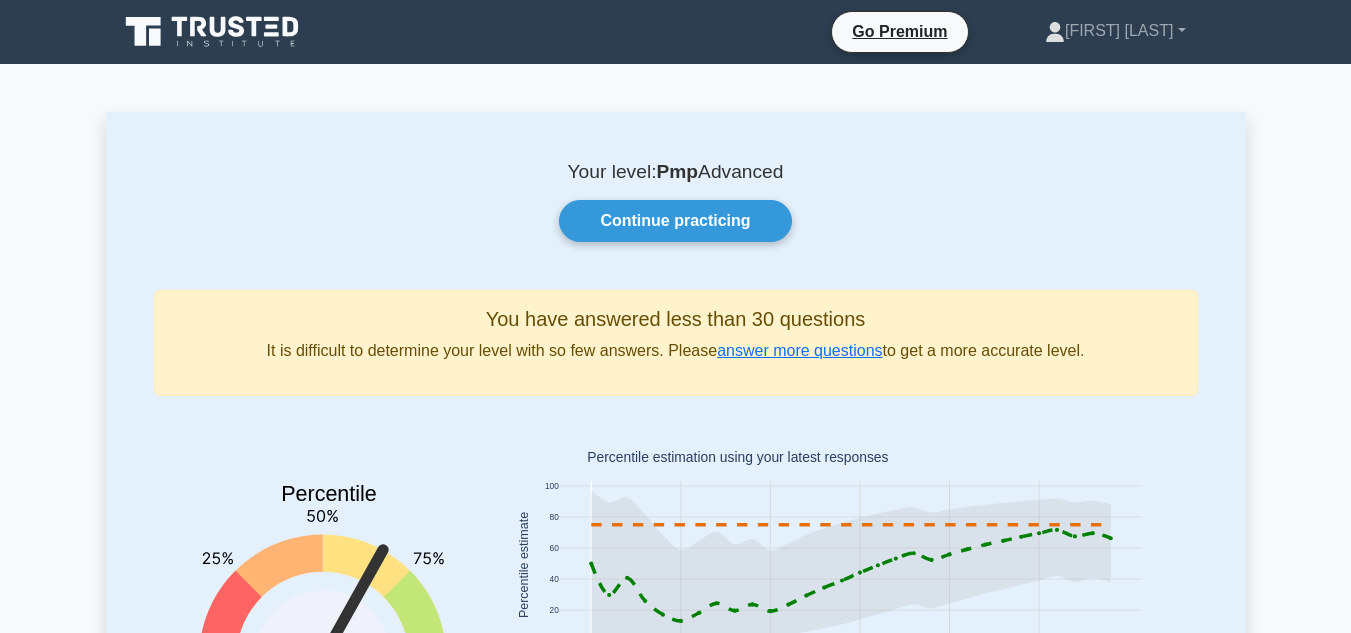 scroll, scrollTop: 0, scrollLeft: 0, axis: both 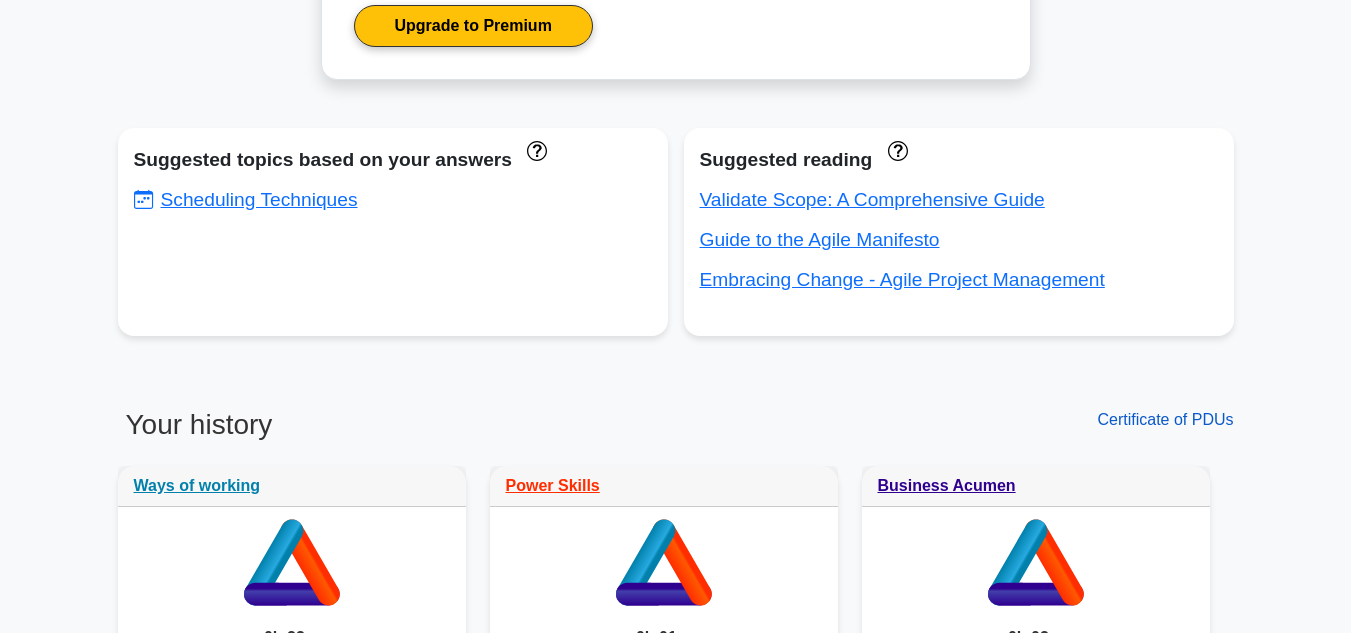 click on "Certificate of PDUs" at bounding box center [1165, 419] 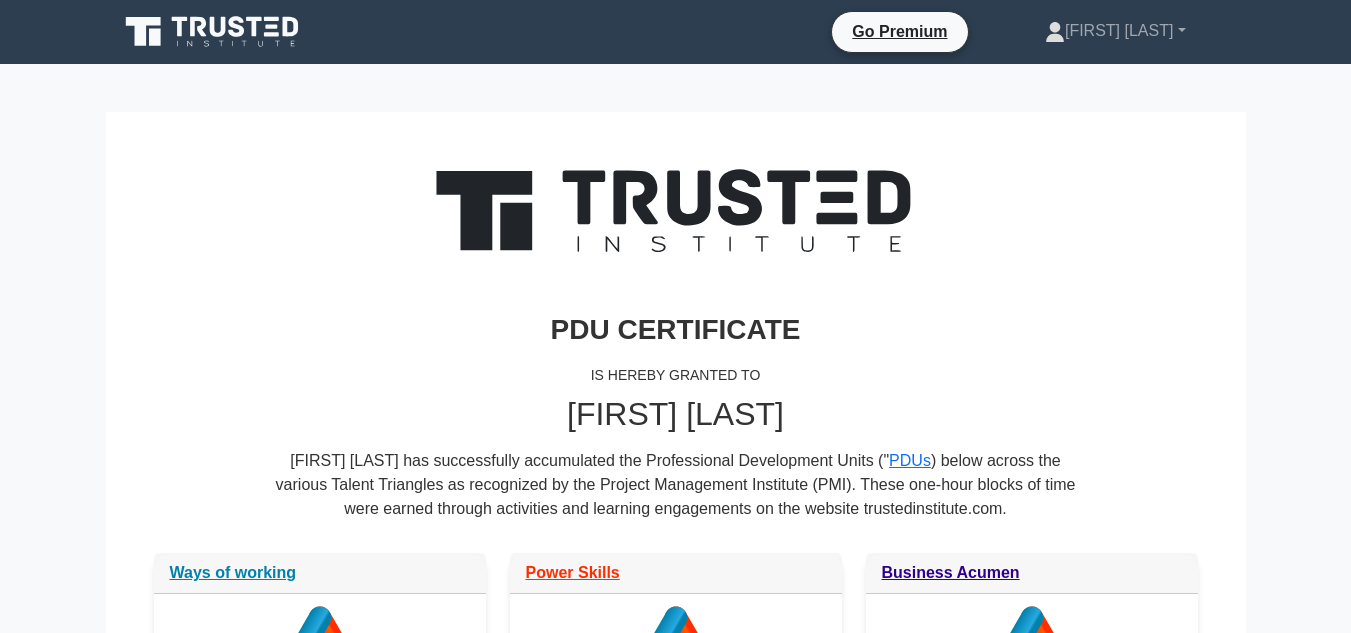 scroll, scrollTop: 0, scrollLeft: 0, axis: both 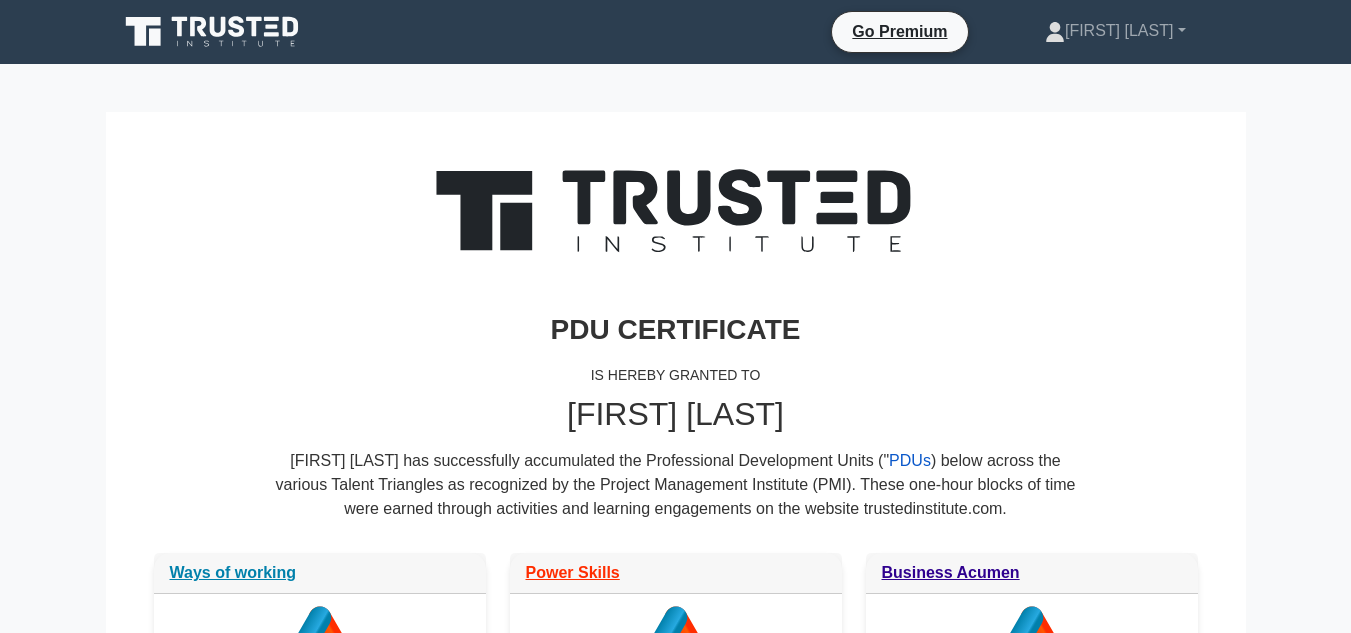 click on "PDUs" at bounding box center (910, 460) 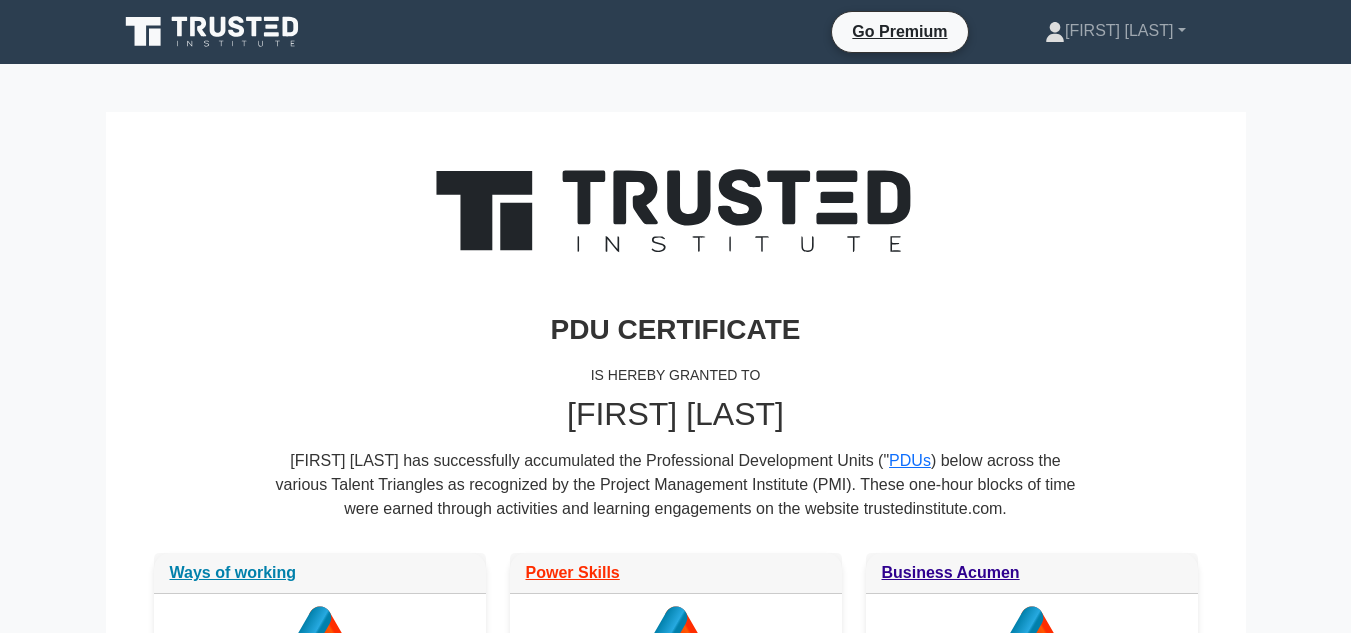 scroll, scrollTop: 0, scrollLeft: 0, axis: both 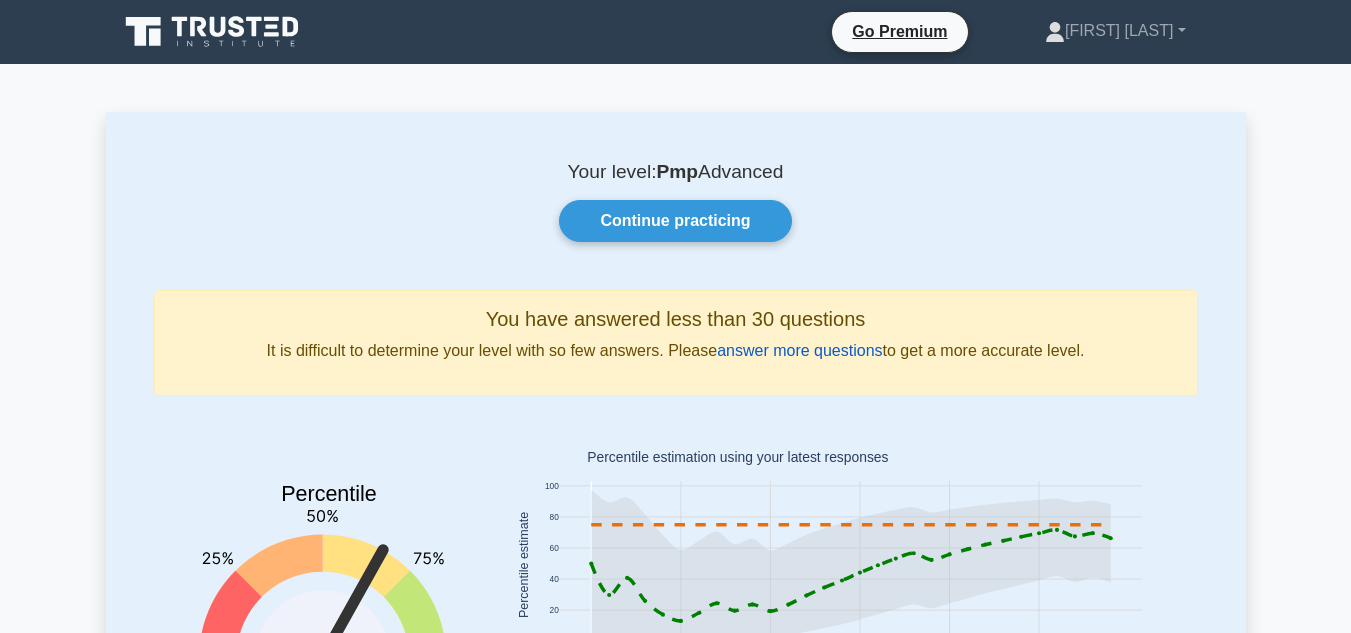 click on "answer more questions" at bounding box center [799, 350] 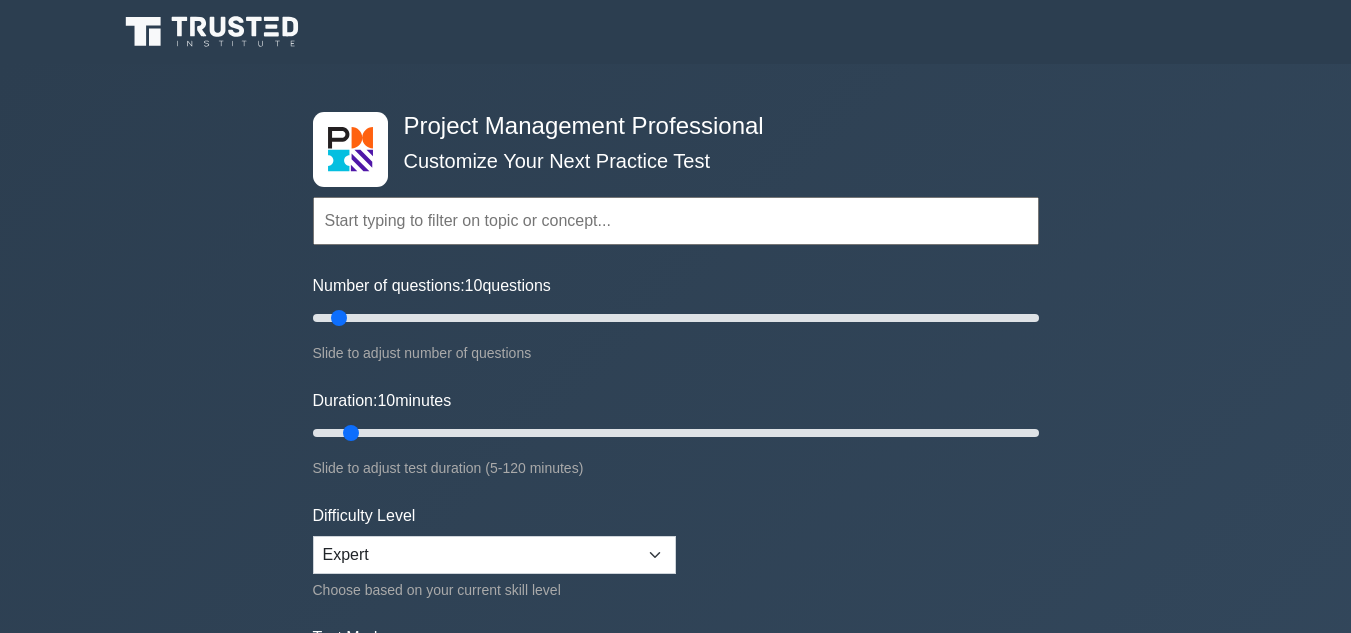 scroll, scrollTop: 0, scrollLeft: 0, axis: both 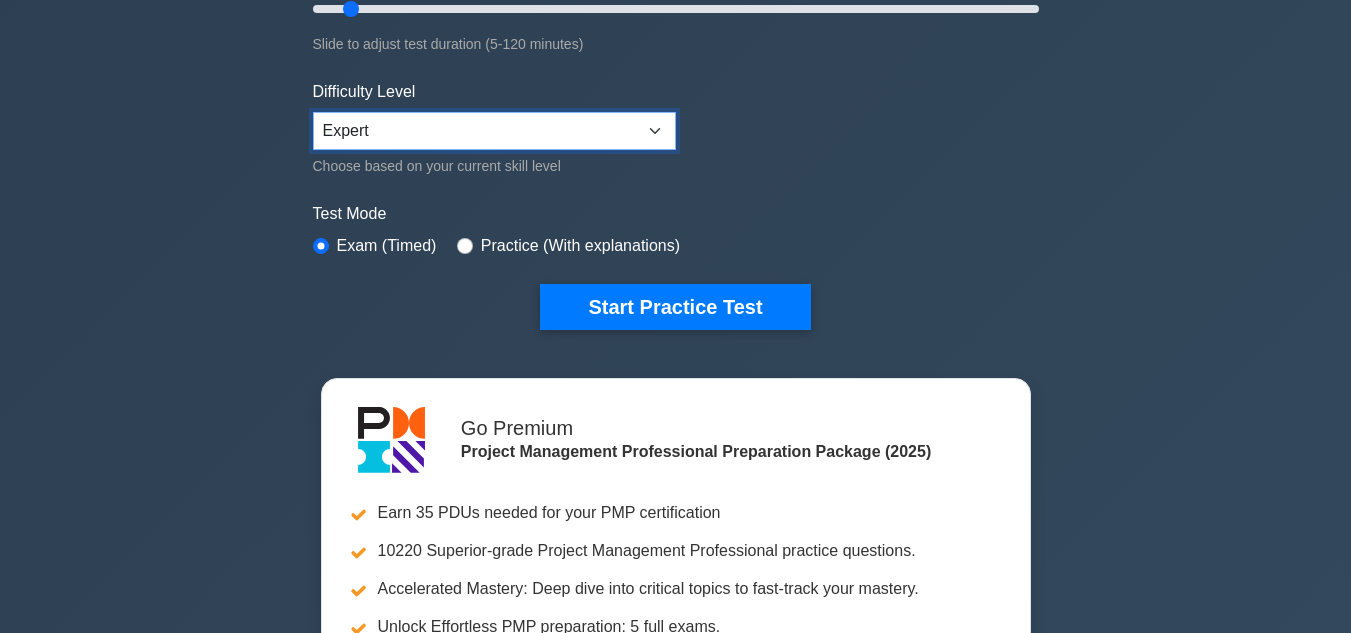 click on "Beginner
Intermediate
Expert" at bounding box center [494, 131] 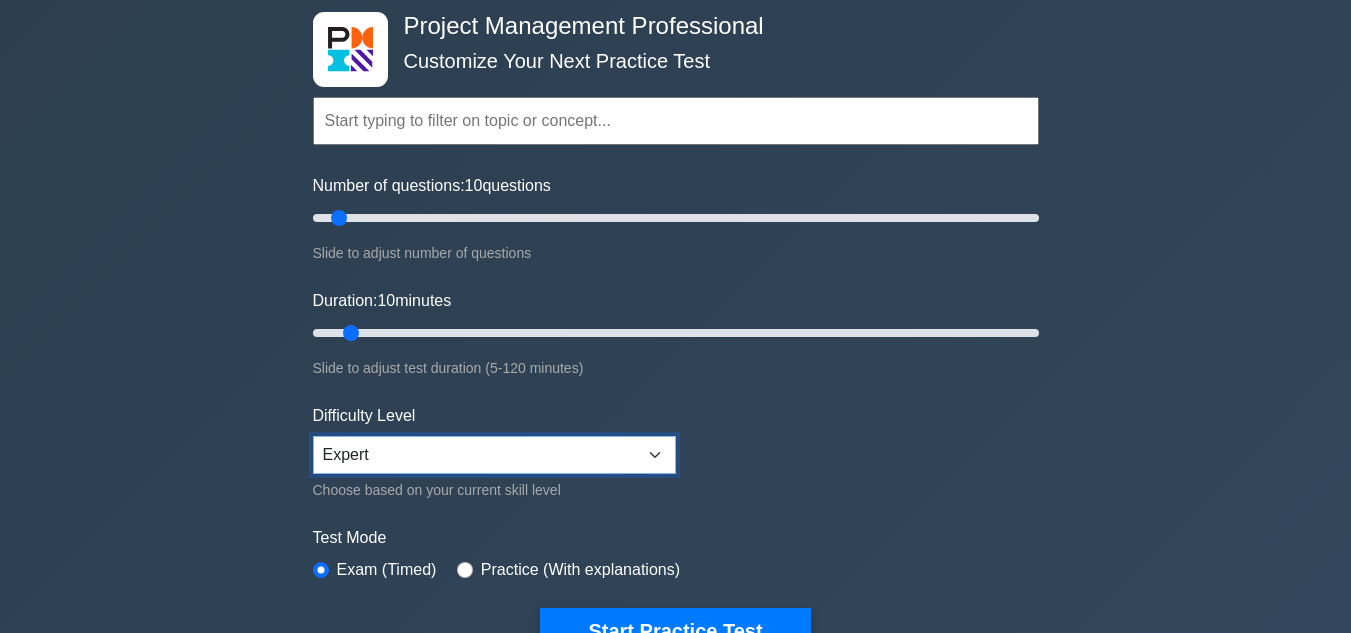 scroll, scrollTop: 0, scrollLeft: 0, axis: both 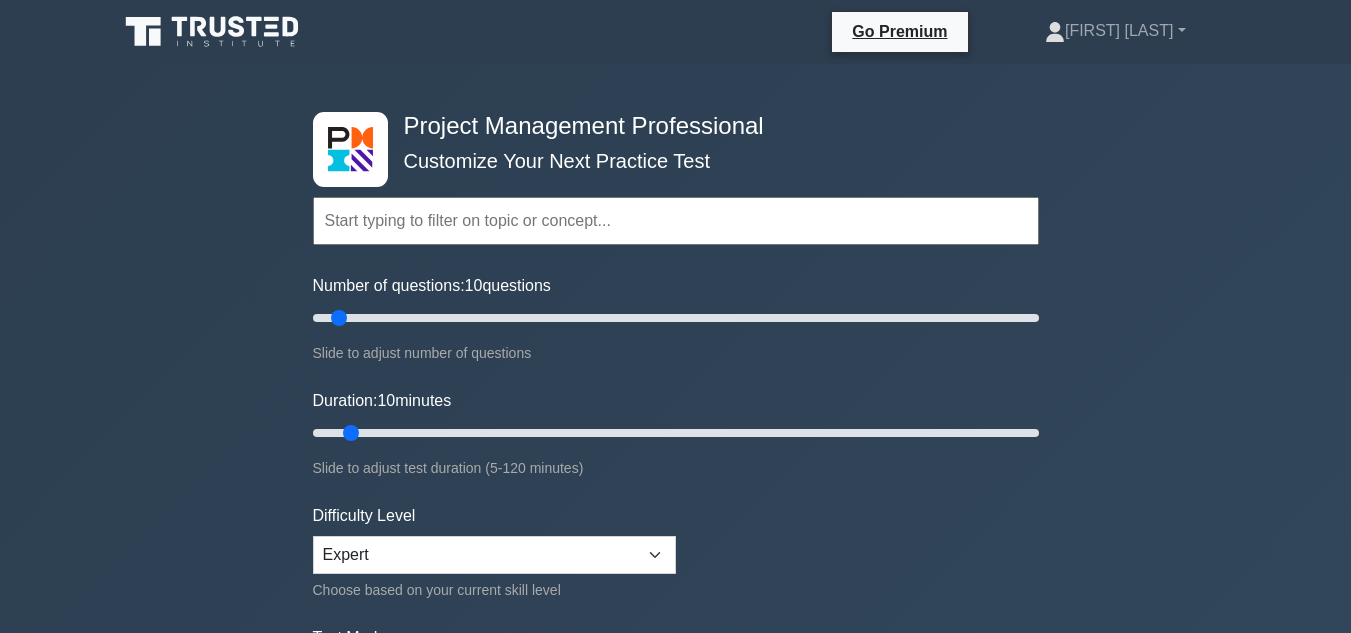 click at bounding box center (676, 221) 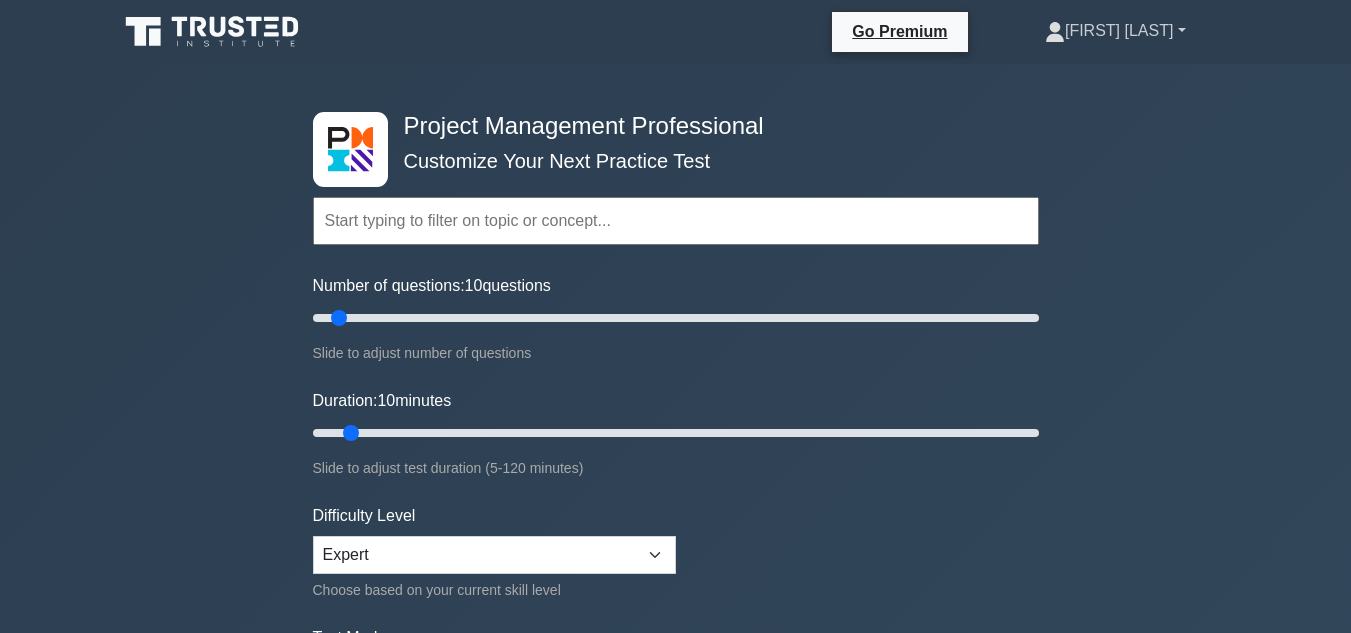 click on "[FIRST] [LAST]" at bounding box center [1115, 31] 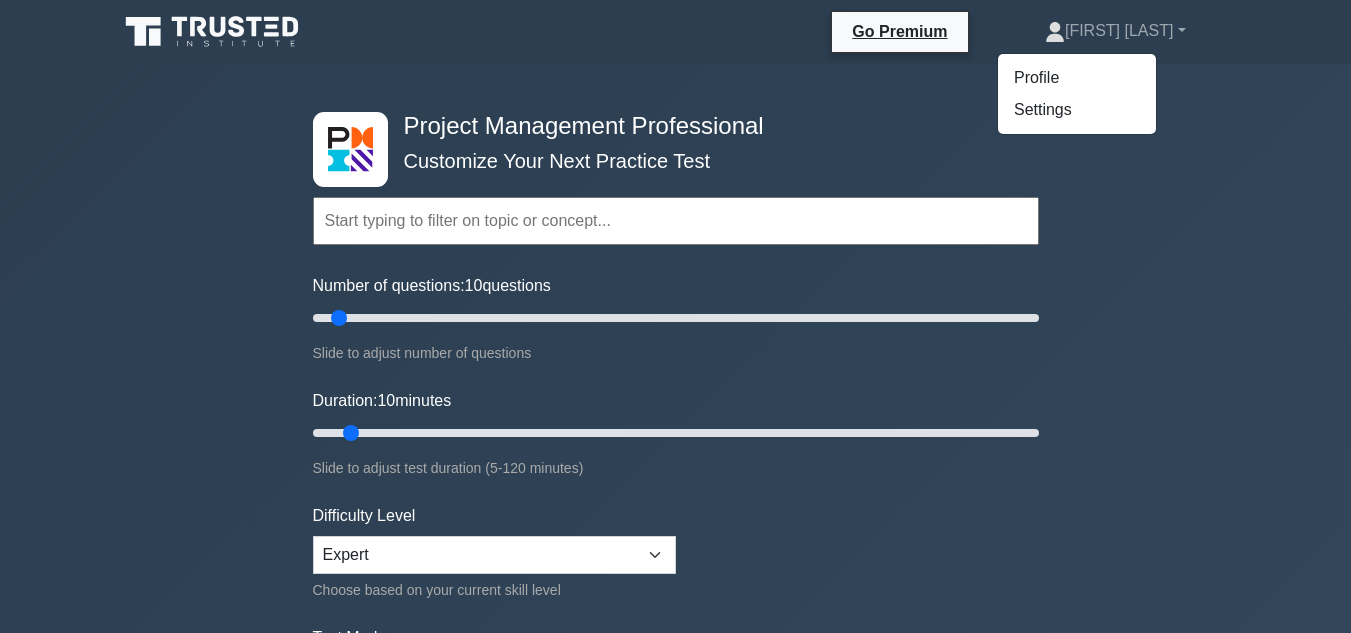 click on "Project Management Professional" at bounding box center (668, 126) 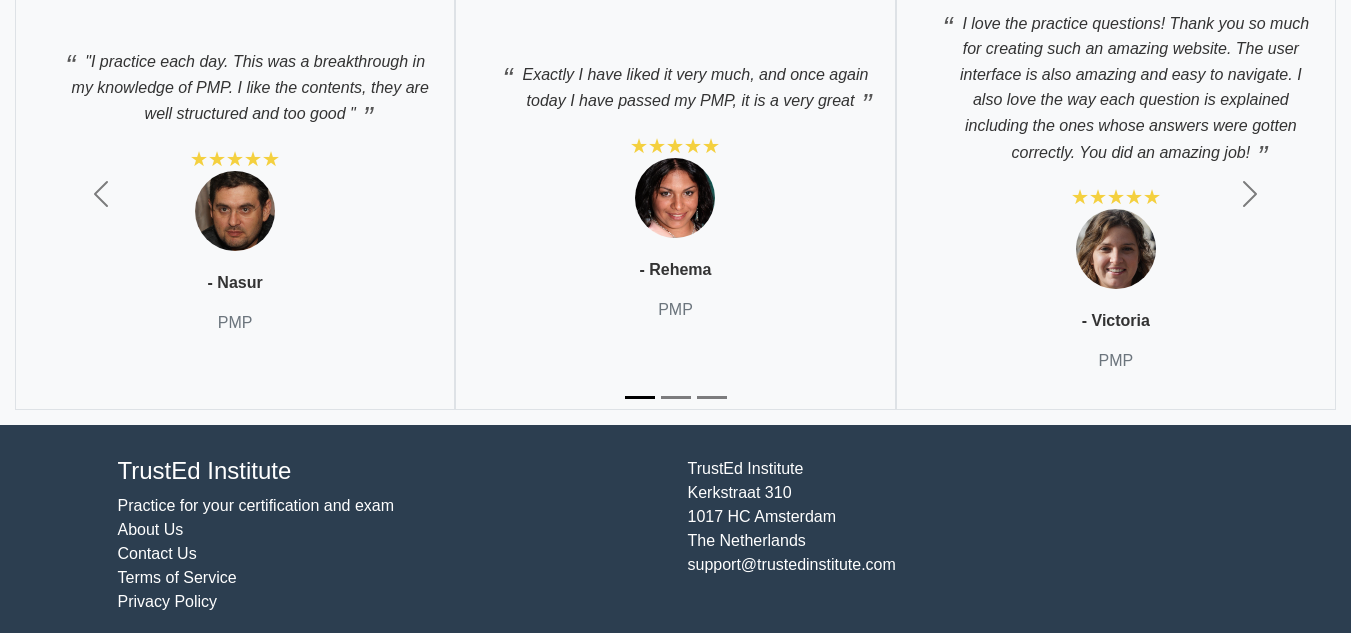scroll, scrollTop: 7521, scrollLeft: 0, axis: vertical 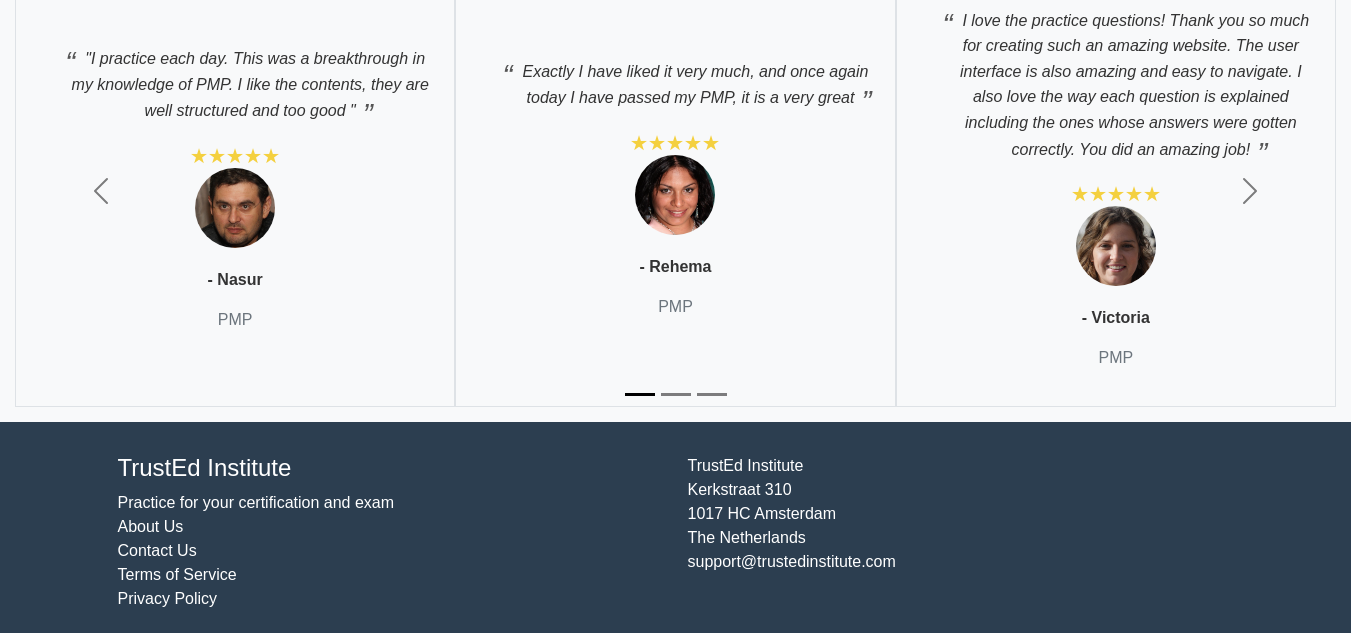 click on "Practice for your certification and exam" at bounding box center (256, 502) 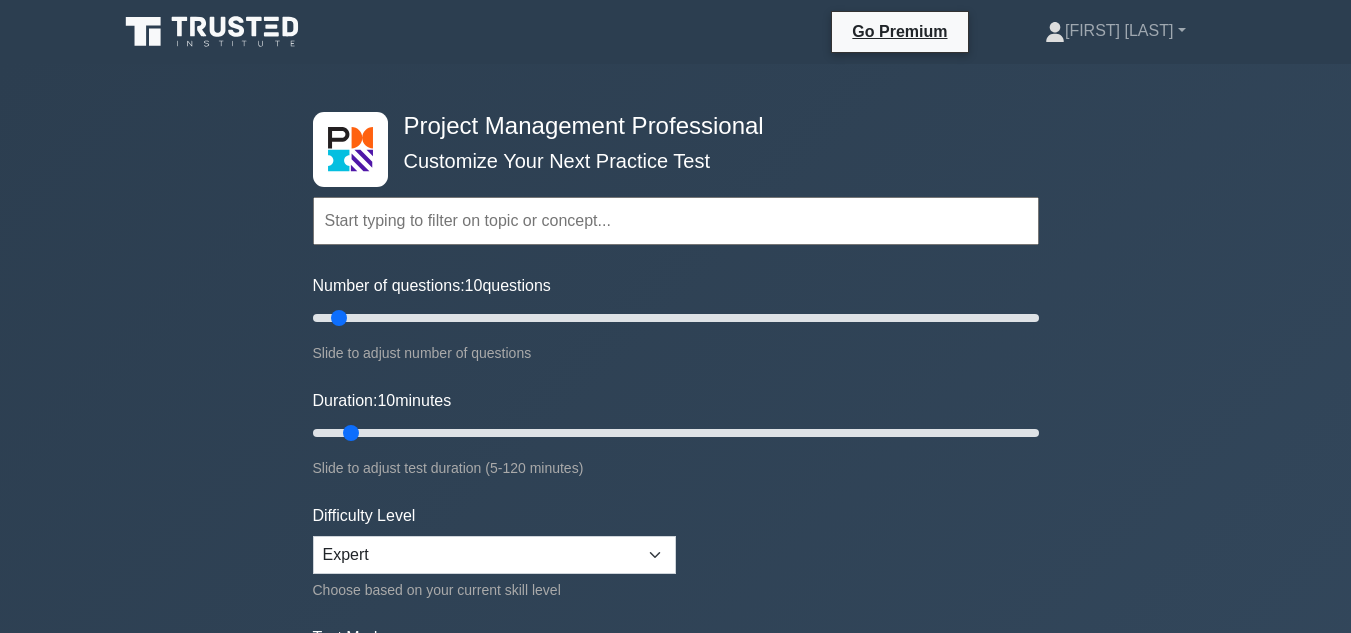 scroll, scrollTop: 0, scrollLeft: 0, axis: both 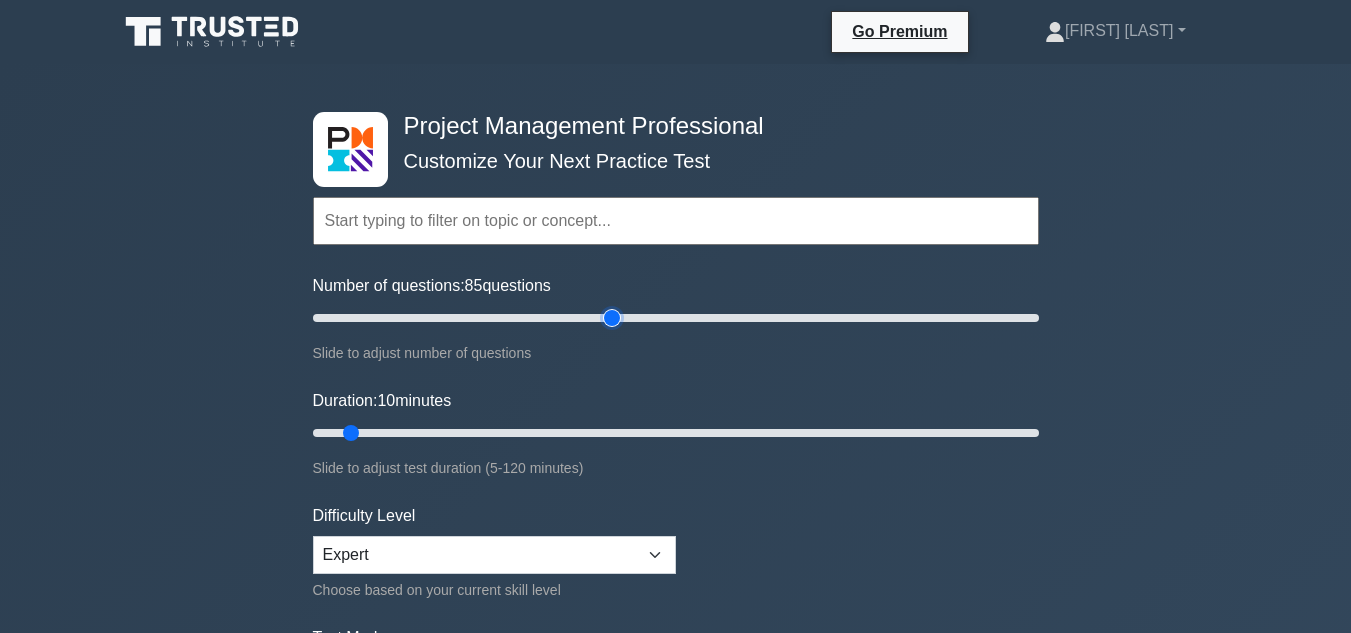 click on "Number of questions:  85  questions" at bounding box center [676, 318] 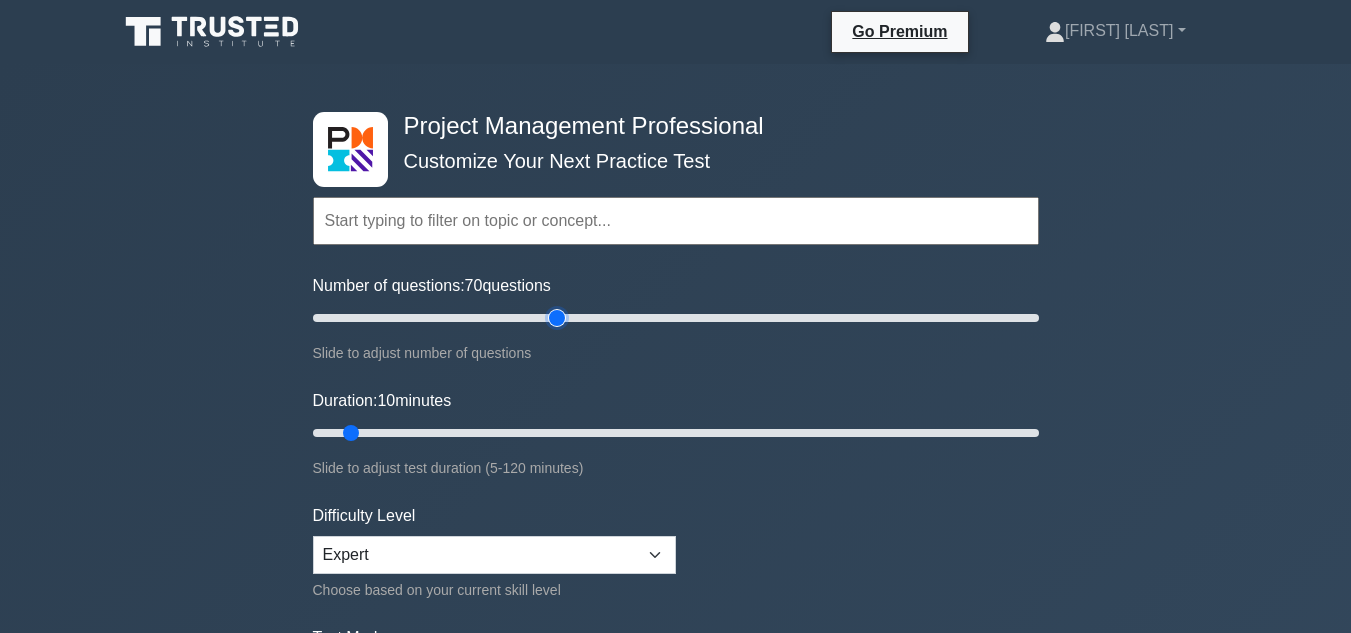 click on "Number of questions:  70  questions" at bounding box center (676, 318) 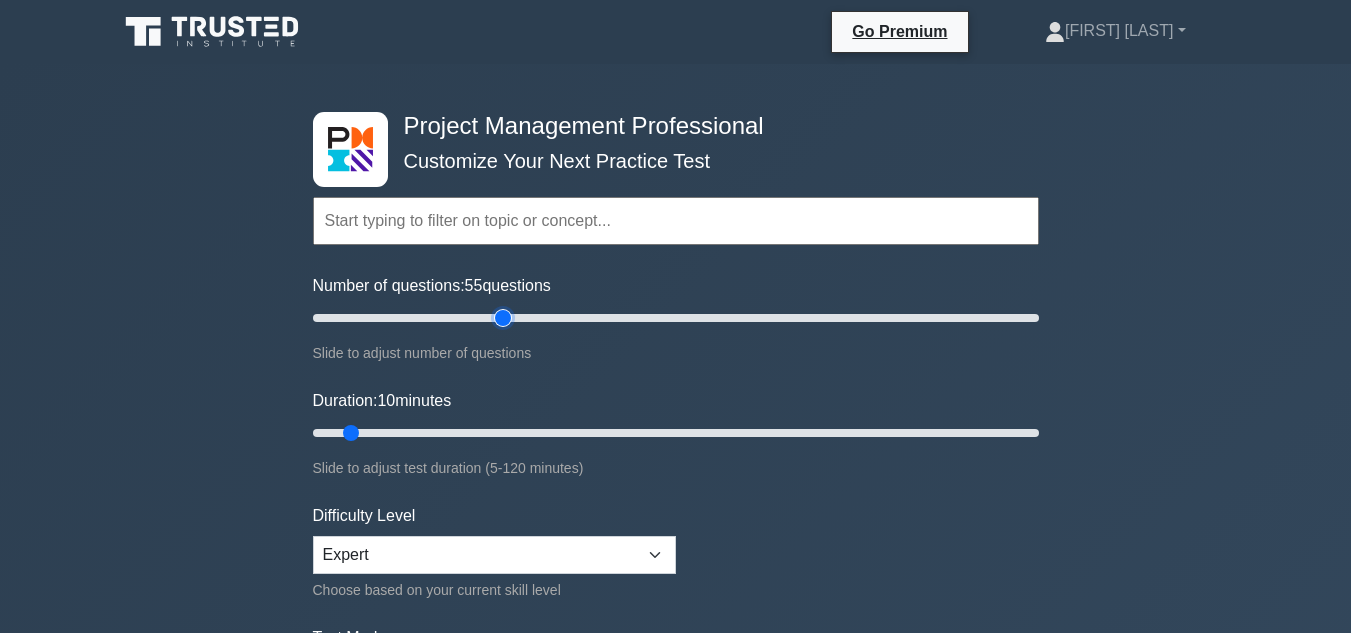 click on "Number of questions:  55  questions" at bounding box center [676, 318] 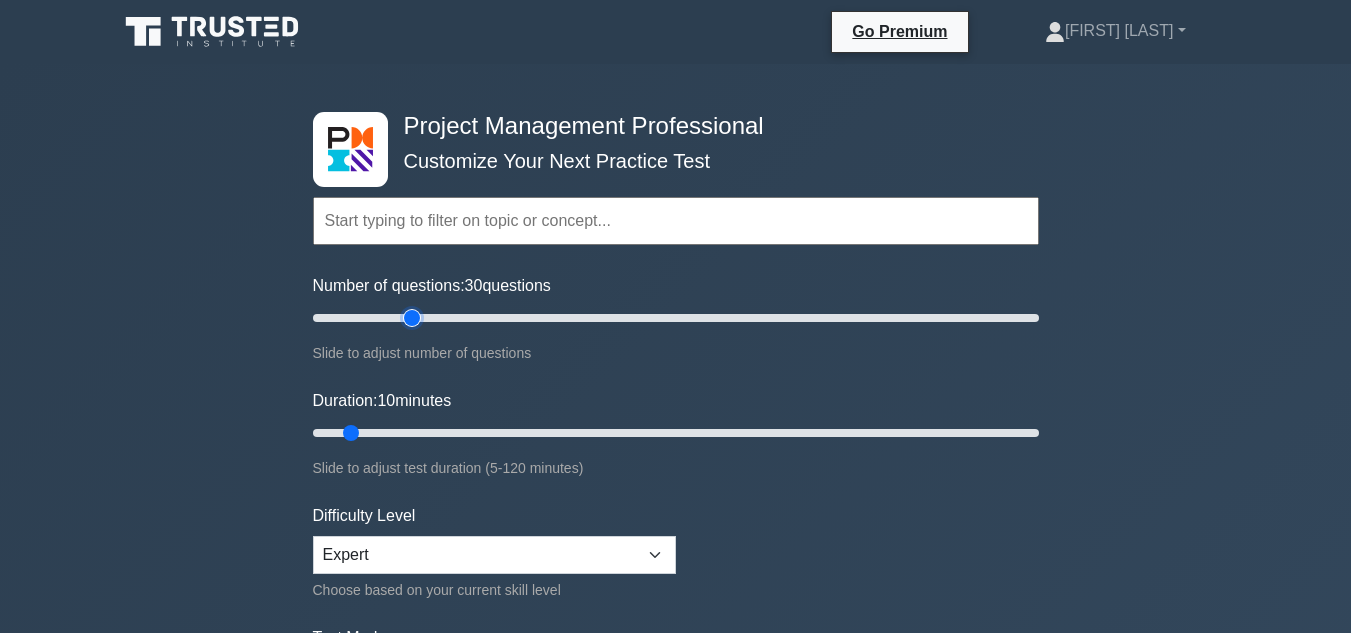 type on "30" 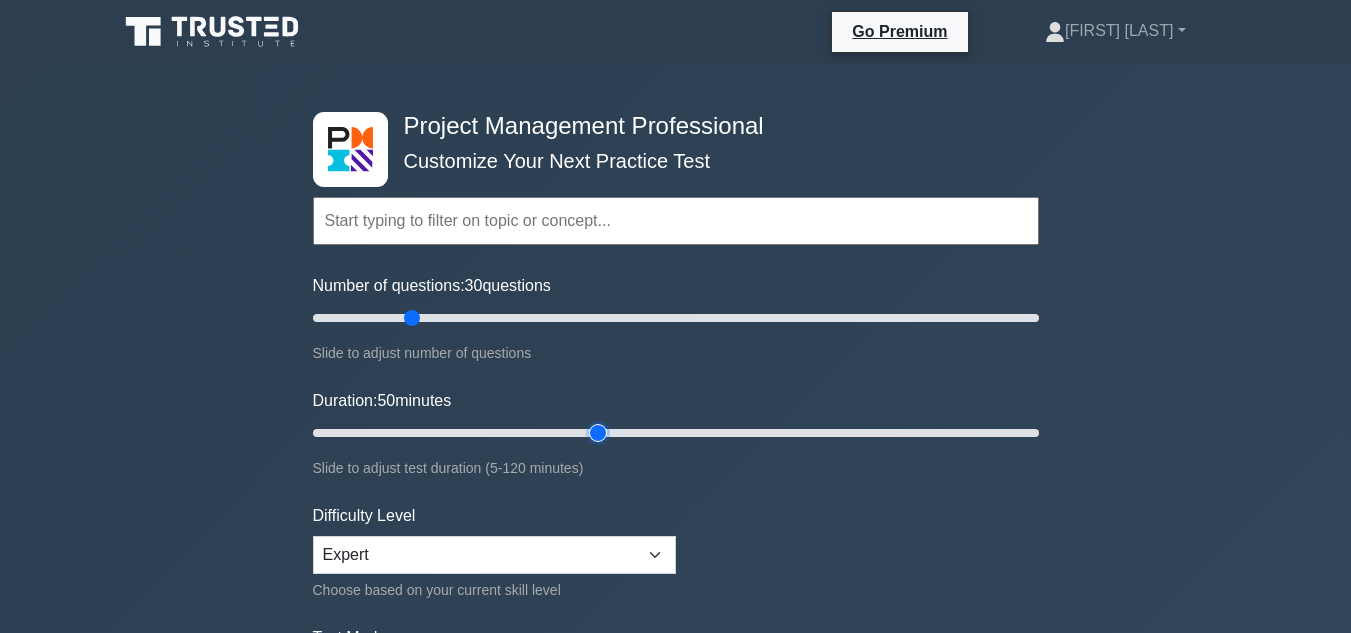 click on "Duration:  50  minutes" at bounding box center (676, 433) 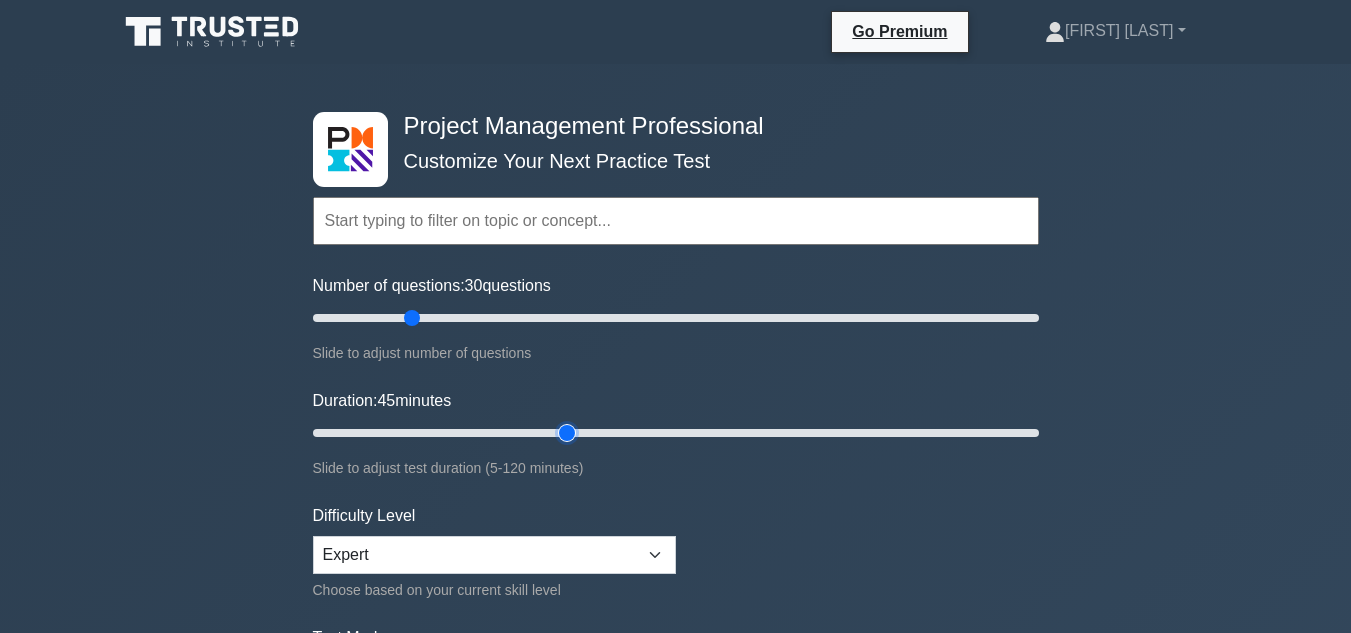 click on "Duration:  45  minutes" at bounding box center [676, 433] 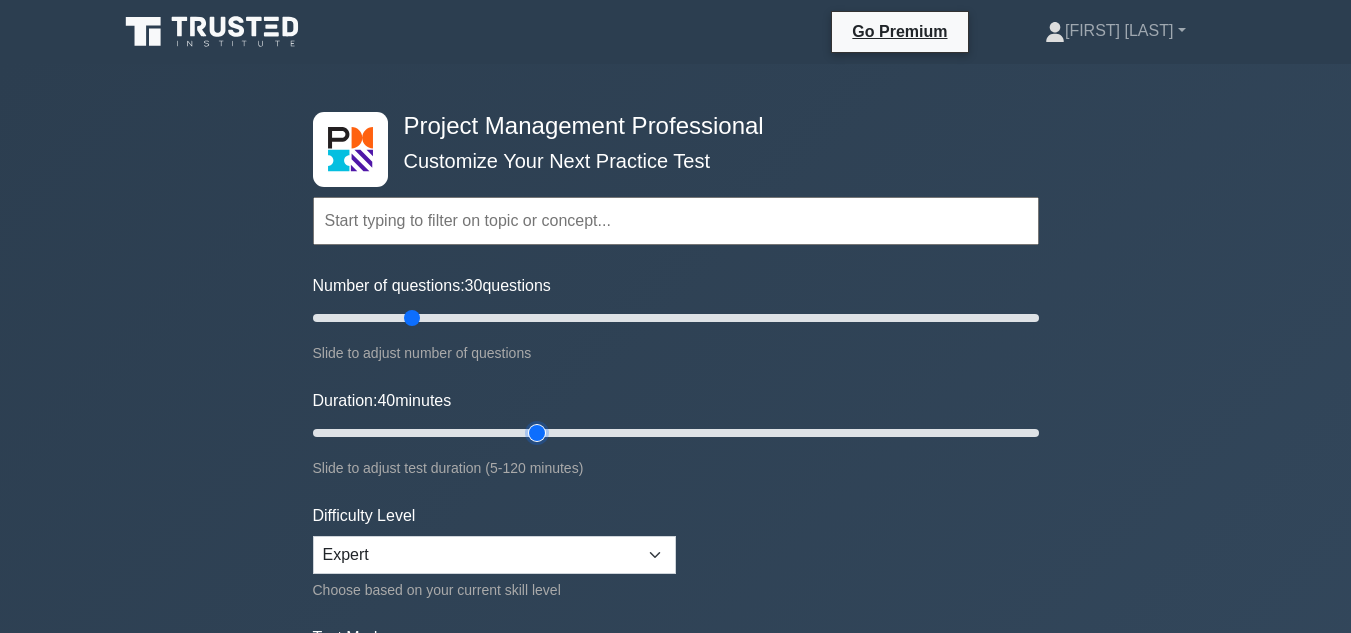 click on "Duration:  40  minutes" at bounding box center (676, 433) 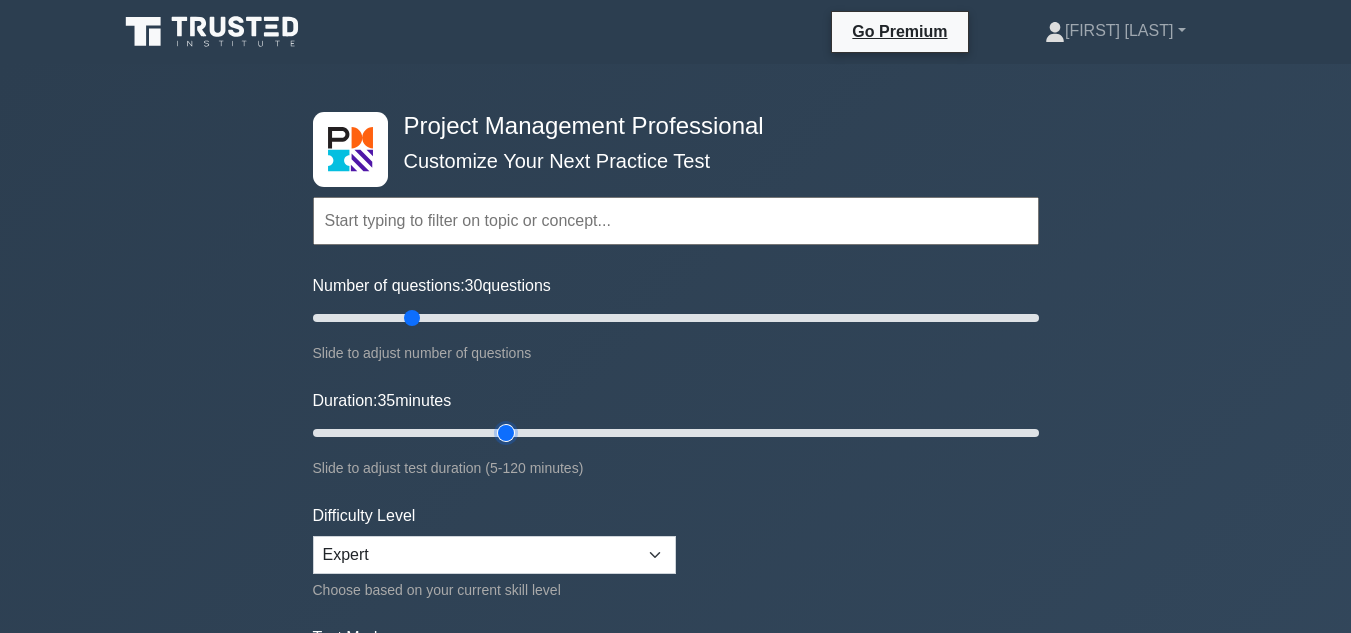type on "35" 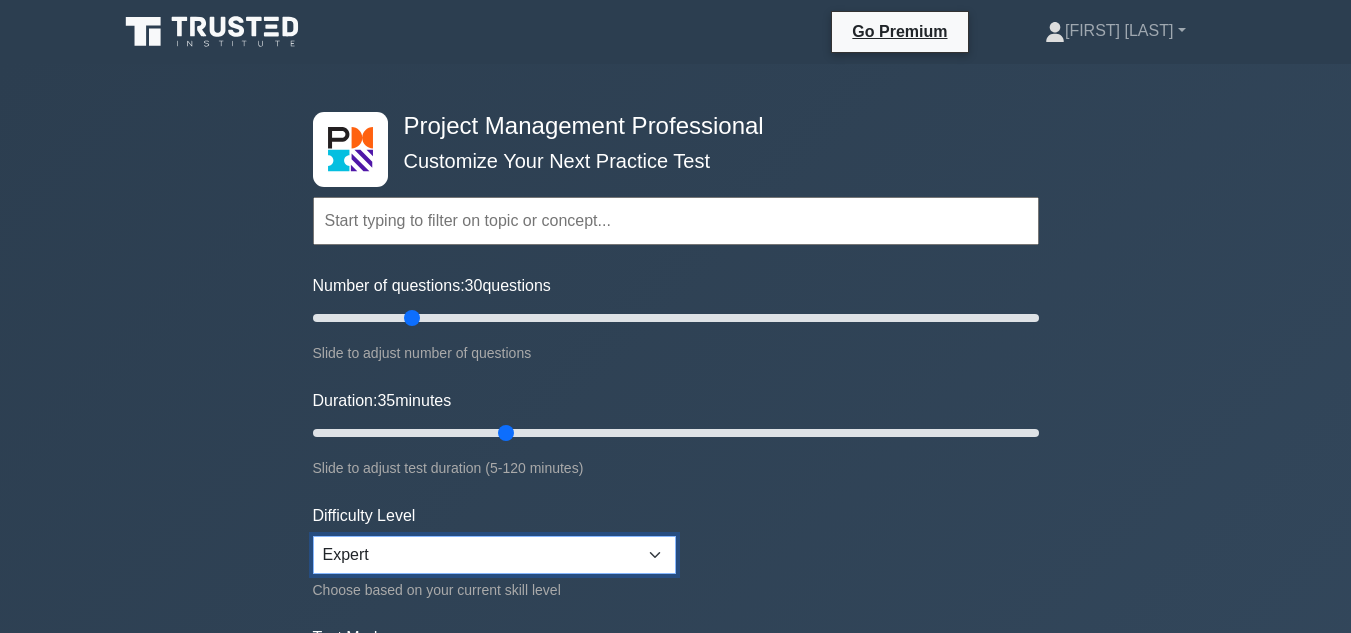 click on "Beginner
Intermediate
Expert" at bounding box center [494, 555] 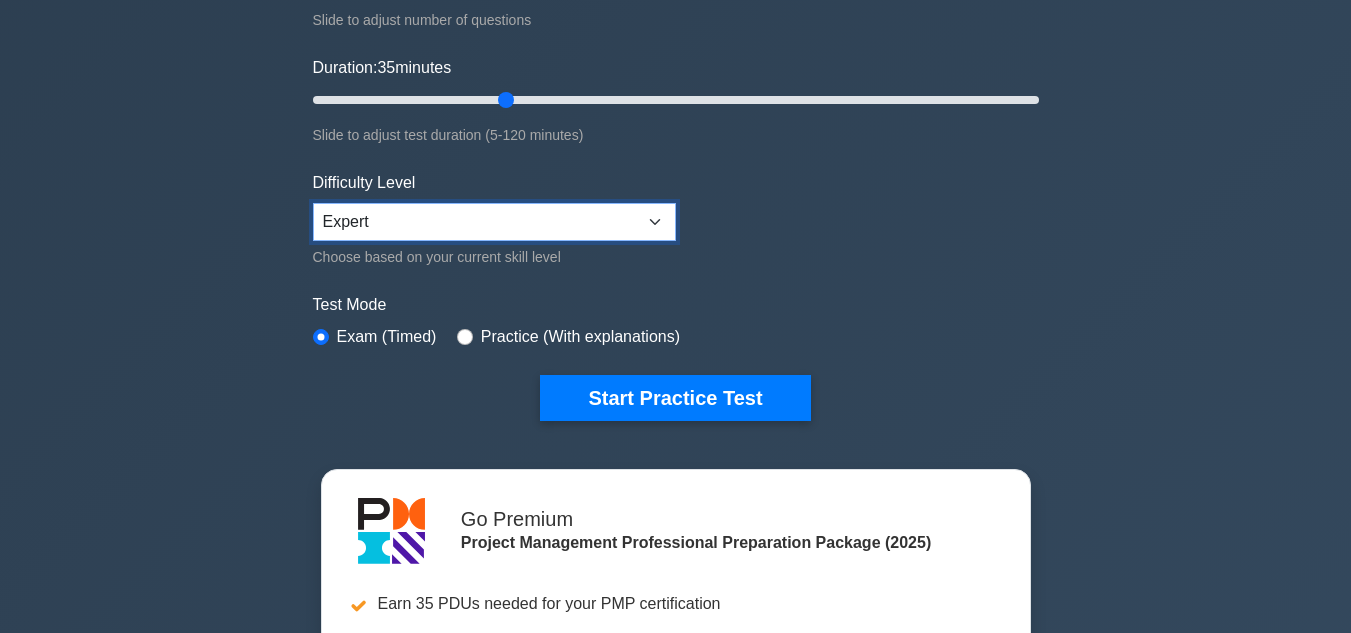 scroll, scrollTop: 362, scrollLeft: 0, axis: vertical 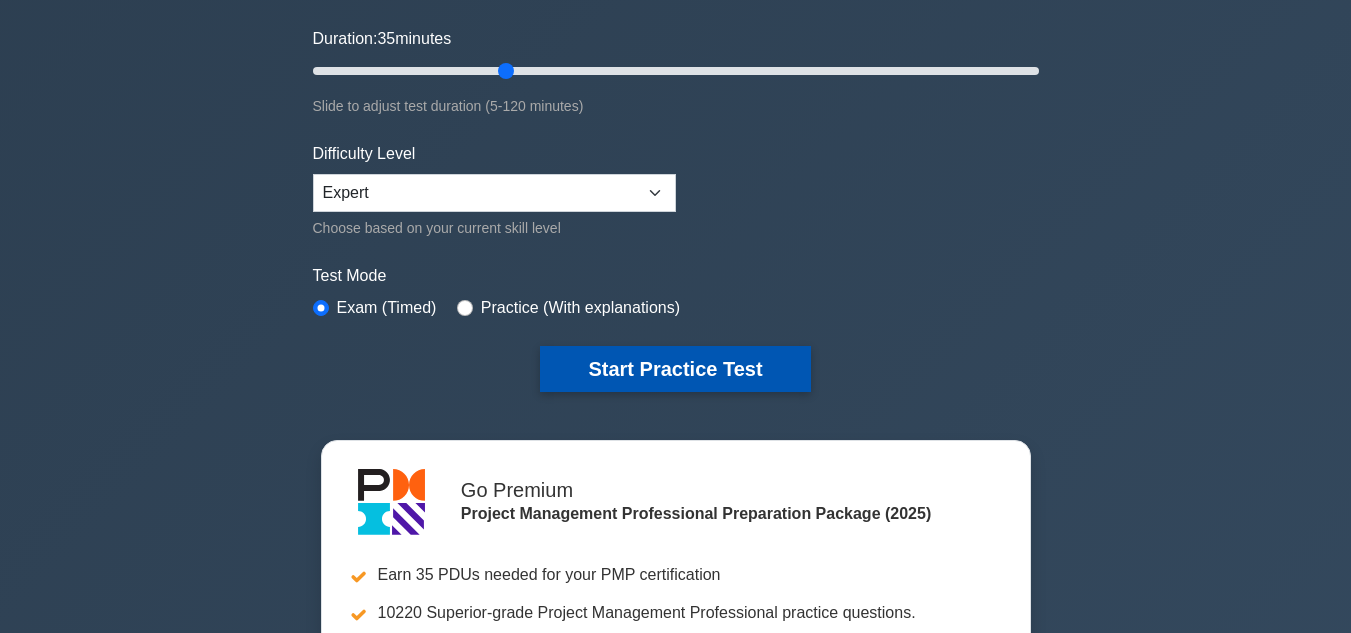 click on "Start Practice Test" at bounding box center (675, 369) 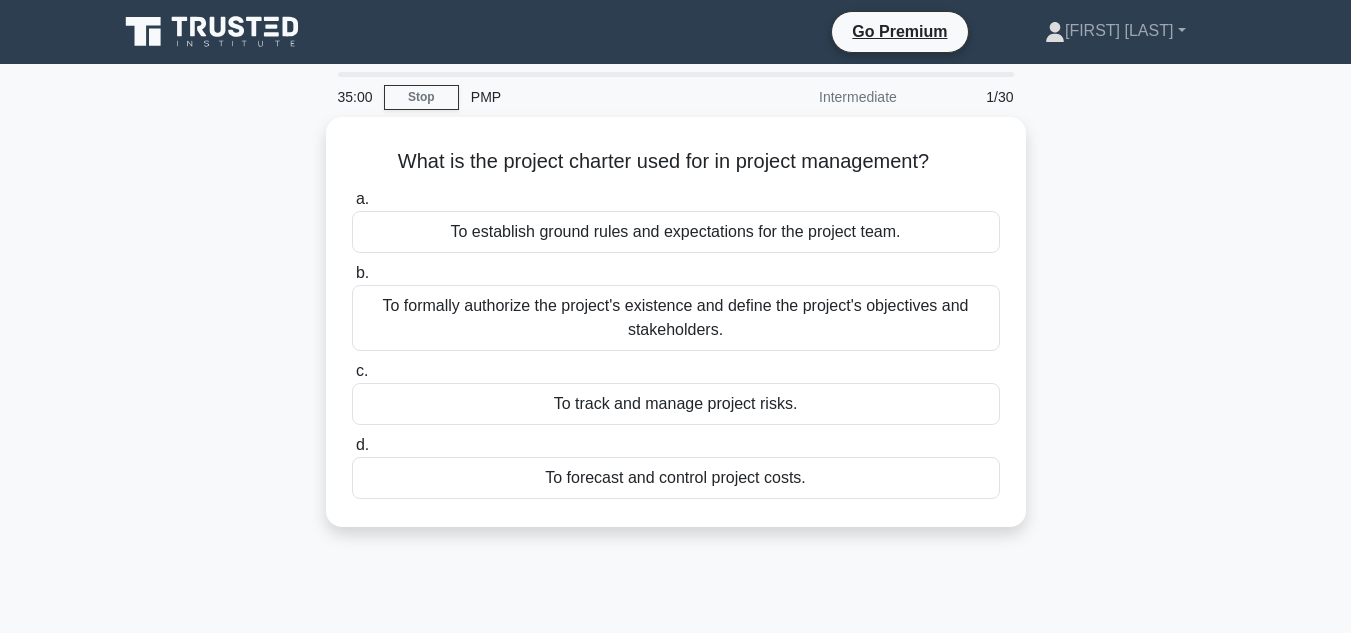 scroll, scrollTop: 0, scrollLeft: 0, axis: both 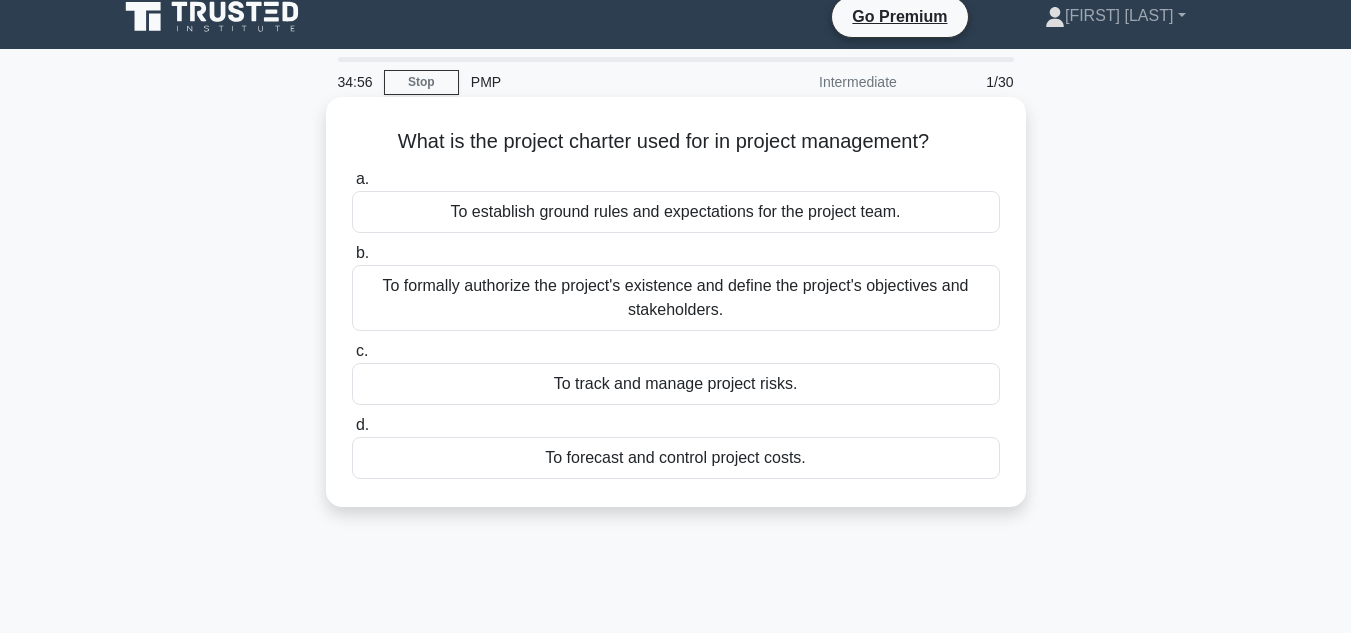 drag, startPoint x: 394, startPoint y: 142, endPoint x: 833, endPoint y: 474, distance: 550.4044 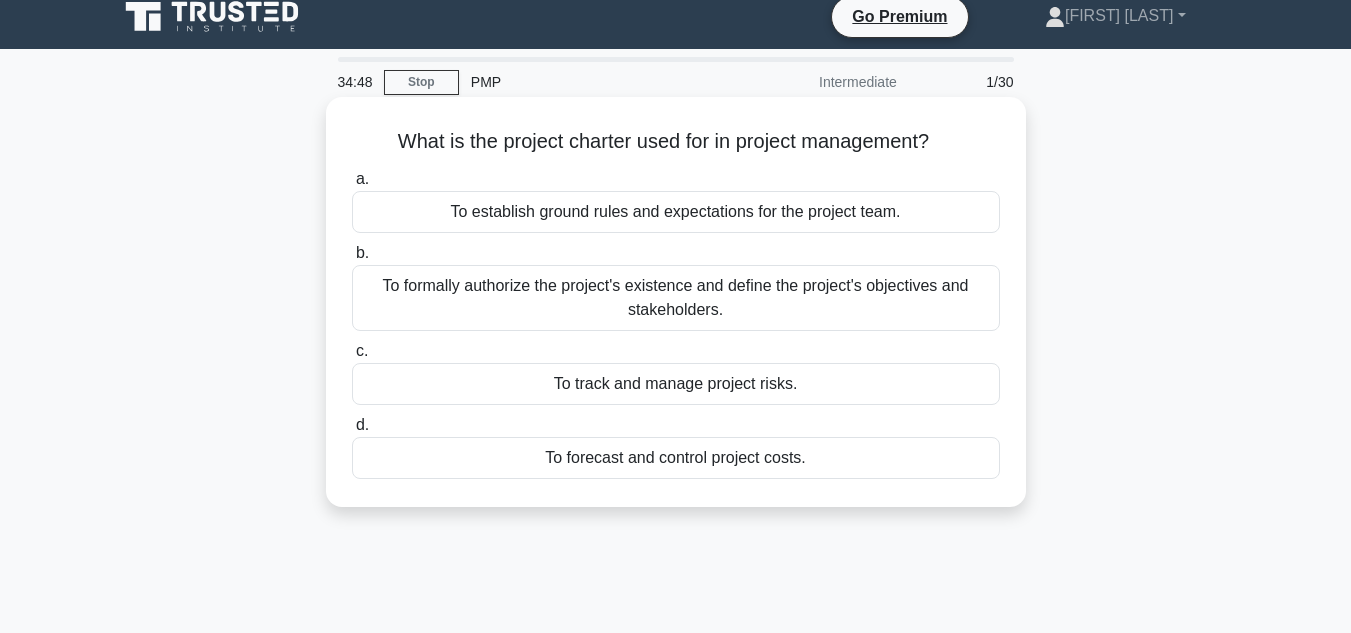 click on "To formally authorize the project's existence and define the project's objectives and stakeholders." at bounding box center [676, 298] 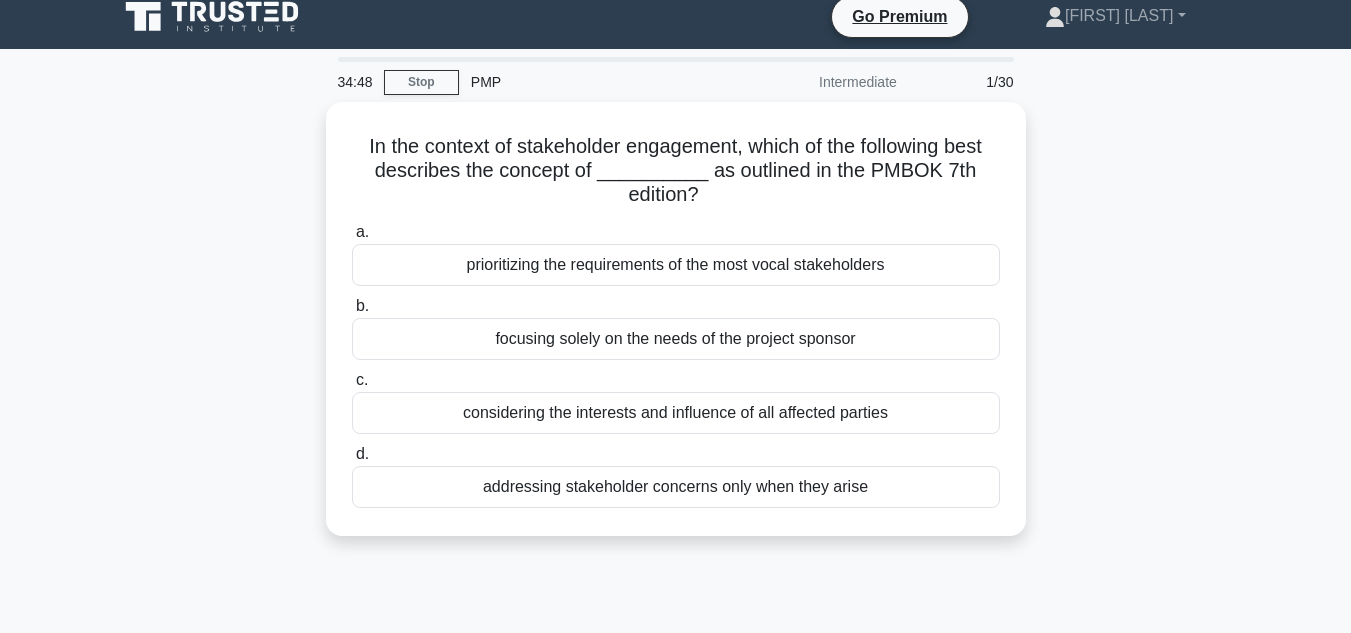 scroll, scrollTop: 0, scrollLeft: 0, axis: both 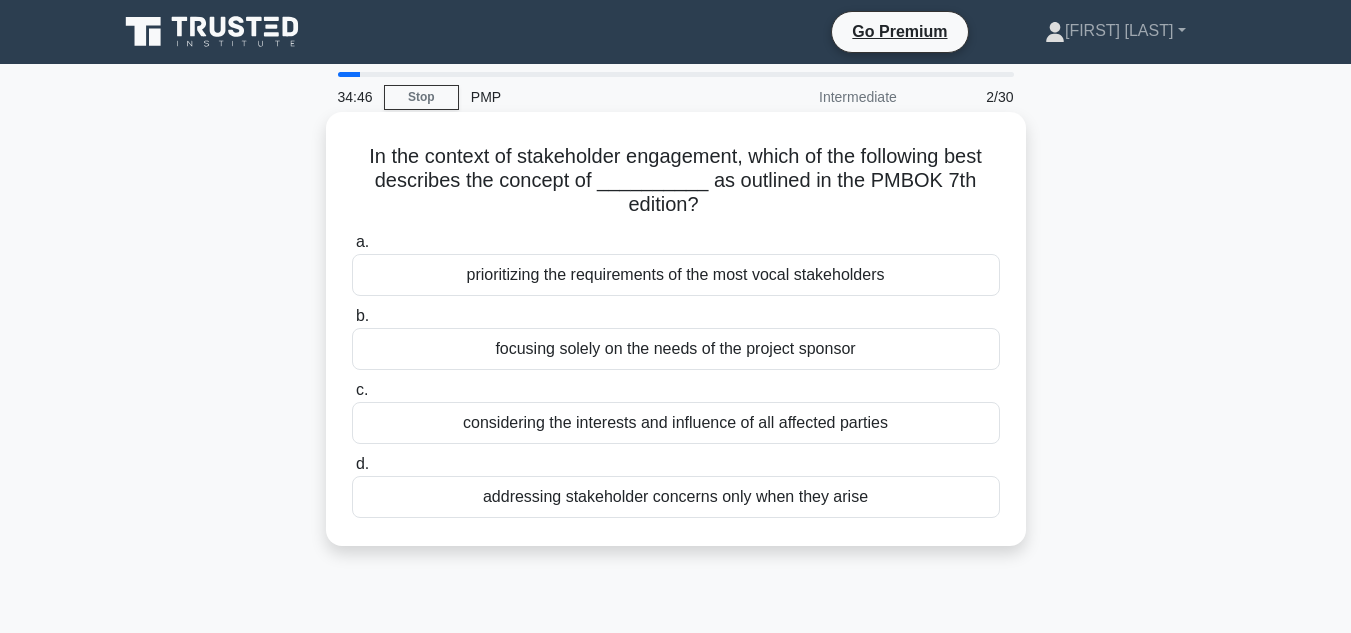 drag, startPoint x: 349, startPoint y: 154, endPoint x: 892, endPoint y: 511, distance: 649.8446 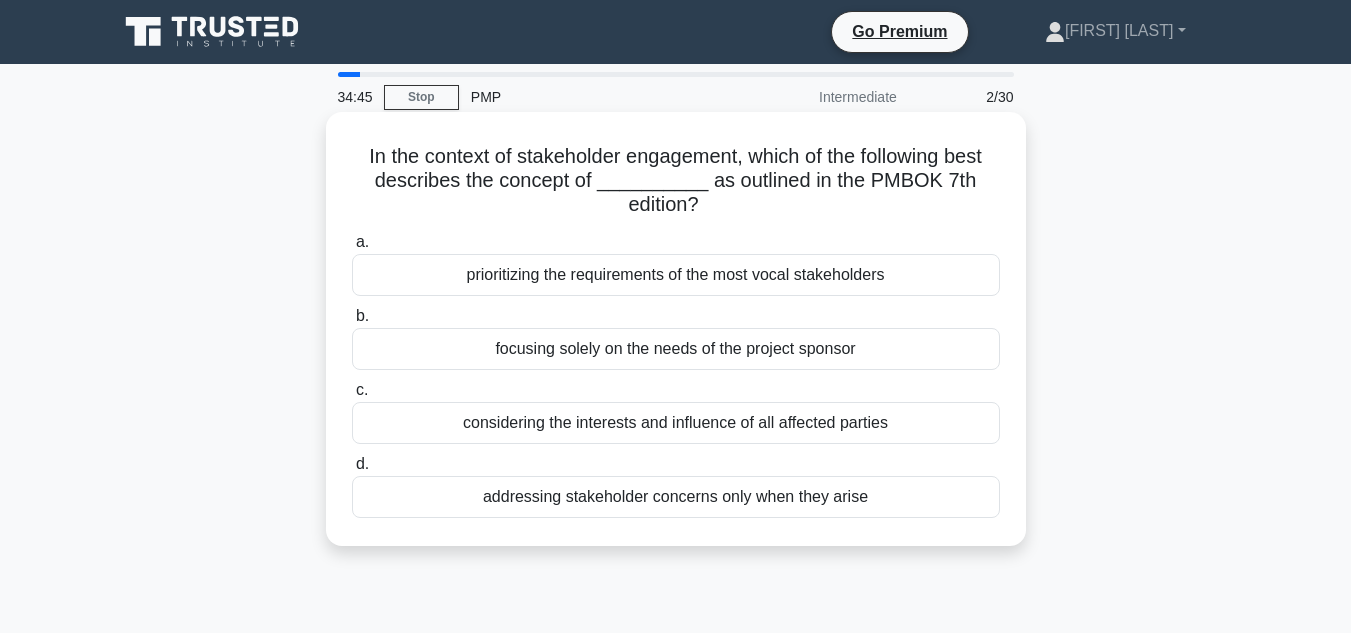 copy on "In the context of stakeholder engagement, which of the following best describes the concept of __________ as outlined in the PMBOK 7th edition?
.spinner_0XTQ{transform-origin:center;animation:spinner_y6GP .75s linear infinite}@keyframes spinner_y6GP{100%{transform:rotate(360deg)}}
a.
prioritizing the requirements of the most vocal stakeholders
b.
focusing solely on the needs of the project sponsor
c.
considering the interests and influence of all affected parties
d.
addressing stakeholder concerns only when they arise" 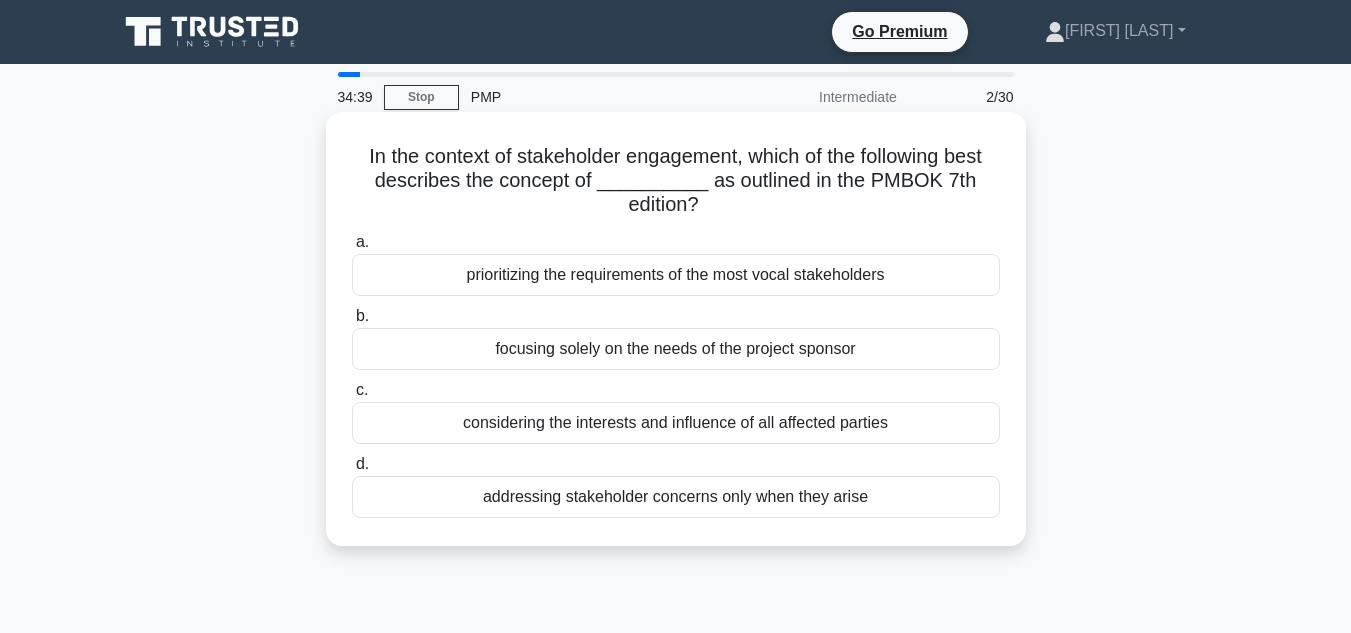click on "considering the interests and influence of all affected parties" at bounding box center [676, 423] 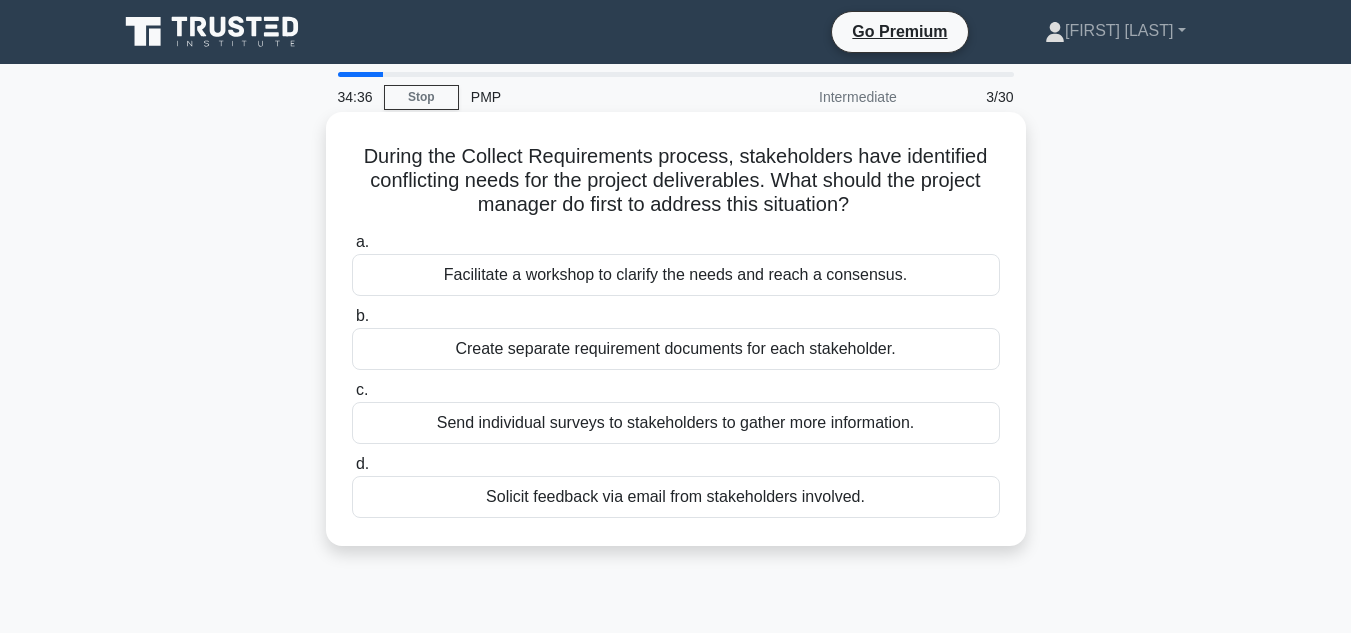 drag, startPoint x: 328, startPoint y: 164, endPoint x: 879, endPoint y: 508, distance: 649.5668 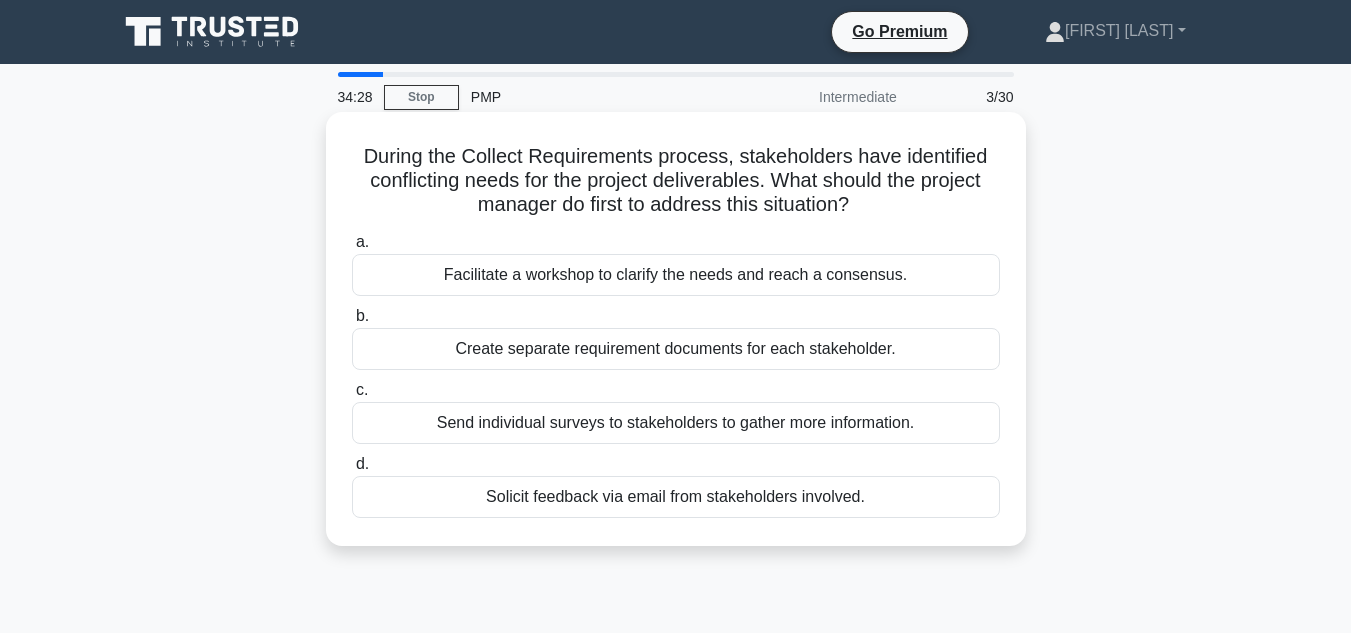 click on "Facilitate a workshop to clarify the needs and reach a consensus." at bounding box center (676, 275) 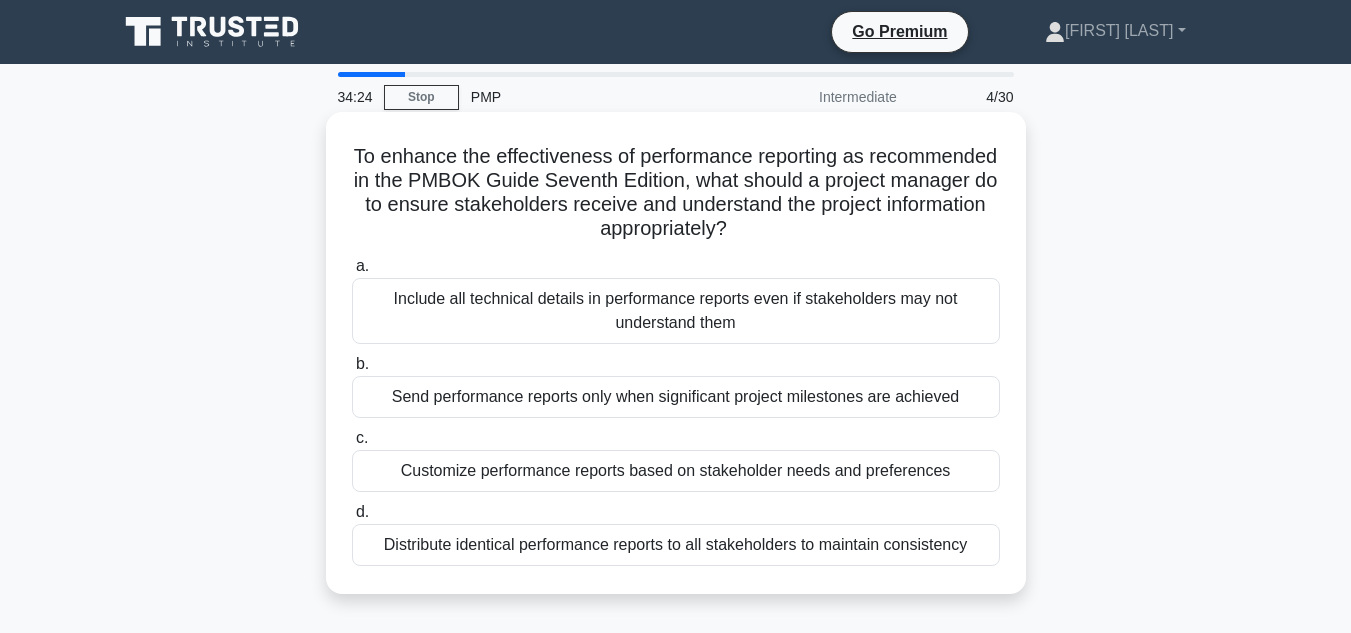drag, startPoint x: 411, startPoint y: 154, endPoint x: 999, endPoint y: 549, distance: 708.35657 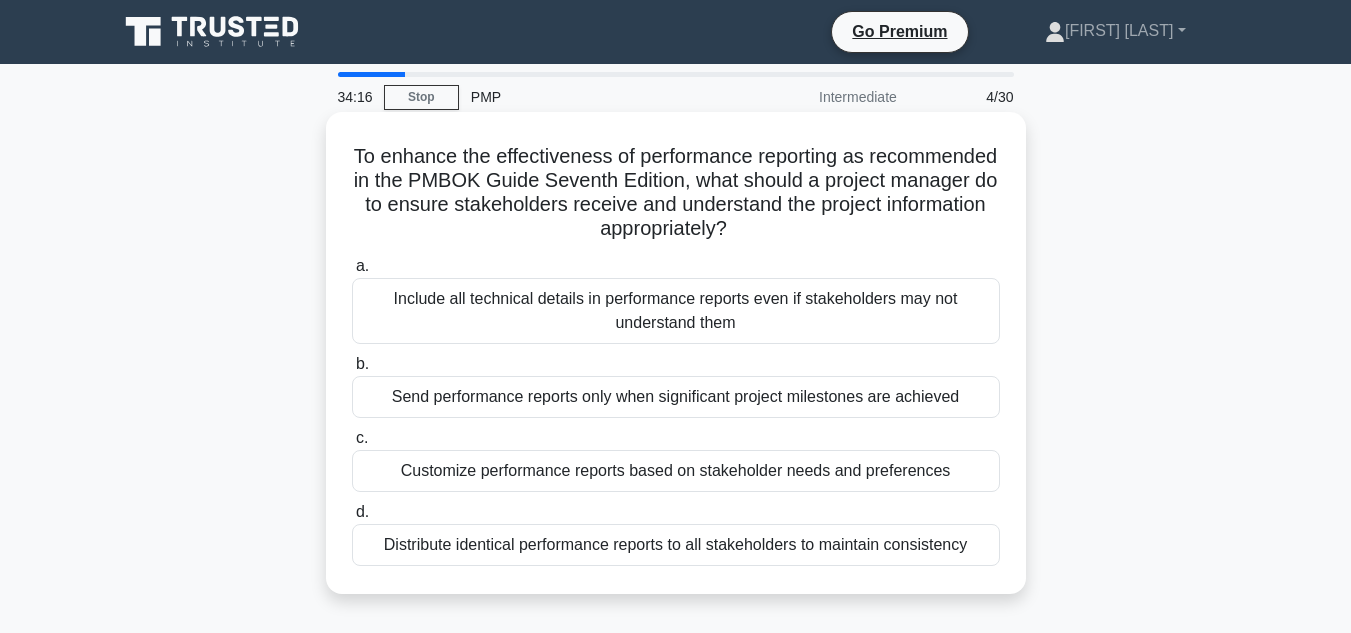 click on "Customize performance reports based on stakeholder needs and preferences" at bounding box center (676, 471) 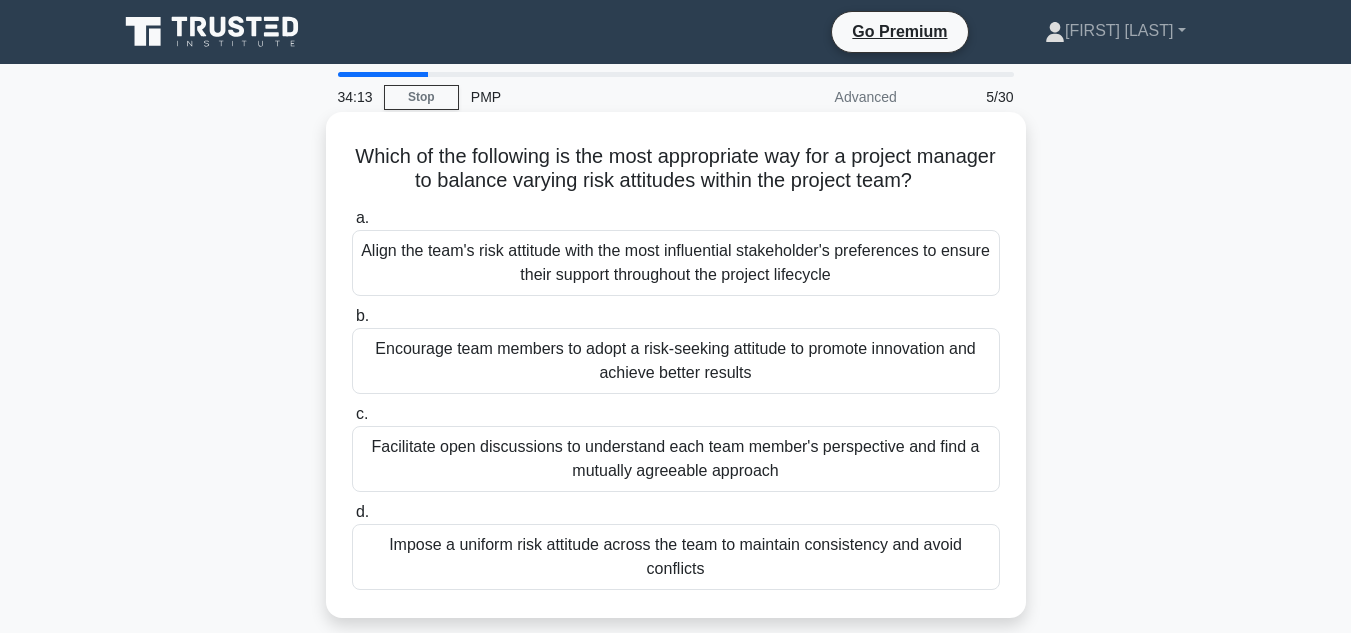 drag, startPoint x: 377, startPoint y: 154, endPoint x: 912, endPoint y: 560, distance: 671.6108 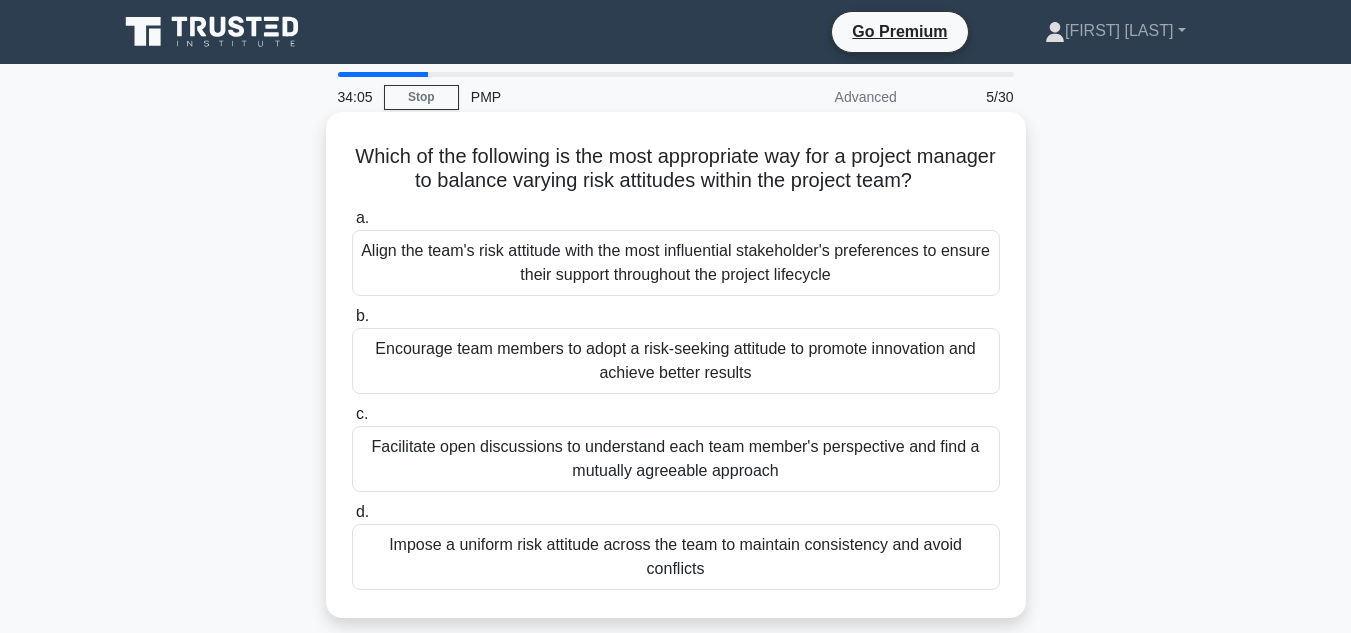 click on "Facilitate open discussions to understand each team member's perspective and find a mutually agreeable approach" at bounding box center [676, 459] 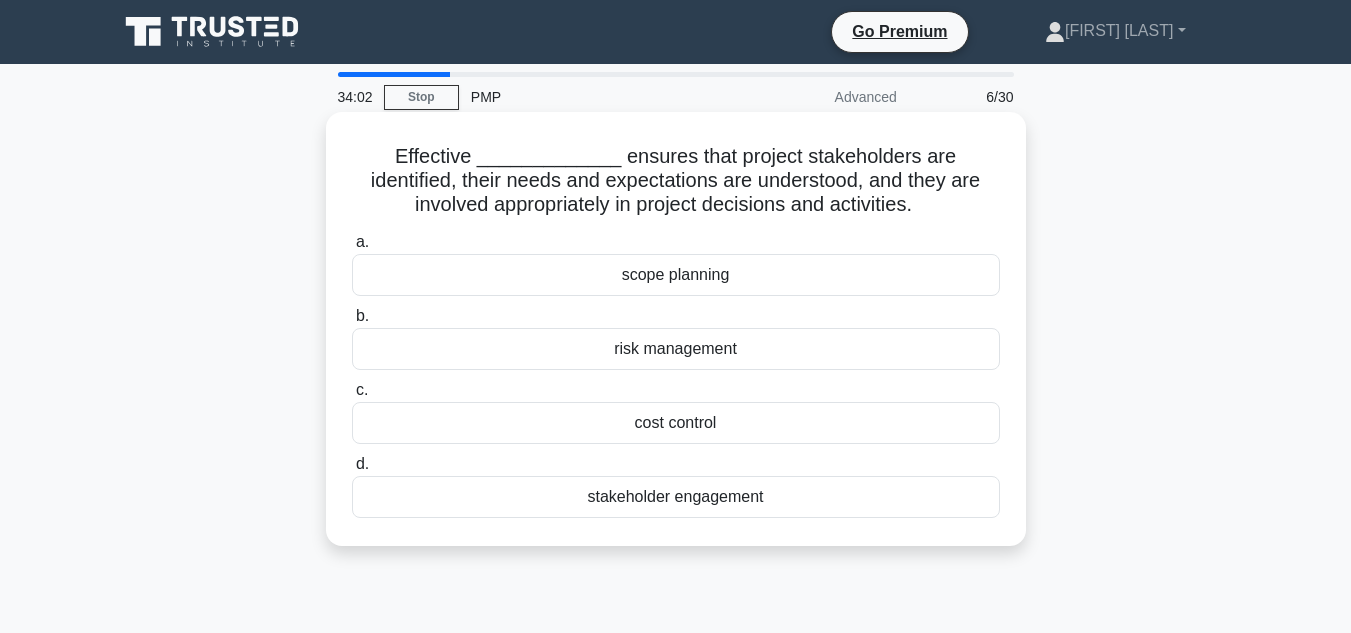 drag, startPoint x: 360, startPoint y: 151, endPoint x: 789, endPoint y: 509, distance: 558.75305 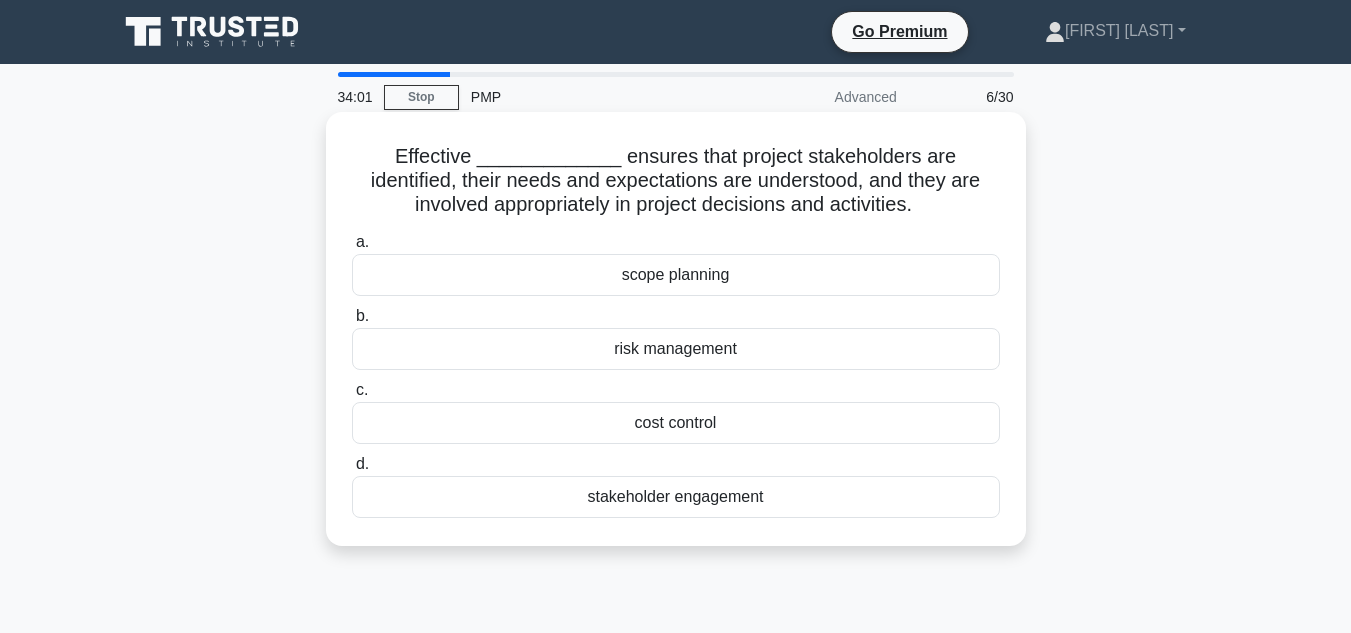 copy on "Effective _____________ ensures that project stakeholders are identified, their needs and expectations are understood, and they are involved appropriately in project decisions and activities.
.spinner_0XTQ{transform-origin:center;animation:spinner_y6GP .75s linear infinite}@keyframes spinner_y6GP{100%{transform:rotate(360deg)}}
a.
scope planning
b.
risk management
c.
cost control
d.
stakeholder engagement" 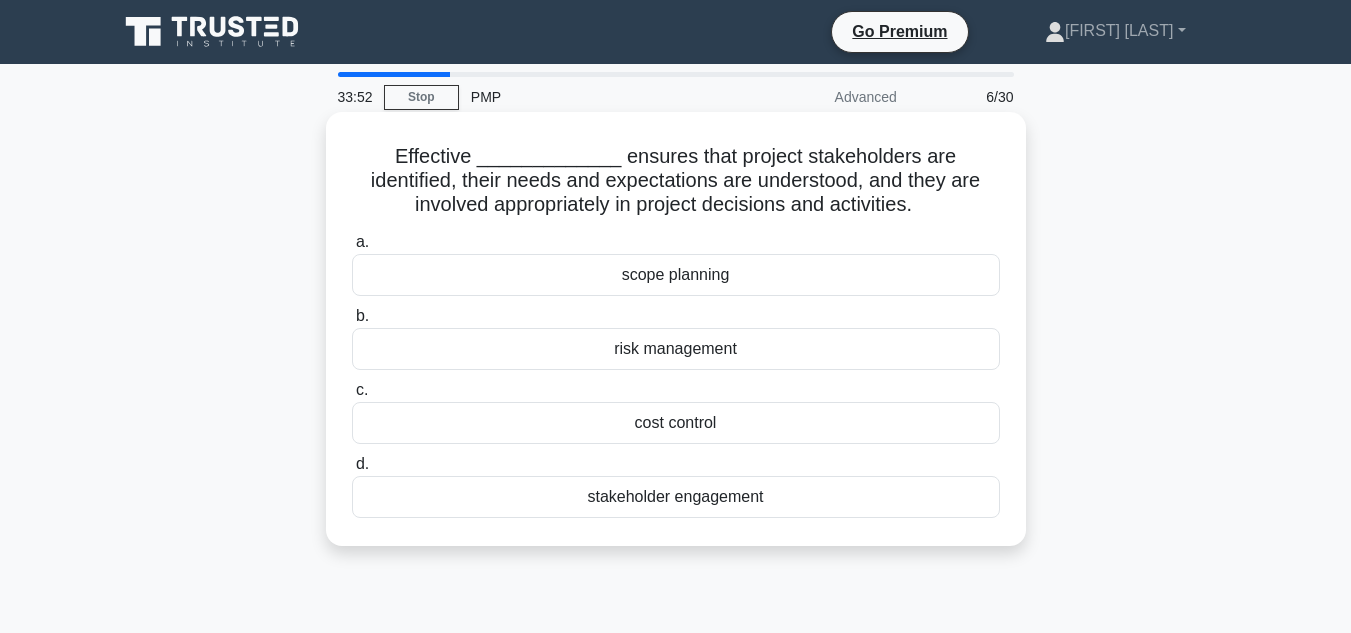 click on "stakeholder engagement" at bounding box center [676, 497] 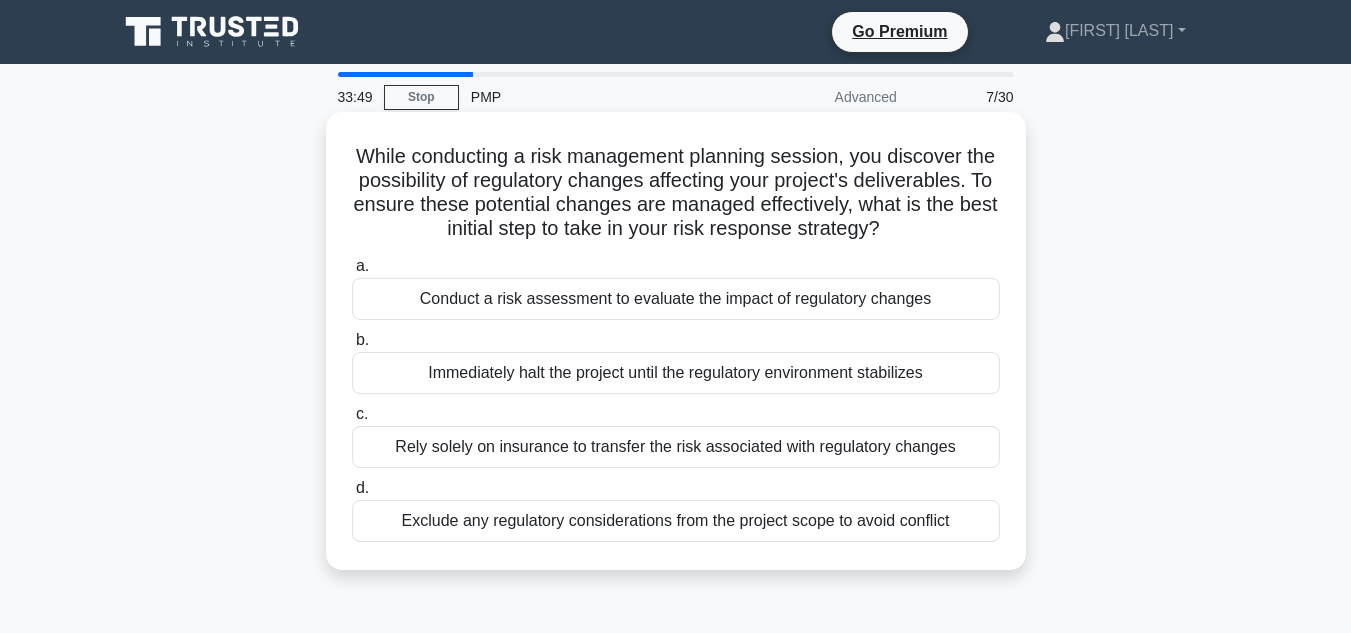 drag, startPoint x: 350, startPoint y: 148, endPoint x: 1003, endPoint y: 572, distance: 778.57886 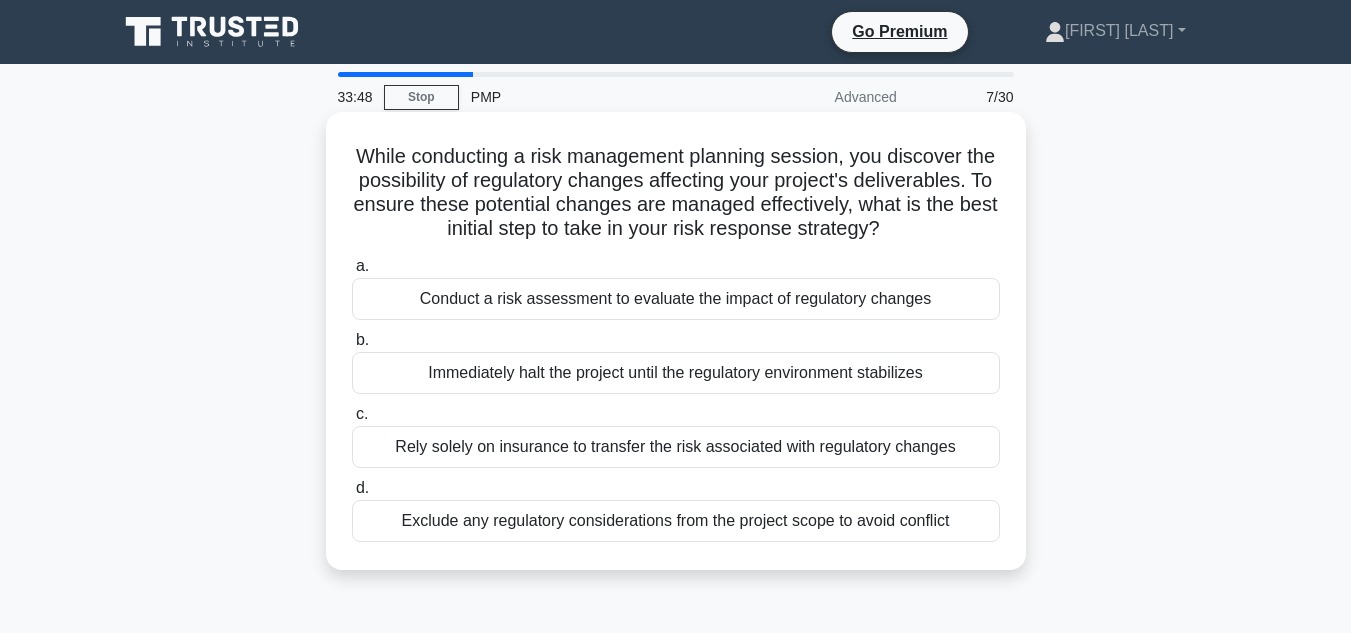 copy on "While conducting a risk management planning session, you discover the possibility of regulatory changes affecting your project's deliverables. To ensure these potential changes are managed effectively, what is the best initial step to take in your risk response strategy?
.spinner_0XTQ{transform-origin:center;animation:spinner_y6GP .75s linear infinite}@keyframes spinner_y6GP{100%{transform:rotate(360deg)}}
a.
Conduct a risk assessment to evaluate the impact of regulatory changes
b.
Immediately halt the project until the regulatory environment stabilizes
c.
Rely solely on insurance to transfer the risk associated with regulatory changes
d.
Exclude any regulatory considerations from the project scope to avoi..." 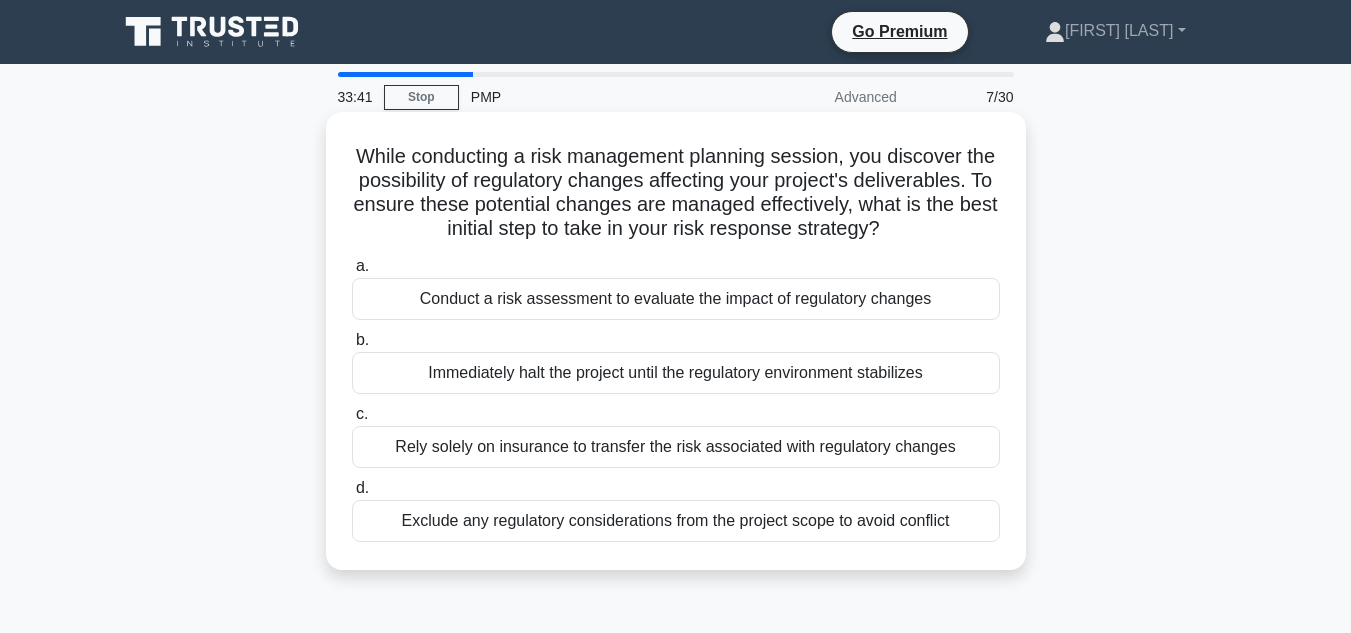 click on "Conduct a risk assessment to evaluate the impact of regulatory changes" at bounding box center (676, 299) 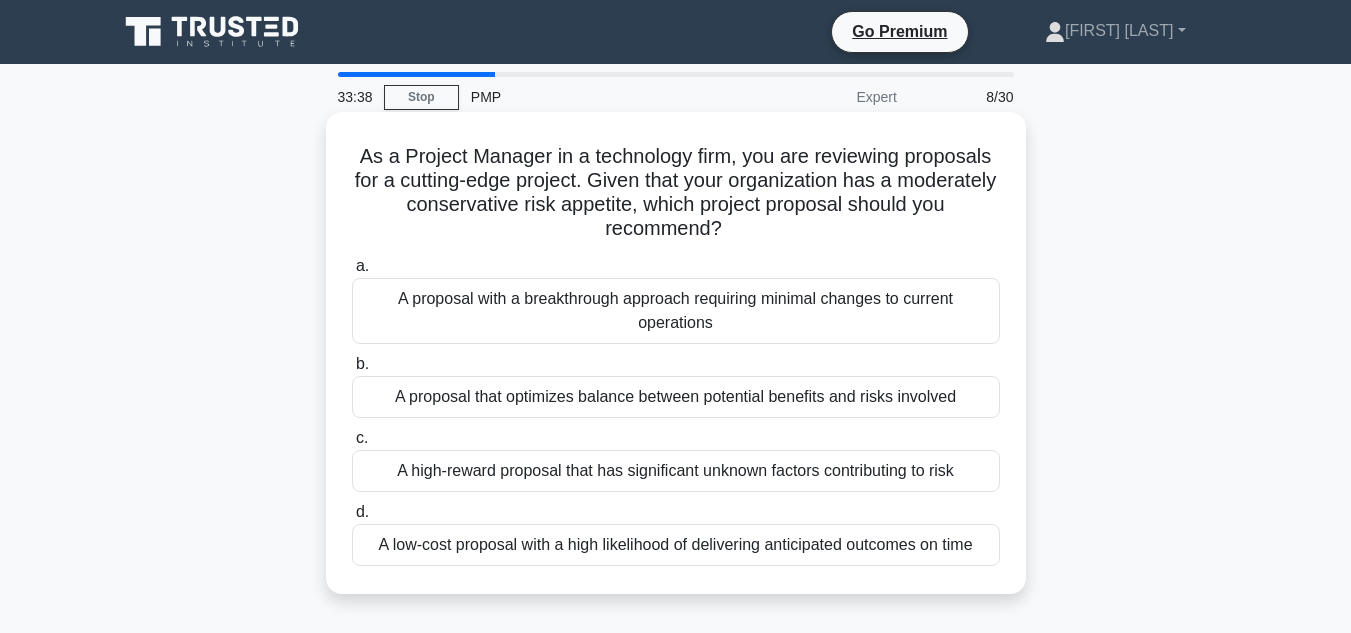 drag, startPoint x: 361, startPoint y: 145, endPoint x: 1004, endPoint y: 564, distance: 767.46985 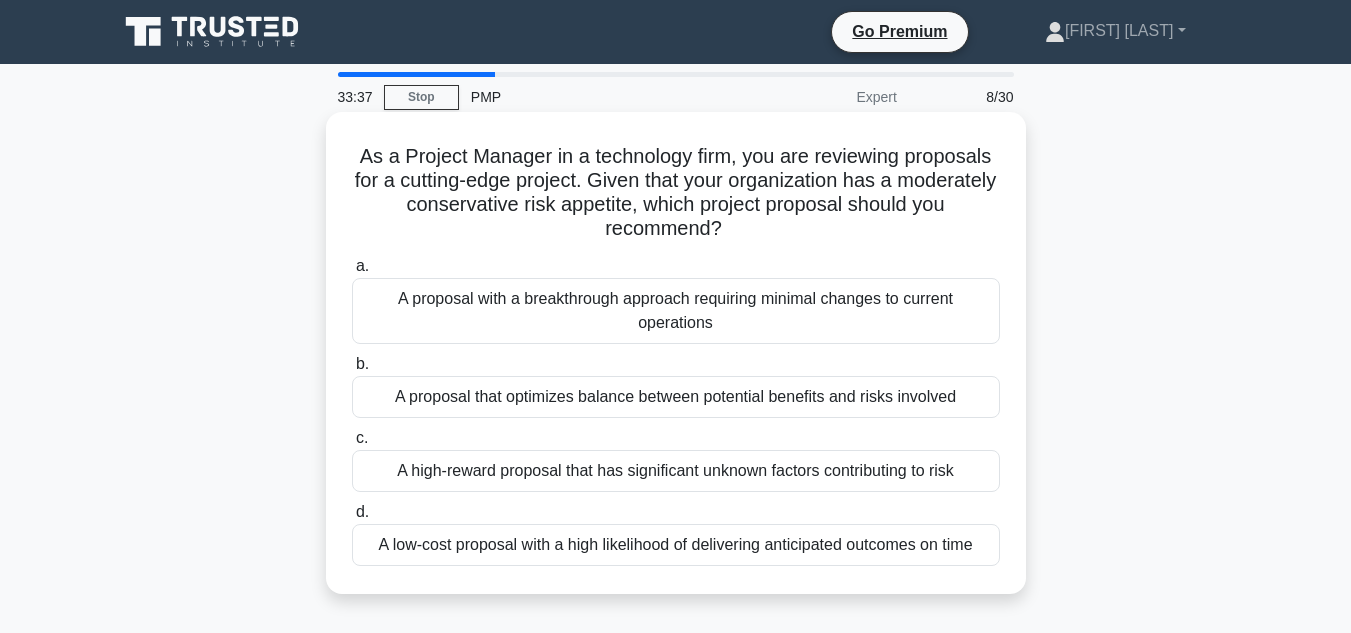 copy on "s a Project Manager in a technology firm, you are reviewing proposals for a cutting-edge project. Given that your organization has a moderately conservative risk appetite, which project proposal should you recommend?
.spinner_0XTQ{transform-origin:center;animation:spinner_y6GP .75s linear infinite}@keyframes spinner_y6GP{100%{transform:rotate(360deg)}}
a.
A proposal with a breakthrough approach requiring minimal changes to current operations
b.
A proposal that optimizes balance between potential benefits and risks involved
c.
A high-reward proposal that has significant unknown factors contributing to risk
d.
A low-cost proposal with a high likelihood of delivering anticipated outcomes on time" 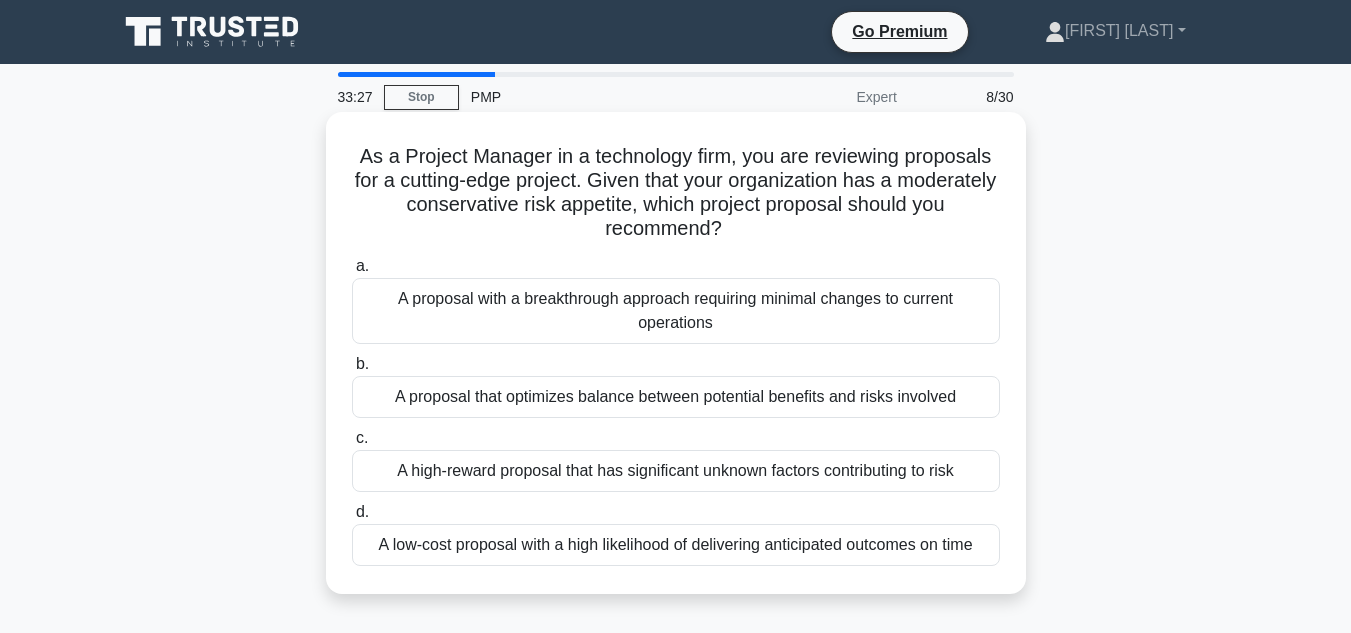 click on "A proposal that optimizes balance between potential benefits and risks involved" at bounding box center [676, 397] 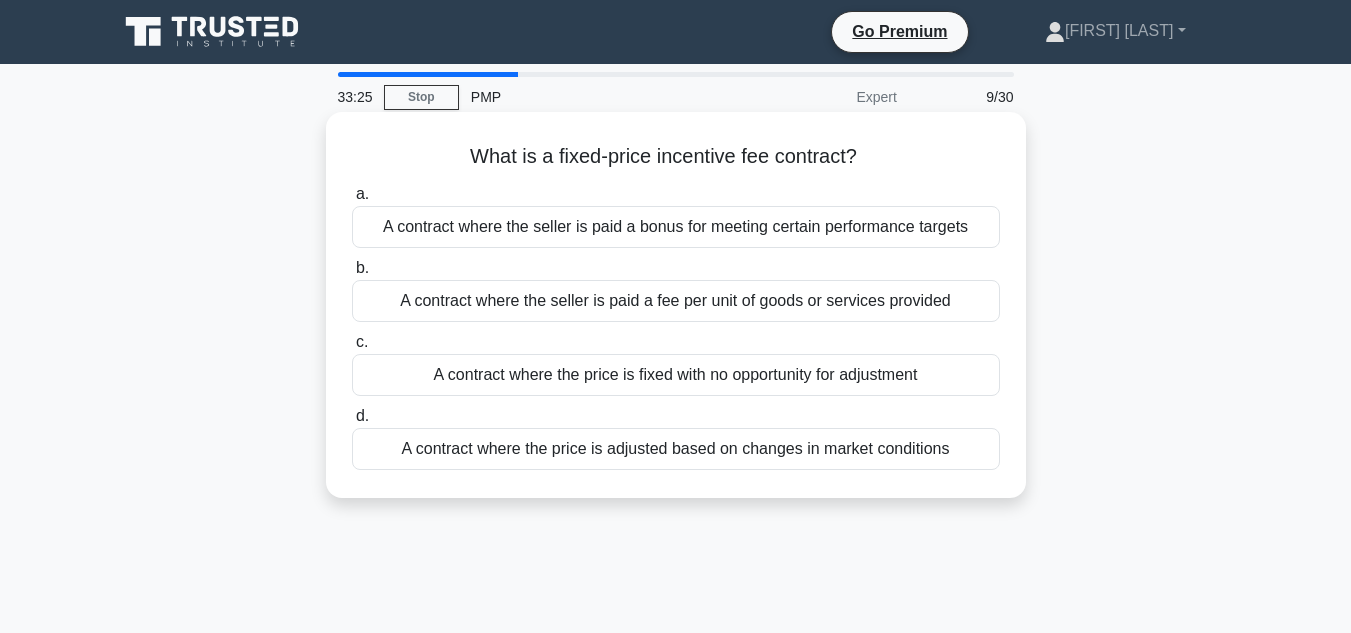 drag, startPoint x: 441, startPoint y: 155, endPoint x: 1010, endPoint y: 464, distance: 647.489 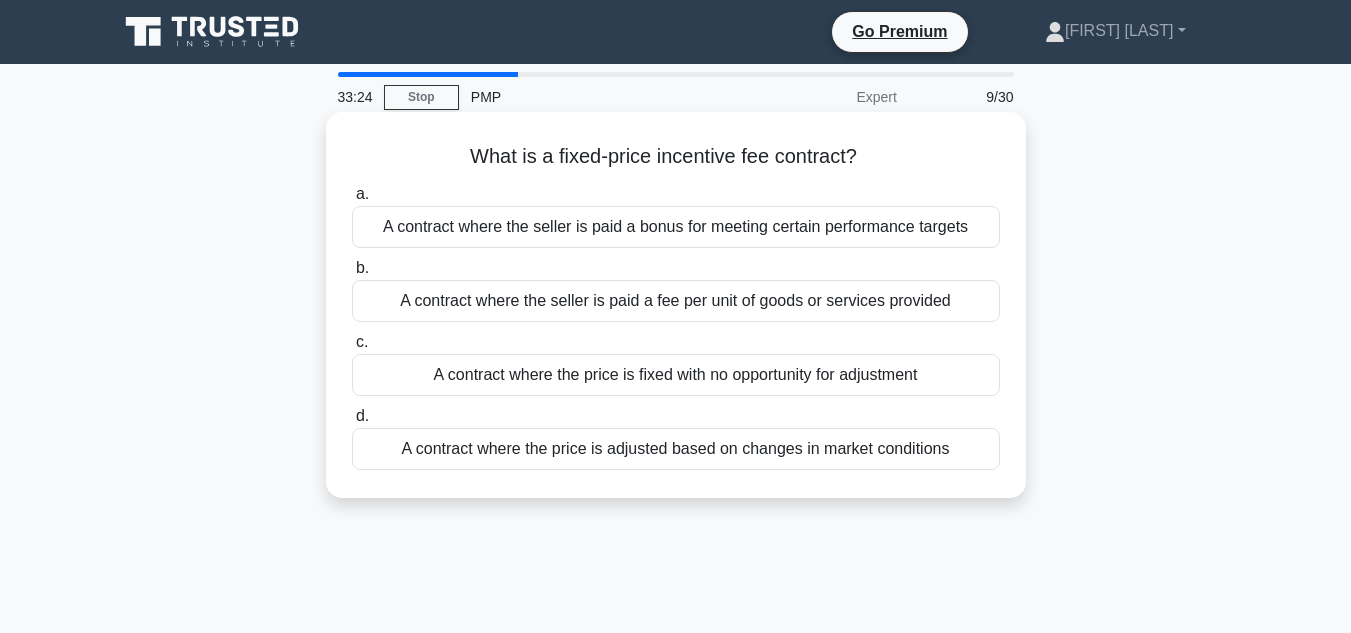 copy on "What is a fixed-price incentive fee contract?
.spinner_0XTQ{transform-origin:center;animation:spinner_y6GP .75s linear infinite}@keyframes spinner_y6GP{100%{transform:rotate(360deg)}}
a.
A contract where the seller is paid a bonus for meeting certain performance targets
b.
A contract where the seller is paid a fee per unit of goods or services provided
c.
A contract where the price is fixed with no opportunity for adjustment
d.
A contract where the price is adjusted based on changes in market conditions" 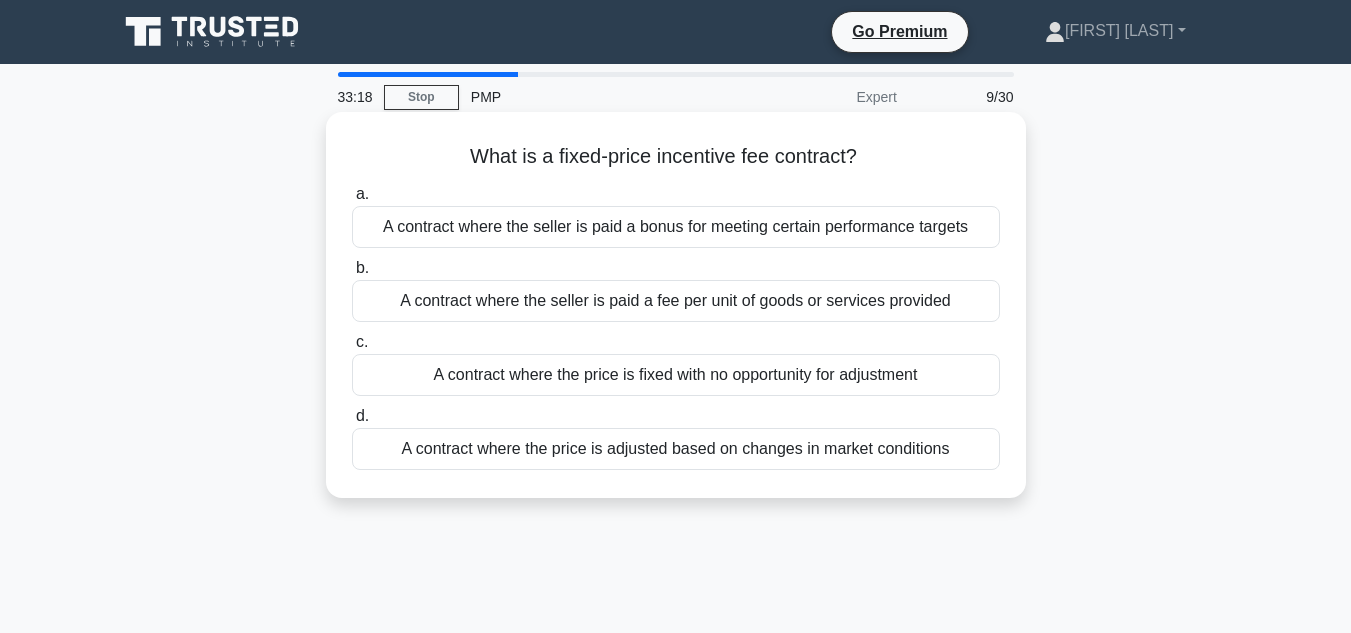 click on "A contract where the seller is paid a bonus for meeting certain performance targets" at bounding box center (676, 227) 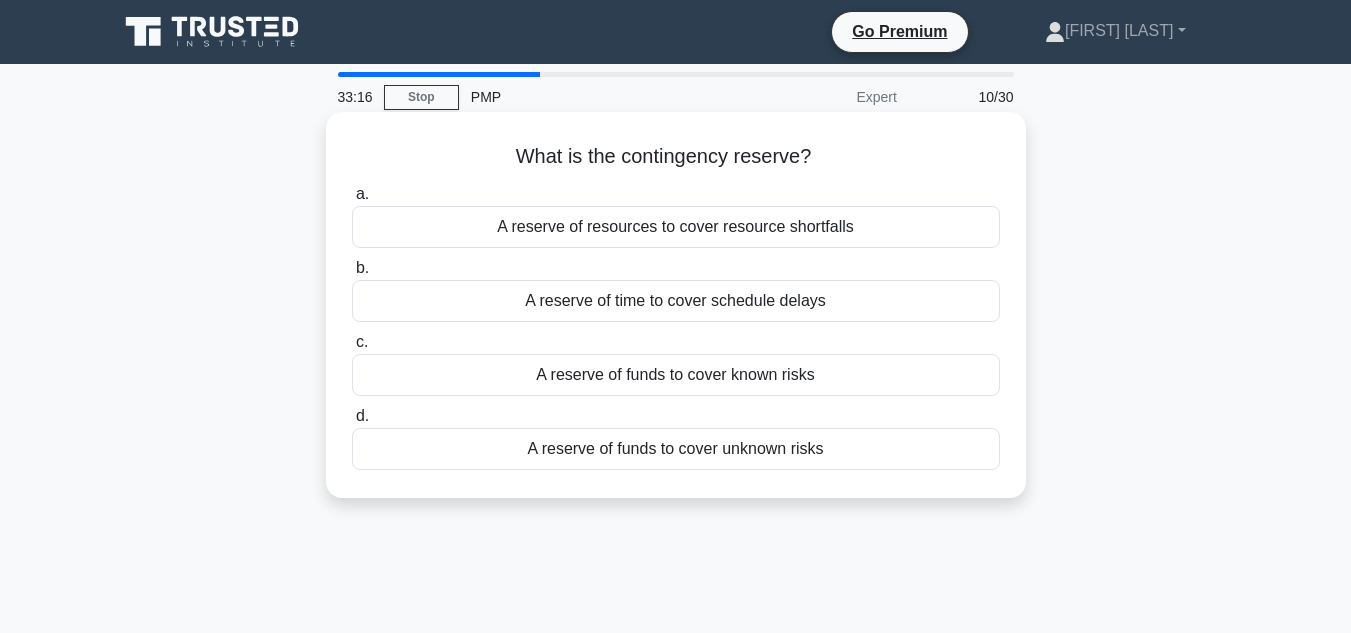 drag, startPoint x: 496, startPoint y: 146, endPoint x: 922, endPoint y: 499, distance: 553.2495 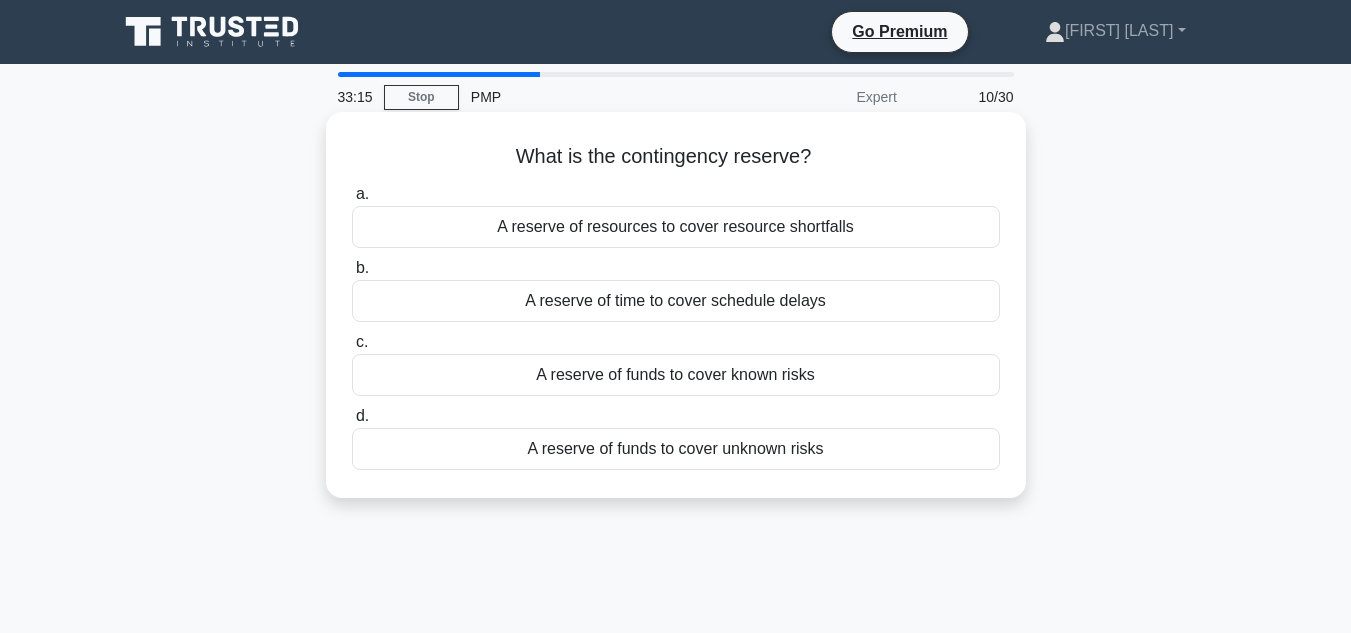 copy on "What is the contingency reserve?
.spinner_0XTQ{transform-origin:center;animation:spinner_y6GP .75s linear infinite}@keyframes spinner_y6GP{100%{transform:rotate(360deg)}}
a.
A reserve of resources to cover resource shortfalls
b.
A reserve of time to cover schedule delays
c.
A reserve of funds to cover known risks
d.
A reserve of funds to cover unknown risks" 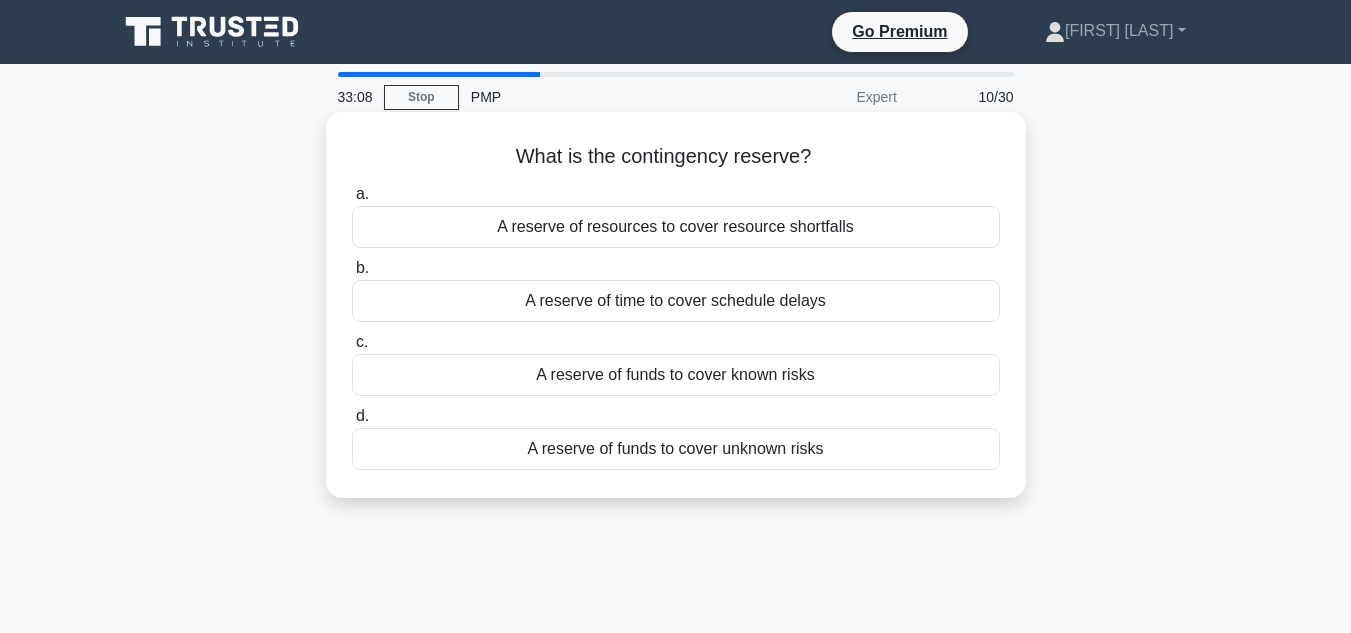 click on "A reserve of funds to cover known risks" at bounding box center (676, 375) 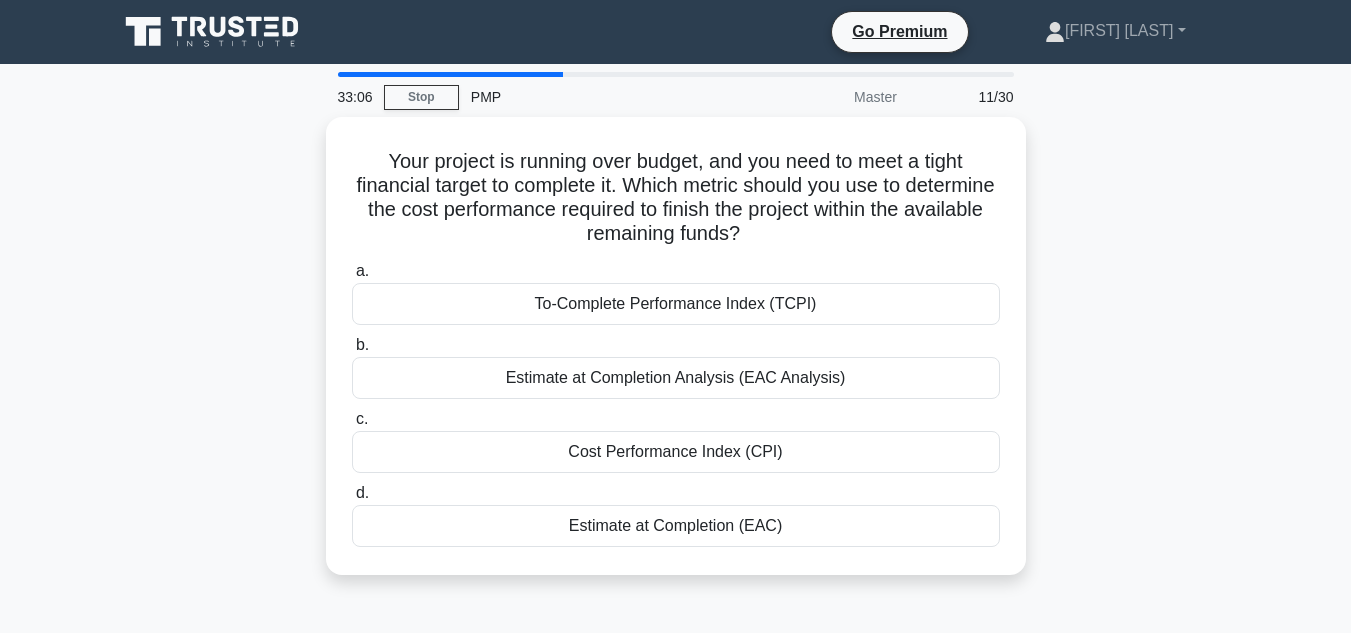 drag, startPoint x: 374, startPoint y: 151, endPoint x: 860, endPoint y: 585, distance: 651.57654 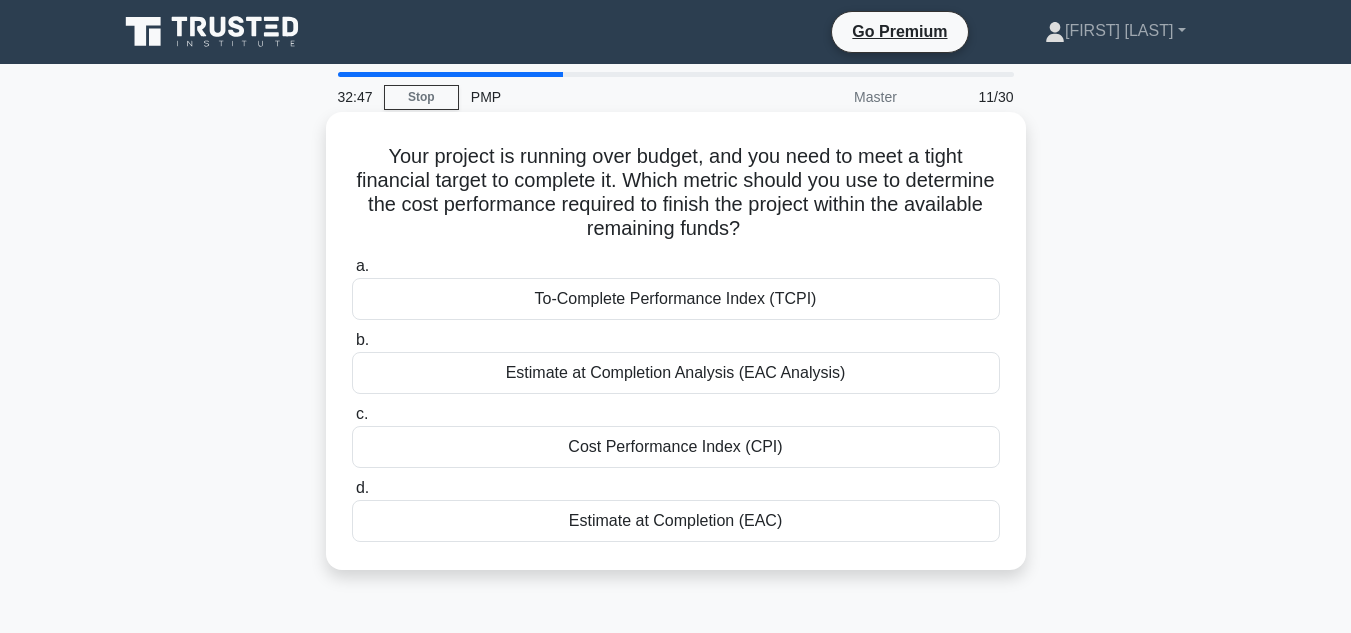 click on "To-Complete Performance Index (TCPI)" at bounding box center [676, 299] 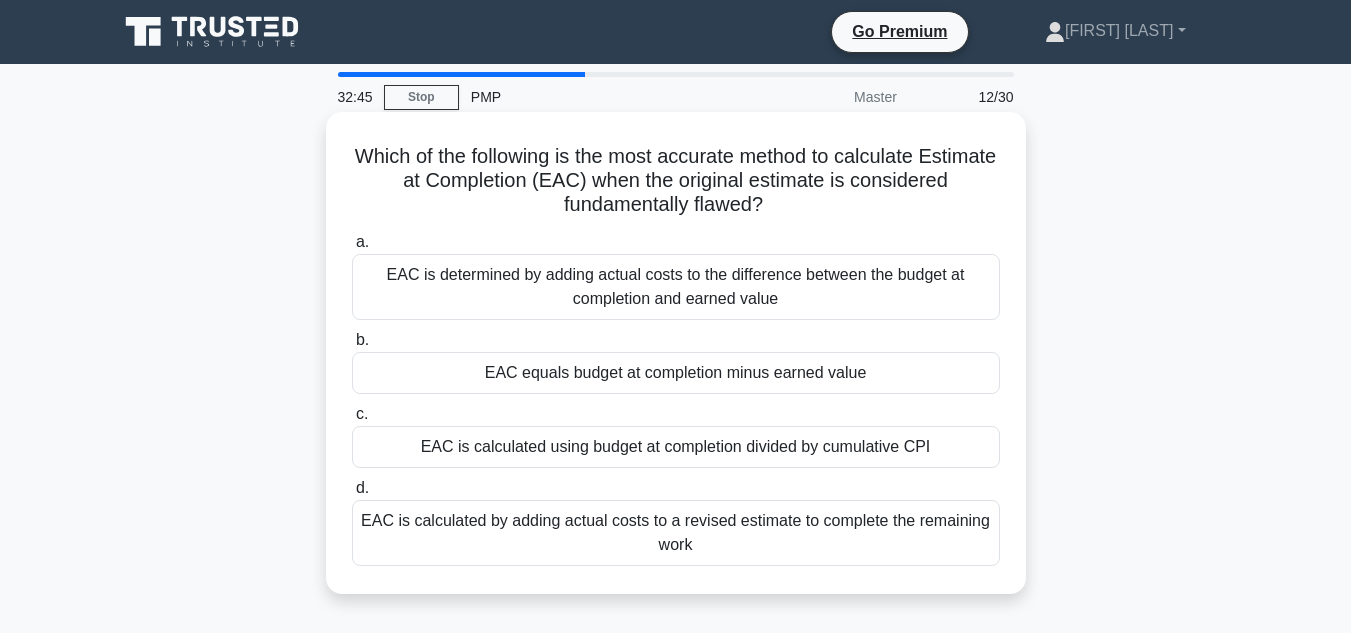drag, startPoint x: 341, startPoint y: 141, endPoint x: 870, endPoint y: 556, distance: 672.3585 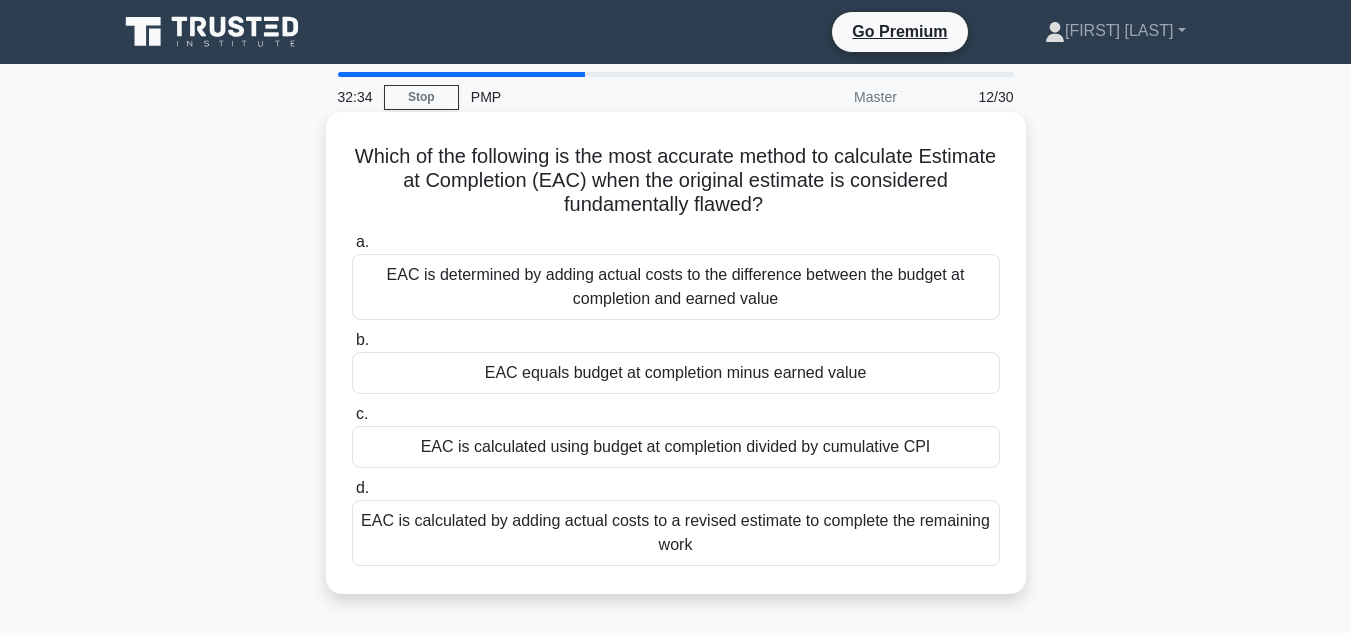 click on "EAC is calculated by adding actual costs to a revised estimate to complete the remaining work" at bounding box center [676, 533] 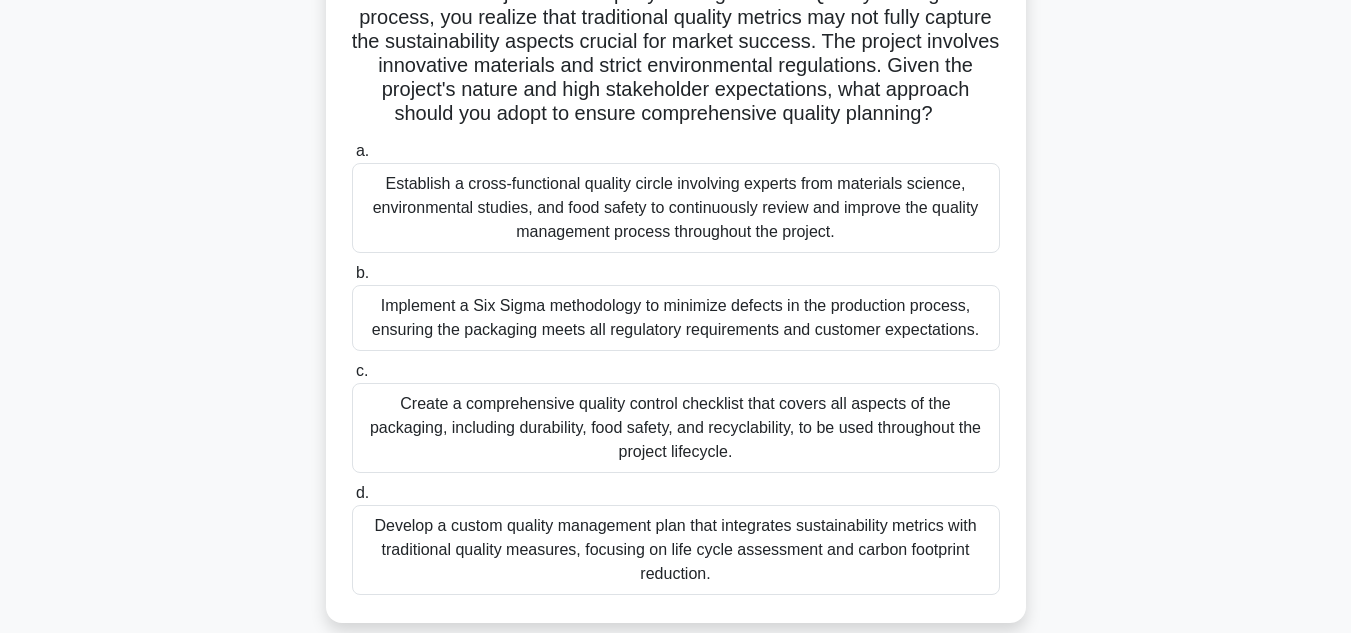 scroll, scrollTop: 447, scrollLeft: 0, axis: vertical 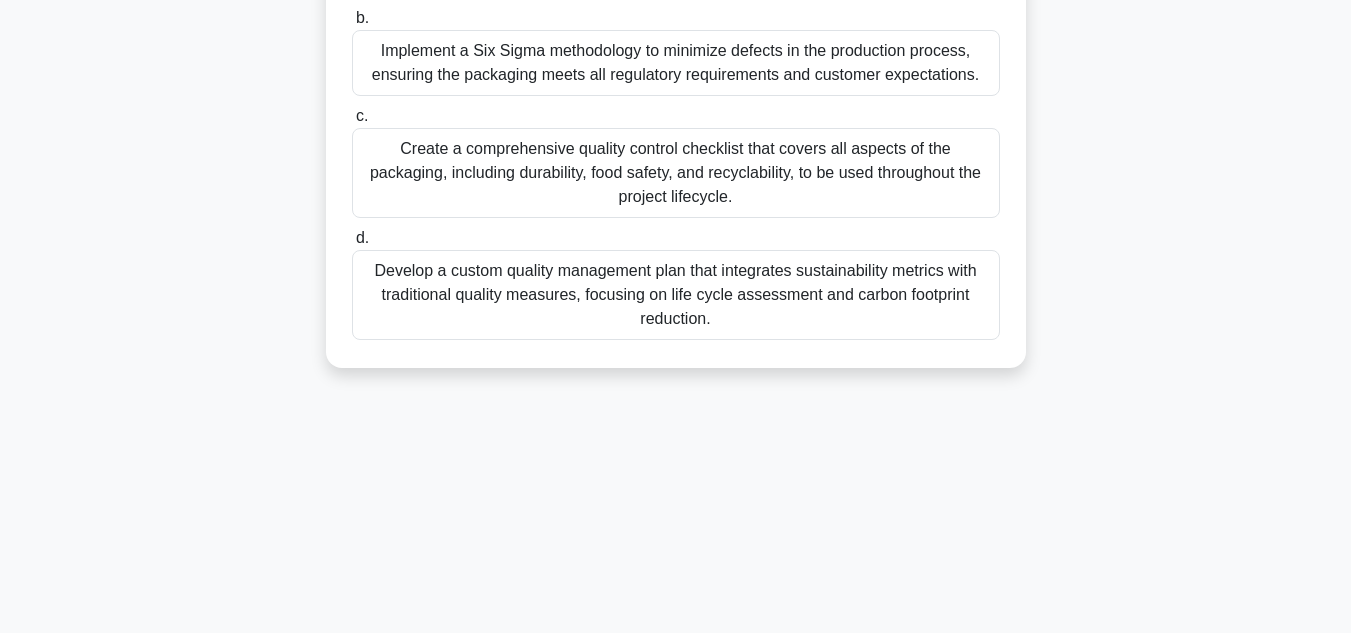 drag, startPoint x: 334, startPoint y: 158, endPoint x: 956, endPoint y: 461, distance: 691.8764 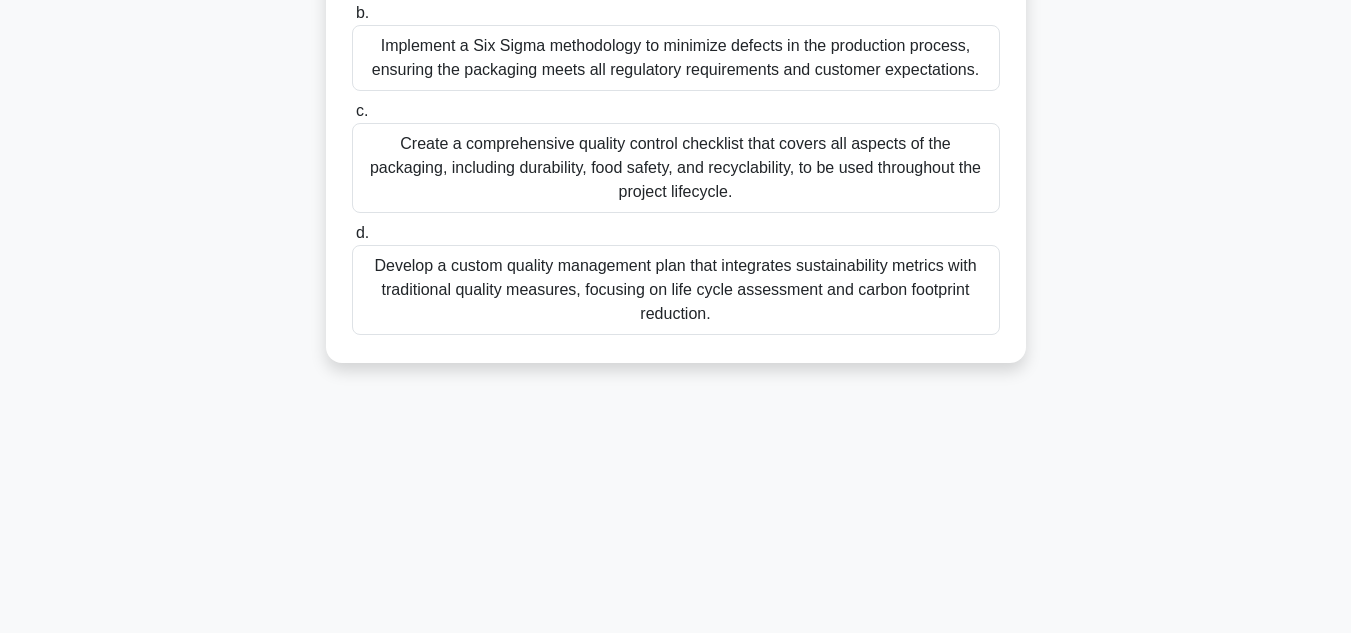 click on "Develop a custom quality management plan that integrates sustainability metrics with traditional quality measures, focusing on life cycle assessment and carbon footprint reduction." at bounding box center (676, 290) 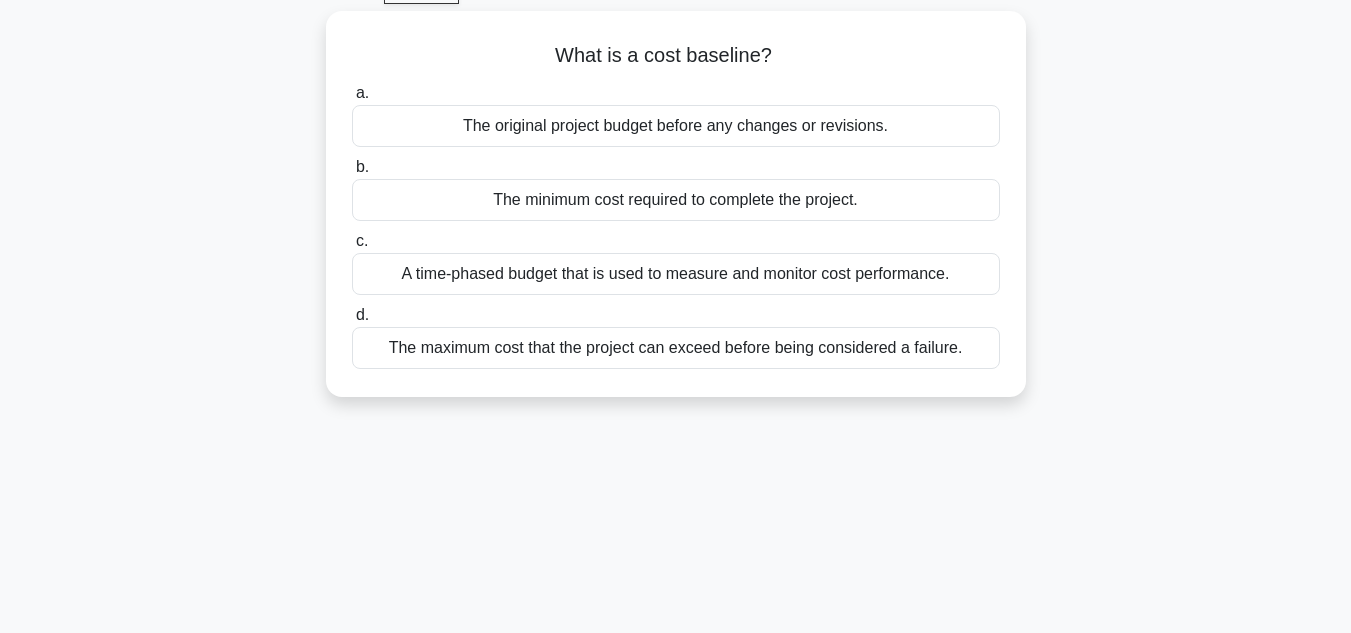 scroll, scrollTop: 0, scrollLeft: 0, axis: both 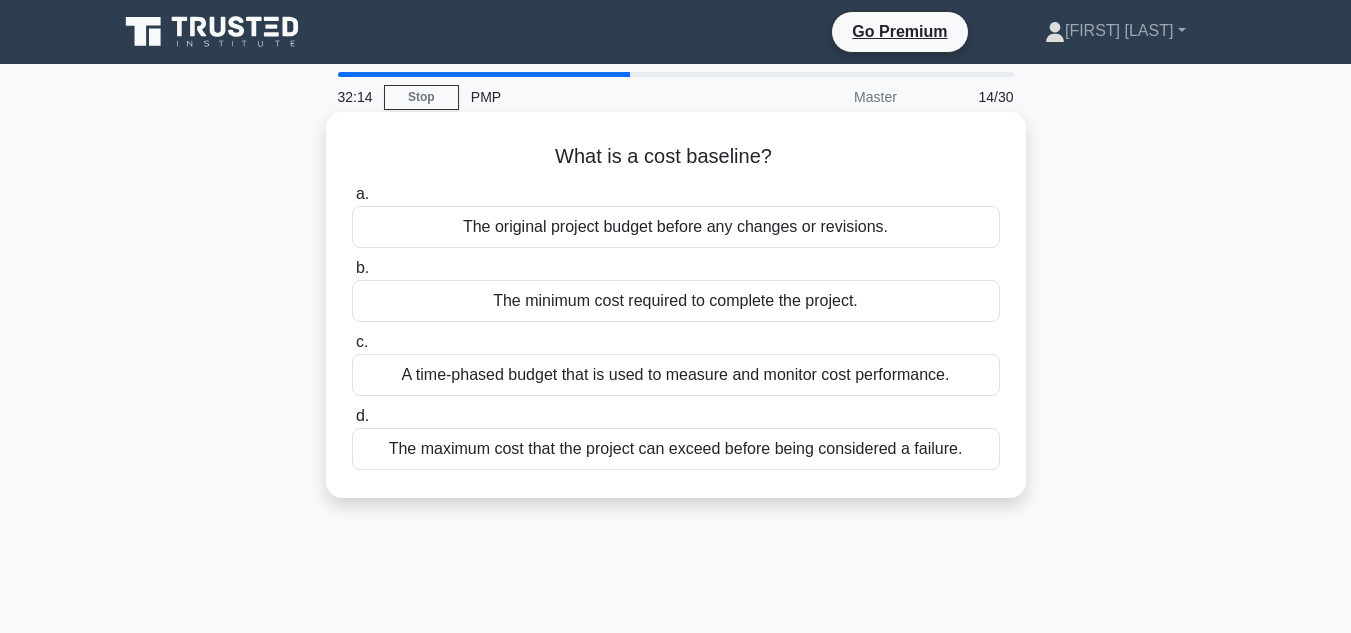 drag, startPoint x: 415, startPoint y: 133, endPoint x: 1006, endPoint y: 449, distance: 670.1768 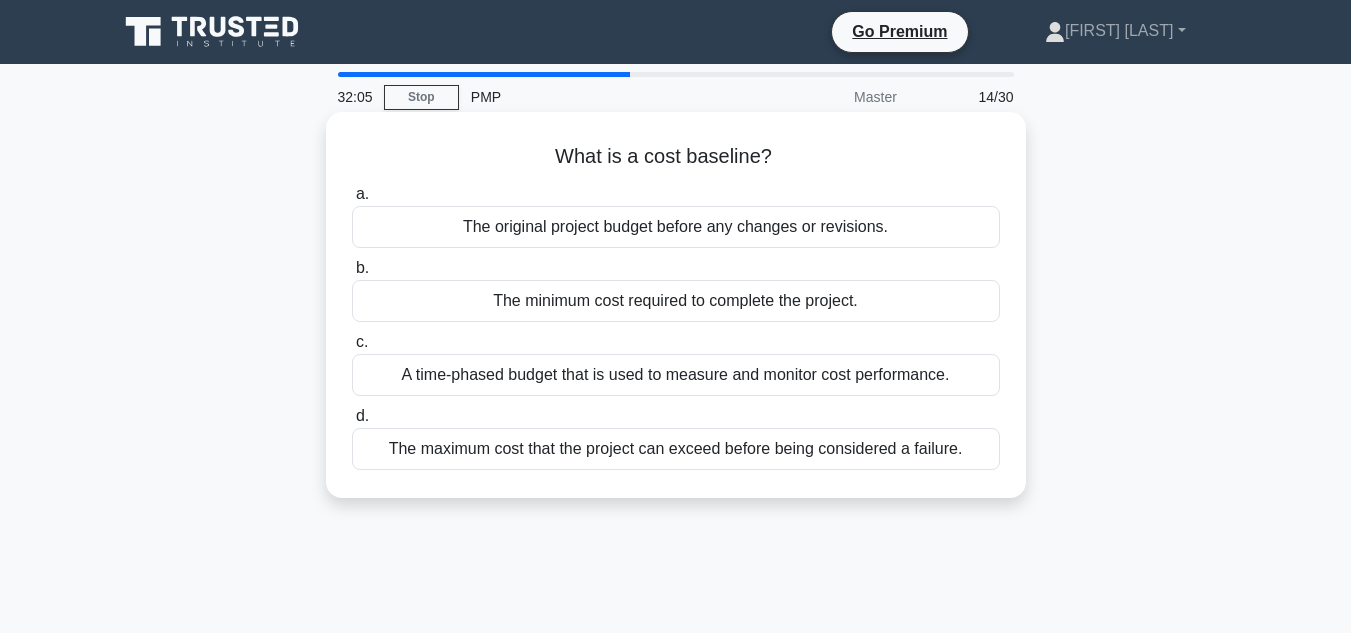 click on "A time-phased budget that is used to measure and monitor cost performance." at bounding box center [676, 375] 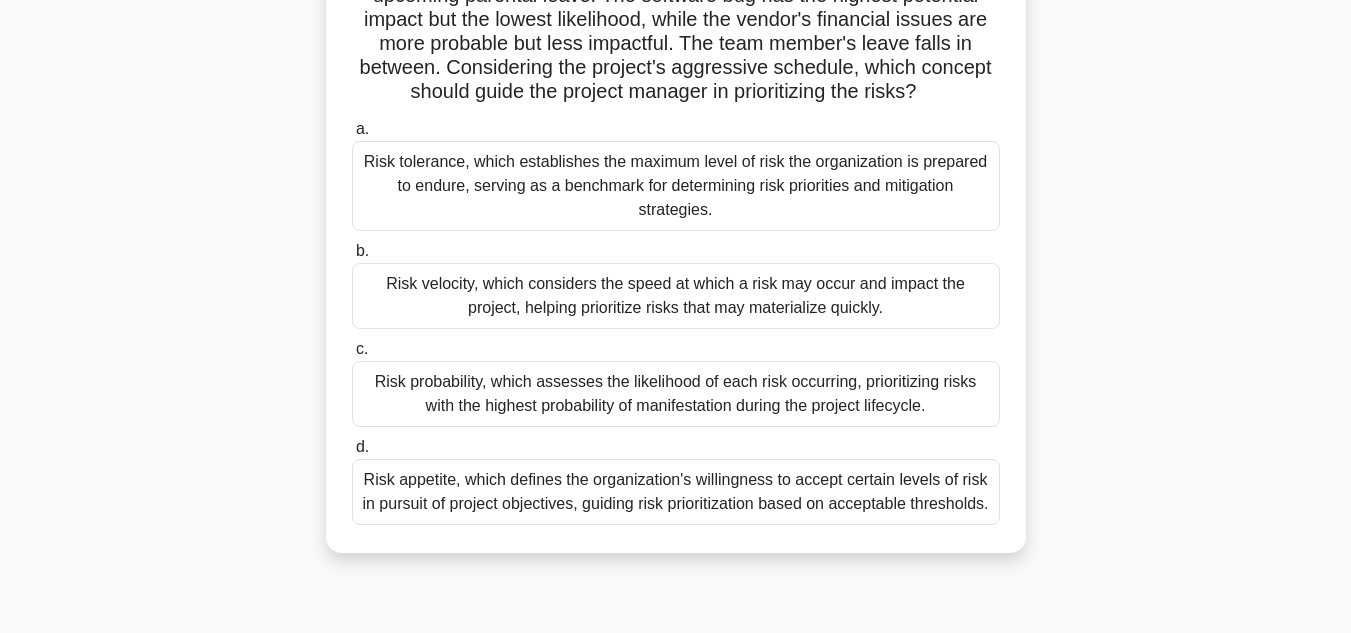 scroll, scrollTop: 447, scrollLeft: 0, axis: vertical 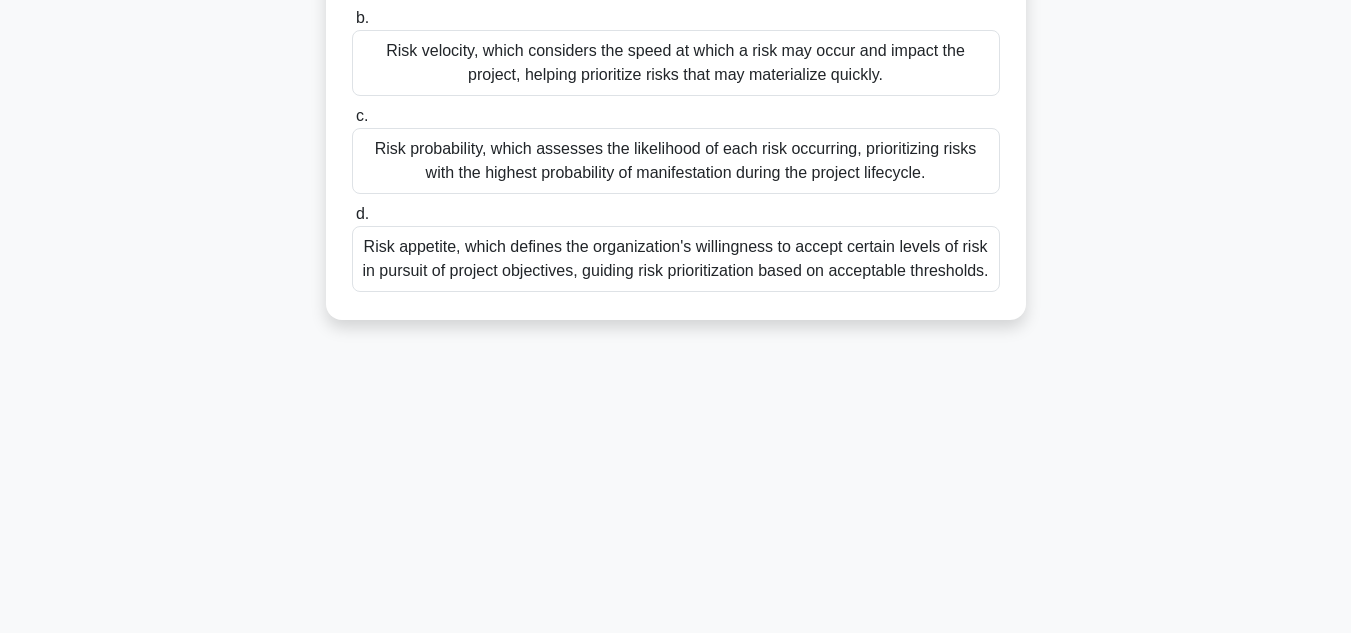 drag, startPoint x: 363, startPoint y: 148, endPoint x: 942, endPoint y: 674, distance: 782.2512 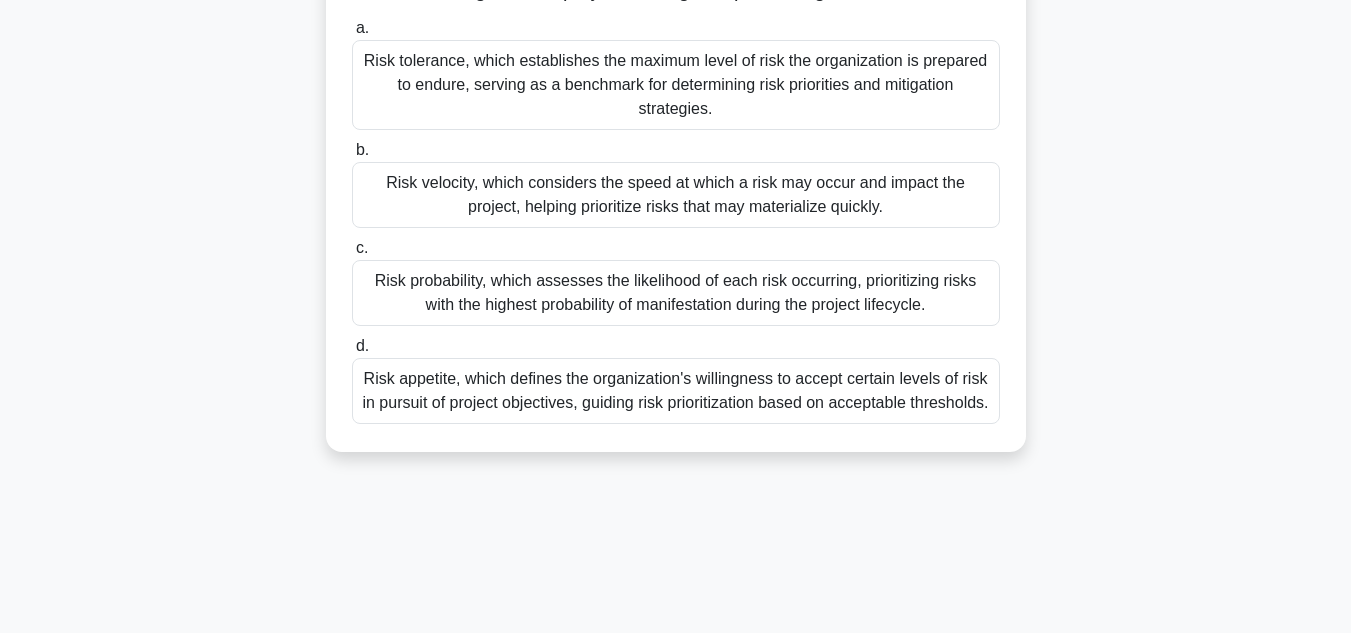scroll, scrollTop: 302, scrollLeft: 0, axis: vertical 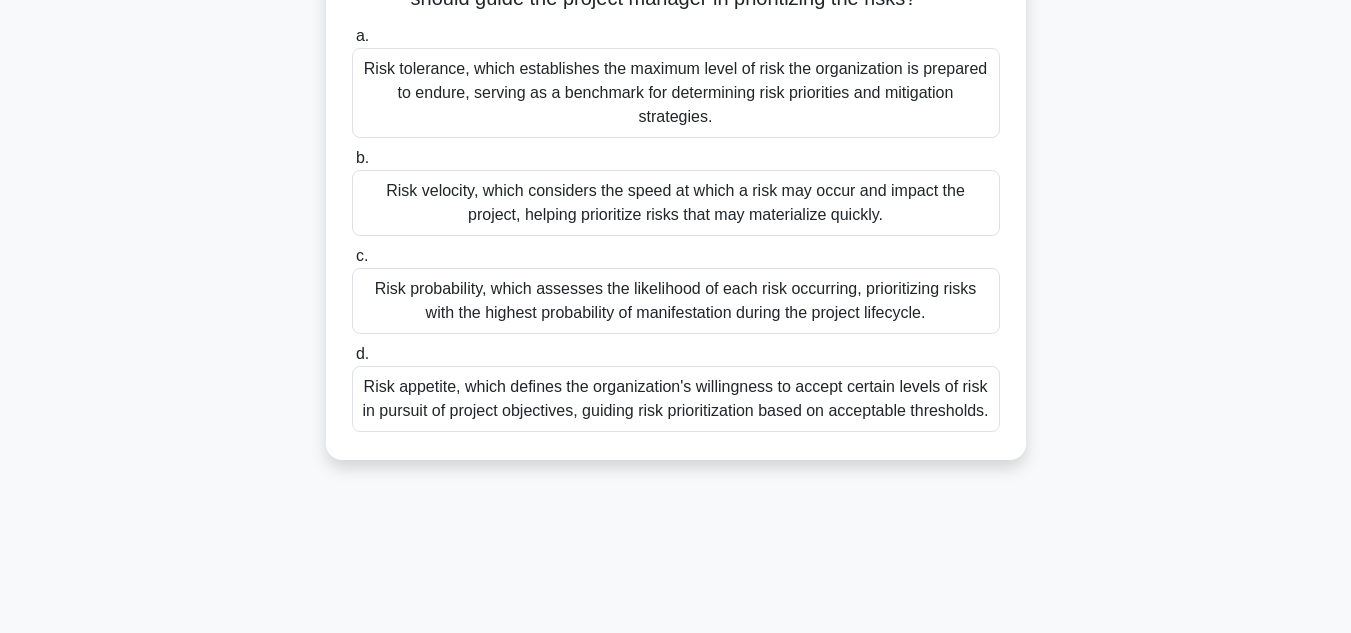 click on "Risk velocity, which considers the speed at which a risk may occur and impact the project, helping prioritize risks that may materialize quickly." at bounding box center (676, 203) 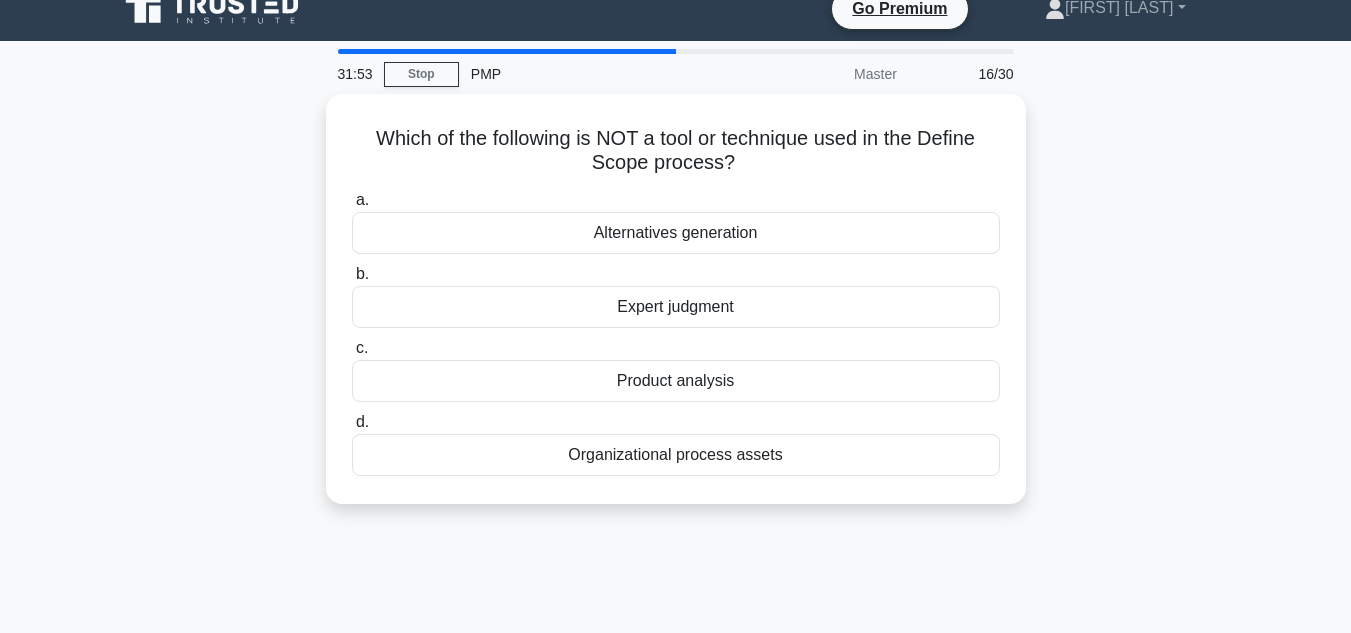 scroll, scrollTop: 0, scrollLeft: 0, axis: both 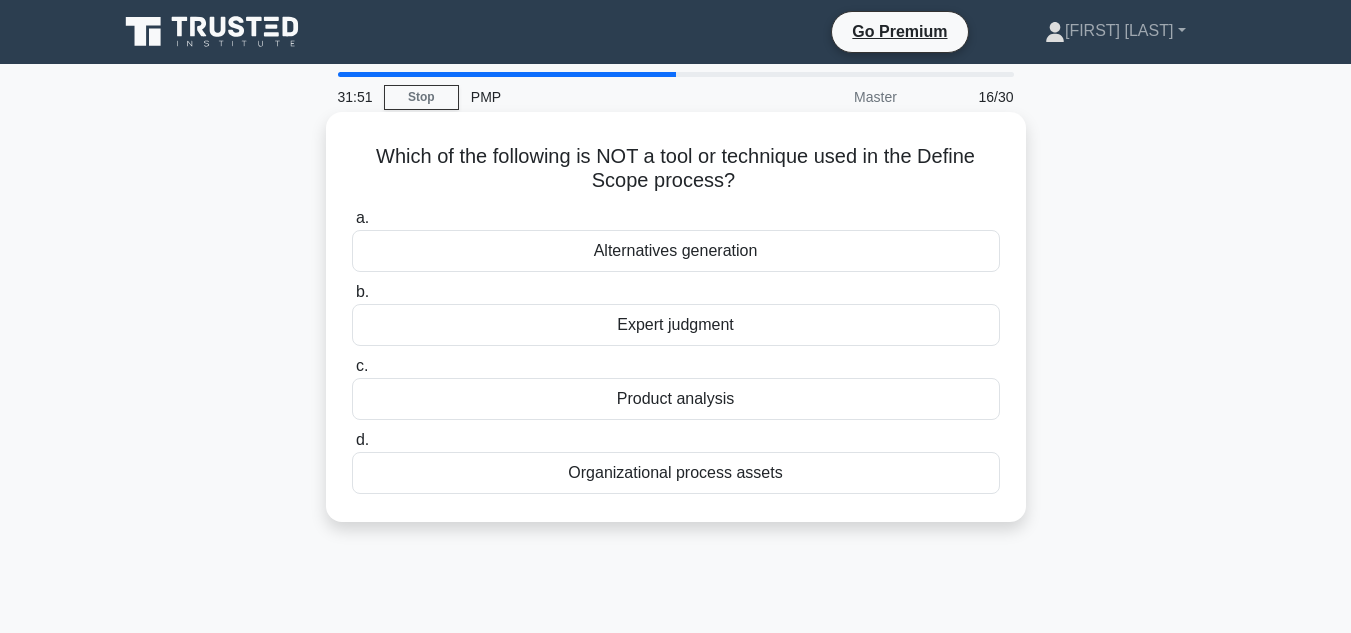 drag, startPoint x: 354, startPoint y: 145, endPoint x: 856, endPoint y: 495, distance: 611.96735 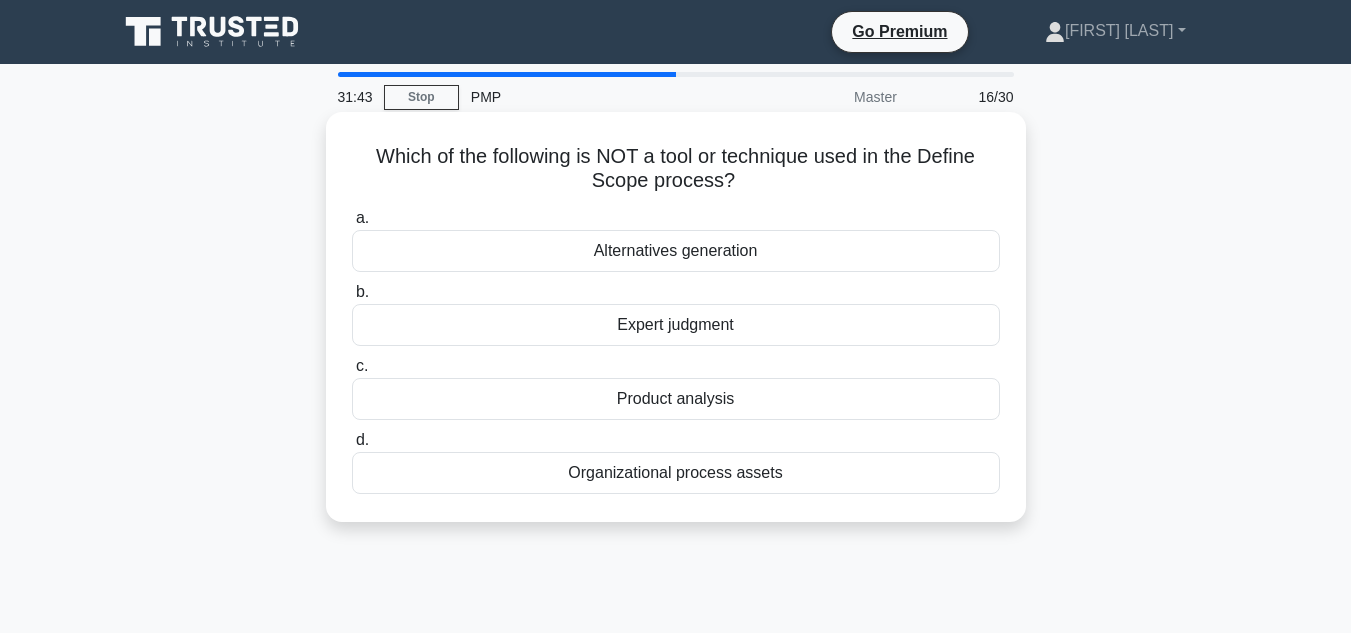 click on "Organizational process assets" at bounding box center (676, 473) 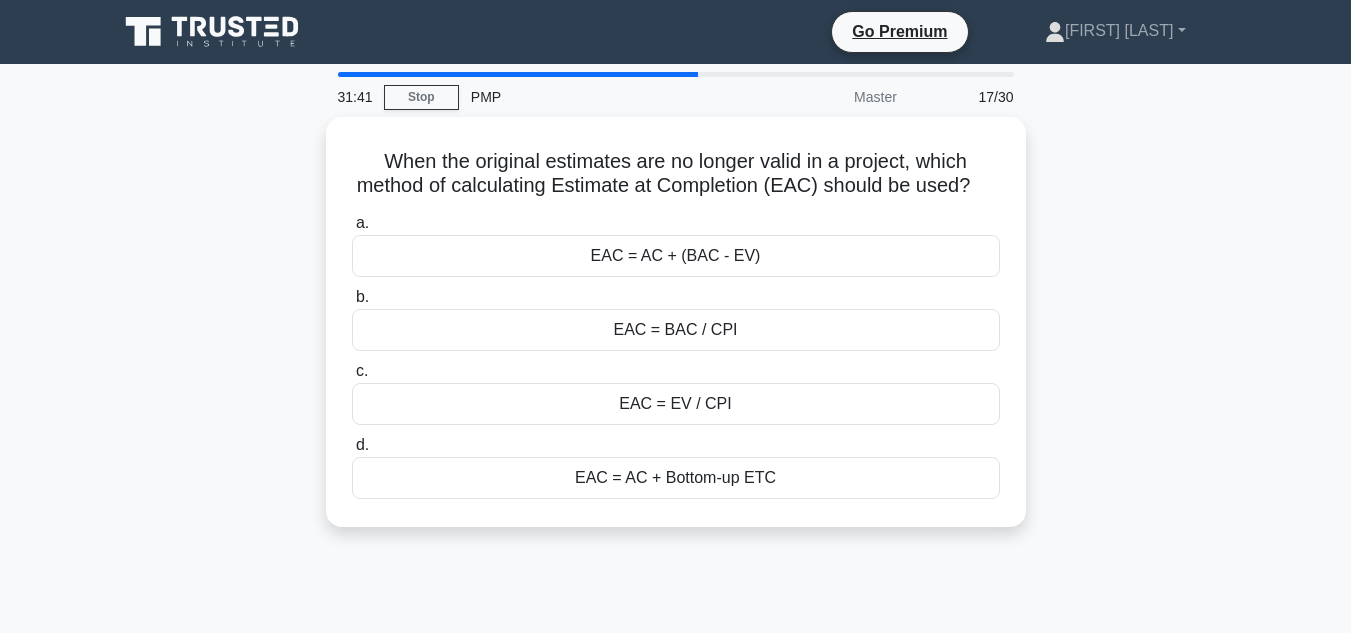 drag, startPoint x: 380, startPoint y: 157, endPoint x: 878, endPoint y: 560, distance: 640.6348 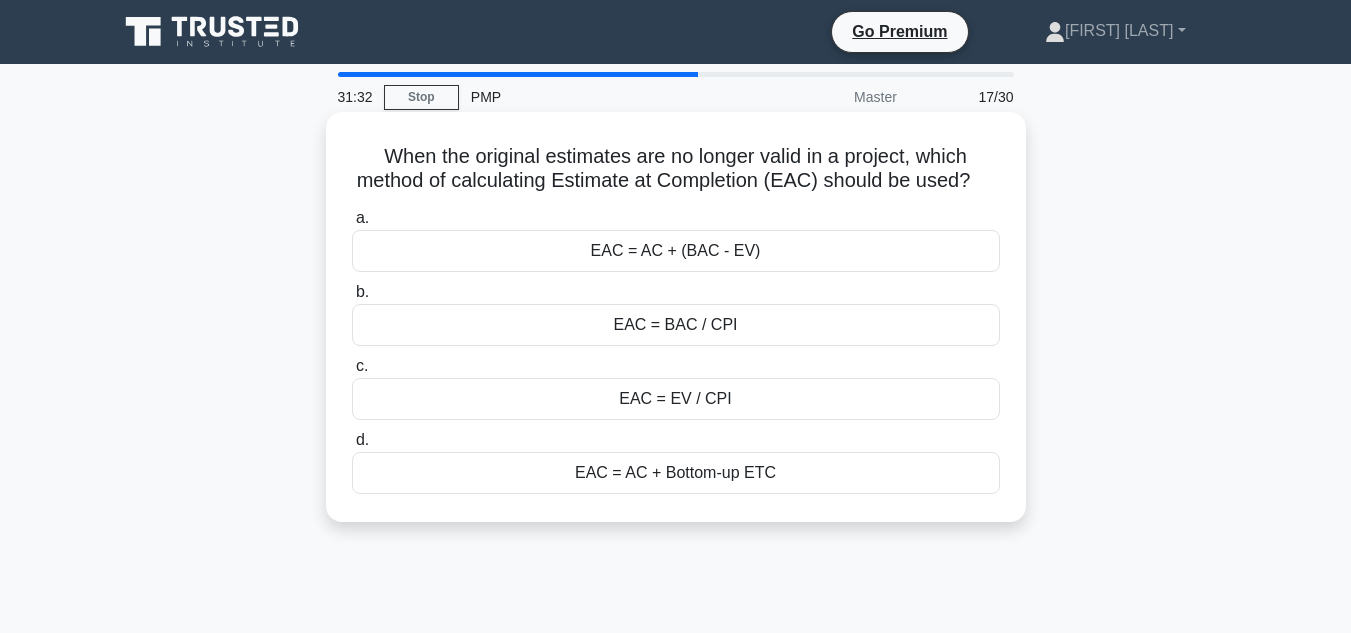 click on "EAC = AC + Bottom-up ETC" at bounding box center (676, 473) 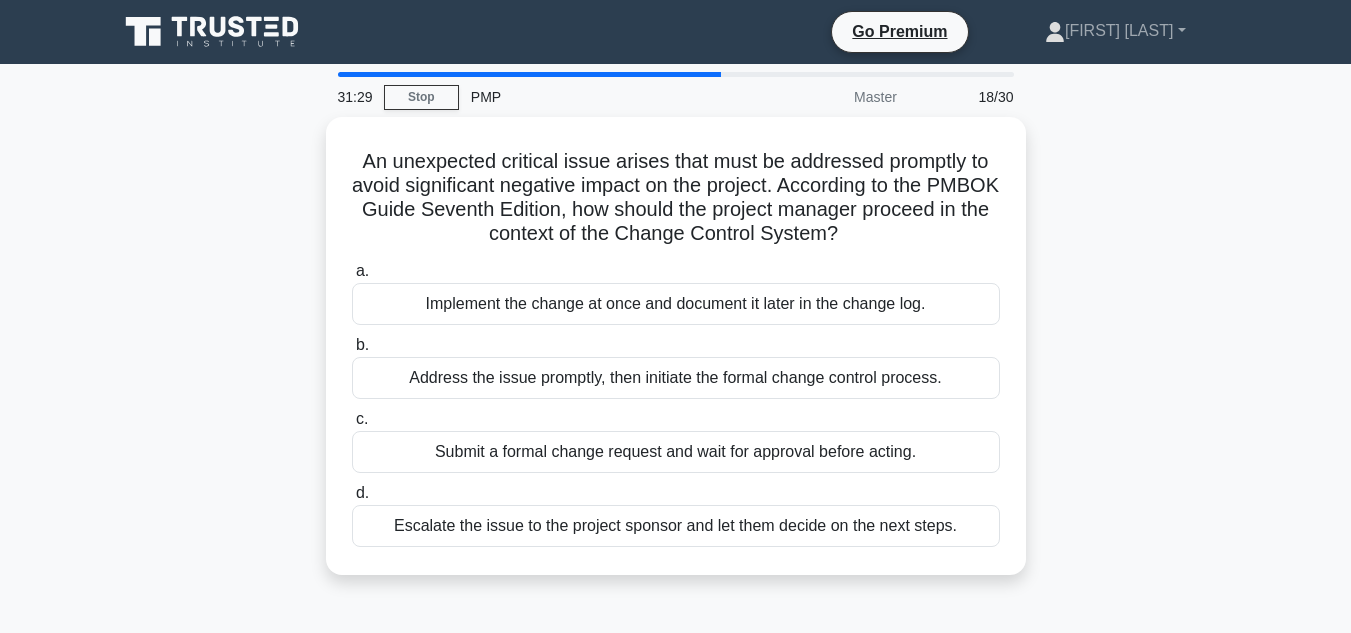 drag, startPoint x: 360, startPoint y: 149, endPoint x: 1041, endPoint y: 571, distance: 801.1523 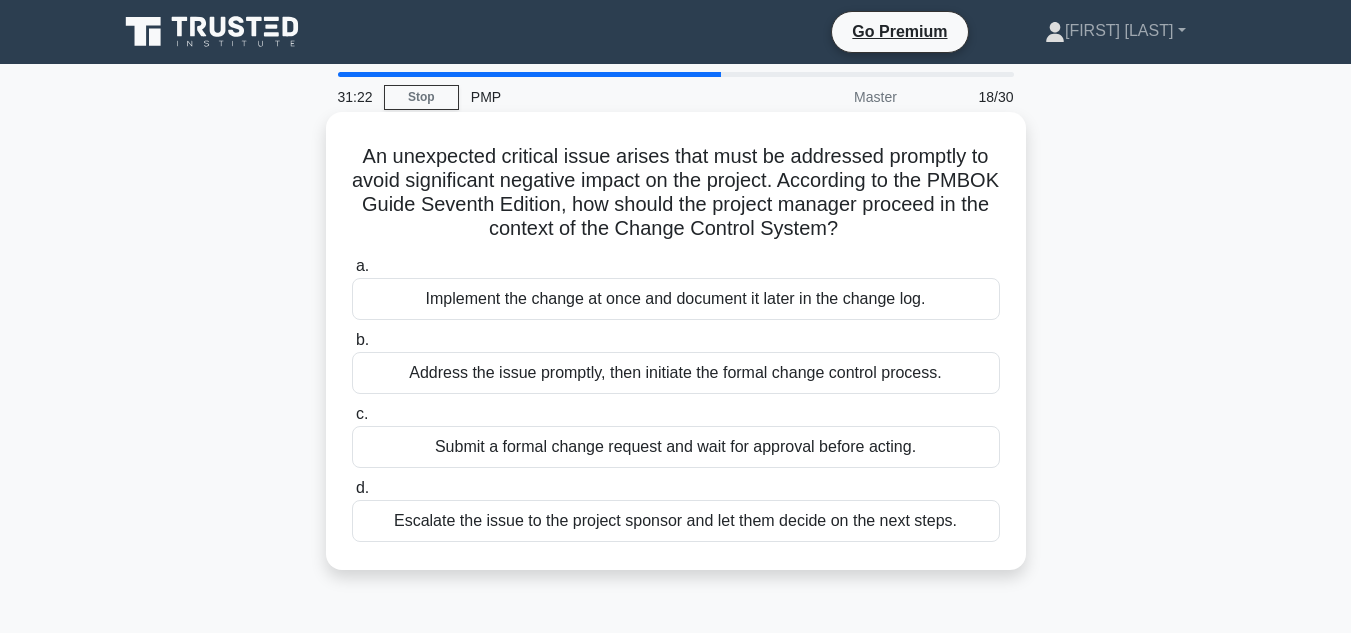 click on "Address the issue promptly, then initiate the formal change control process." at bounding box center (676, 373) 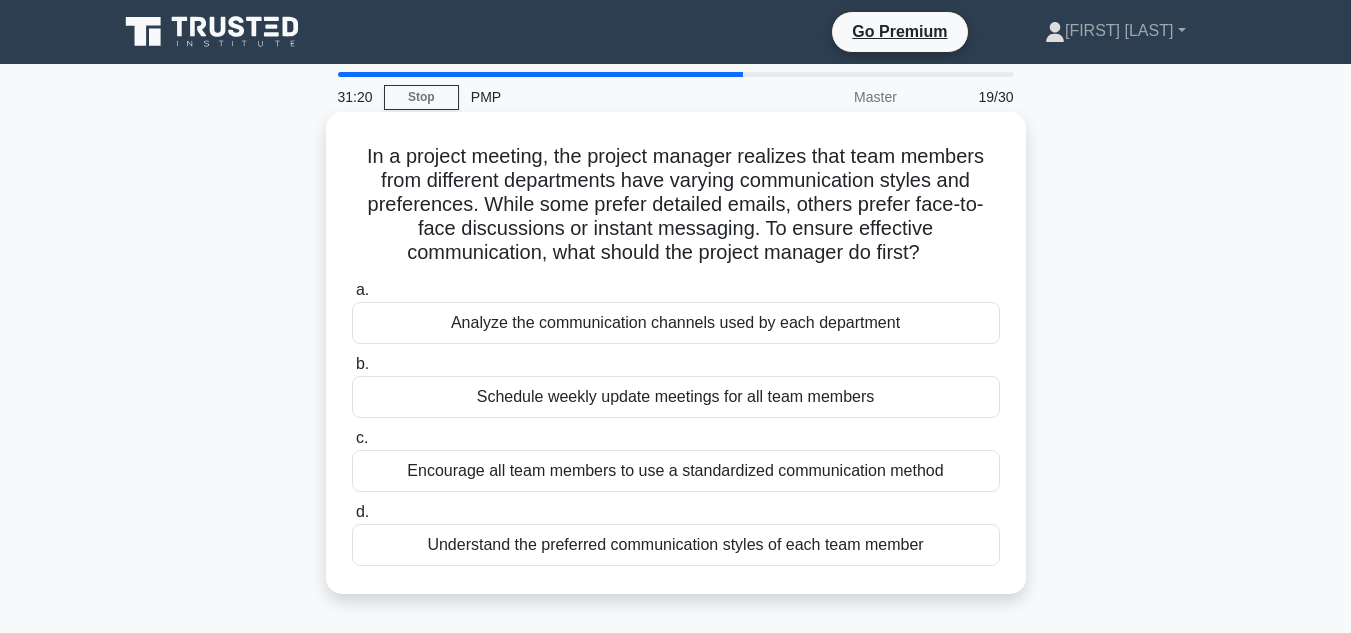 drag, startPoint x: 350, startPoint y: 161, endPoint x: 985, endPoint y: 550, distance: 744.67847 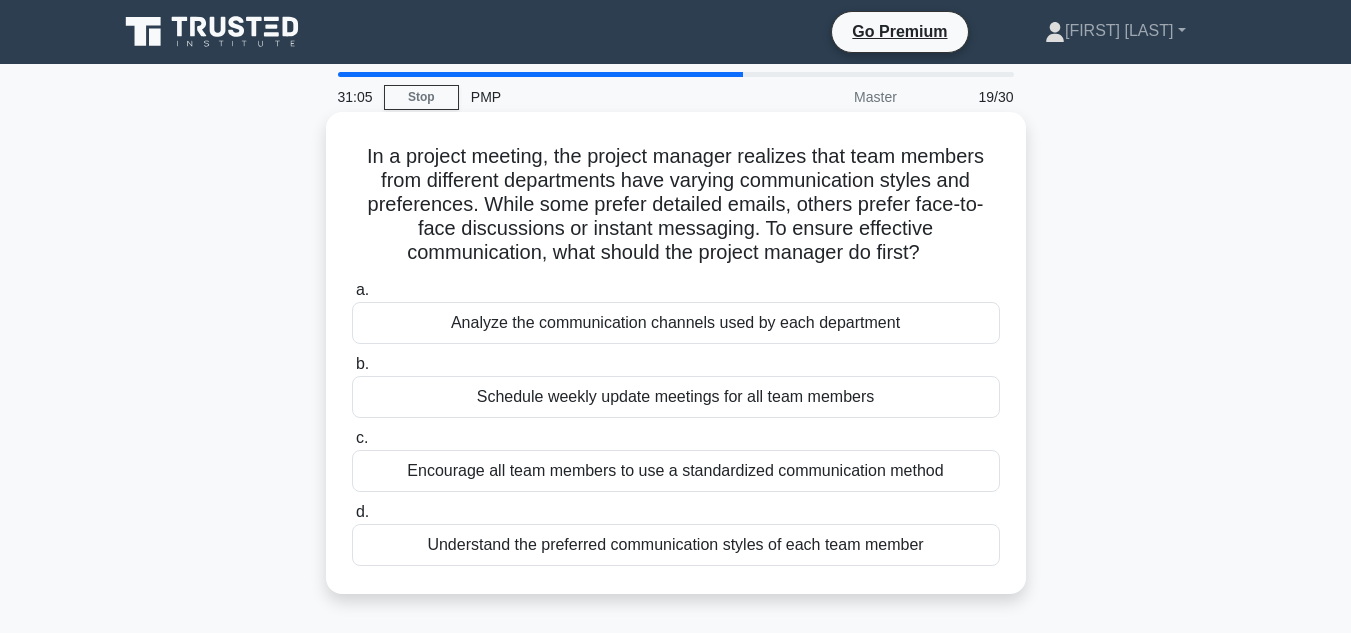 click on "Understand the preferred communication styles of each team member" at bounding box center (676, 545) 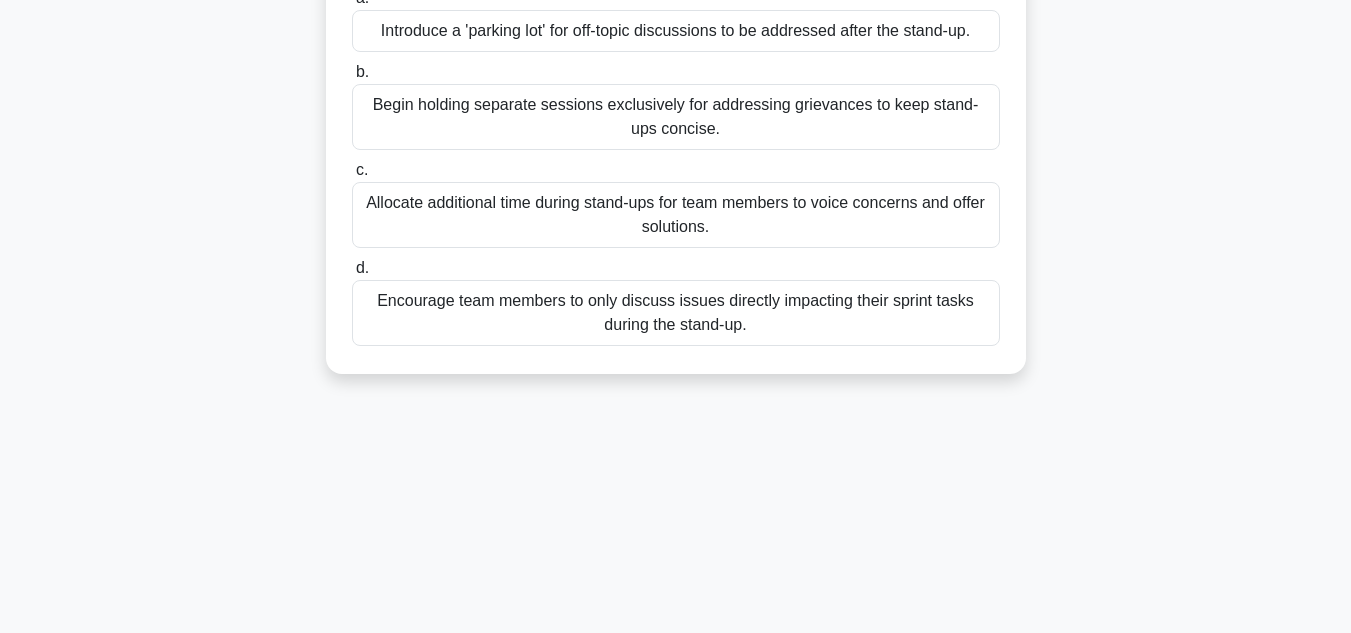 scroll, scrollTop: 447, scrollLeft: 0, axis: vertical 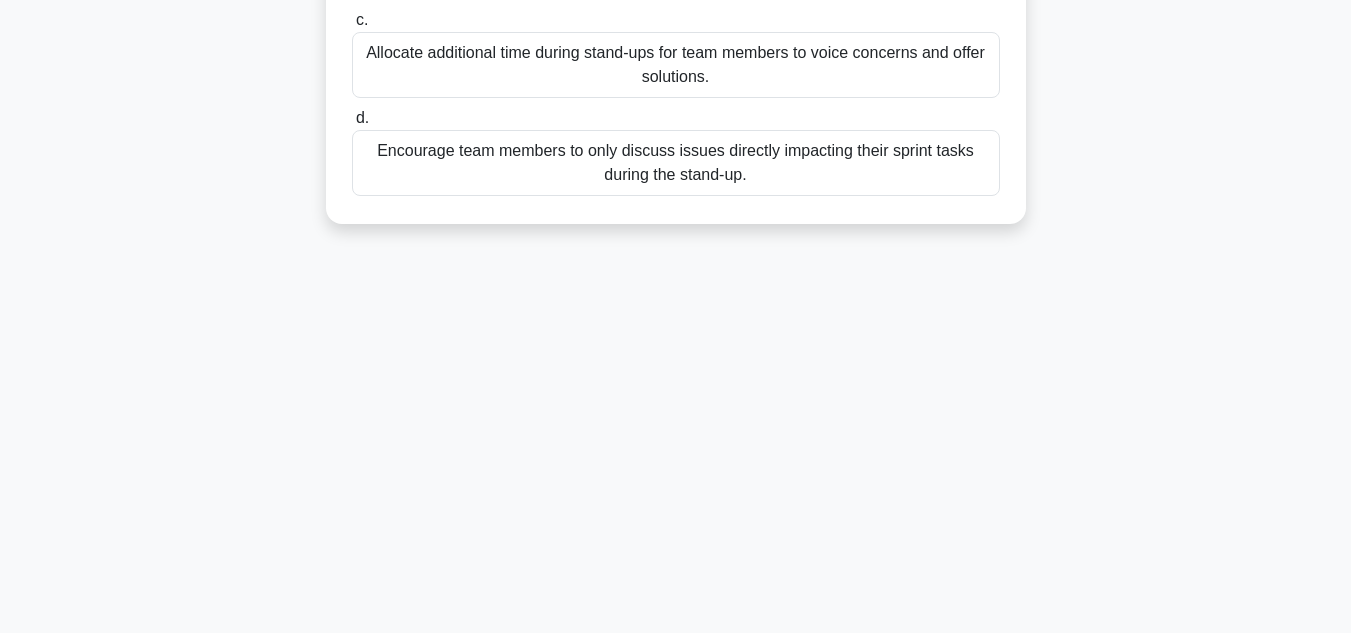 drag, startPoint x: 345, startPoint y: 142, endPoint x: 930, endPoint y: 637, distance: 766.3224 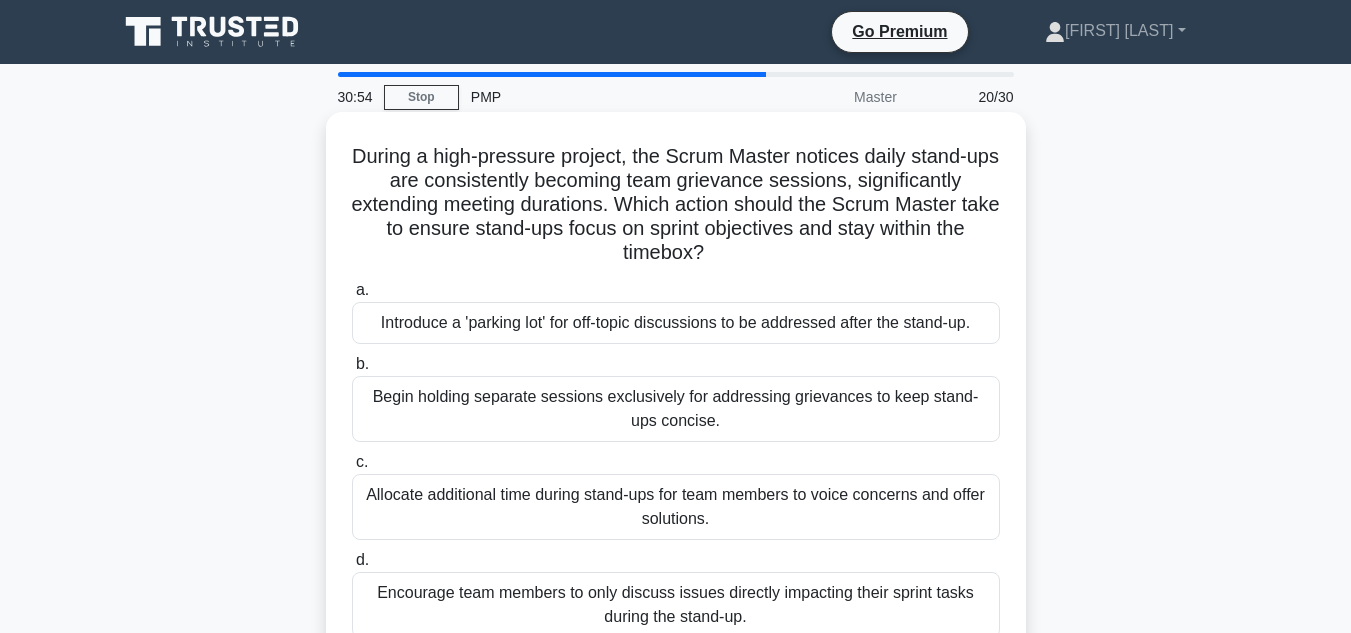 click on "Introduce a 'parking lot' for off-topic discussions to be addressed after the stand-up." at bounding box center (676, 323) 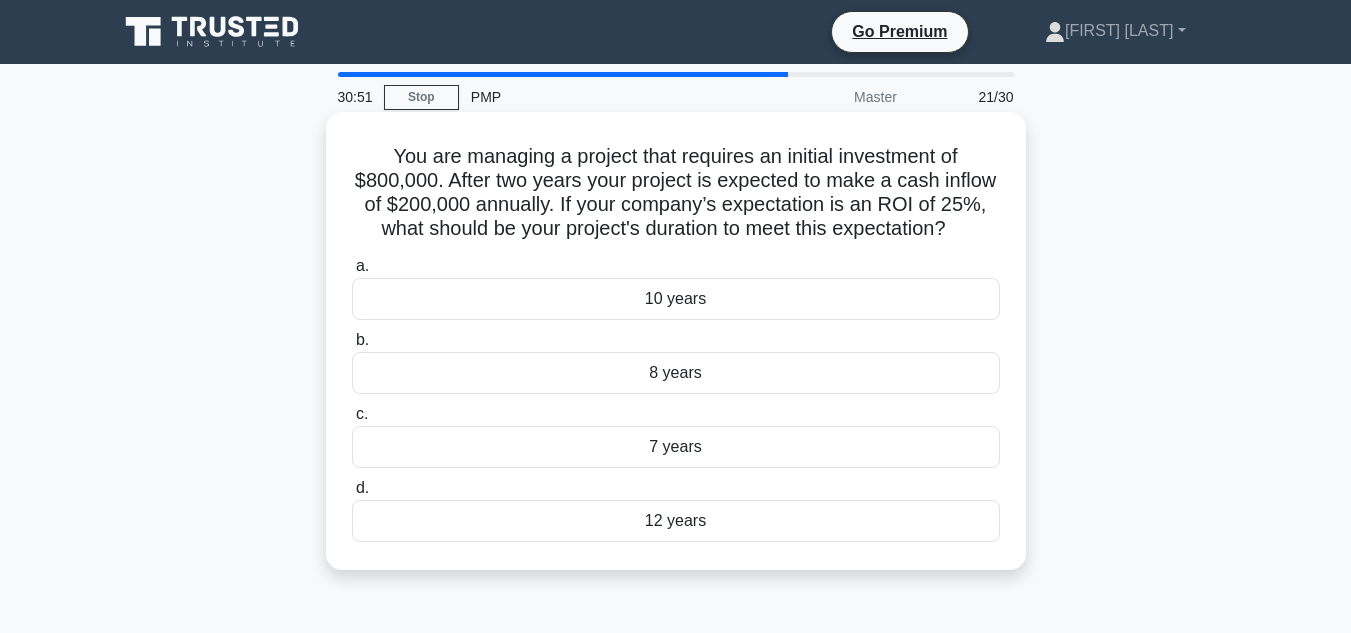 drag, startPoint x: 384, startPoint y: 155, endPoint x: 809, endPoint y: 559, distance: 586.3796 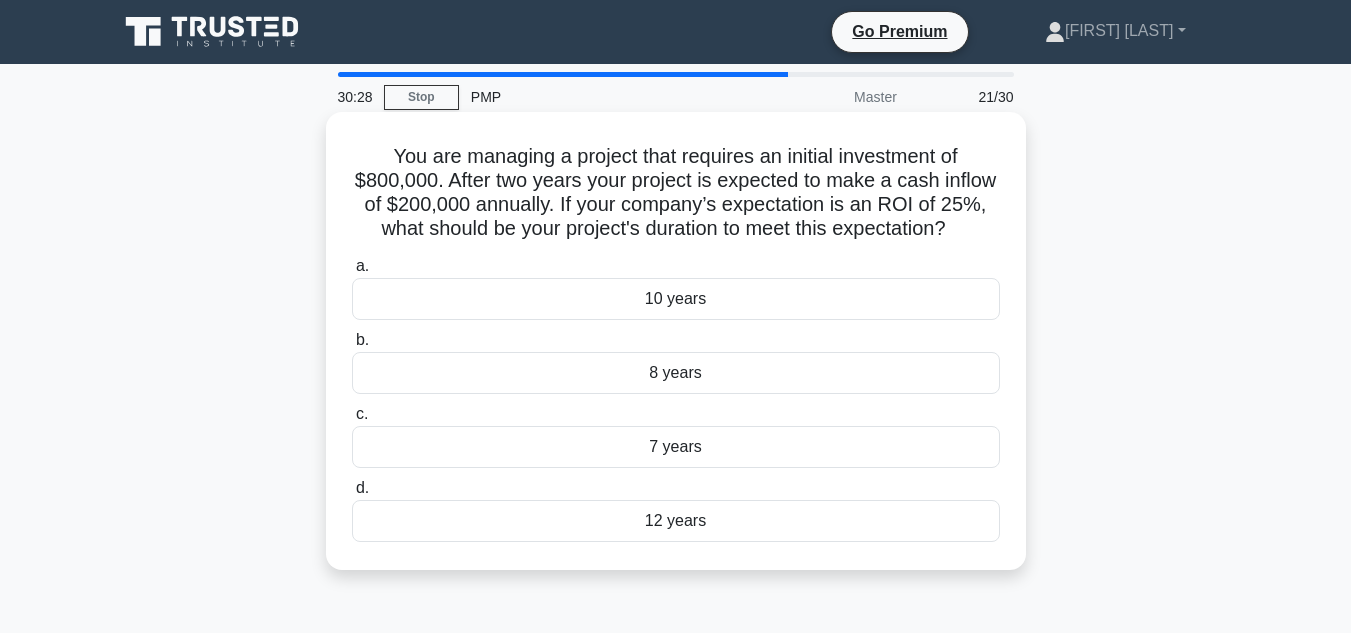 click on "7 years" at bounding box center (676, 447) 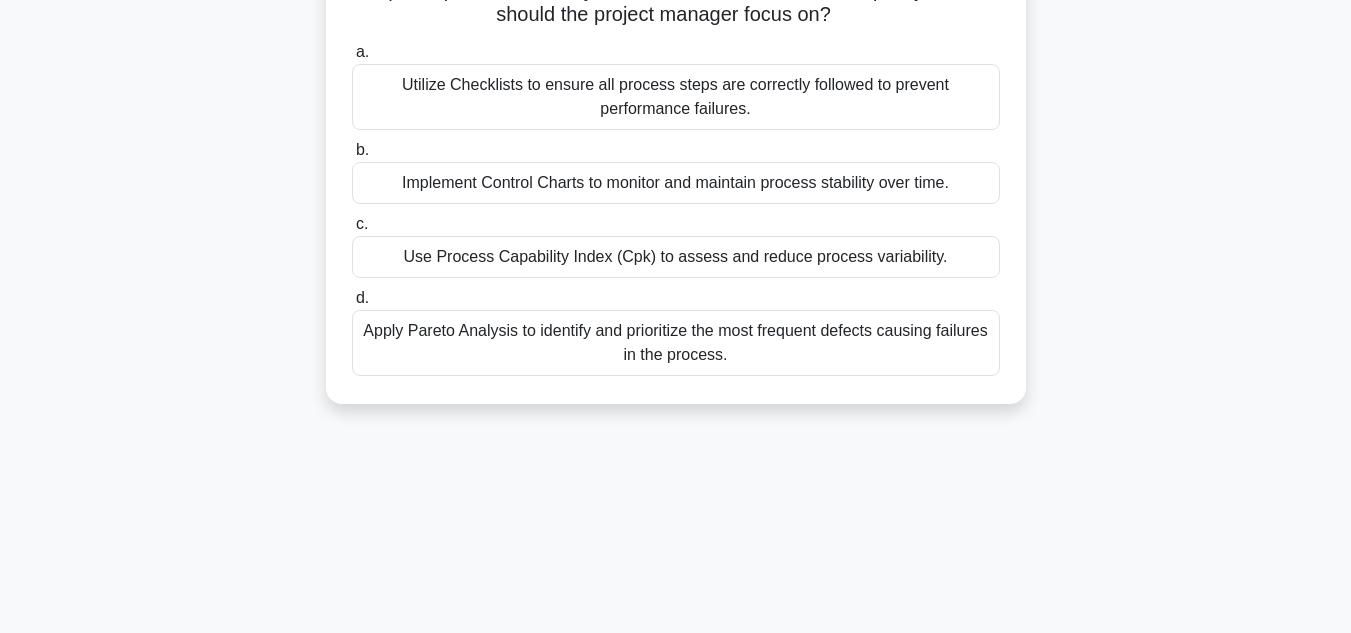 drag, startPoint x: 360, startPoint y: 155, endPoint x: 1059, endPoint y: 621, distance: 840.09344 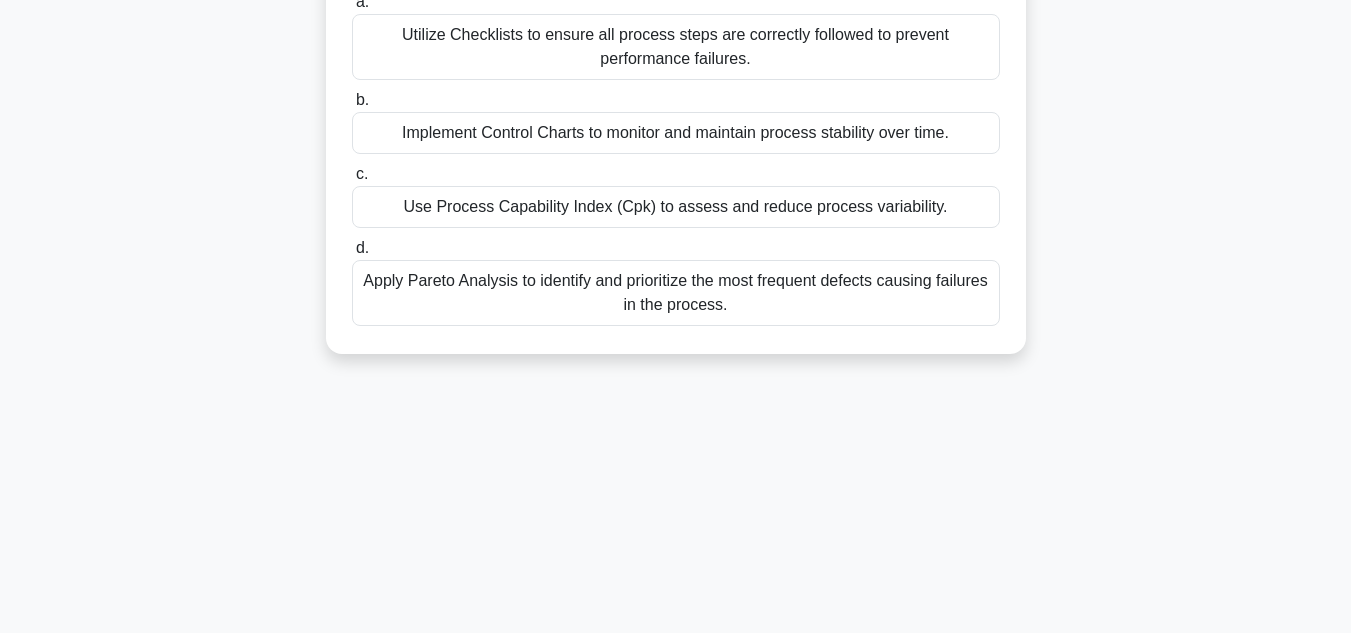 click on "Use Process Capability Index (Cpk) to assess and reduce process variability." at bounding box center (676, 207) 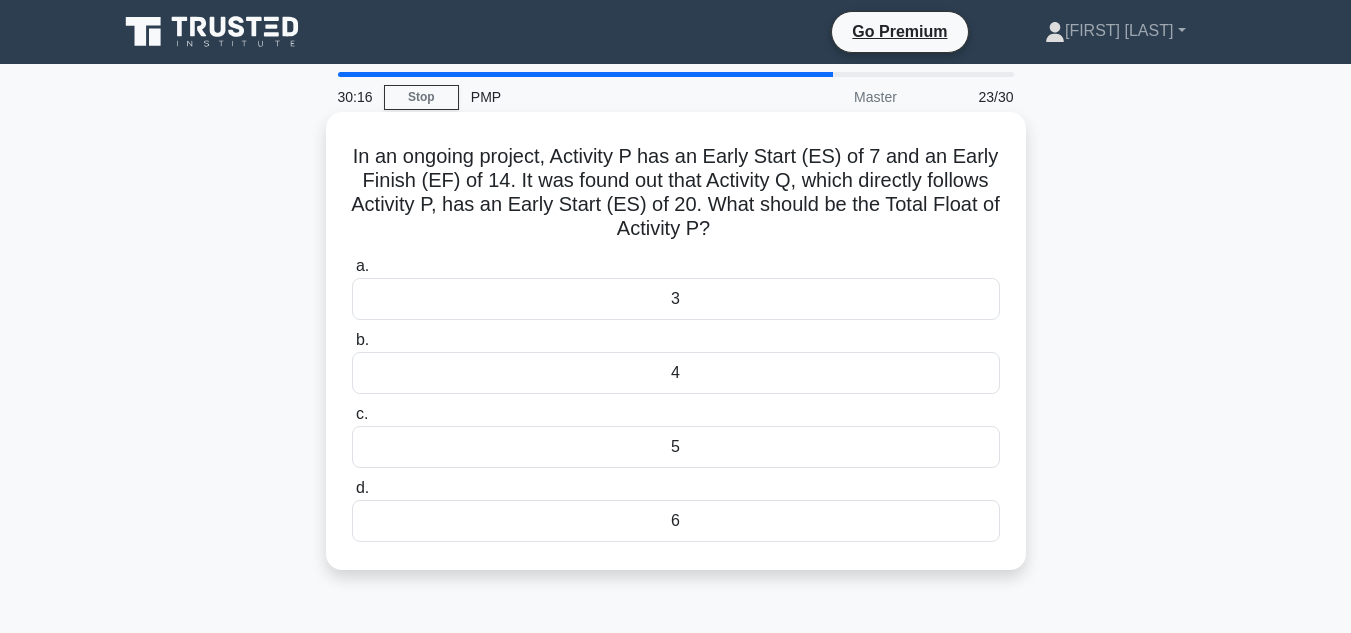 scroll, scrollTop: 0, scrollLeft: 0, axis: both 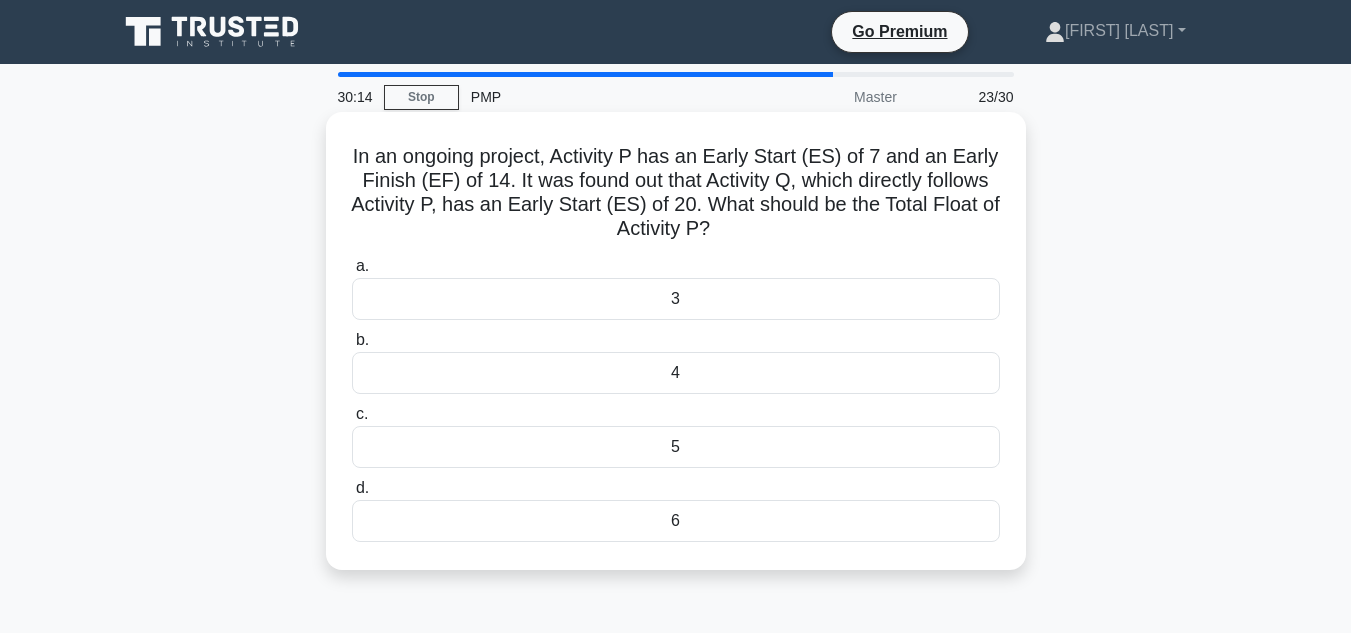 drag, startPoint x: 337, startPoint y: 147, endPoint x: 891, endPoint y: 556, distance: 688.6196 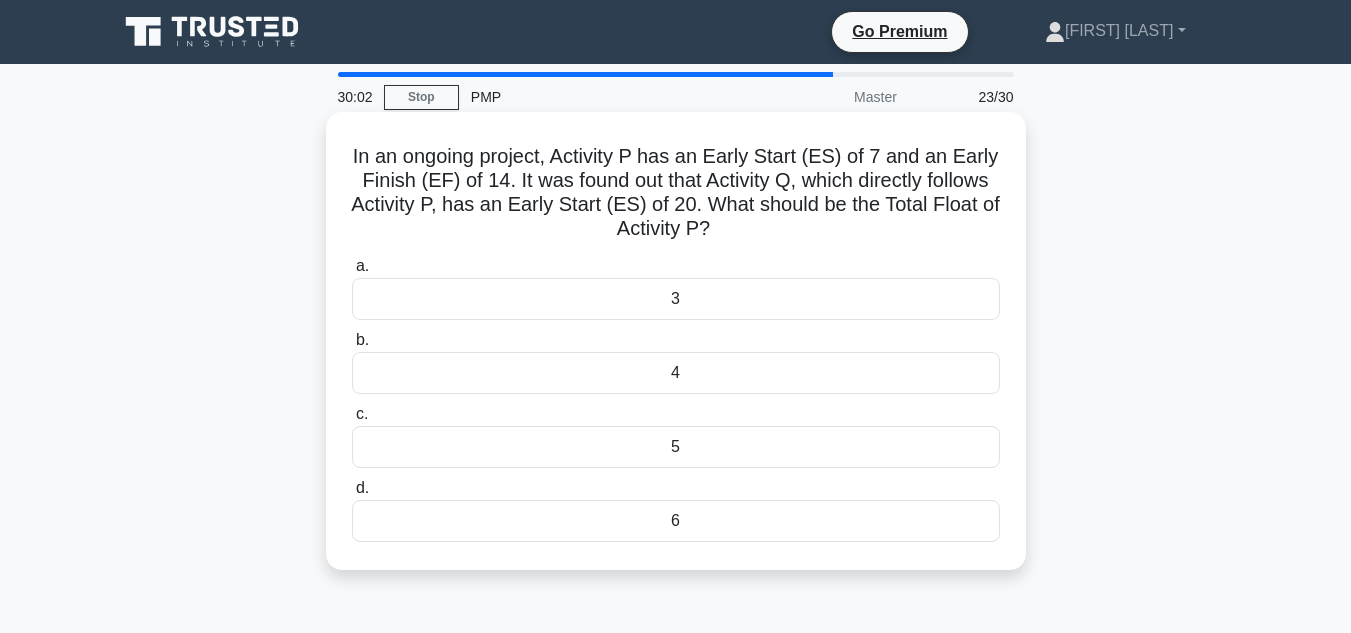 click on "6" at bounding box center (676, 521) 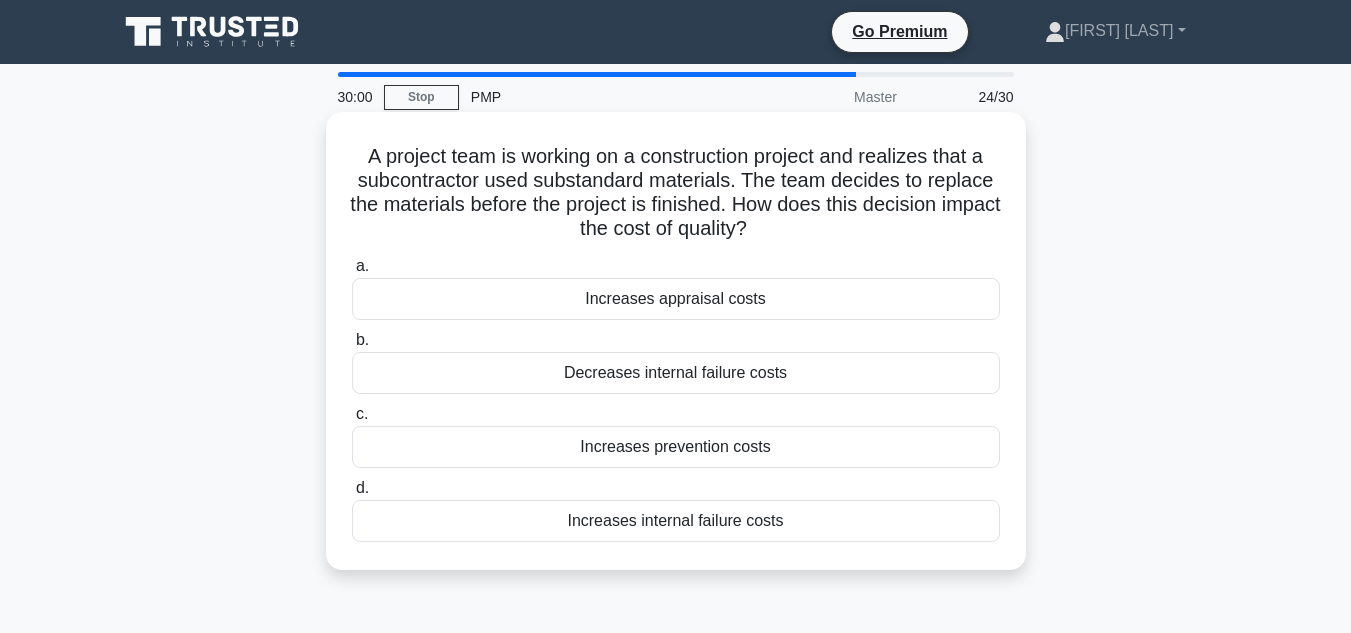 drag, startPoint x: 350, startPoint y: 158, endPoint x: 837, endPoint y: 556, distance: 628.9459 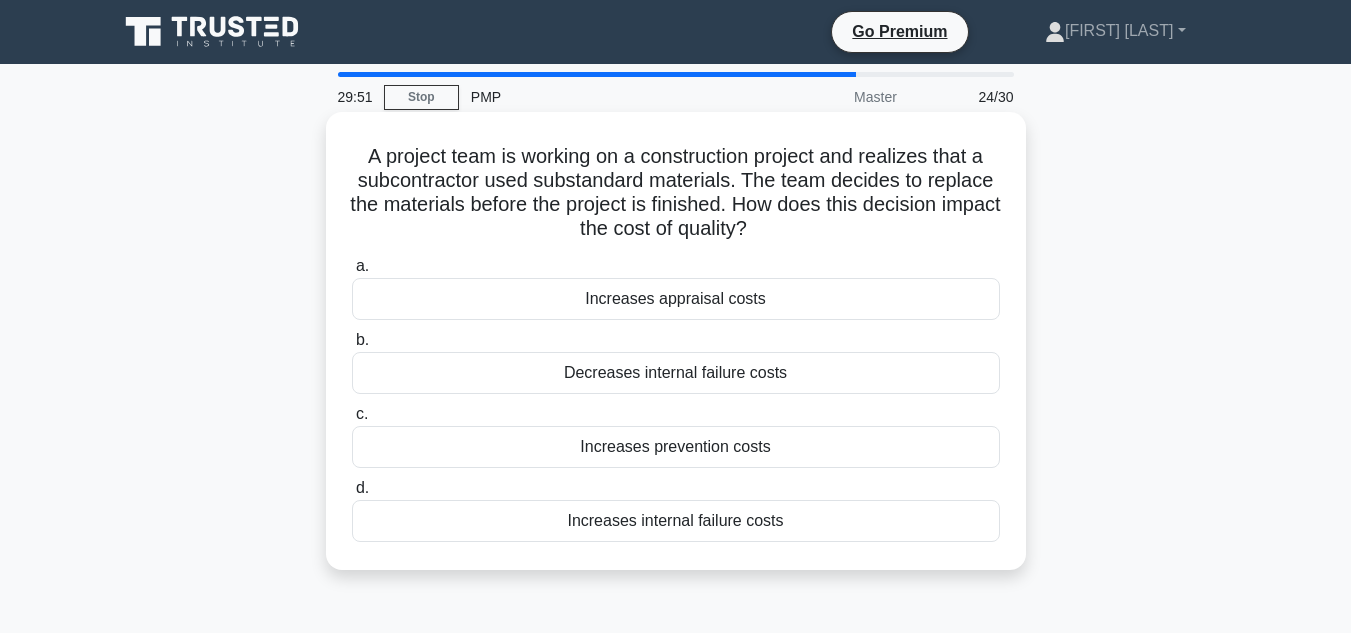 click on "Increases internal failure costs" at bounding box center (676, 521) 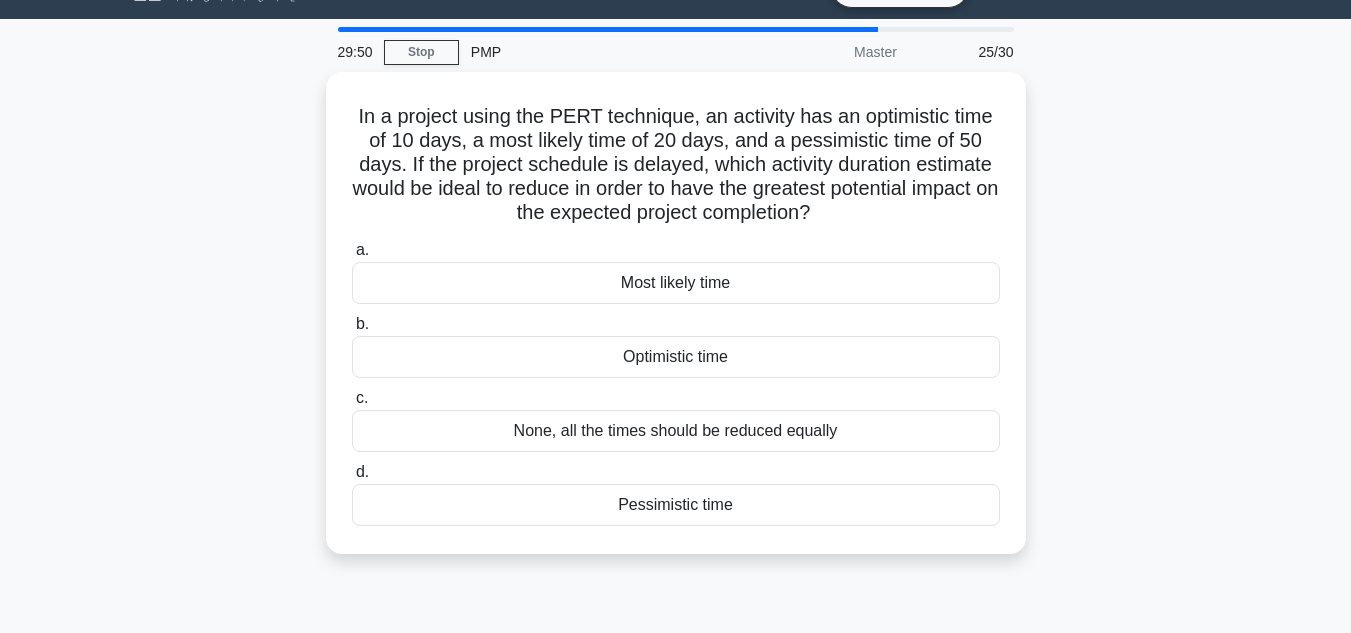 scroll, scrollTop: 68, scrollLeft: 0, axis: vertical 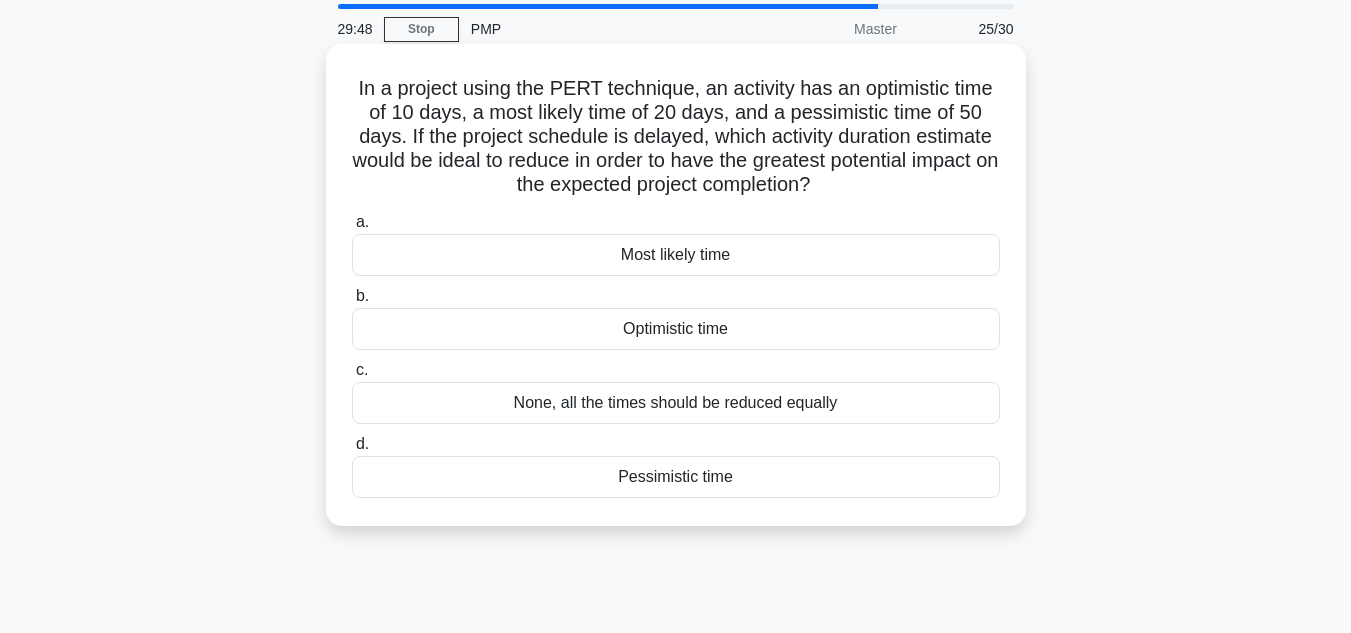 drag, startPoint x: 347, startPoint y: 85, endPoint x: 873, endPoint y: 493, distance: 665.6876 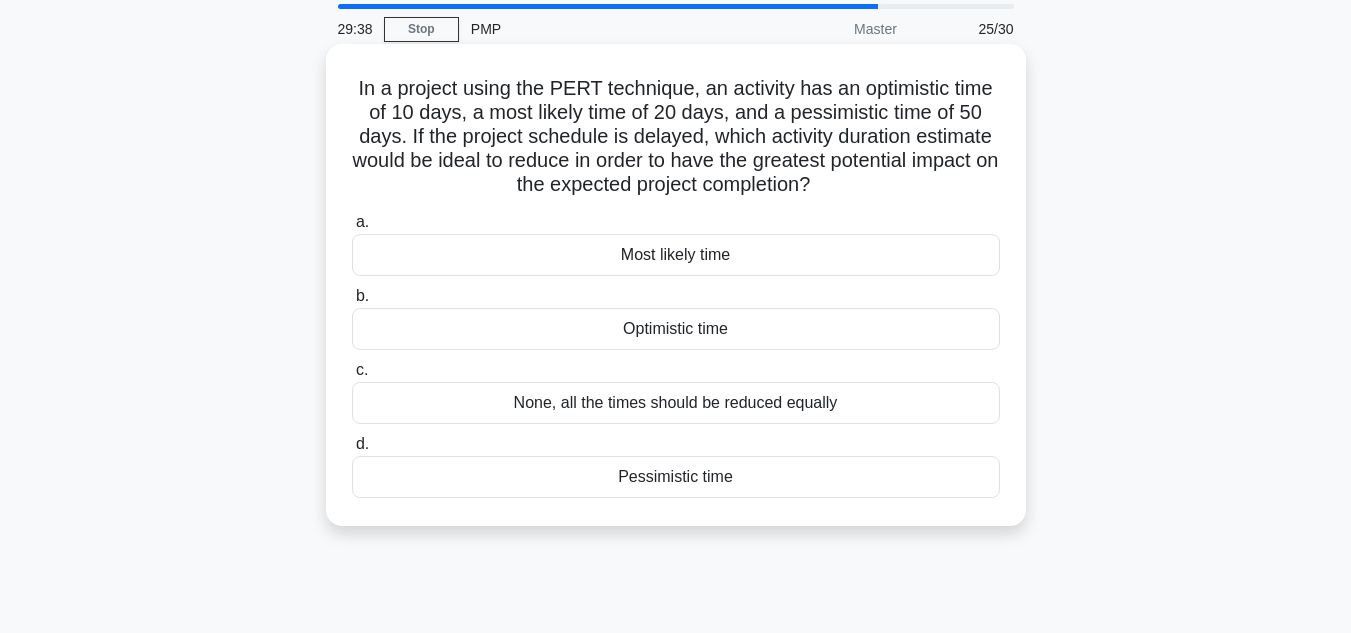 click on "Most likely time" at bounding box center (676, 255) 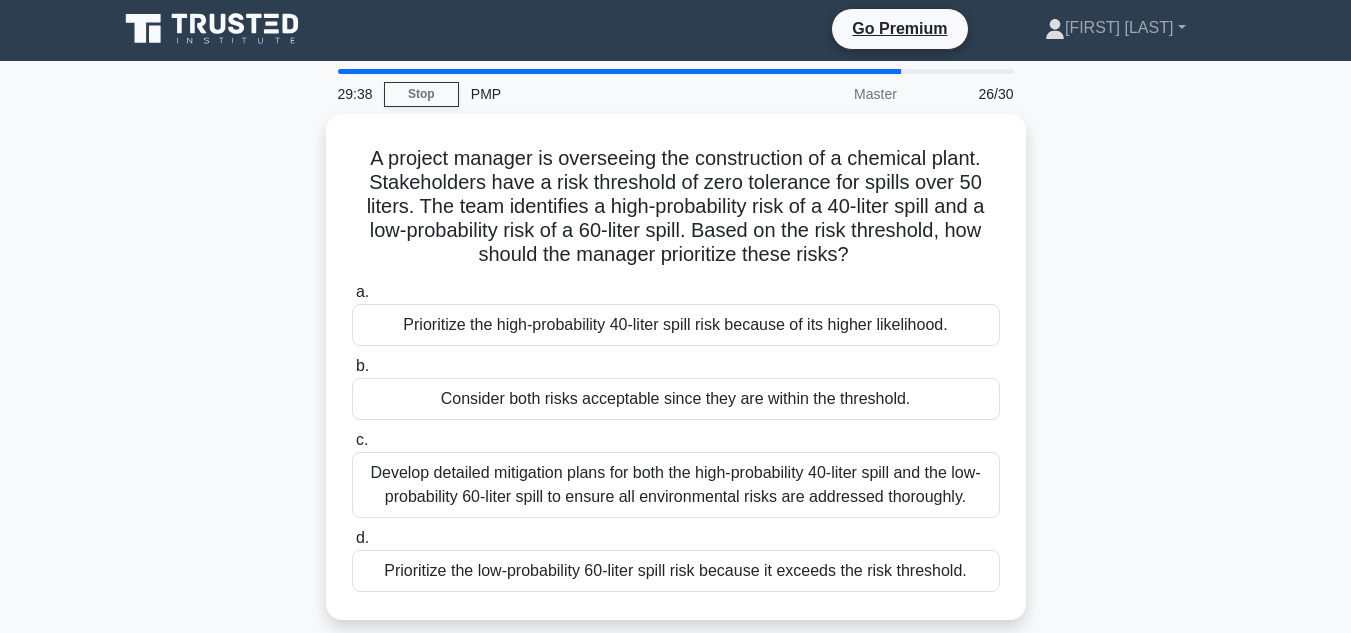 scroll, scrollTop: 0, scrollLeft: 0, axis: both 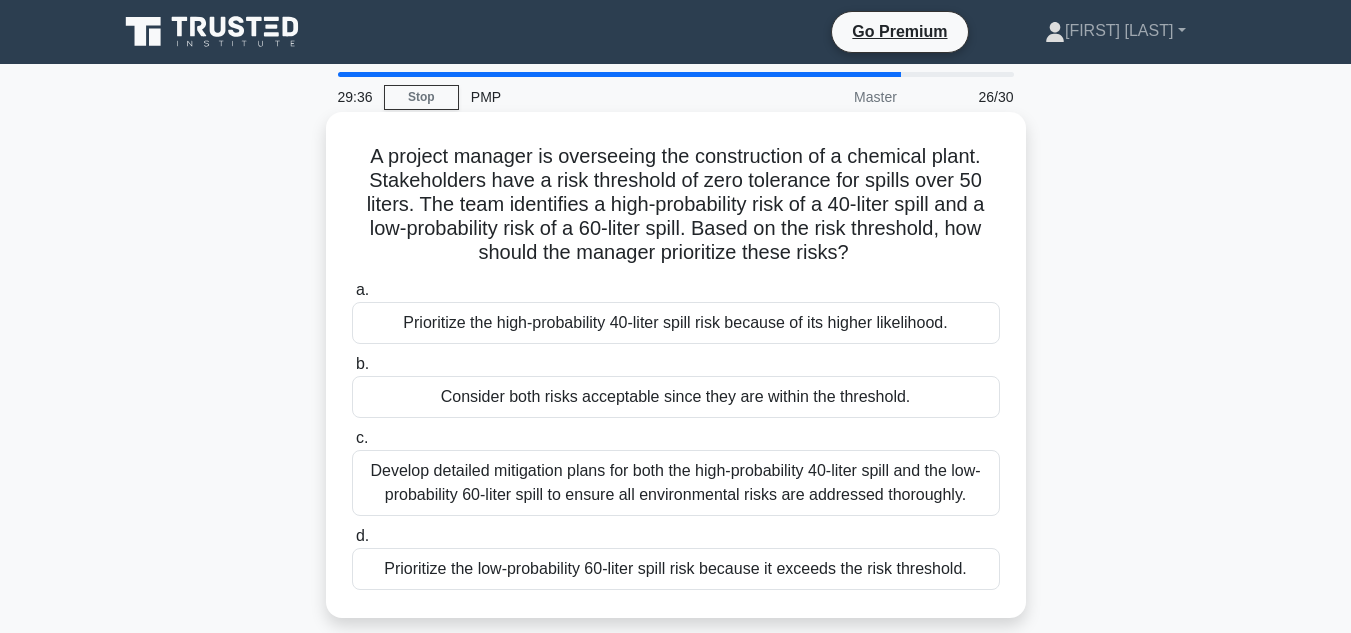 drag, startPoint x: 355, startPoint y: 151, endPoint x: 1013, endPoint y: 588, distance: 789.8943 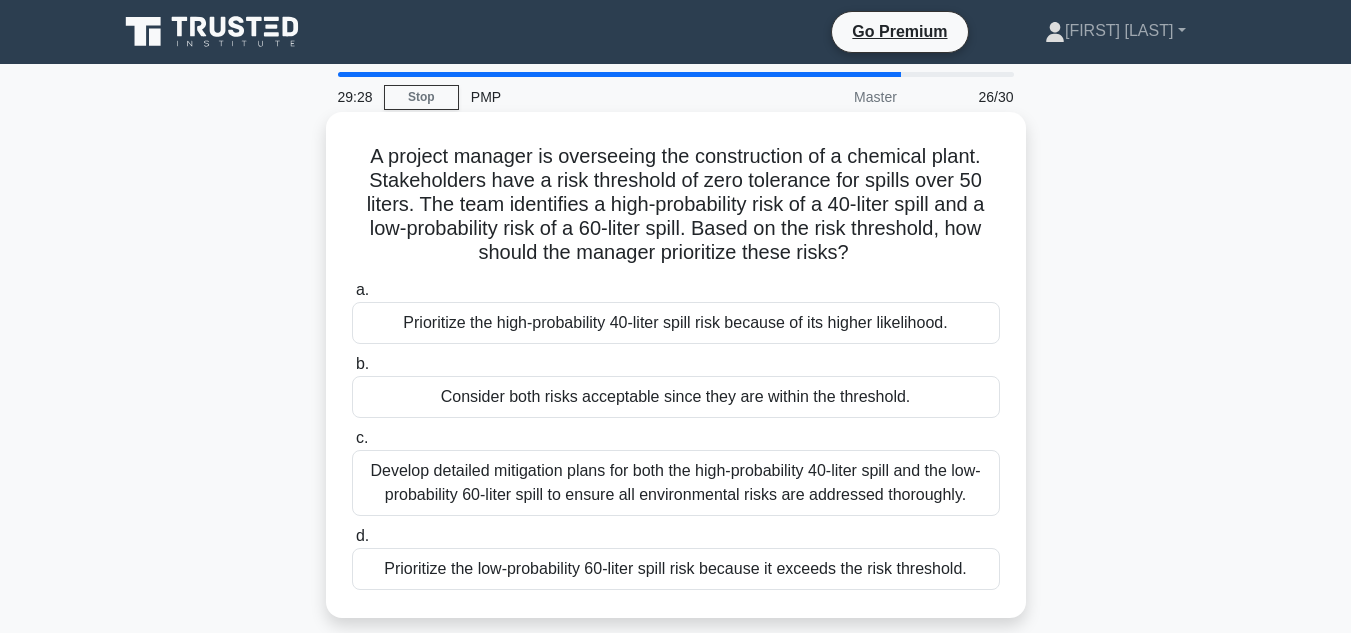 click on "Prioritize the low-probability 60-liter spill risk because it exceeds the risk threshold." at bounding box center [676, 569] 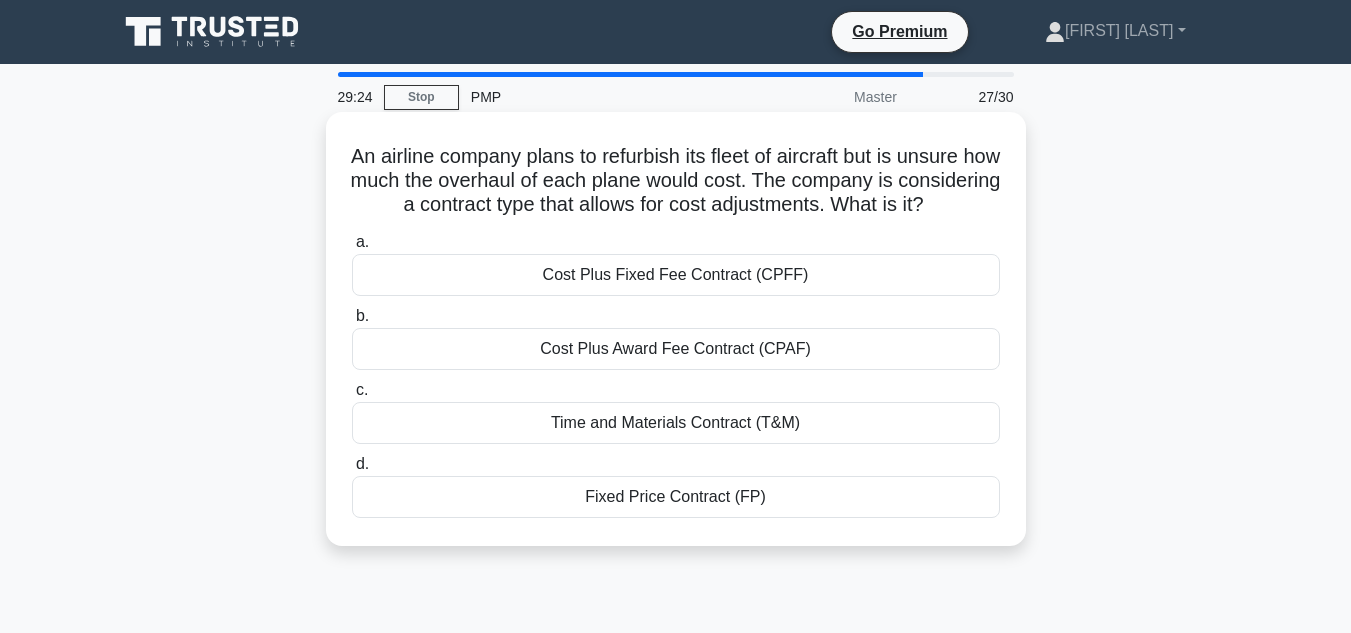 drag, startPoint x: 342, startPoint y: 139, endPoint x: 789, endPoint y: 531, distance: 594.53595 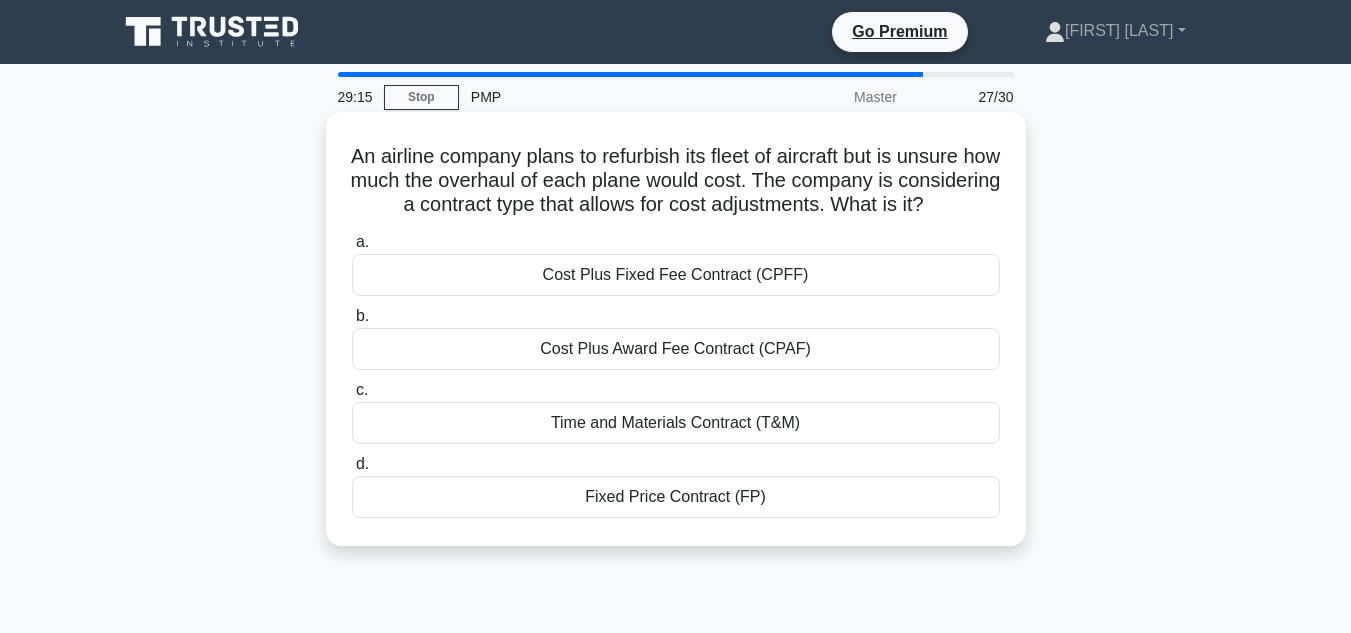 click on "Cost Plus Fixed Fee Contract (CPFF)" at bounding box center (676, 275) 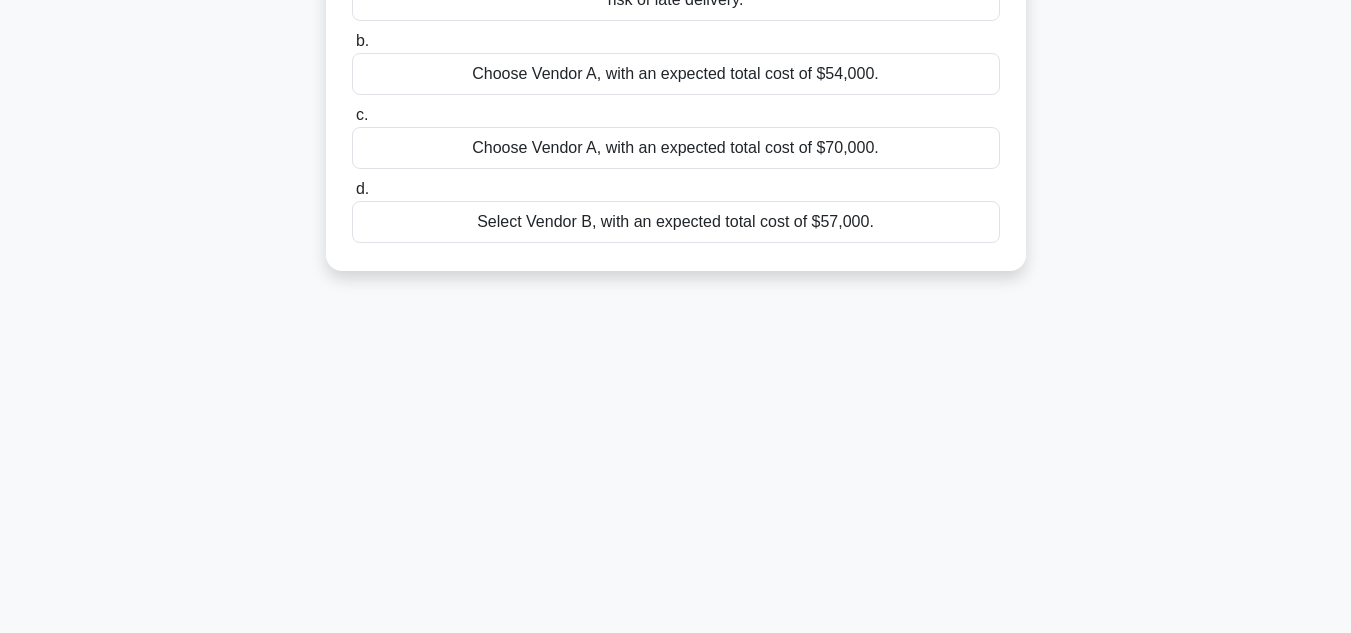 scroll, scrollTop: 447, scrollLeft: 0, axis: vertical 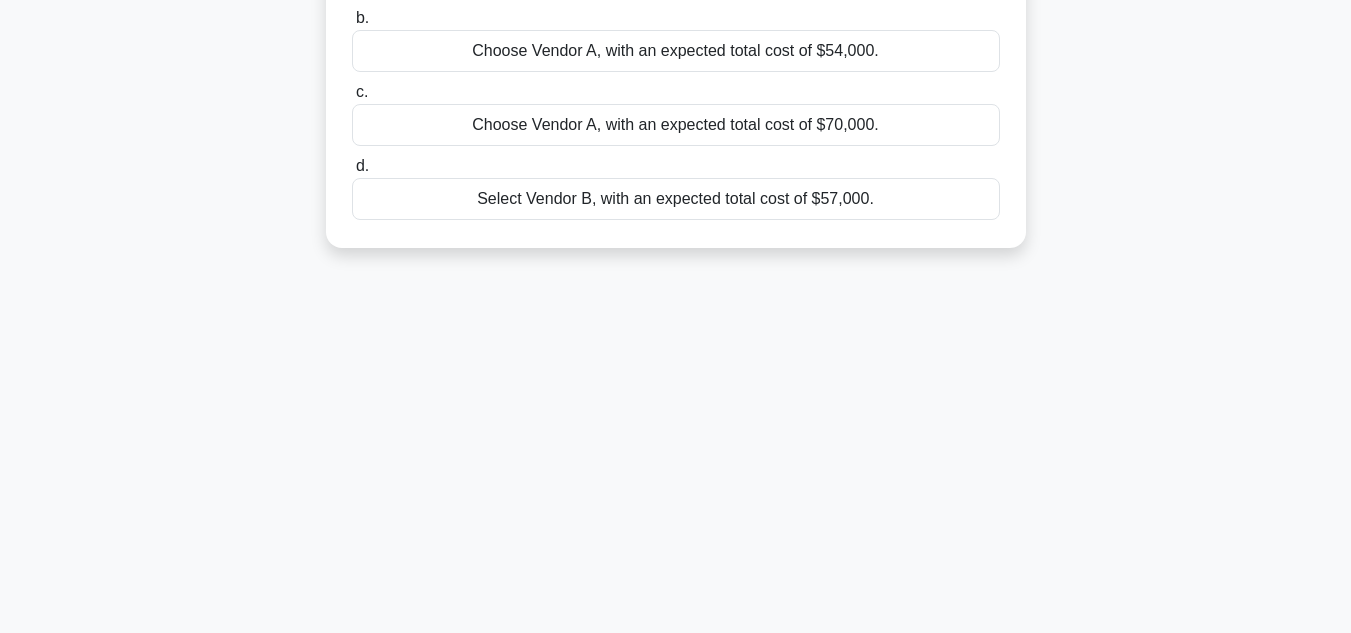 drag, startPoint x: 360, startPoint y: 151, endPoint x: 995, endPoint y: 635, distance: 798.4241 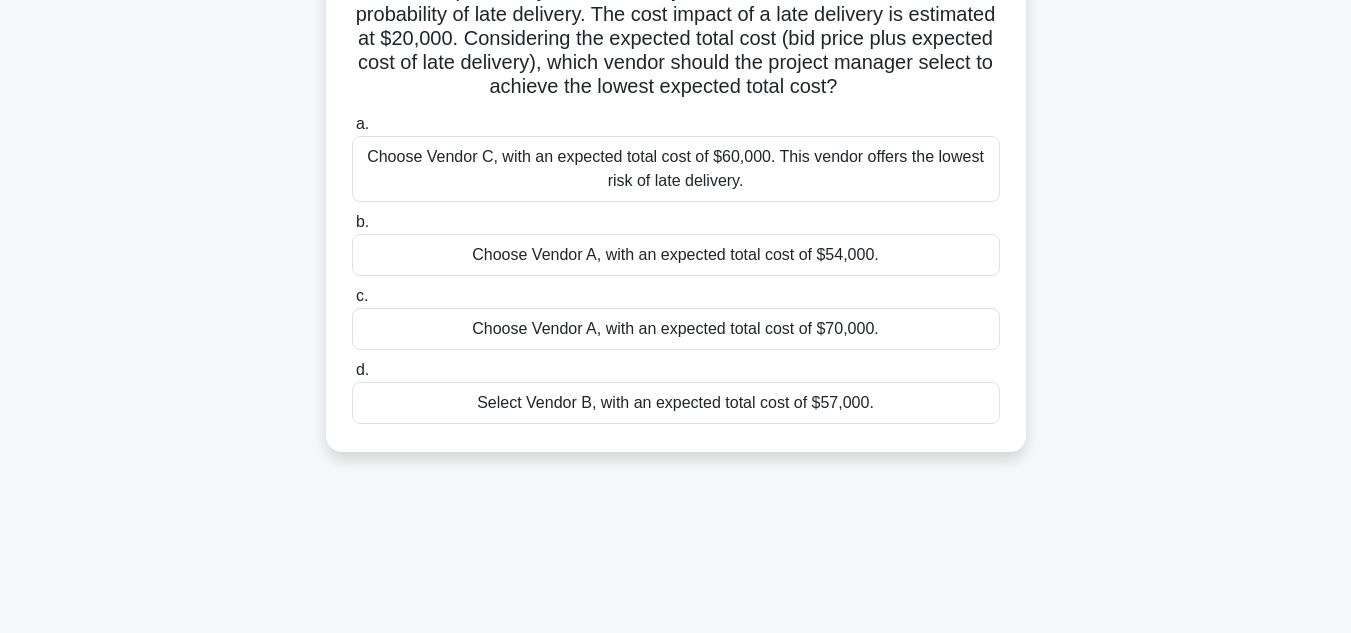 scroll, scrollTop: 237, scrollLeft: 0, axis: vertical 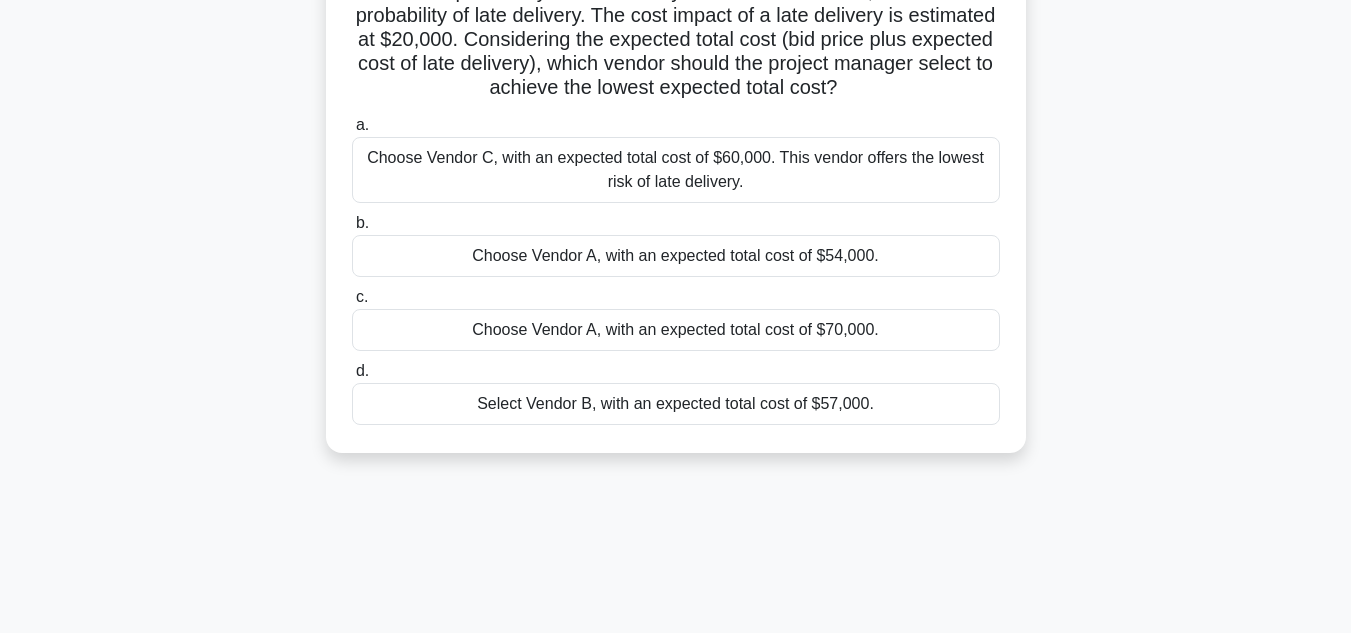 click on "Choose Vendor A, with an expected total cost of $54,000." at bounding box center [676, 256] 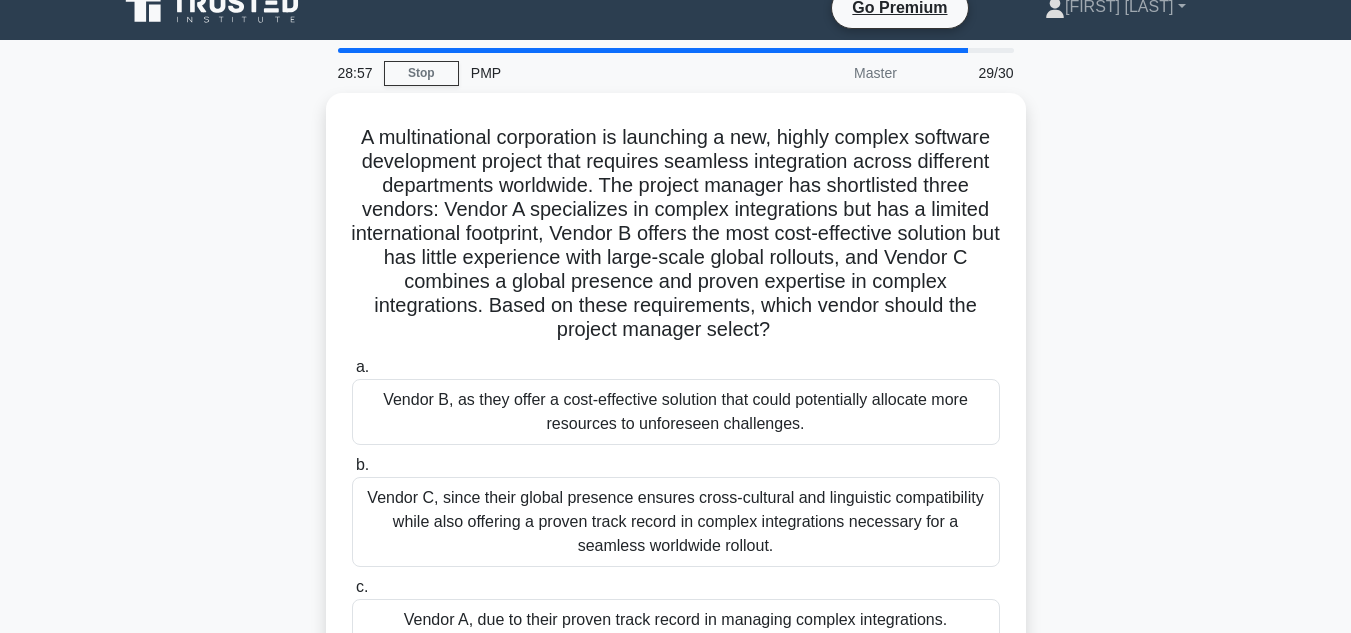 scroll, scrollTop: 0, scrollLeft: 0, axis: both 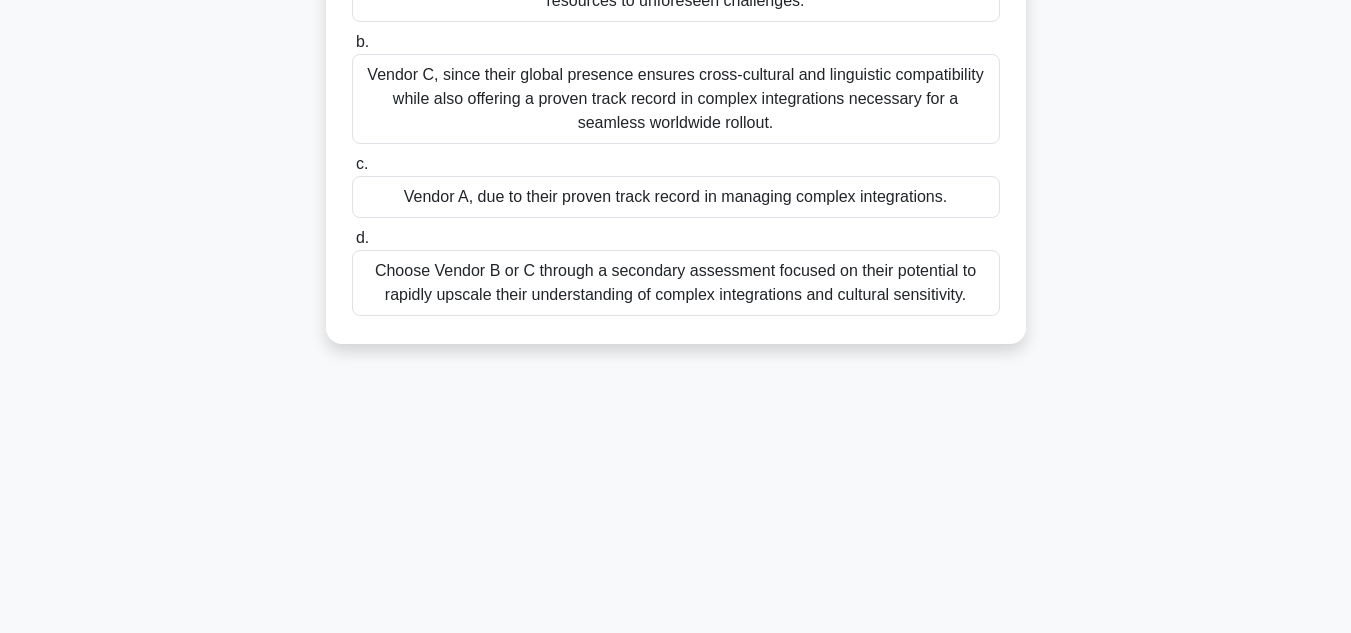 drag, startPoint x: 394, startPoint y: 142, endPoint x: 869, endPoint y: 676, distance: 714.68945 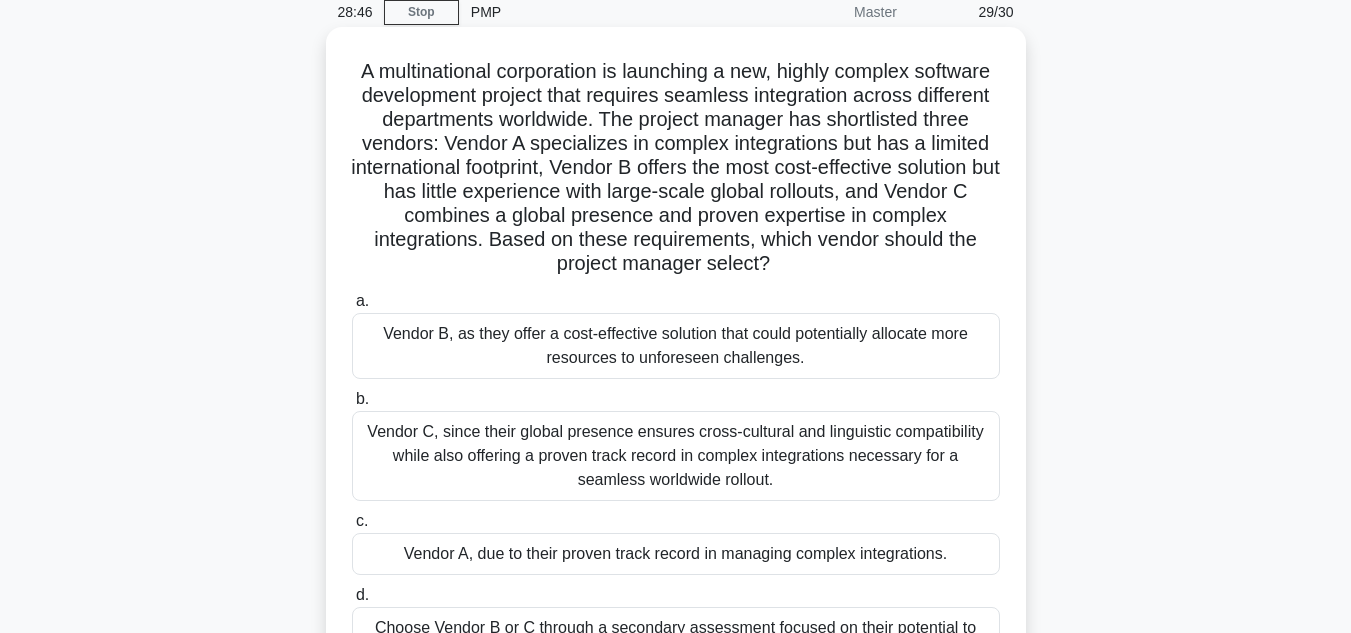 scroll, scrollTop: 0, scrollLeft: 0, axis: both 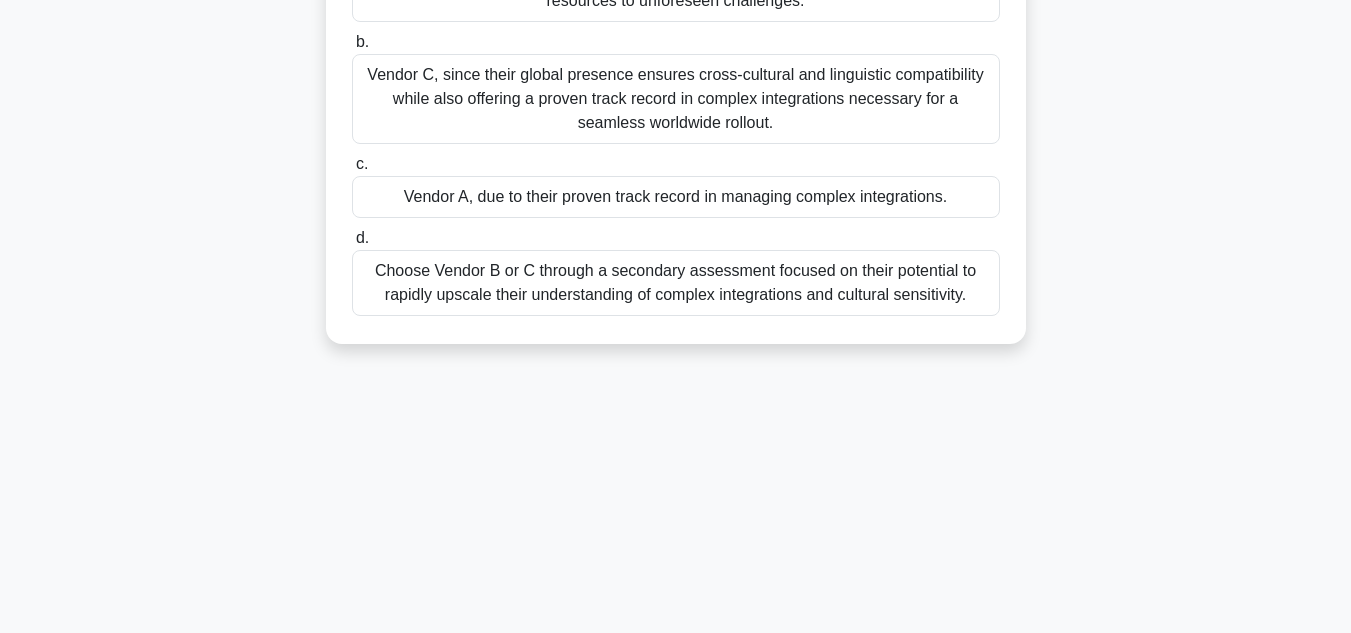 drag, startPoint x: 385, startPoint y: 154, endPoint x: 1005, endPoint y: 625, distance: 778.6148 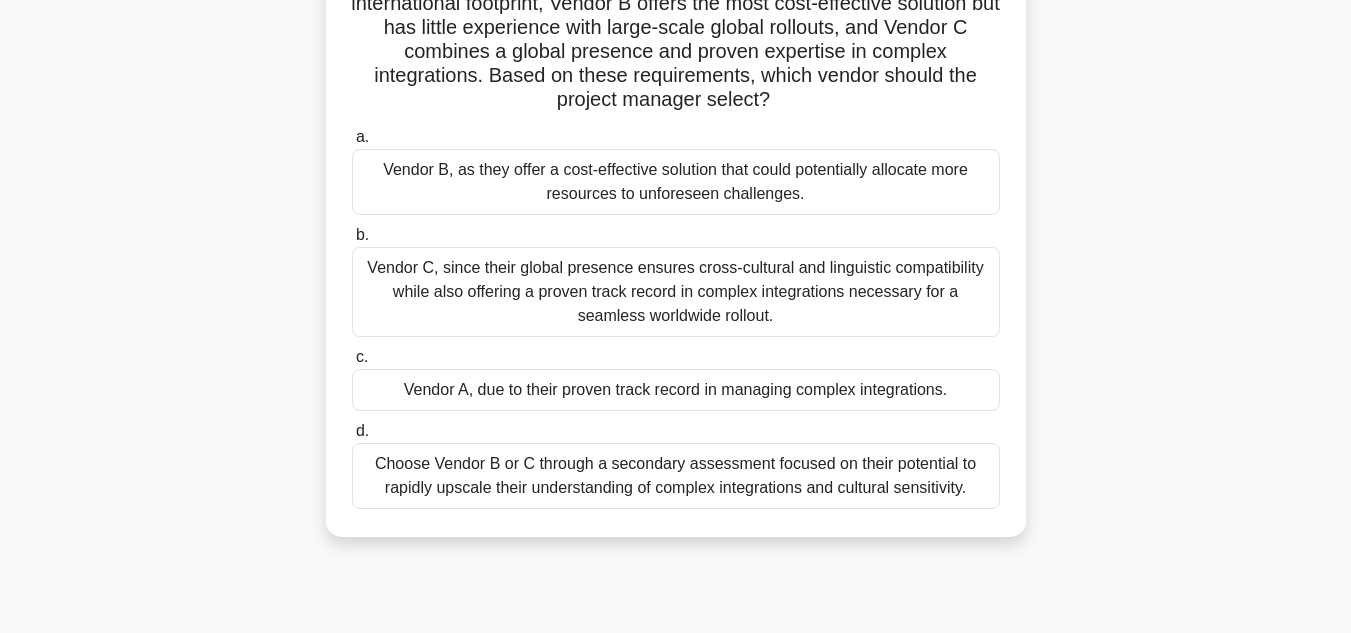 scroll, scrollTop: 248, scrollLeft: 0, axis: vertical 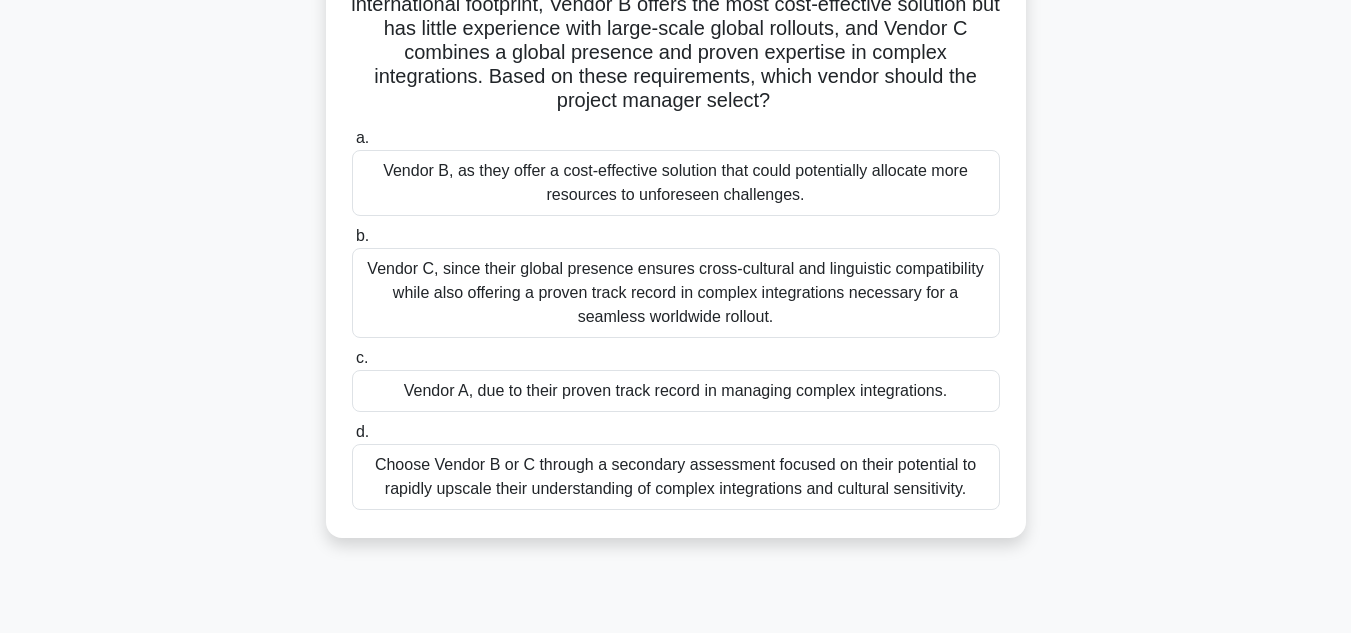 click on "Vendor C, since their global presence ensures cross-cultural and linguistic compatibility while also offering a proven track record in complex integrations necessary for a seamless worldwide rollout." at bounding box center (676, 293) 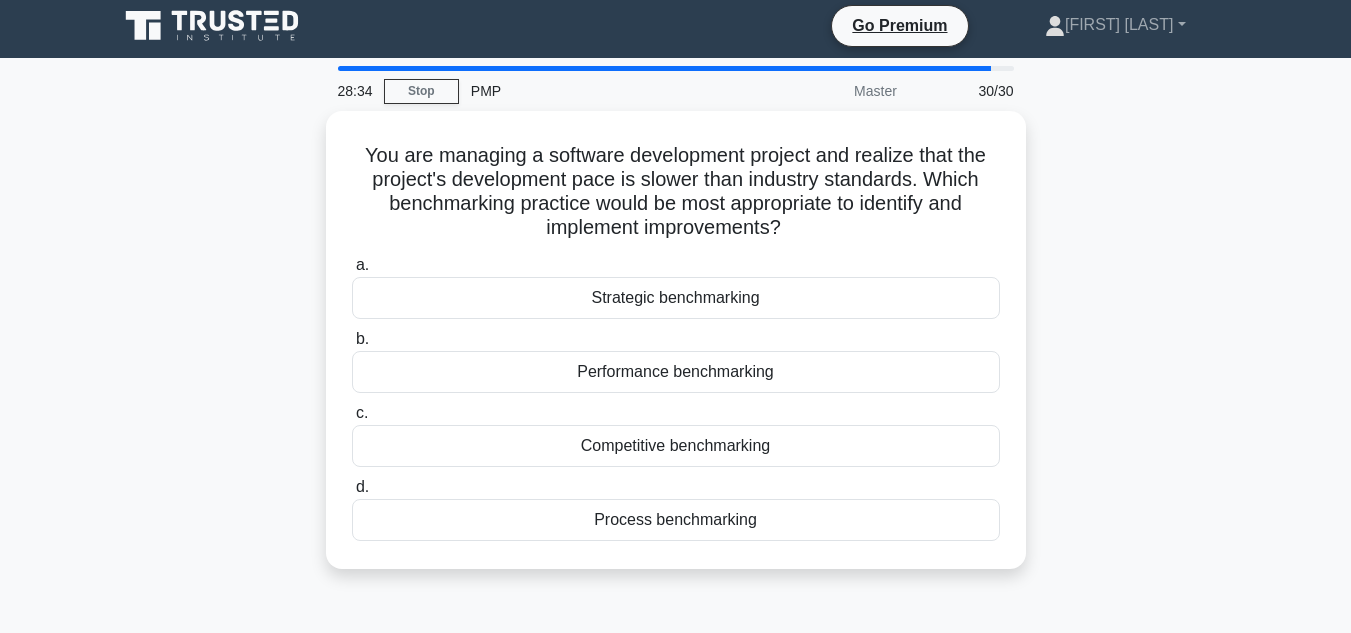 scroll, scrollTop: 0, scrollLeft: 0, axis: both 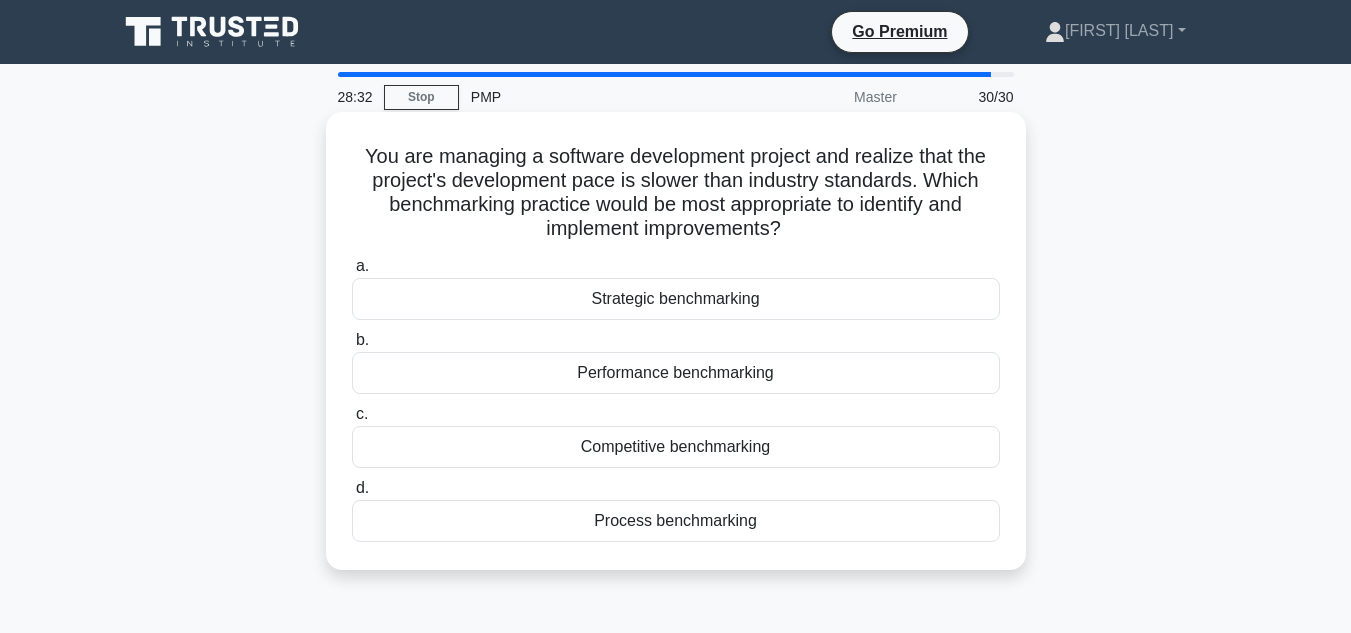 drag, startPoint x: 360, startPoint y: 147, endPoint x: 877, endPoint y: 554, distance: 657.9802 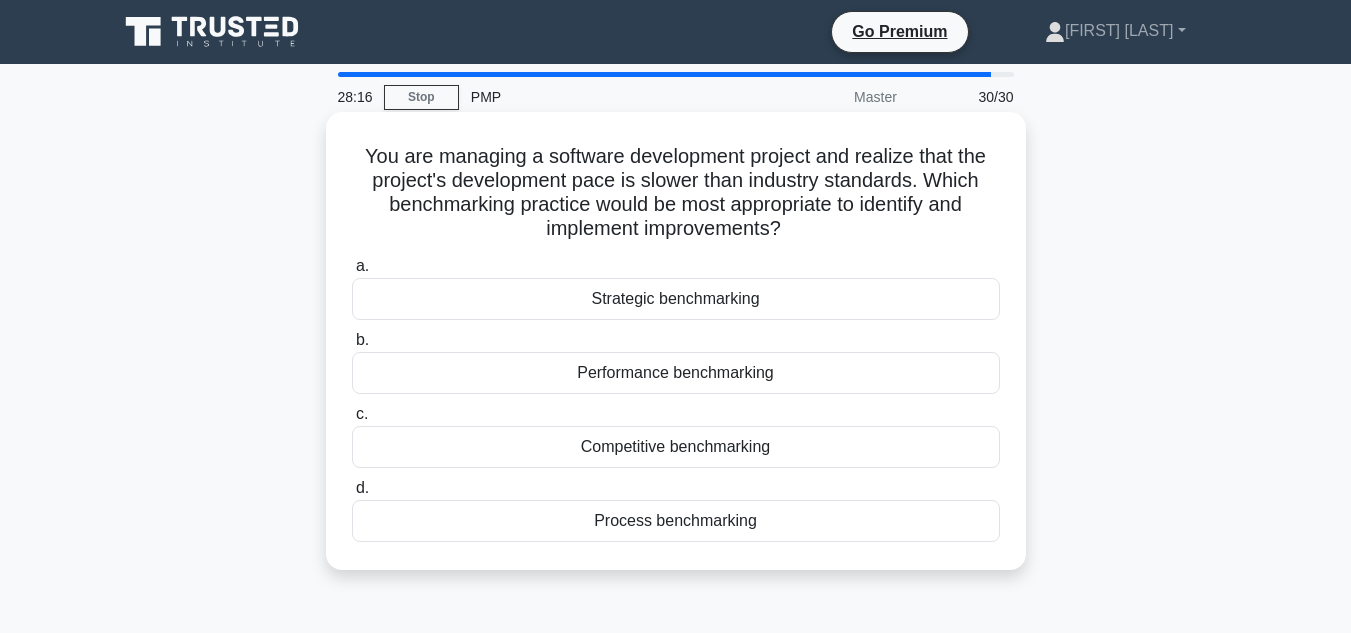 click on "Performance benchmarking" at bounding box center [676, 373] 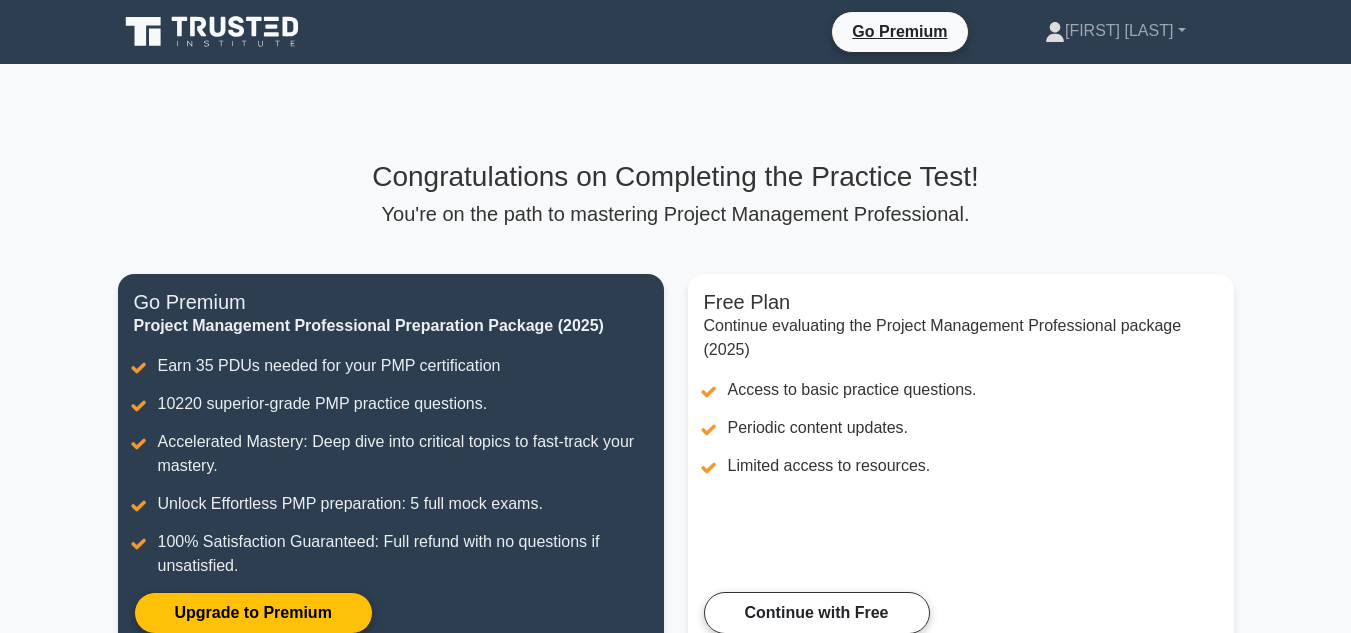 scroll, scrollTop: 0, scrollLeft: 0, axis: both 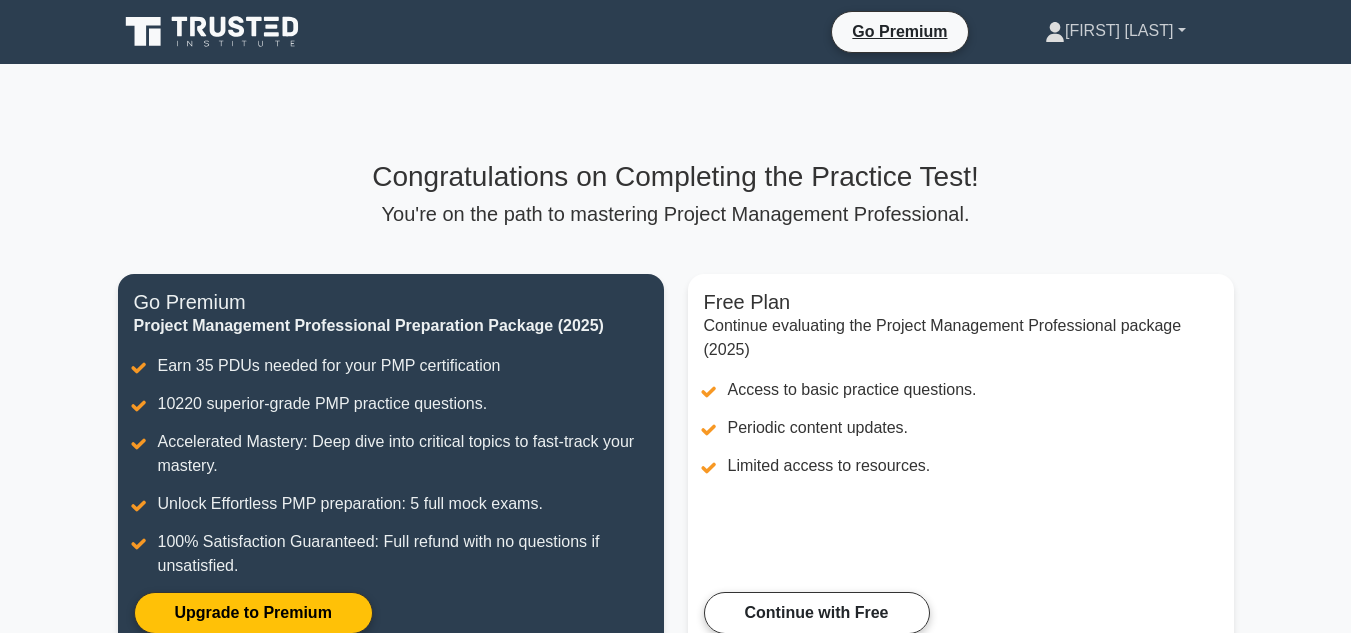 click on "[FIRST] [LAST]" at bounding box center [1115, 31] 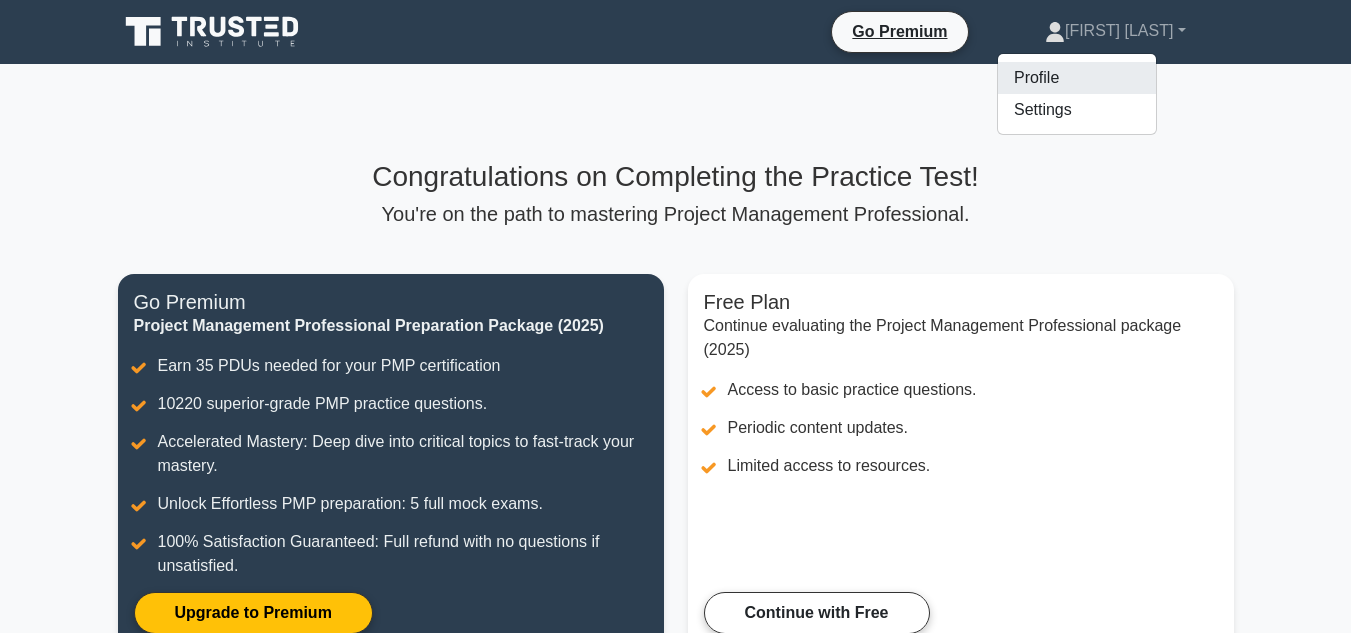 click on "Profile" at bounding box center (1077, 78) 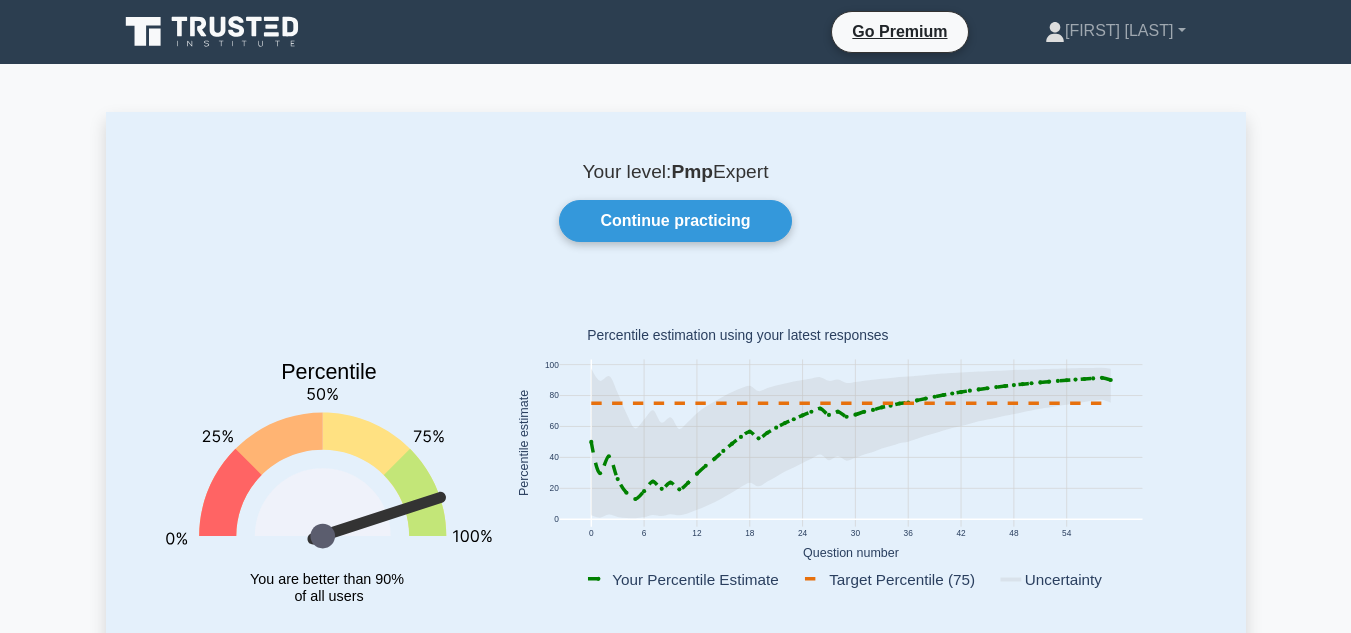 scroll, scrollTop: 0, scrollLeft: 0, axis: both 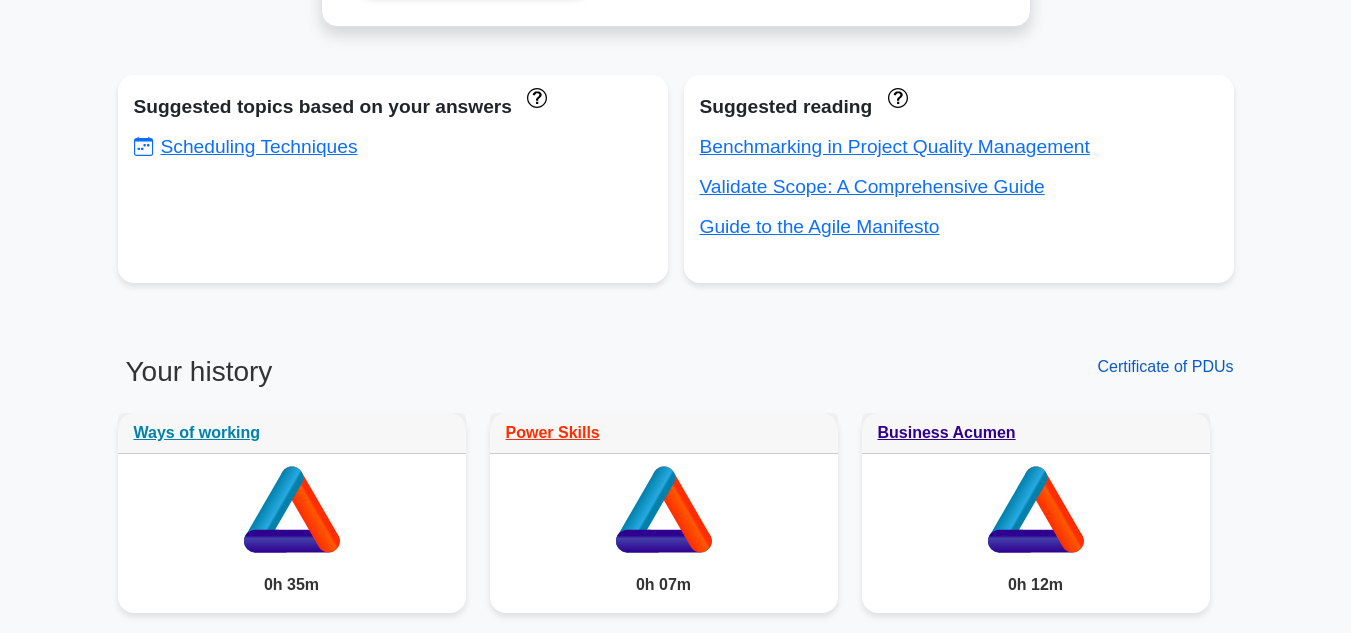 click on "Certificate of PDUs" at bounding box center [1165, 366] 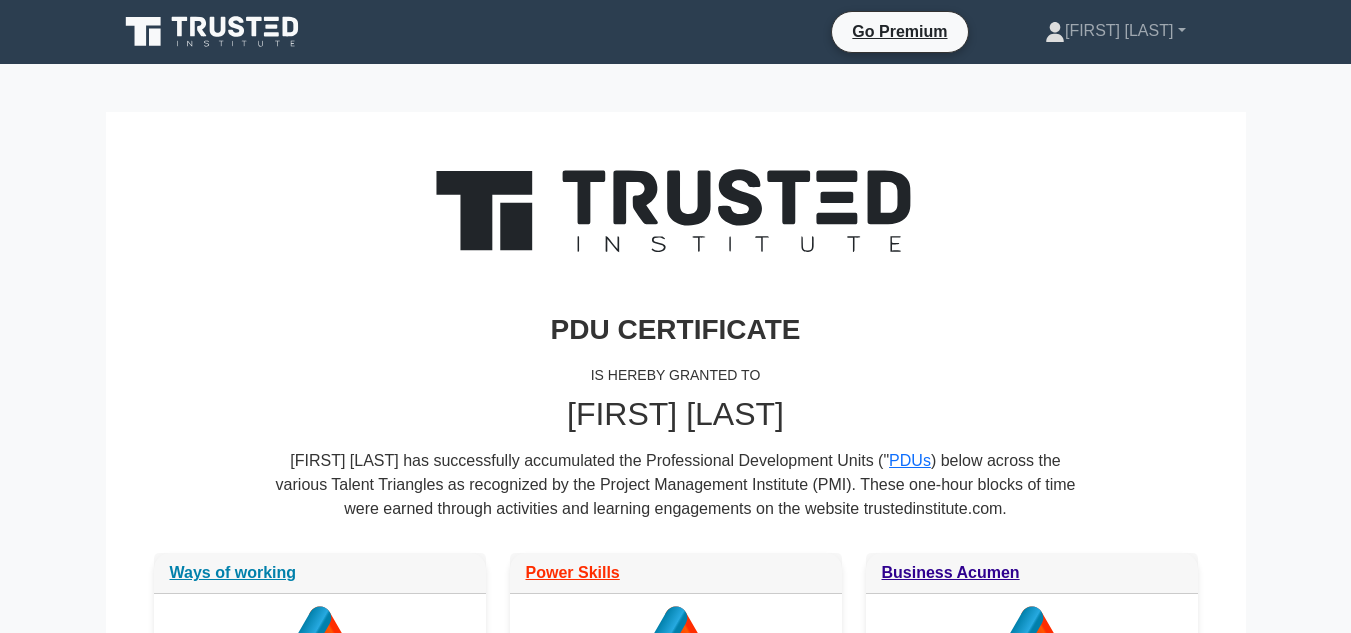 scroll, scrollTop: 0, scrollLeft: 0, axis: both 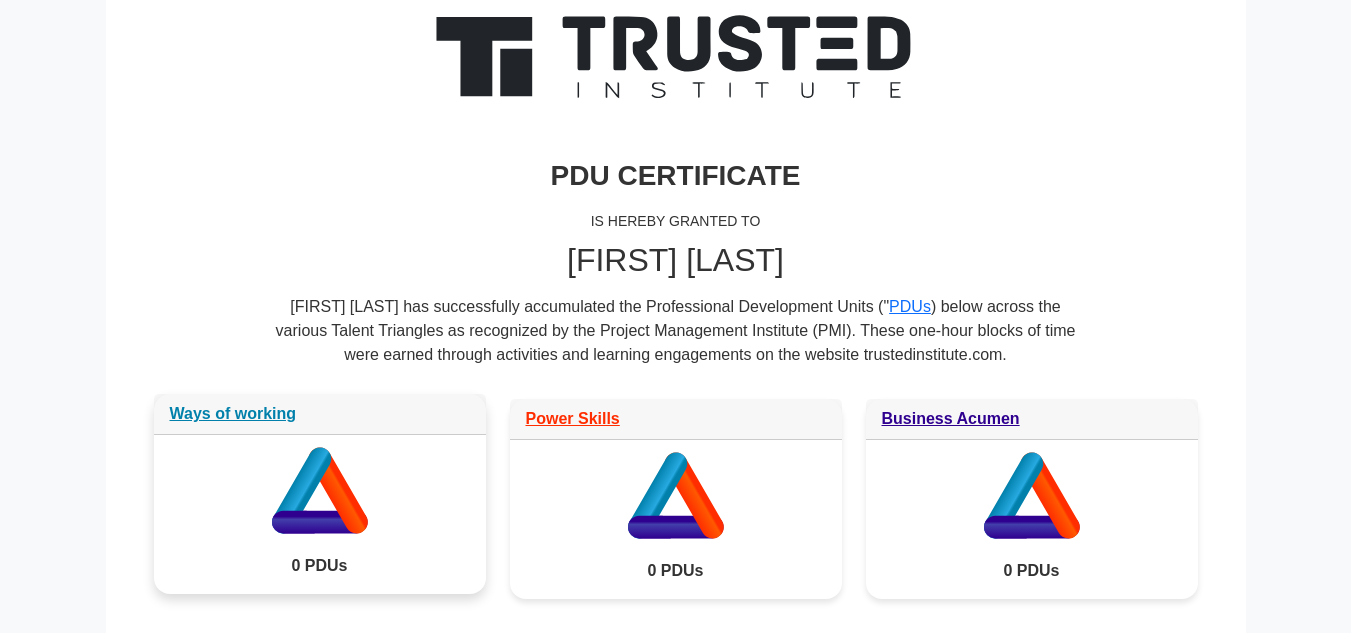 click on "Ways of working" at bounding box center (320, 414) 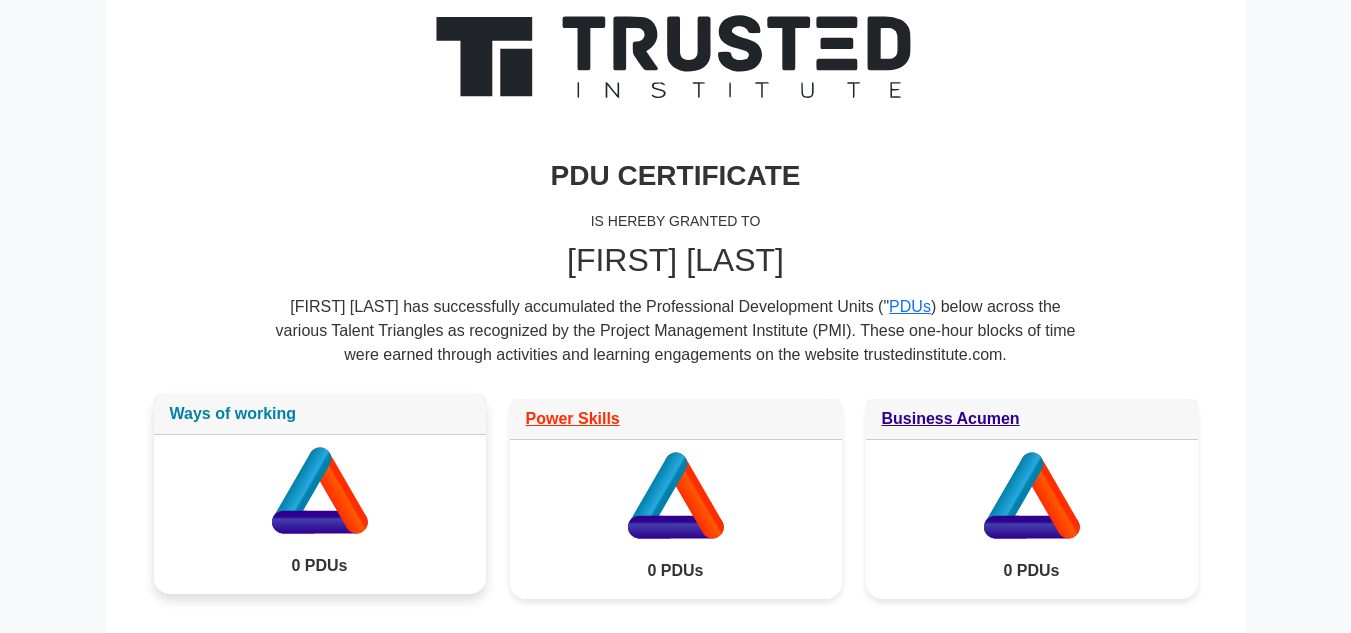 click on "Ways of working" at bounding box center [233, 413] 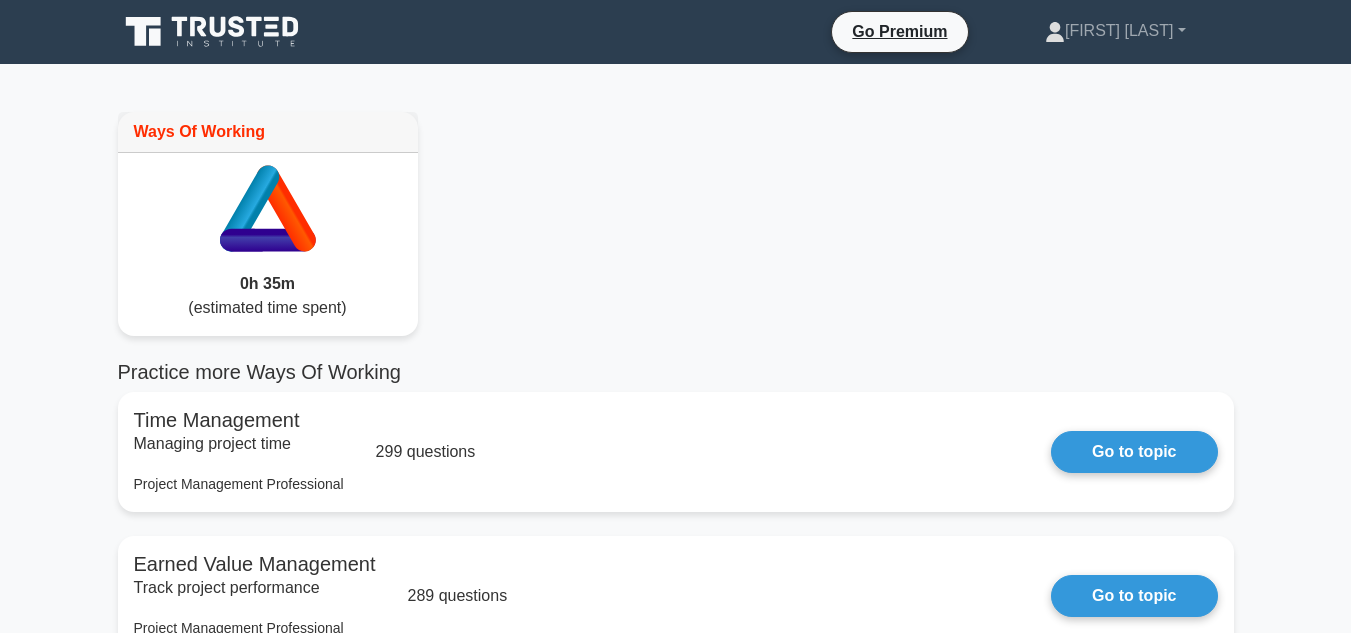 scroll, scrollTop: 0, scrollLeft: 0, axis: both 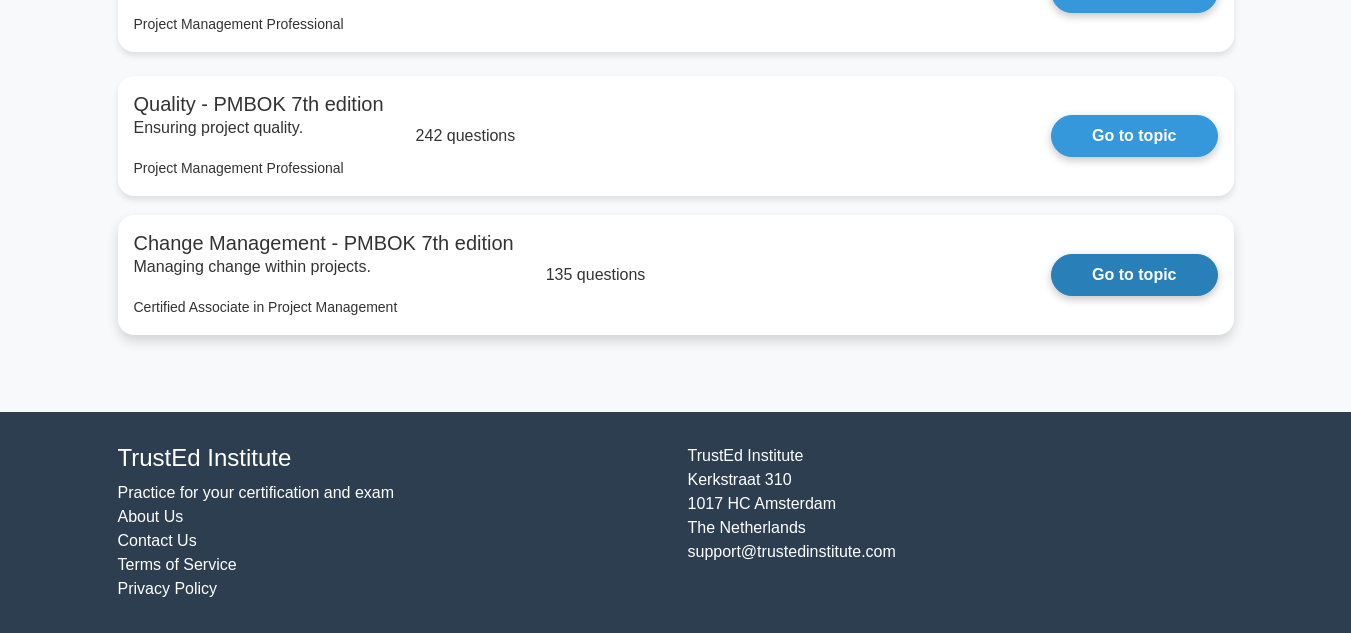 click on "Go to
topic" at bounding box center [1134, 275] 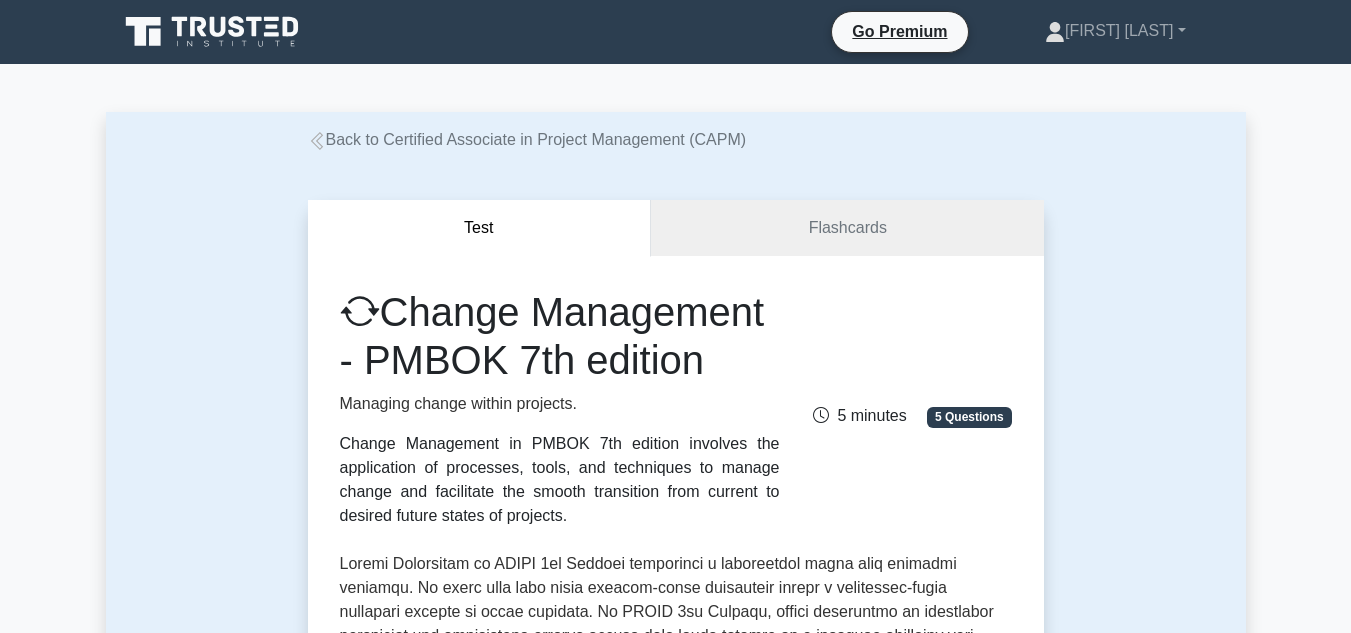 scroll, scrollTop: 0, scrollLeft: 0, axis: both 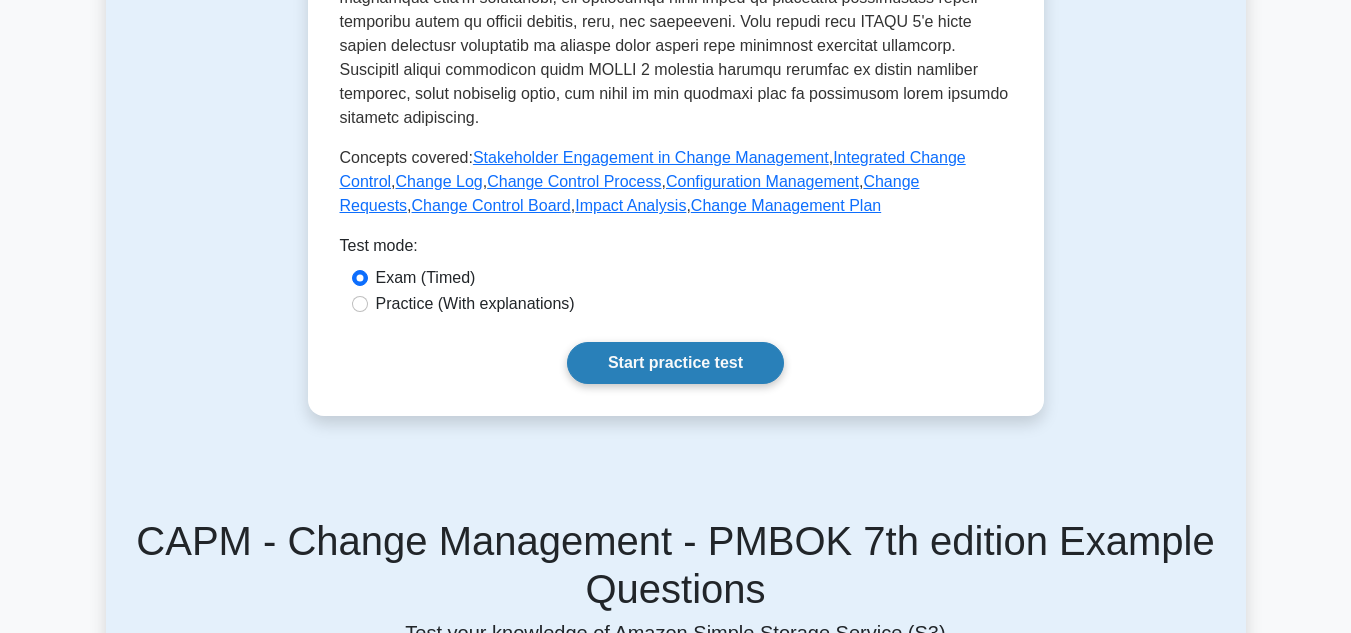 click on "Start practice test" at bounding box center (675, 363) 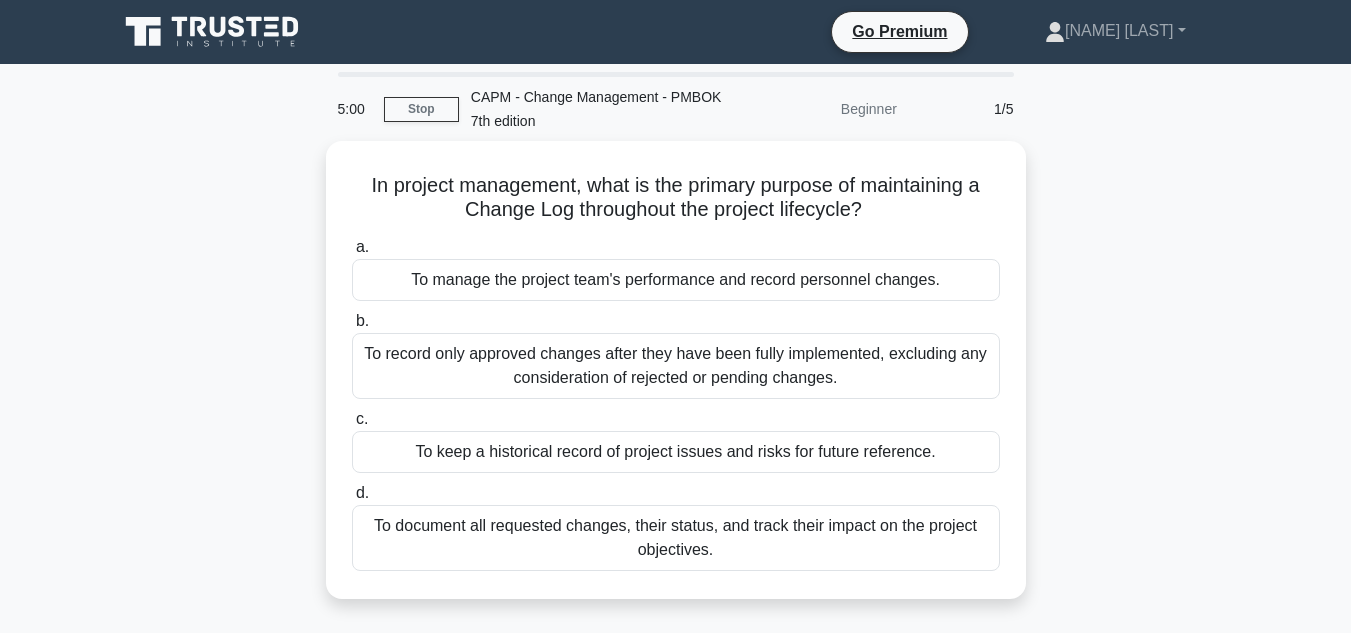 scroll, scrollTop: 0, scrollLeft: 0, axis: both 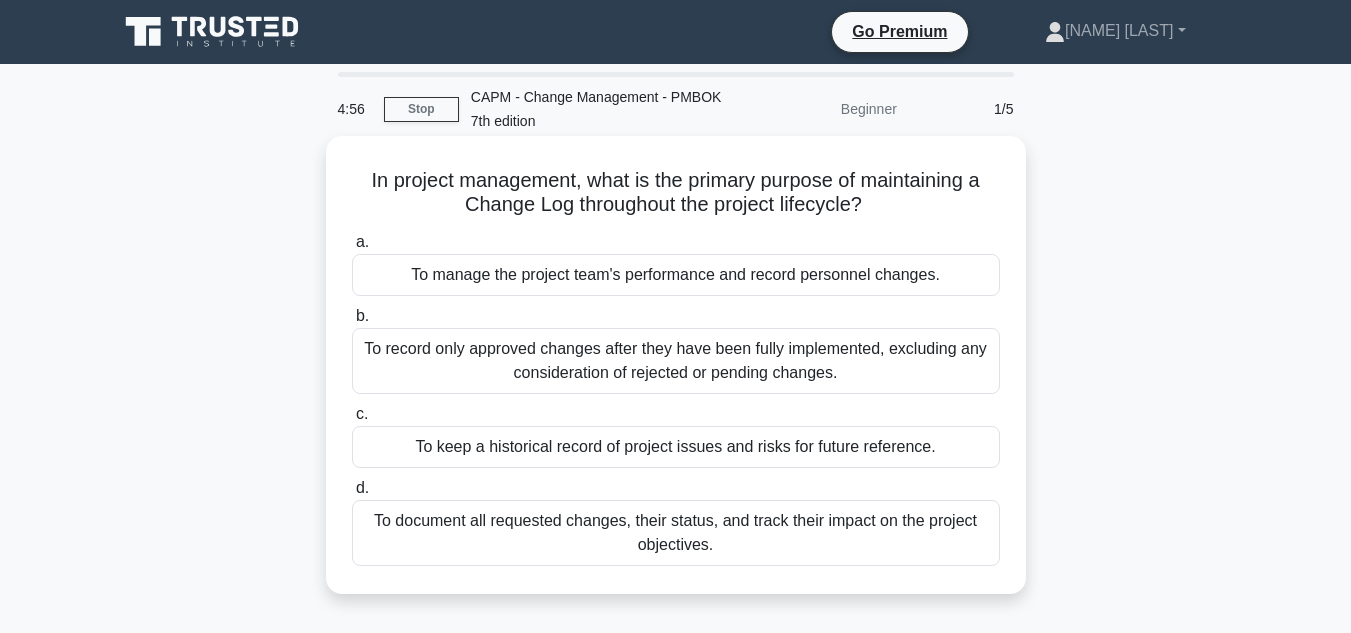 drag, startPoint x: 350, startPoint y: 175, endPoint x: 883, endPoint y: 569, distance: 662.816 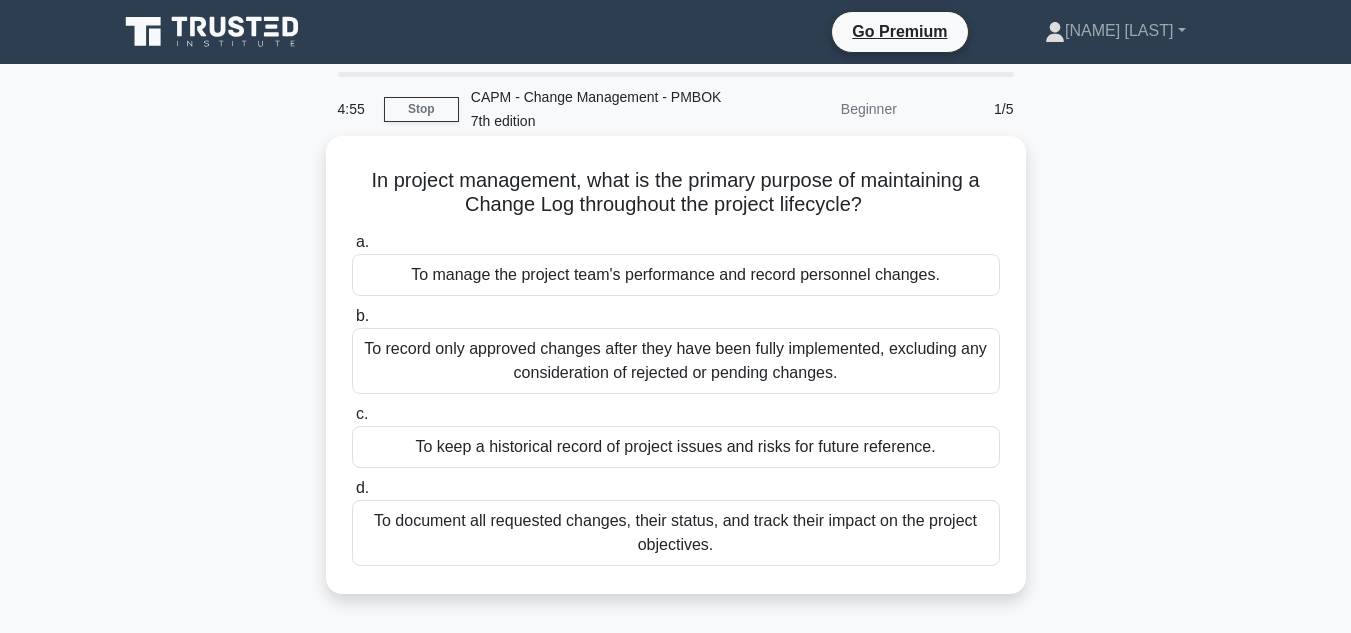 copy on "In project management, what is the primary purpose of maintaining a Change Log throughout the project lifecycle?
.spinner_0XTQ{transform-origin:center;animation:spinner_y6GP .75s linear infinite}@keyframes spinner_y6GP{100%{transform:rotate(360deg)}}
a.
To manage the project team's performance and record personnel changes.
b.
To record only approved changes after they have been fully implemented, excluding any consideration of rejected or pending changes.
c.
To keep a historical record of project issues and risks for future reference.
d.
To document all requested changes, their status, and track their impact on the project objectives." 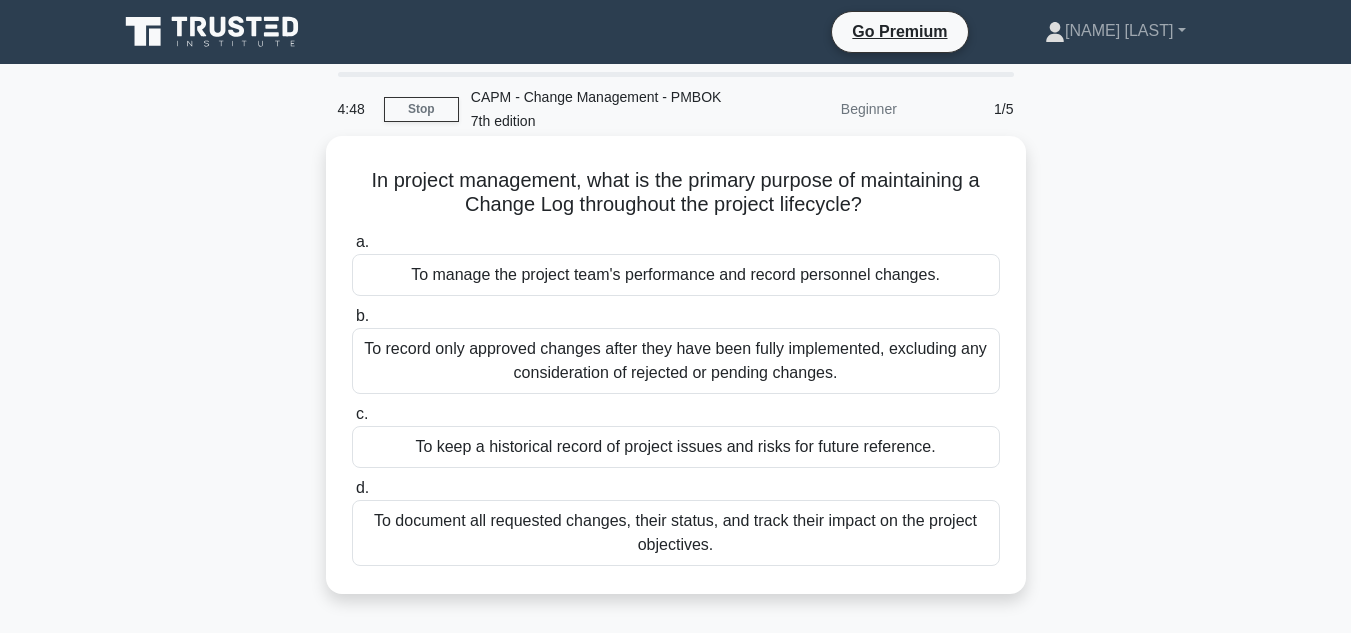 click on "To document all requested changes, their status, and track their impact on the project objectives." at bounding box center [676, 533] 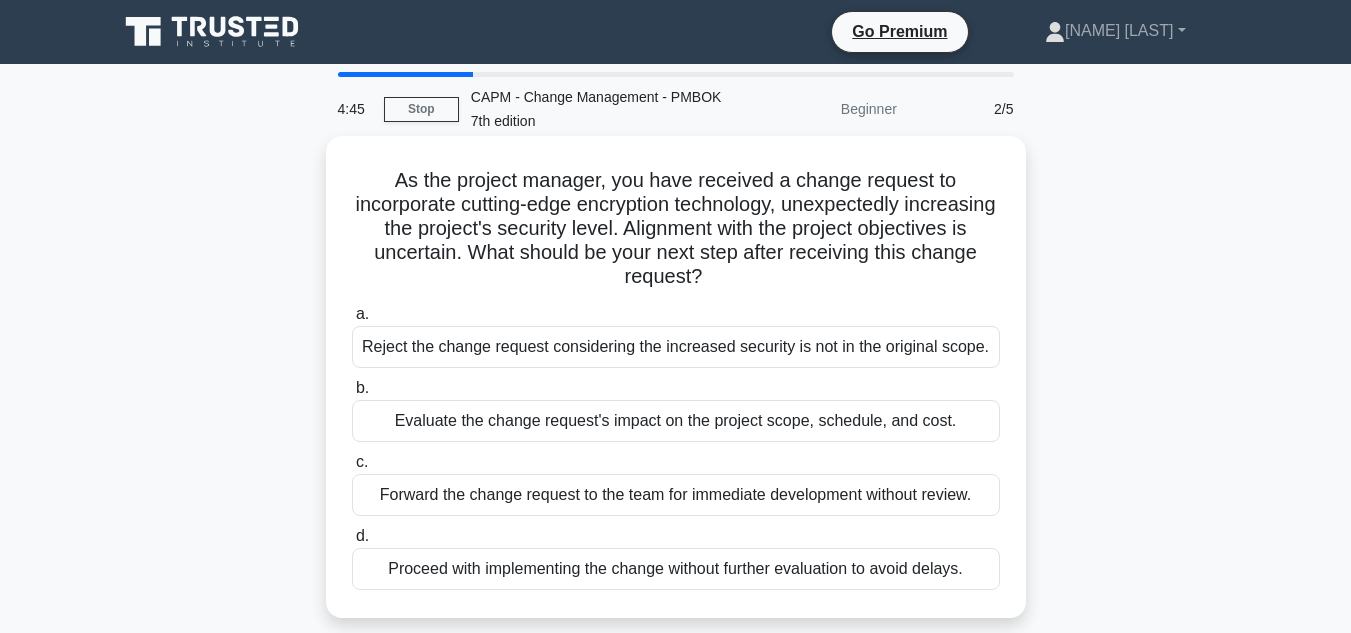 drag, startPoint x: 383, startPoint y: 174, endPoint x: 992, endPoint y: 578, distance: 730.8194 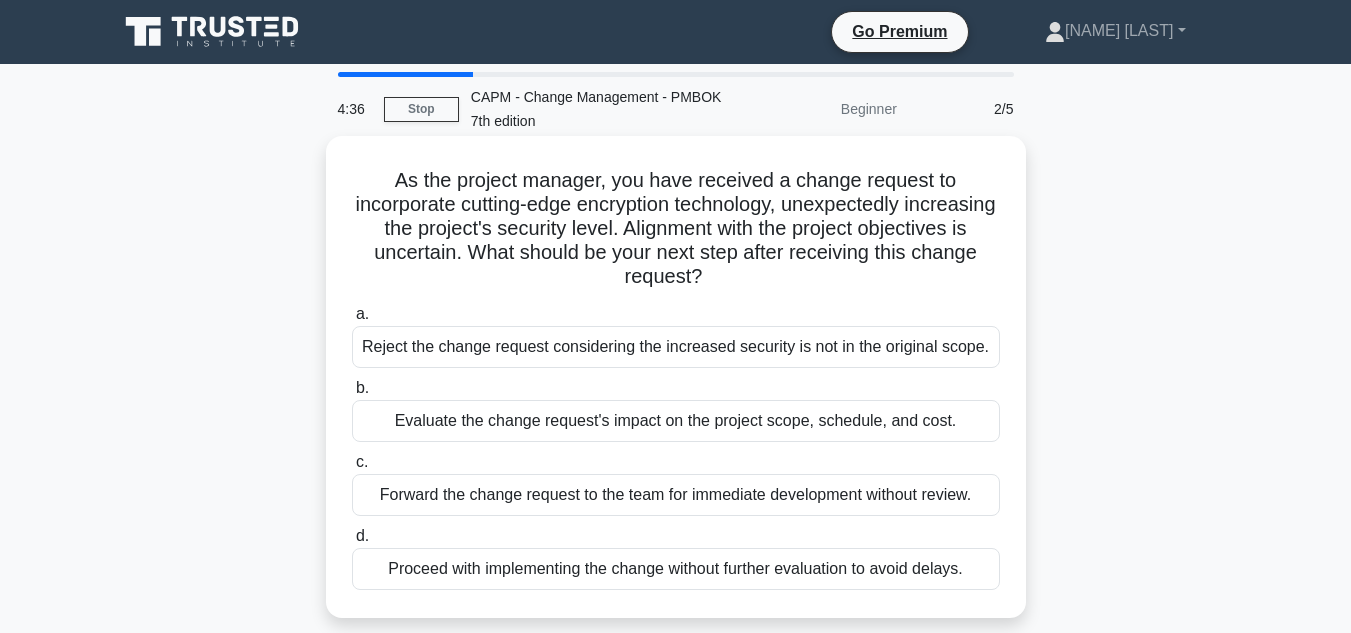 click on "Evaluate the change request's impact on the project scope, schedule, and cost." at bounding box center (676, 421) 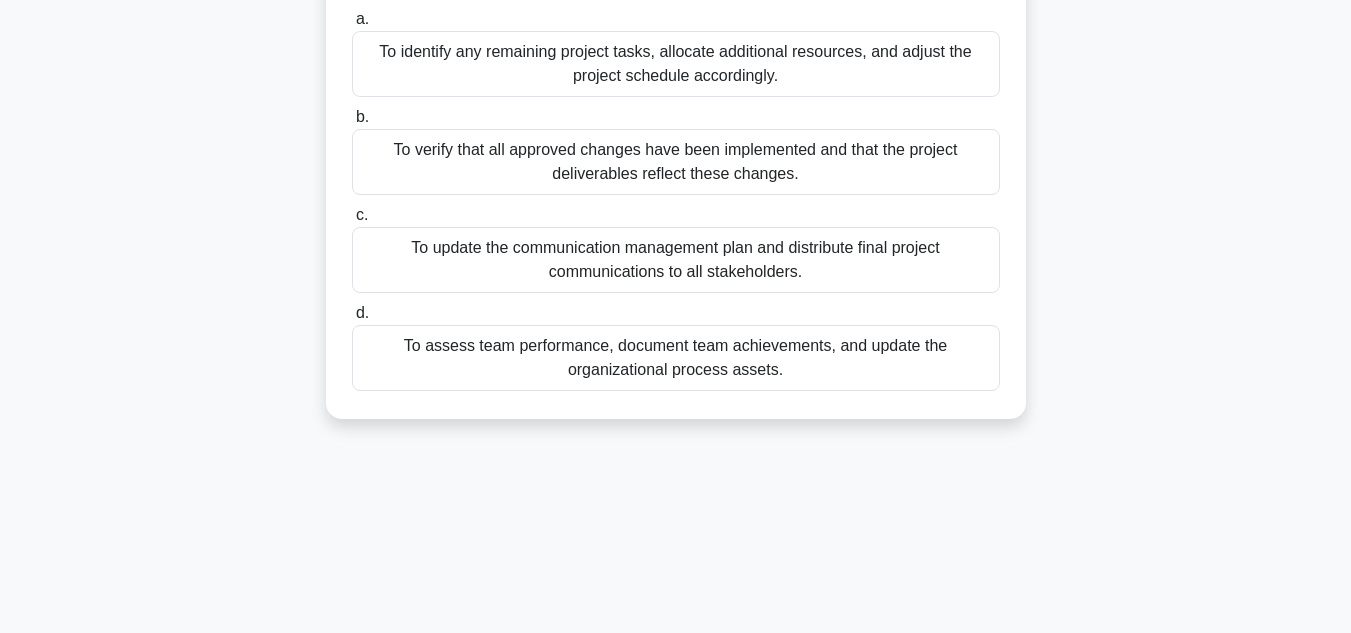 scroll, scrollTop: 447, scrollLeft: 0, axis: vertical 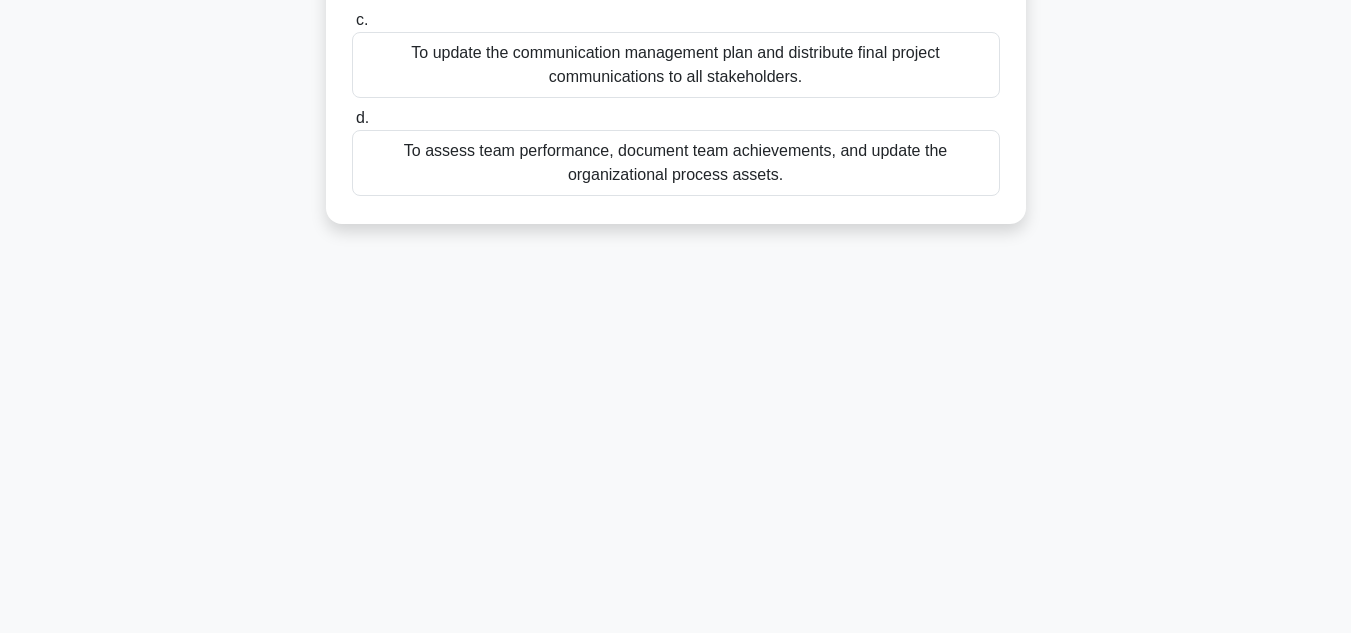 drag, startPoint x: 358, startPoint y: 174, endPoint x: 1013, endPoint y: 623, distance: 794.1196 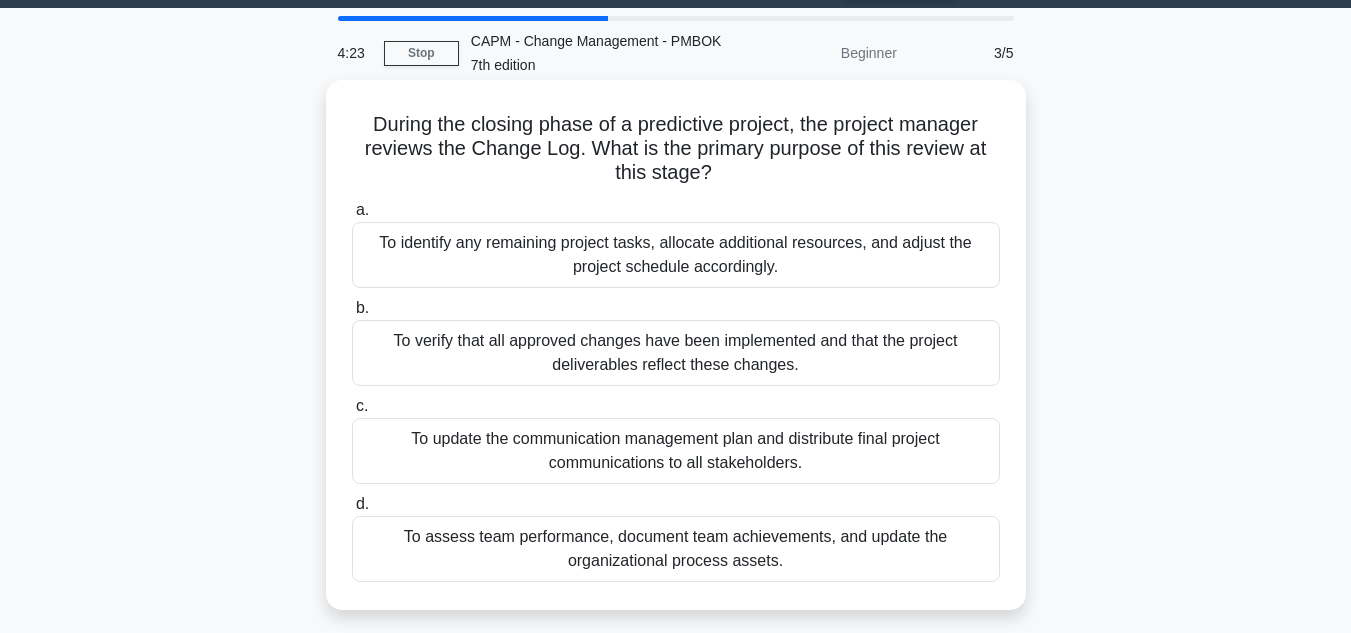 scroll, scrollTop: 55, scrollLeft: 0, axis: vertical 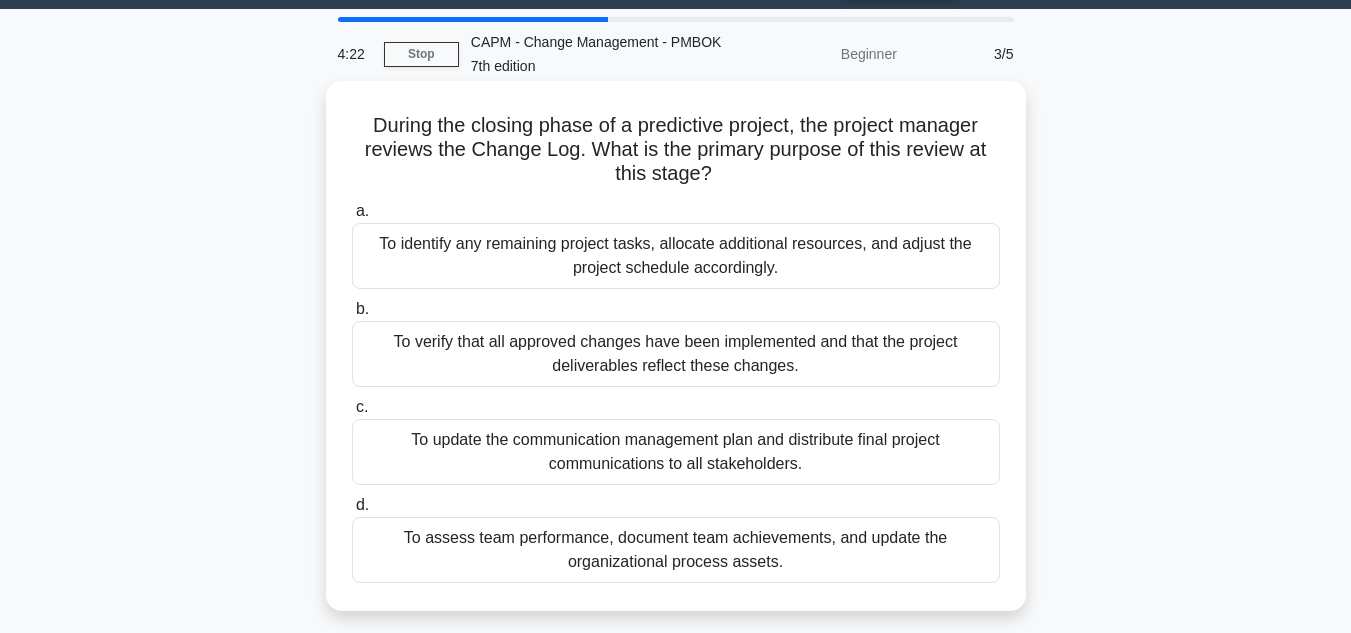 click on "To verify that all approved changes have been implemented and that the project deliverables reflect these changes." at bounding box center (676, 354) 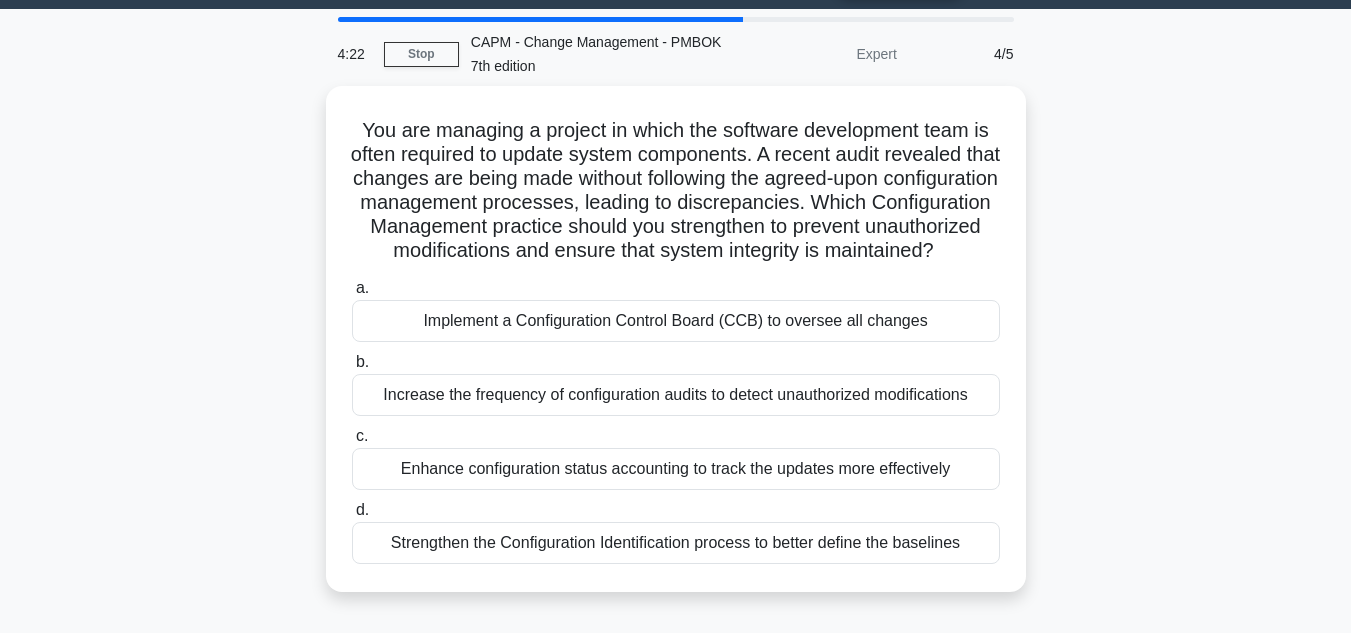 scroll, scrollTop: 0, scrollLeft: 0, axis: both 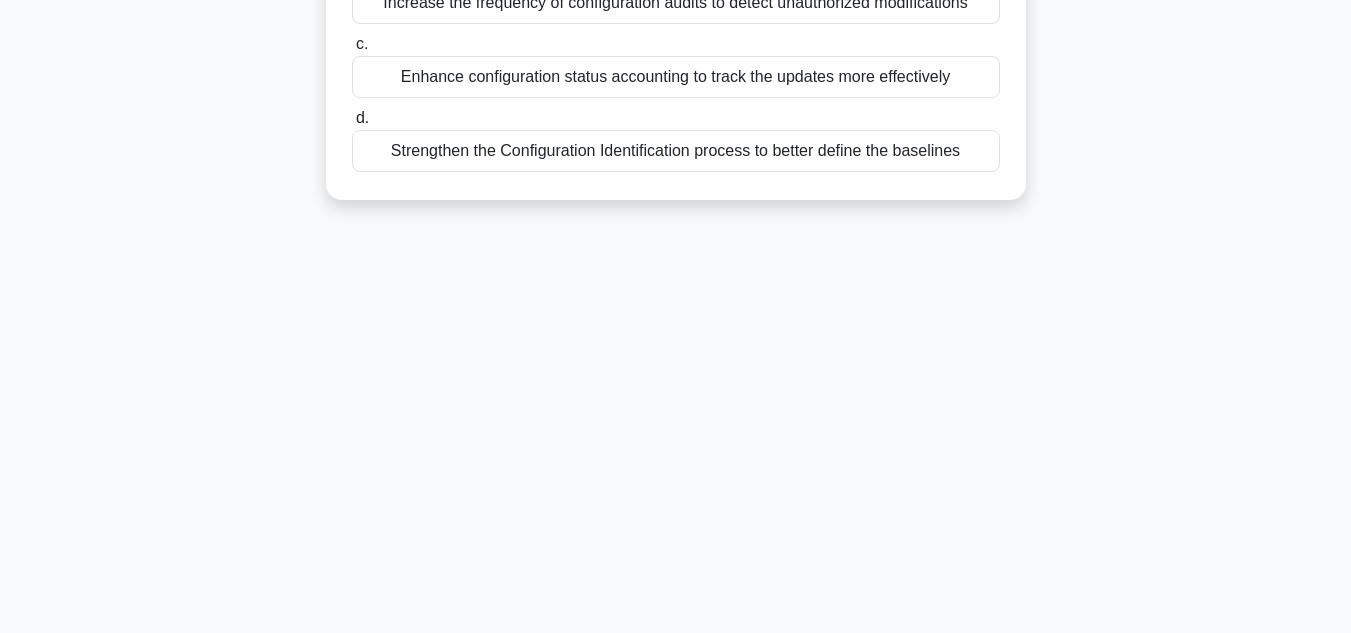 drag, startPoint x: 347, startPoint y: 183, endPoint x: 1018, endPoint y: 406, distance: 707.0856 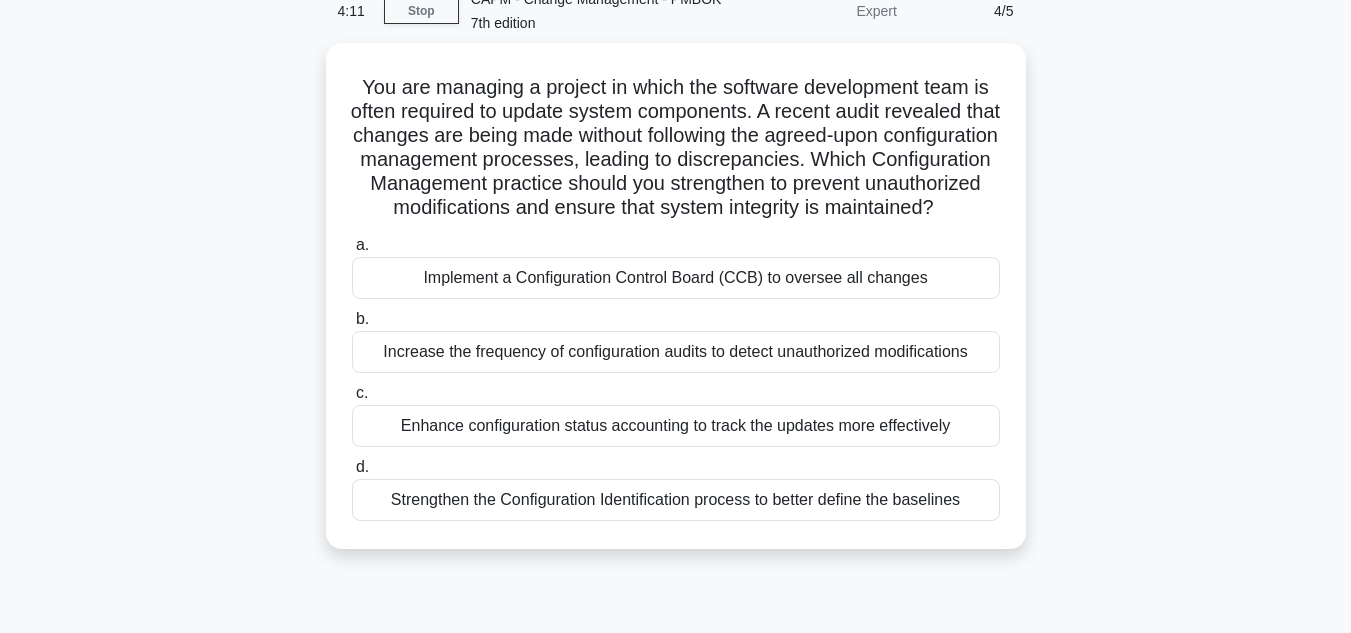 scroll, scrollTop: 96, scrollLeft: 0, axis: vertical 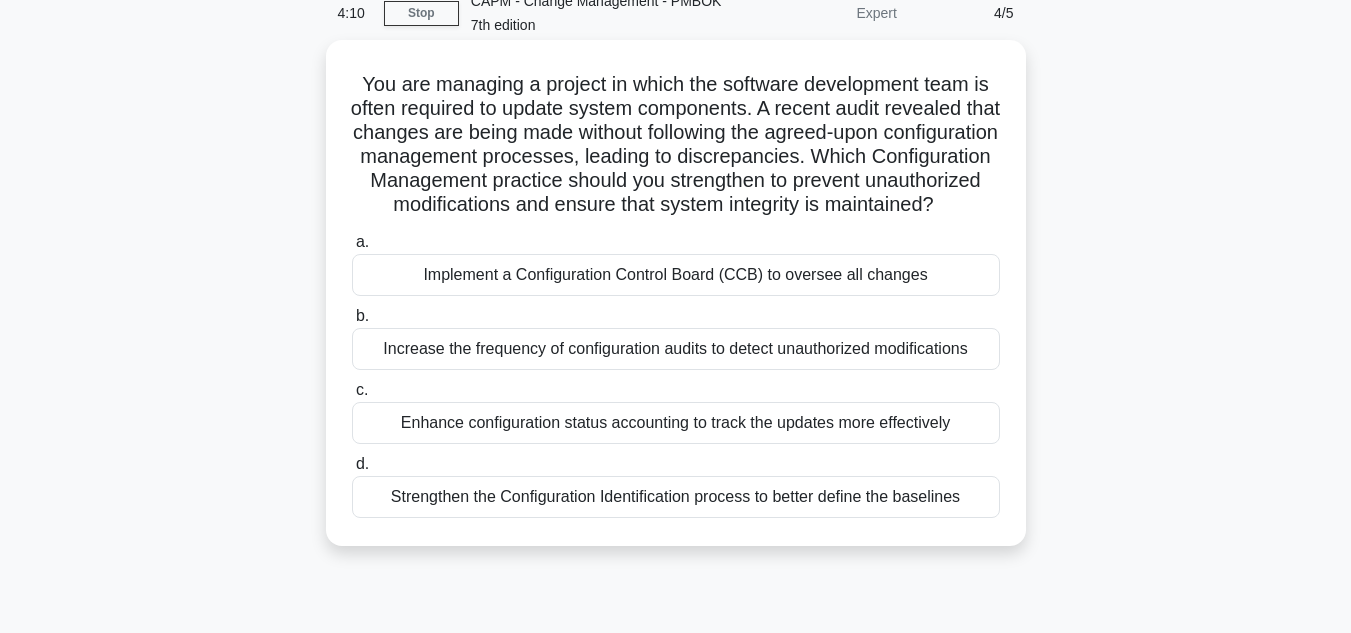 click on "Implement a Configuration Control Board (CCB) to oversee all changes" at bounding box center (676, 275) 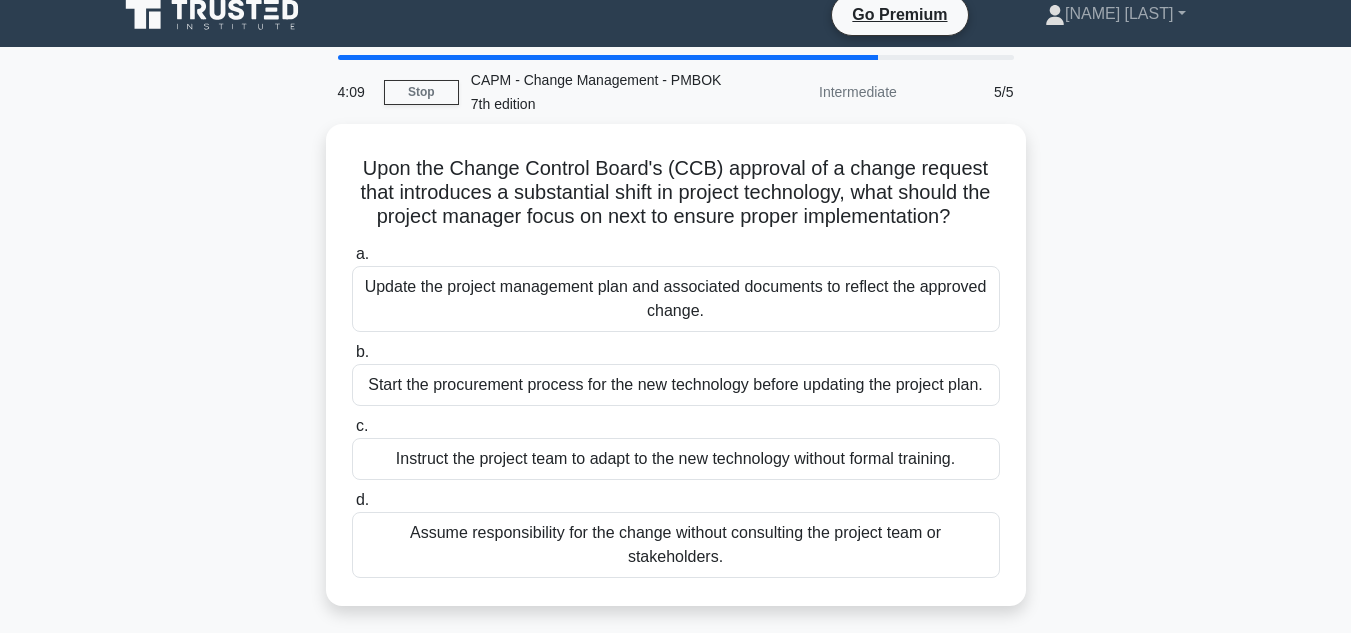 scroll, scrollTop: 0, scrollLeft: 0, axis: both 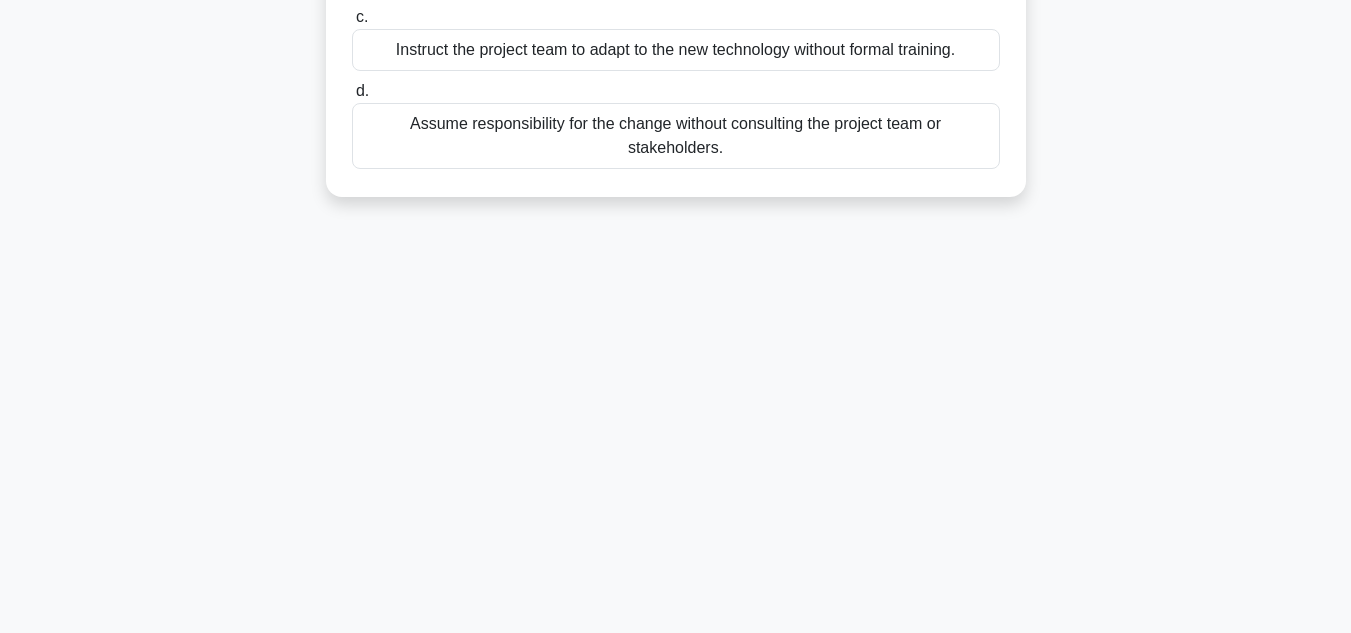 drag, startPoint x: 355, startPoint y: 163, endPoint x: 813, endPoint y: 634, distance: 656.9665 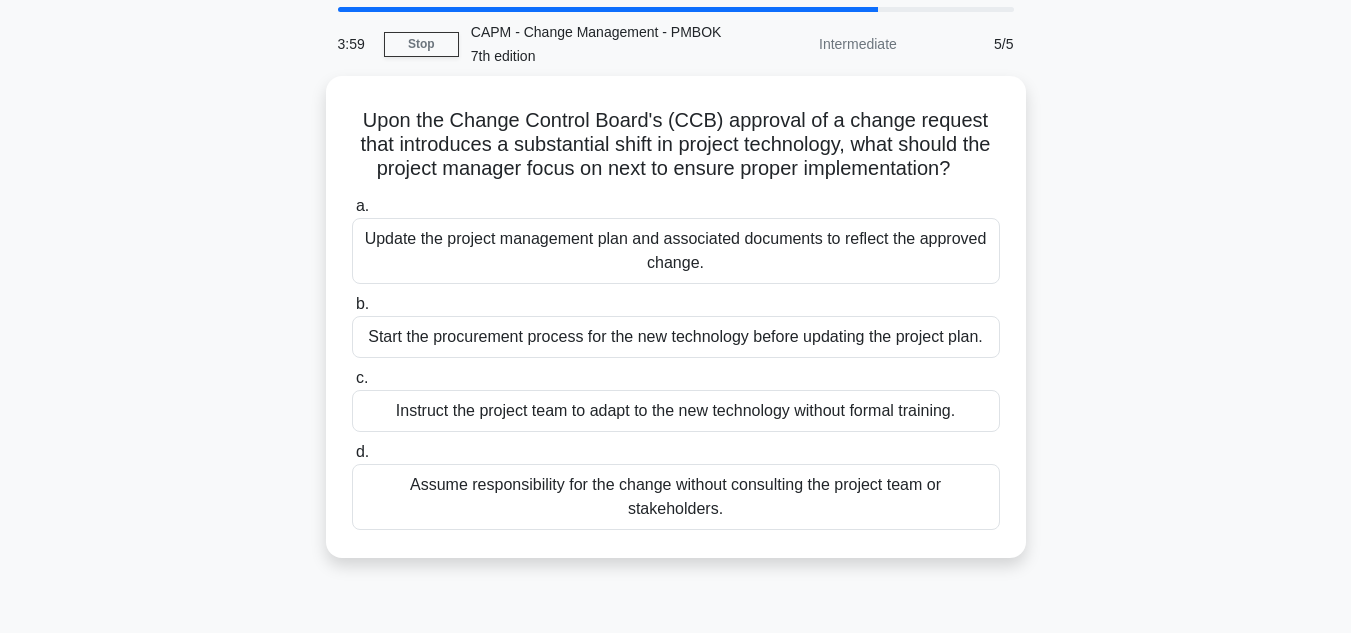 scroll, scrollTop: 63, scrollLeft: 0, axis: vertical 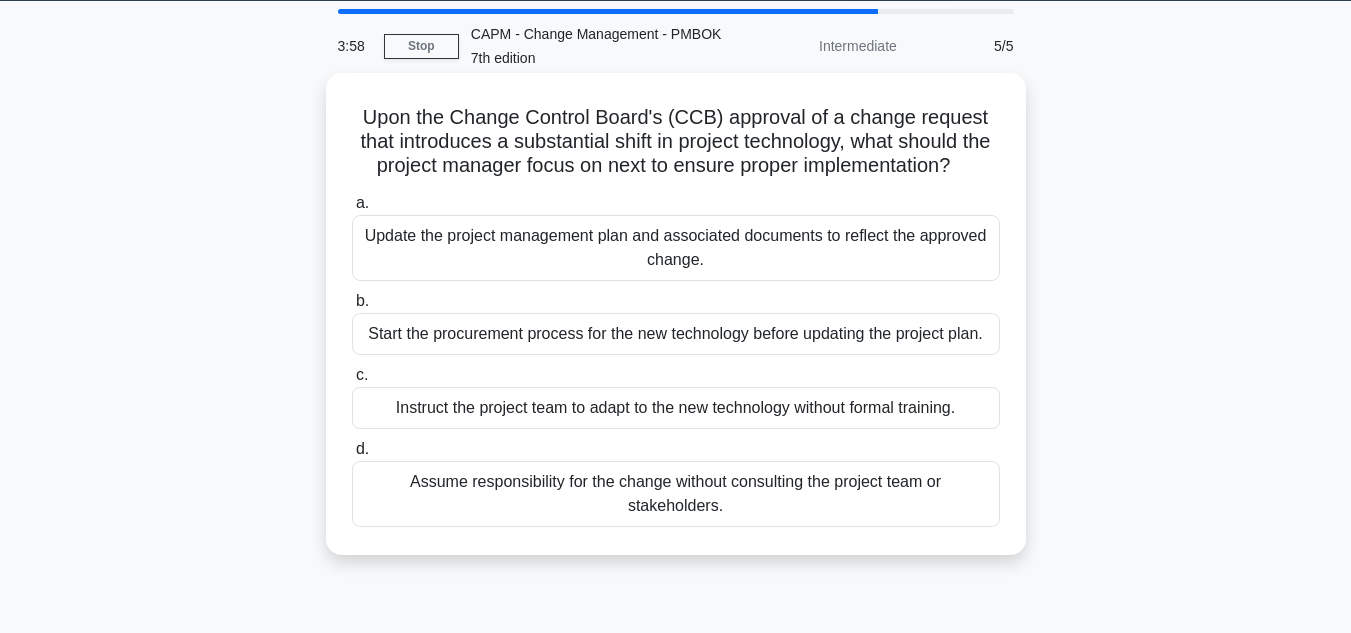 click on "Update the project management plan and associated documents to reflect the approved change." at bounding box center [676, 248] 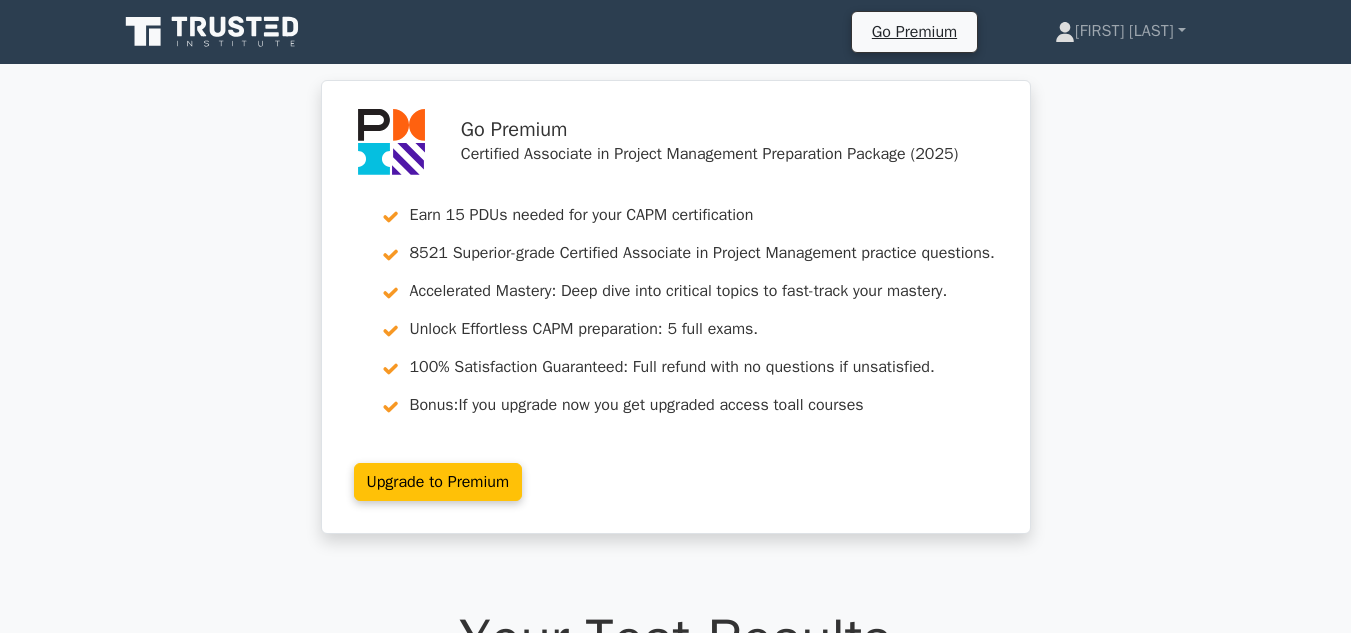 scroll, scrollTop: 0, scrollLeft: 0, axis: both 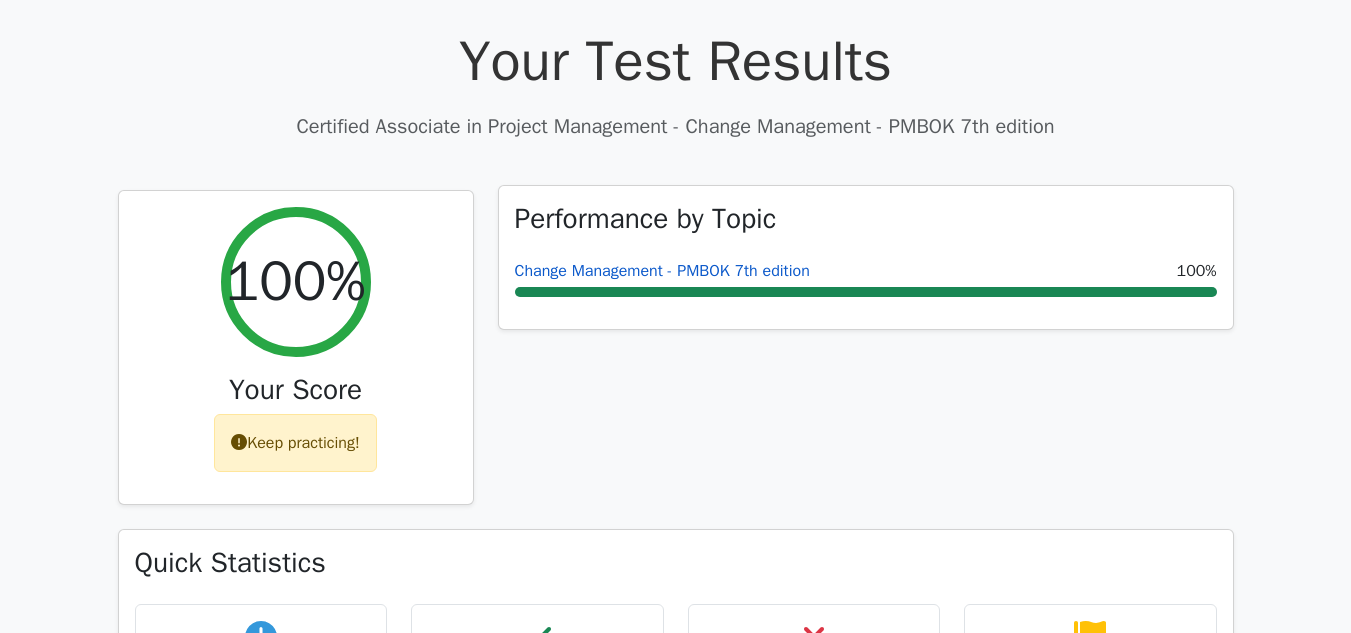 click on "Change Management - PMBOK 7th edition" at bounding box center (662, 271) 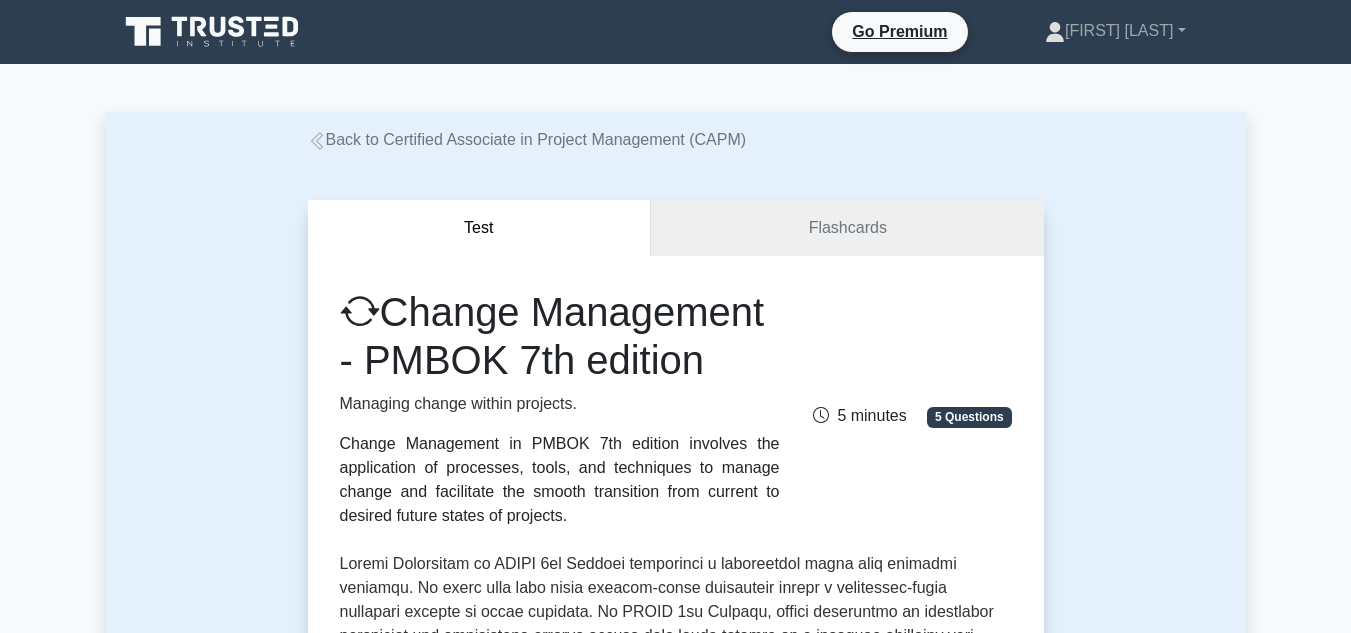 scroll, scrollTop: 0, scrollLeft: 0, axis: both 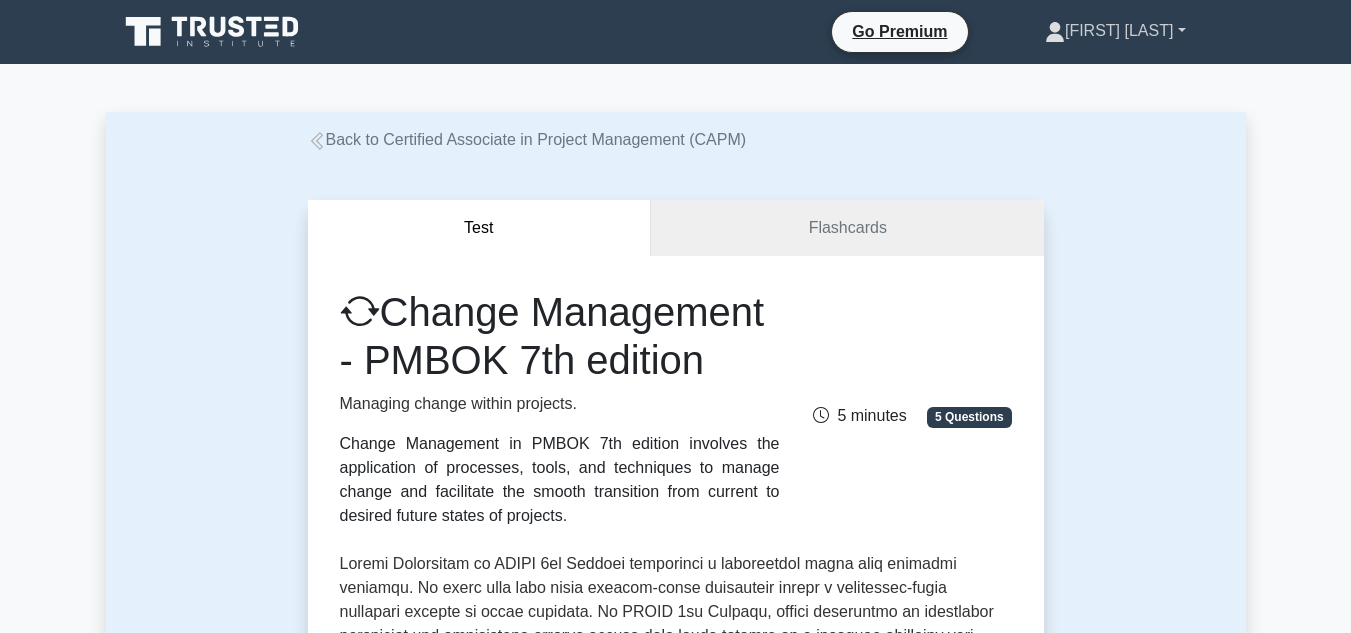 click on "[FIRST] [LAST]" at bounding box center [1115, 31] 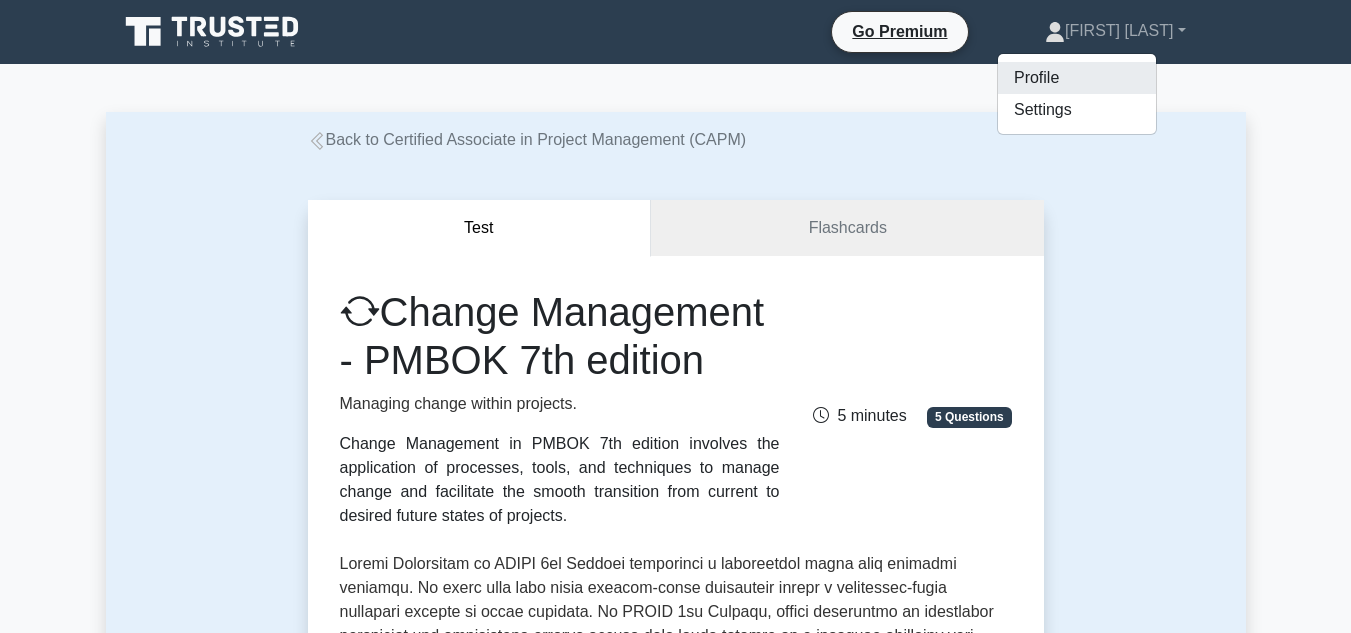 click on "Profile" at bounding box center (1077, 78) 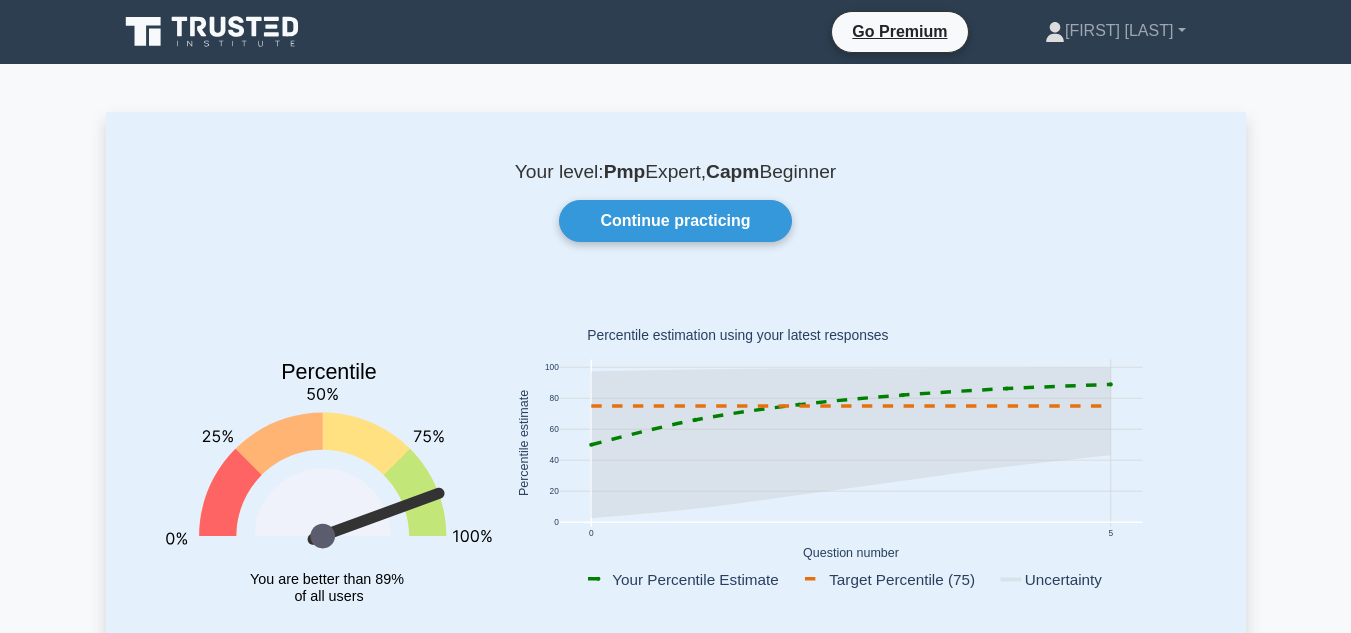 scroll, scrollTop: 0, scrollLeft: 0, axis: both 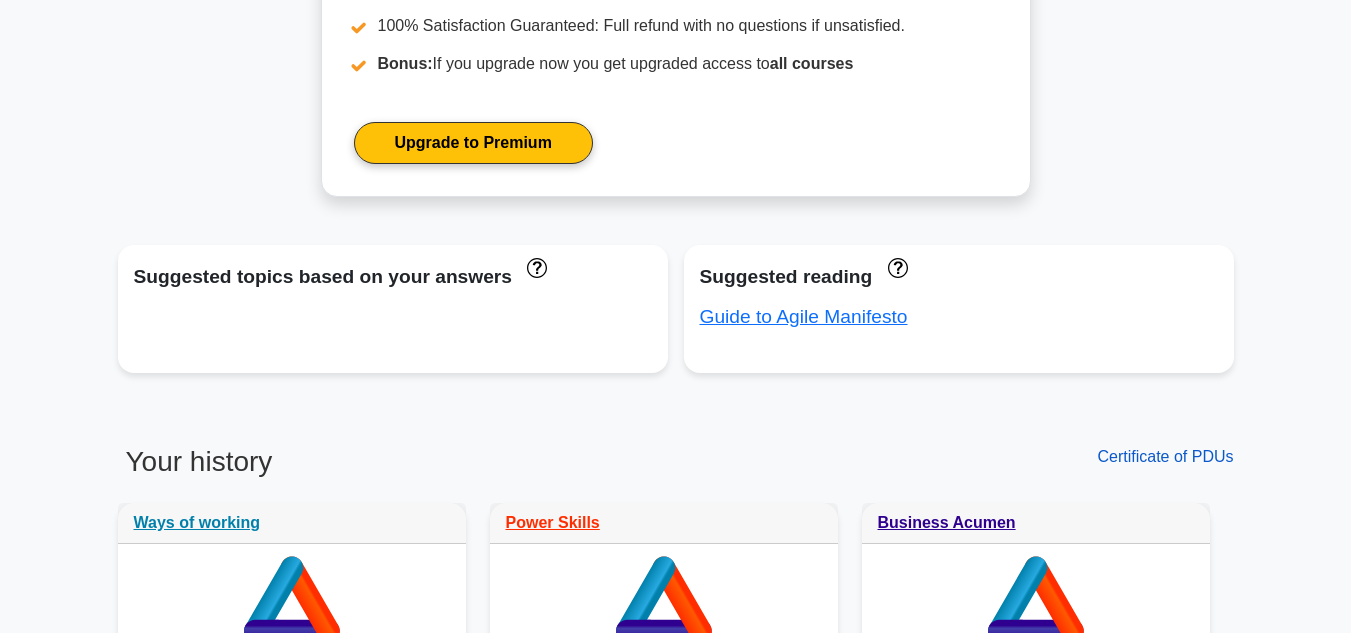 click on "Certificate of PDUs" at bounding box center [1165, 456] 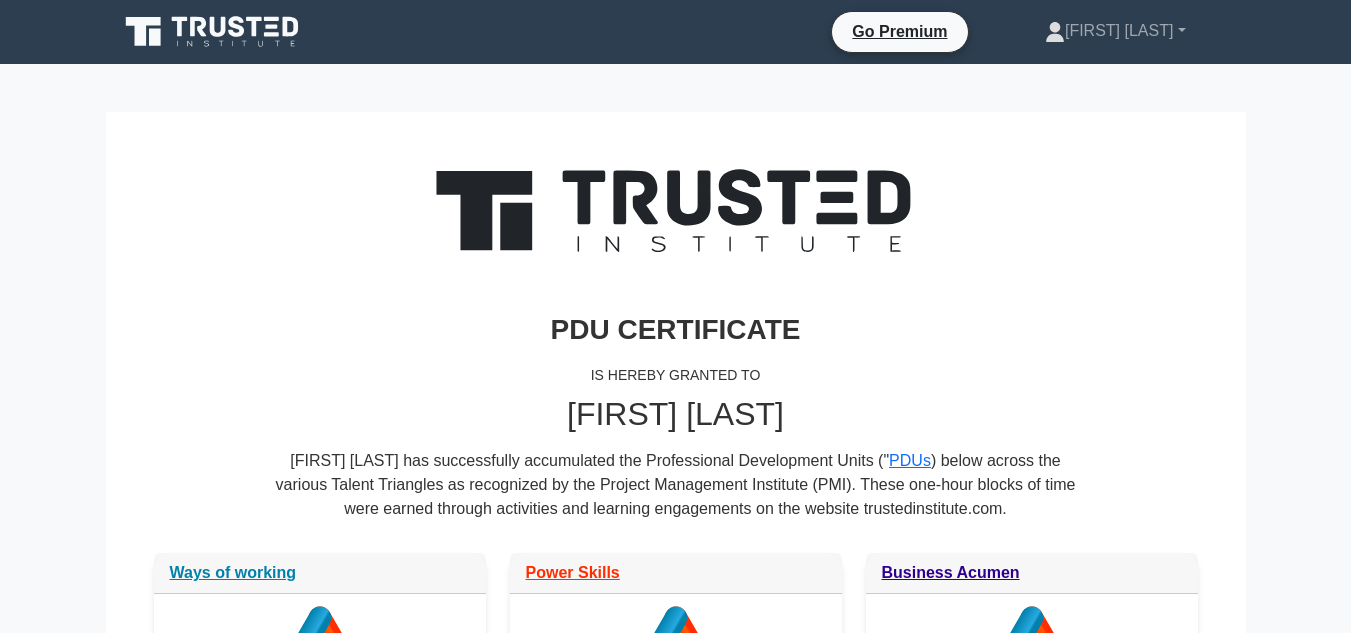 scroll, scrollTop: 0, scrollLeft: 0, axis: both 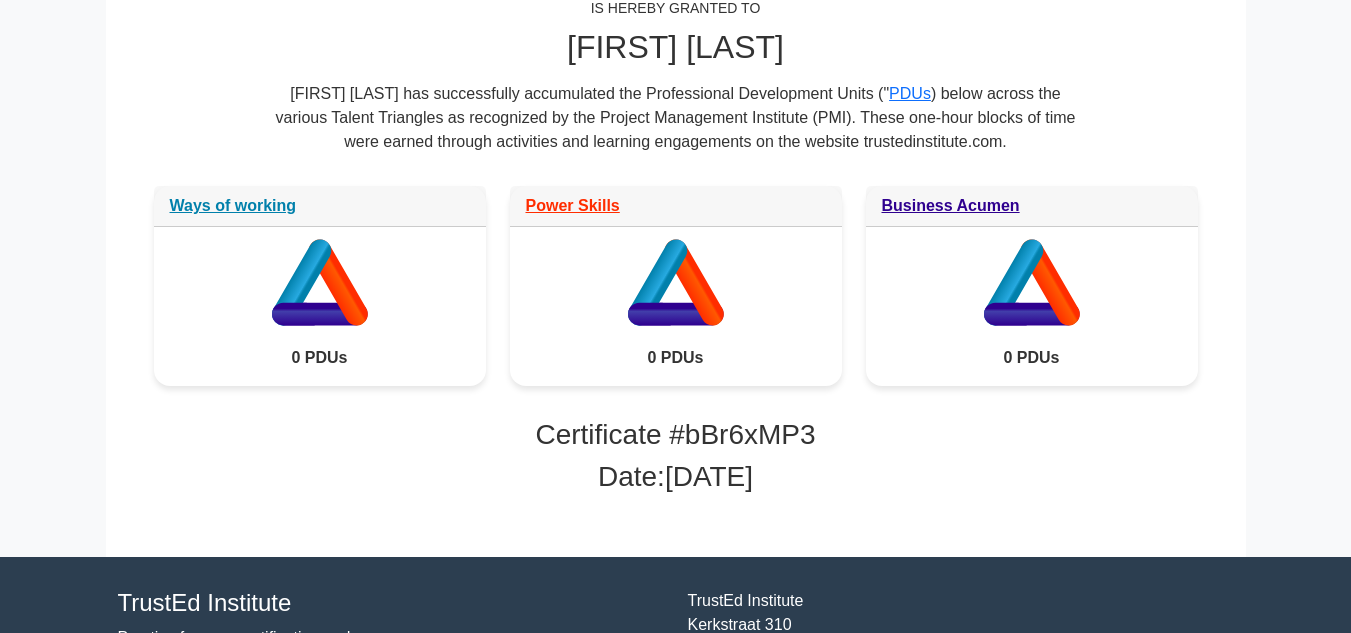 click on "Certificate #  bBr6xMP3" at bounding box center (676, 435) 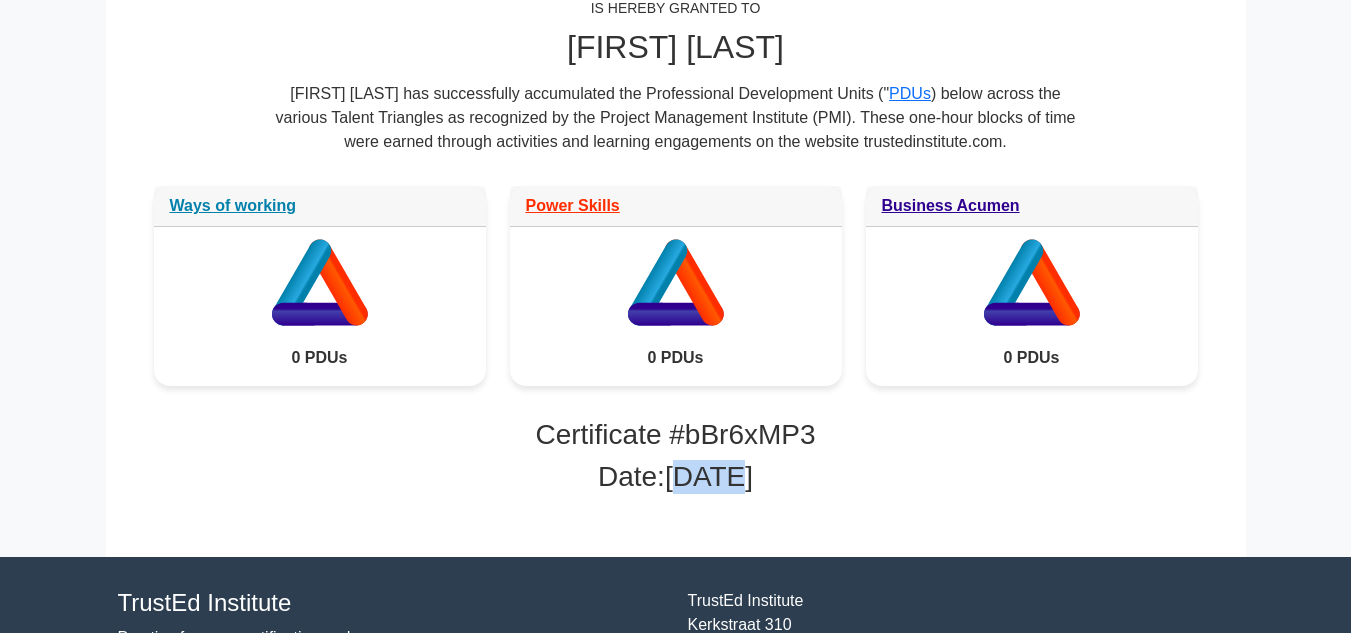 click on "Date:  2025-07-11" at bounding box center (676, 477) 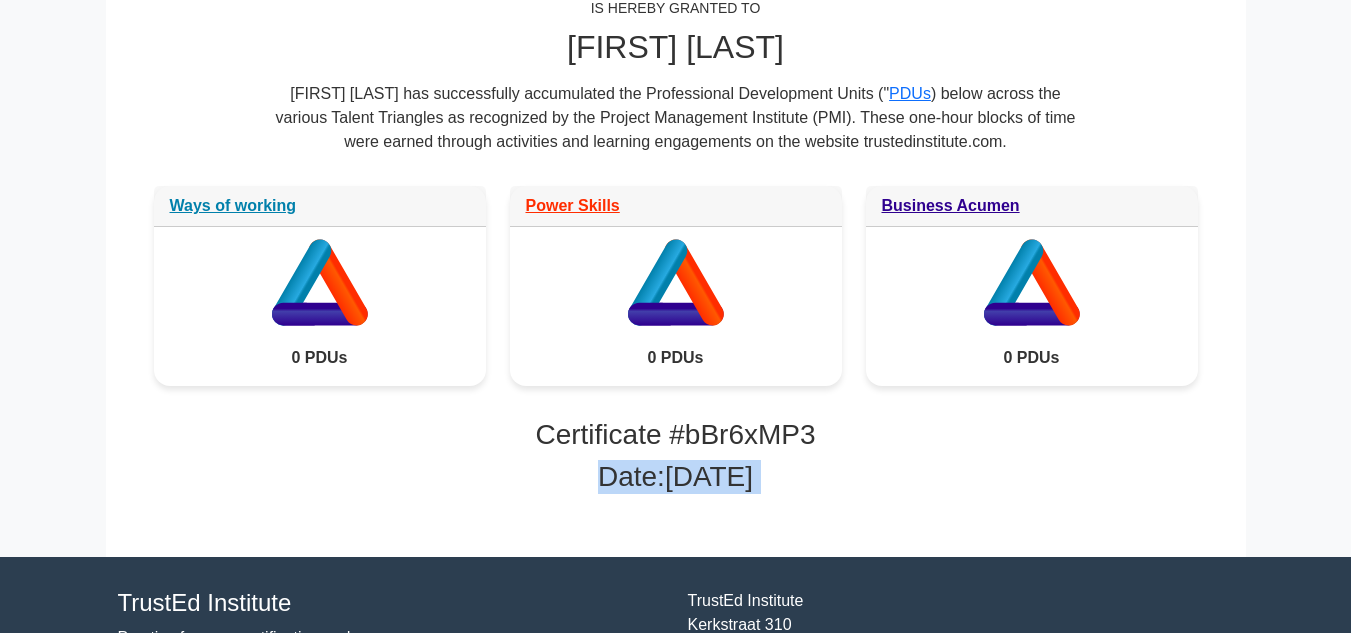 click on "Date:  2025-07-11" at bounding box center (676, 477) 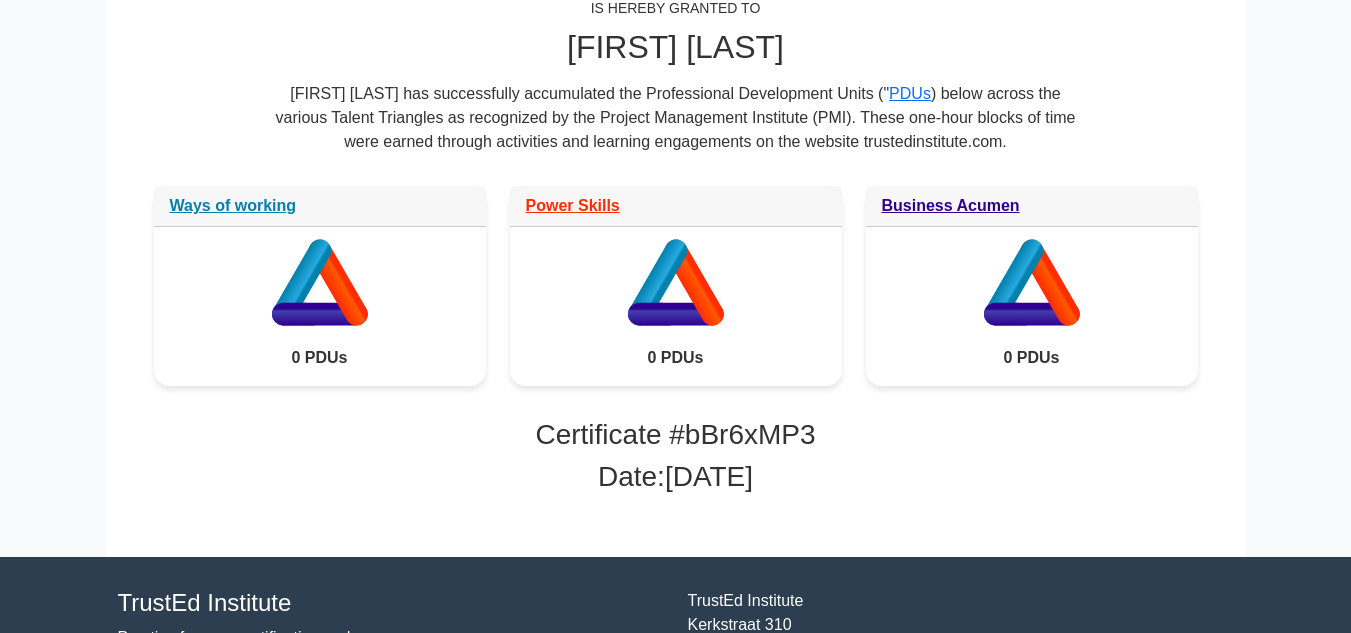 click on "TrustEd Institute
Practice for your certification and exam
About Us
Contact Us
Terms of Service
Privacy Policy
TrustEd Institute
Kerkstraat 310
1017 HC Amsterdam
The Netherlands
support@trustedinstitute.com" at bounding box center (675, 667) 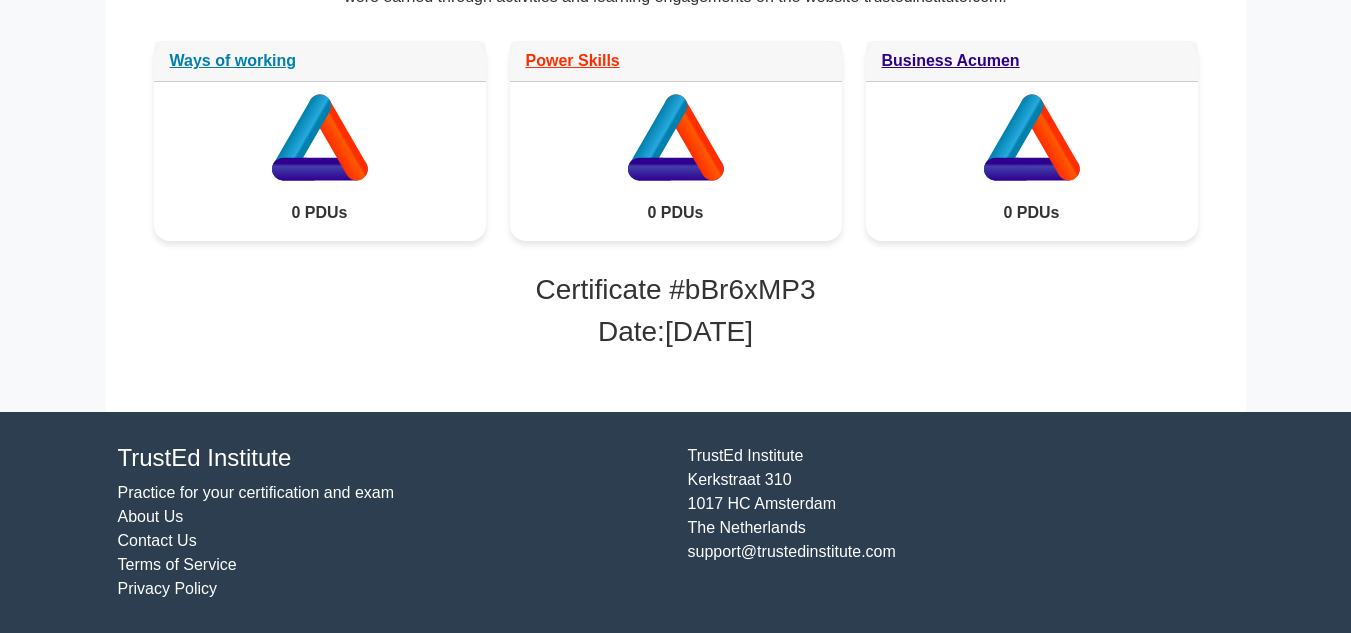 scroll, scrollTop: 0, scrollLeft: 0, axis: both 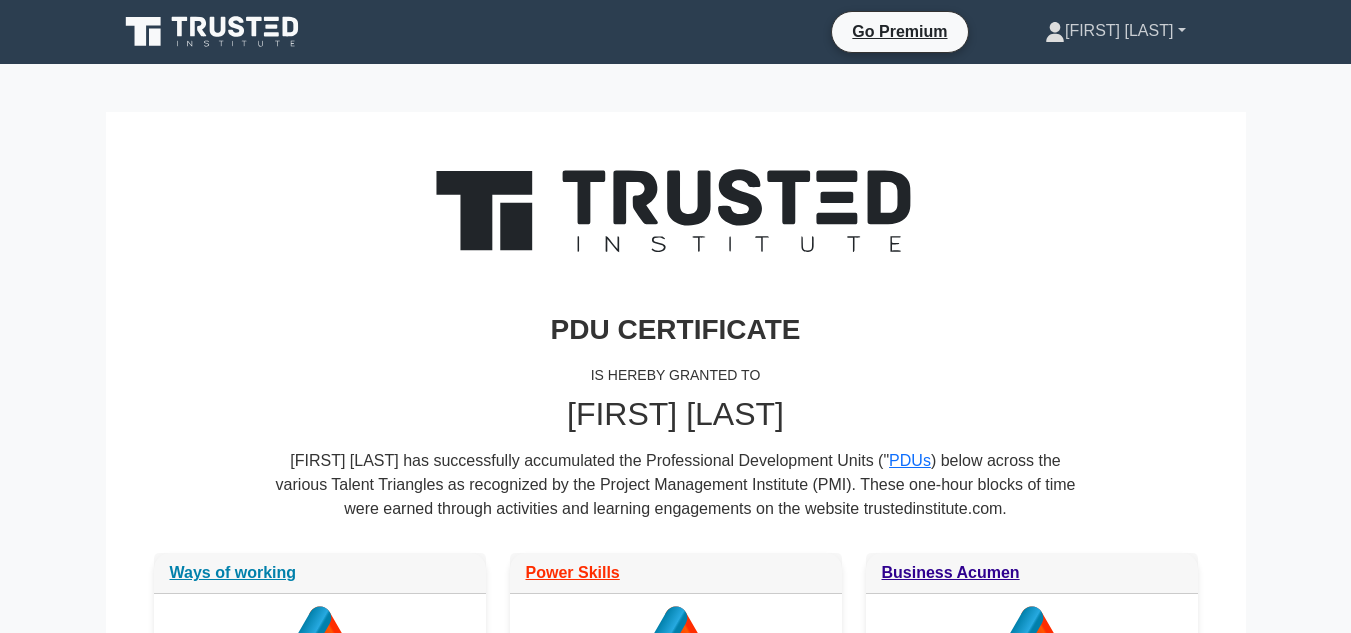 click on "[FIRST] [LAST]" at bounding box center (1115, 31) 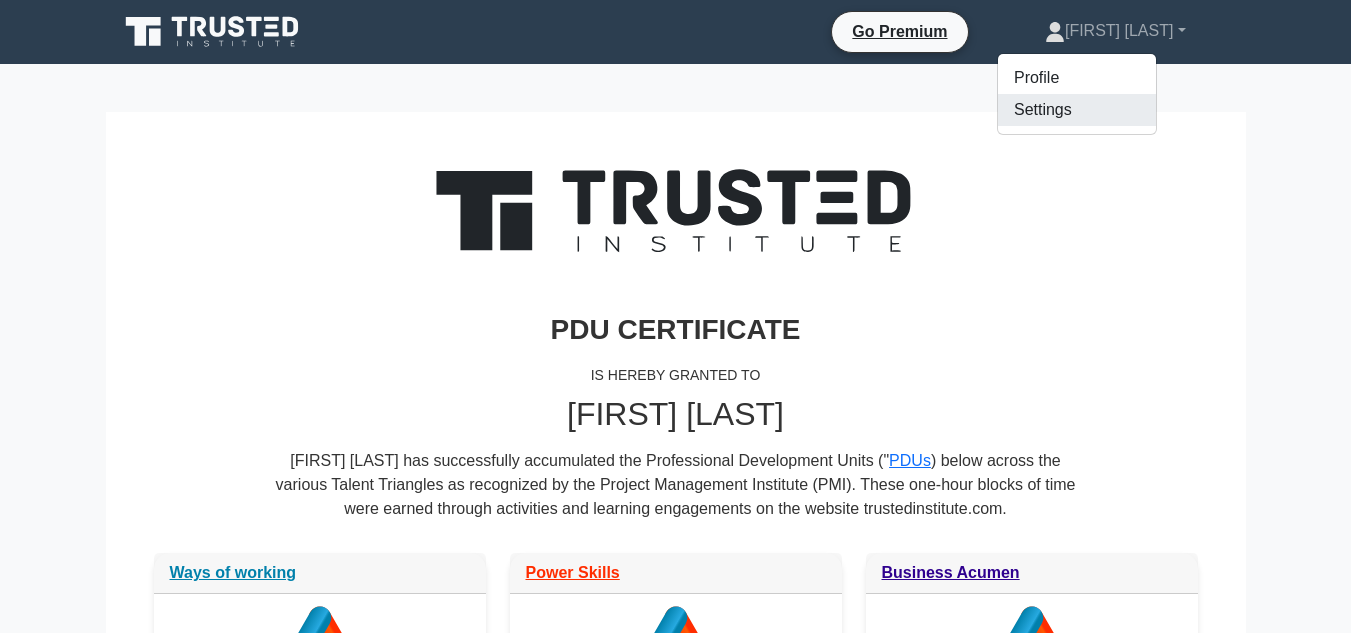 click on "Settings" at bounding box center (1077, 110) 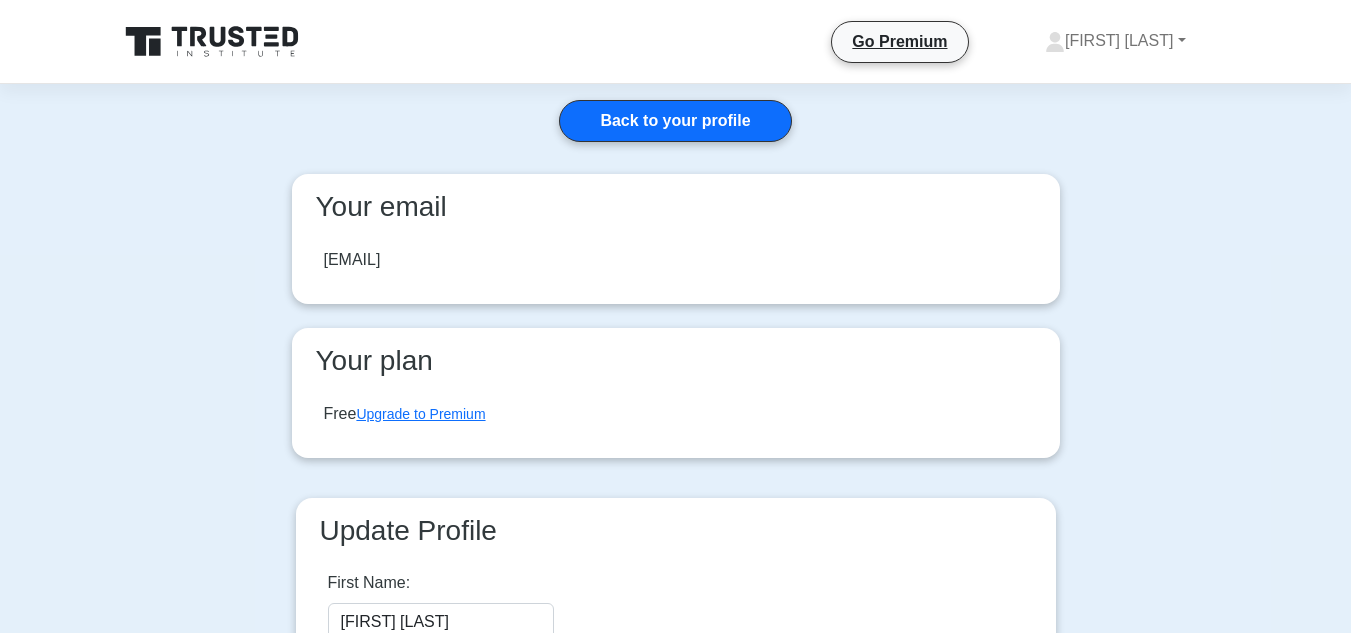 scroll, scrollTop: 0, scrollLeft: 0, axis: both 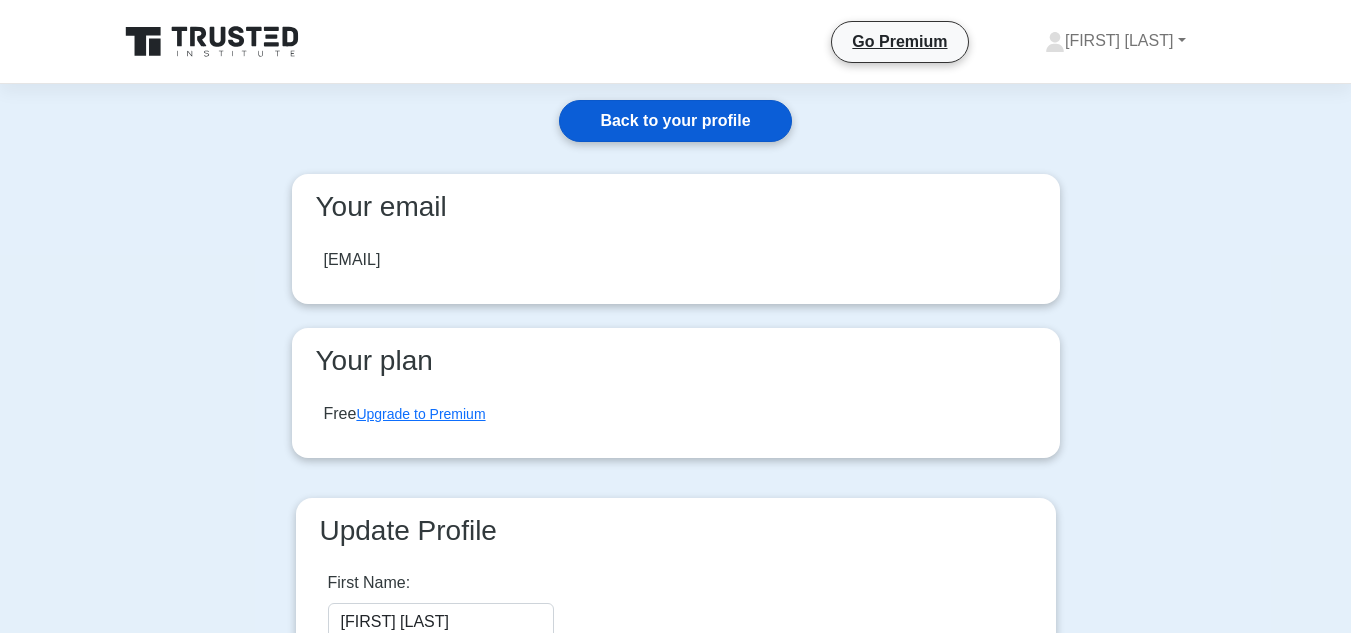 click on "Back to your profile" at bounding box center [675, 121] 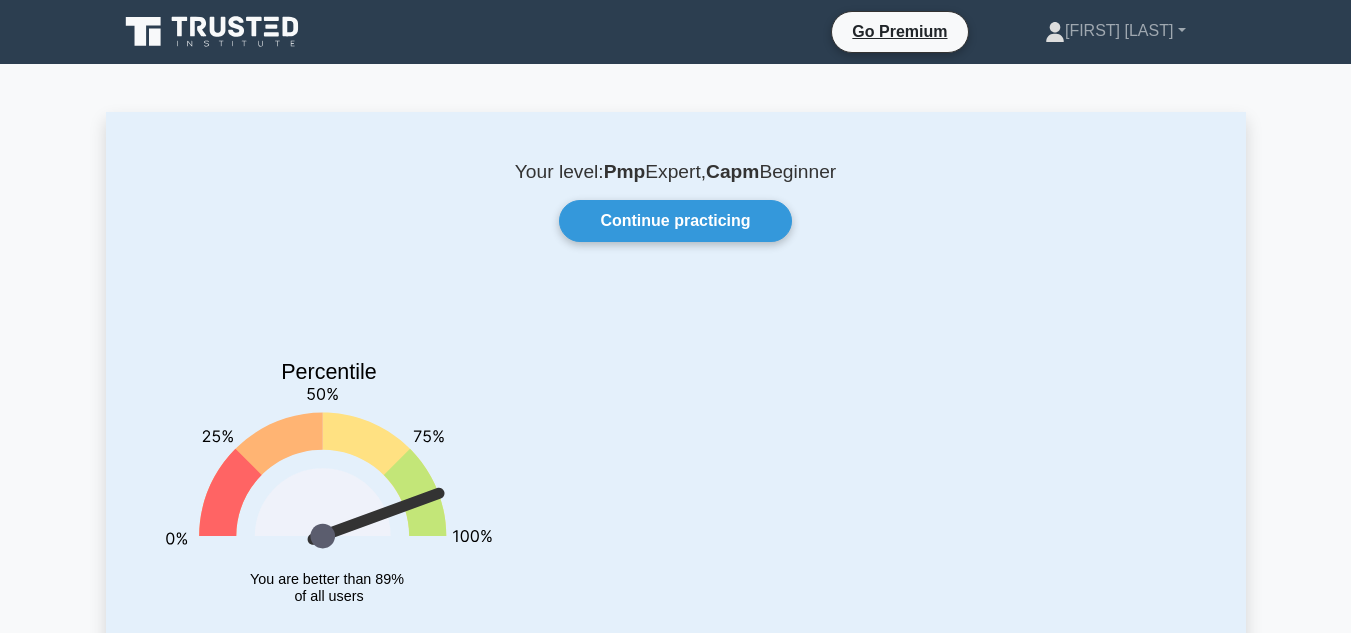 scroll, scrollTop: 0, scrollLeft: 0, axis: both 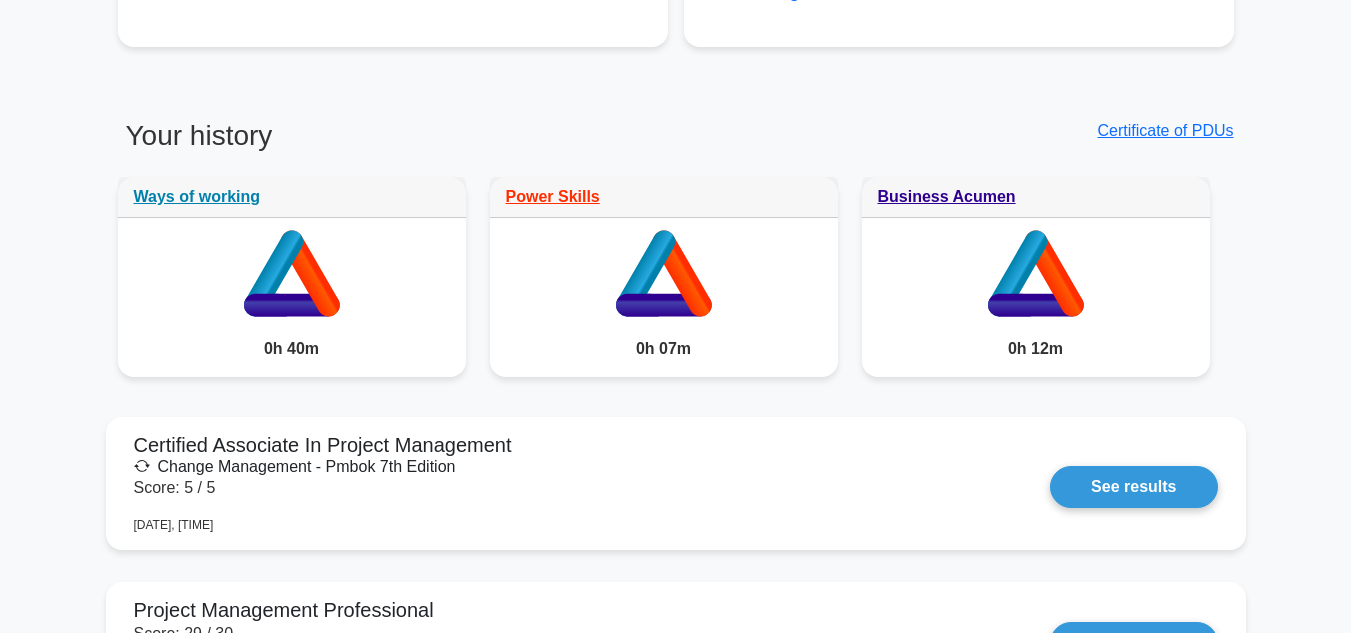 click on "Certificate of PDUs" at bounding box center (961, 148) 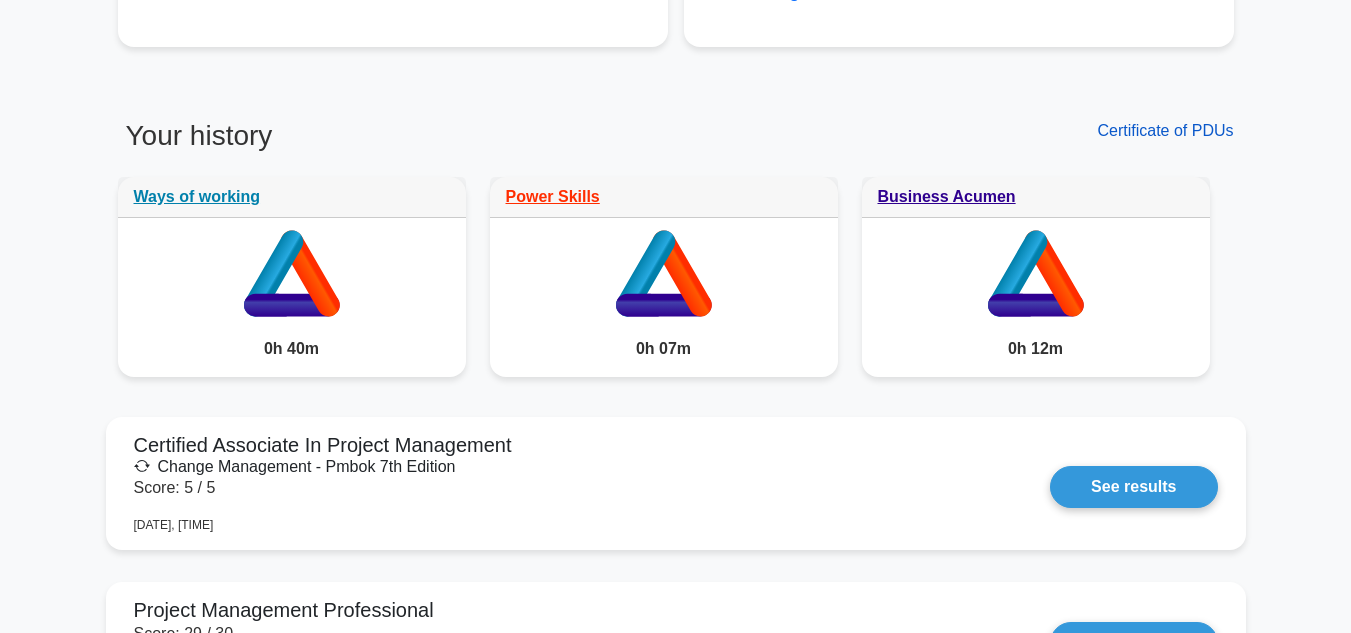 click on "Certificate of PDUs" at bounding box center (1165, 130) 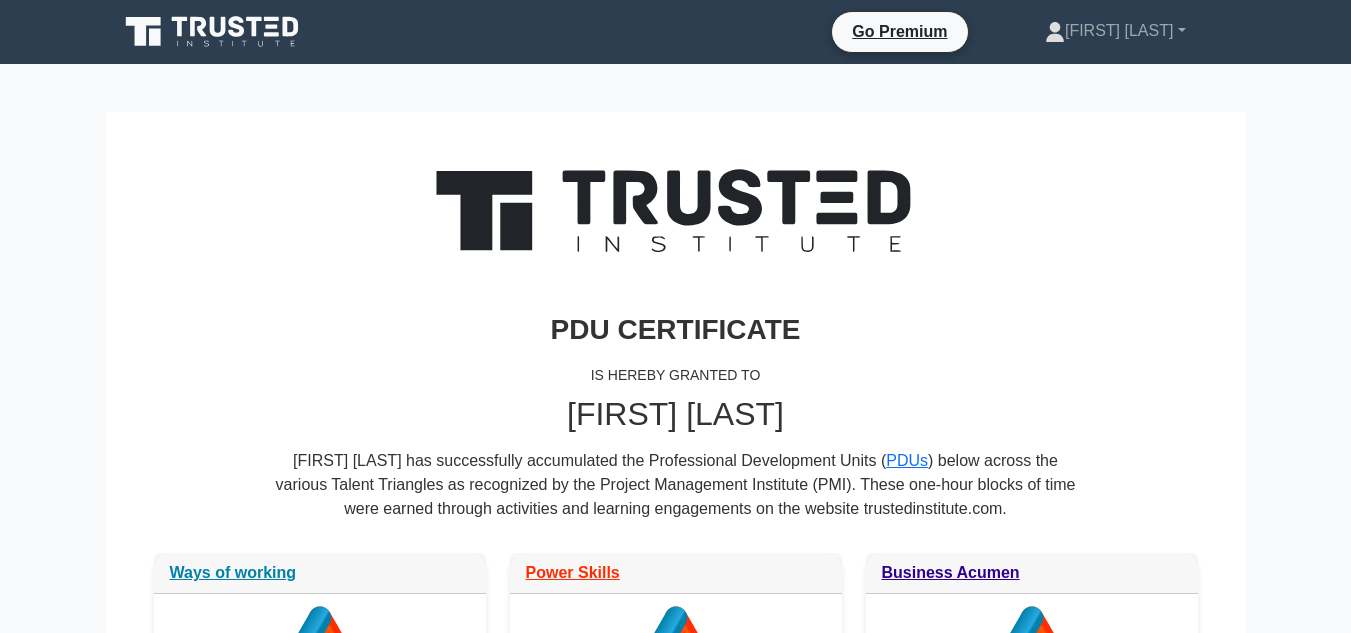 scroll, scrollTop: 0, scrollLeft: 0, axis: both 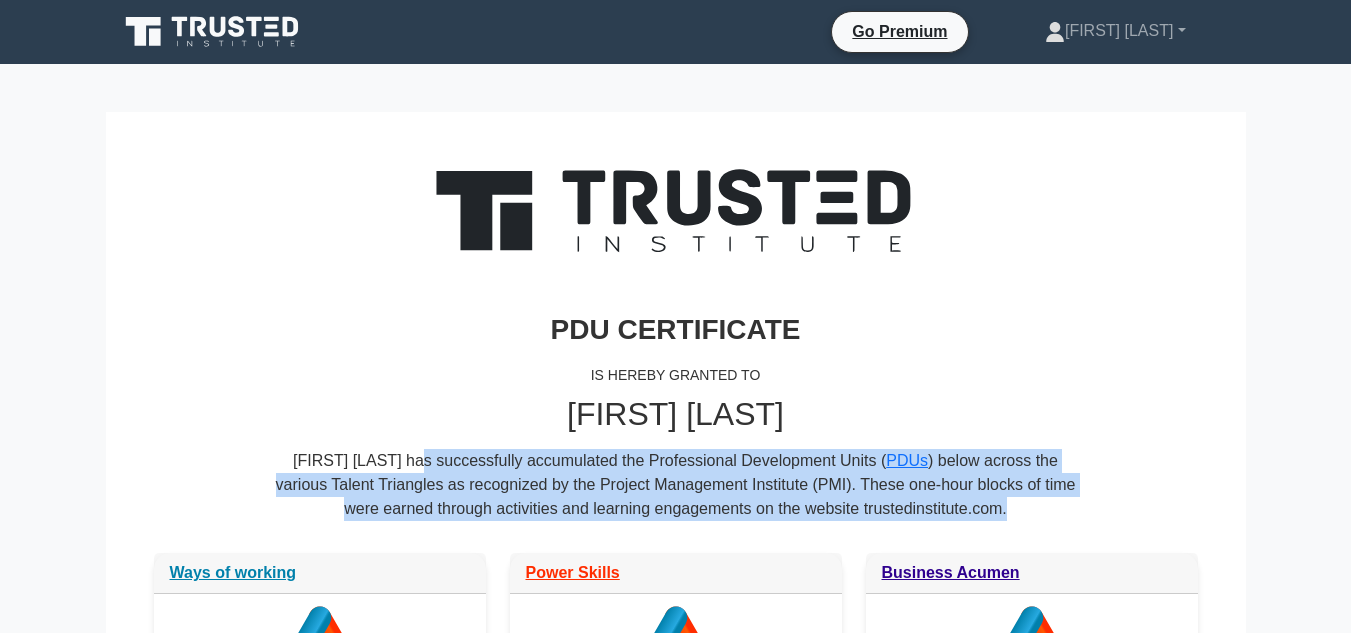 drag, startPoint x: 237, startPoint y: 448, endPoint x: 1001, endPoint y: 519, distance: 767.292 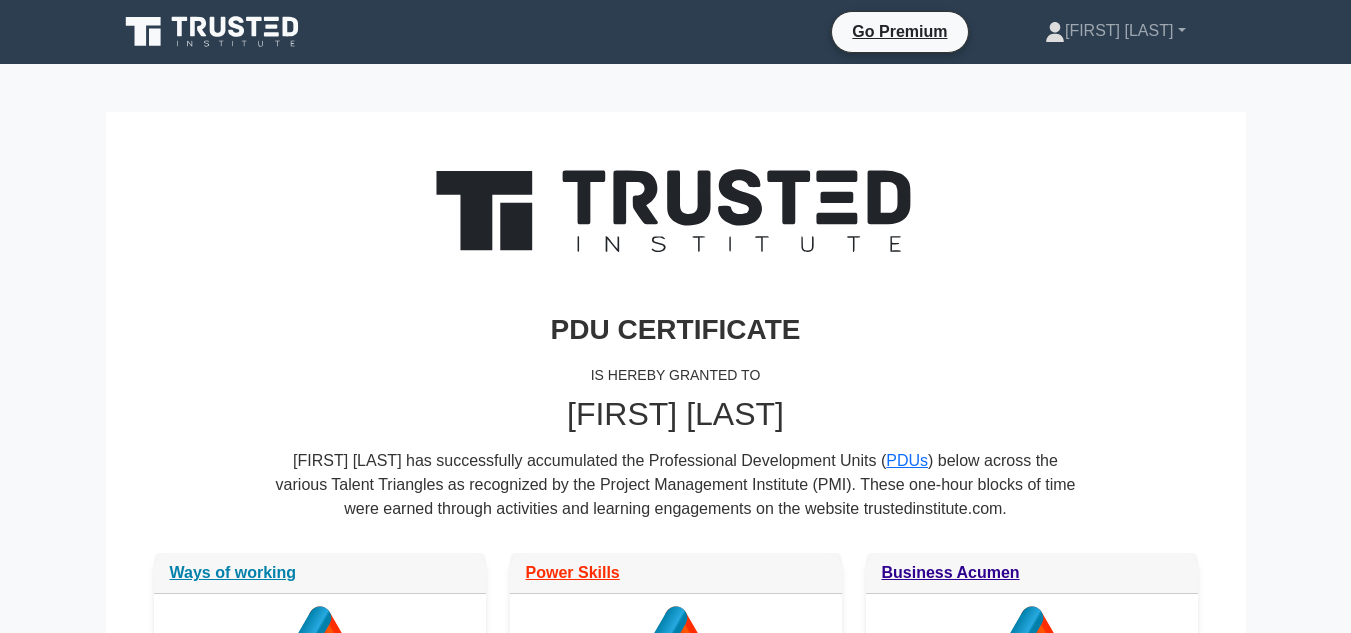 click on "IS HEREBY GRANTED TO" at bounding box center (676, 375) 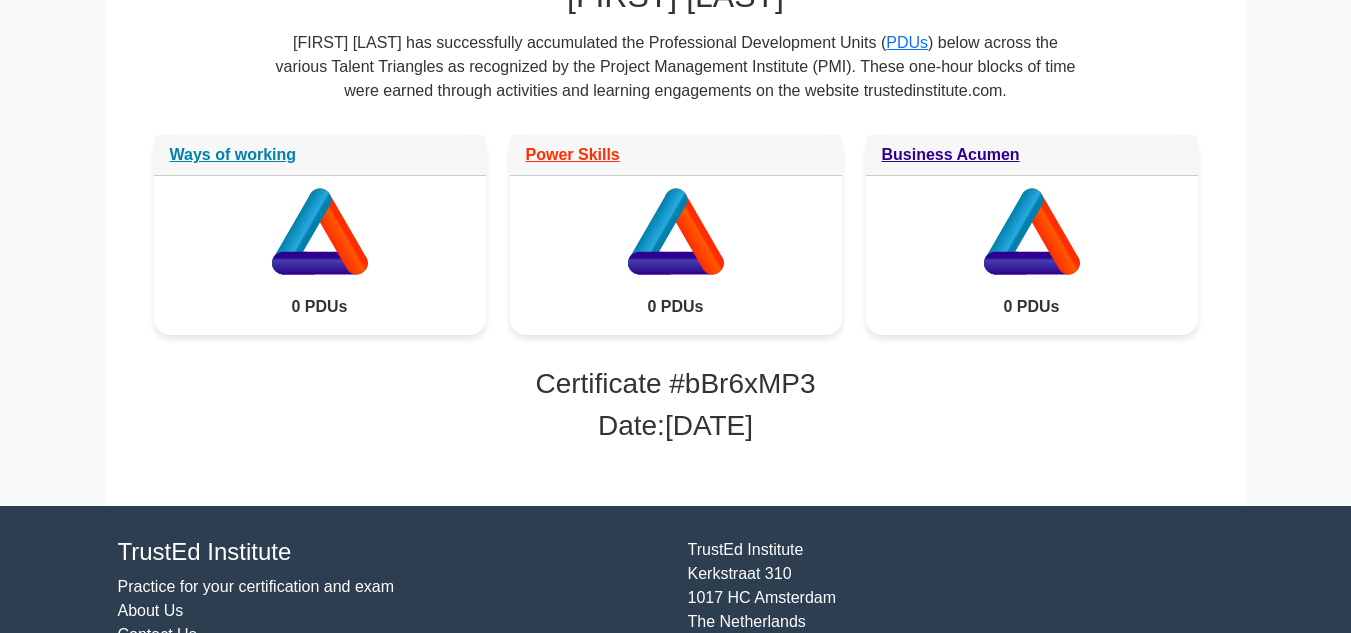 scroll, scrollTop: 444, scrollLeft: 0, axis: vertical 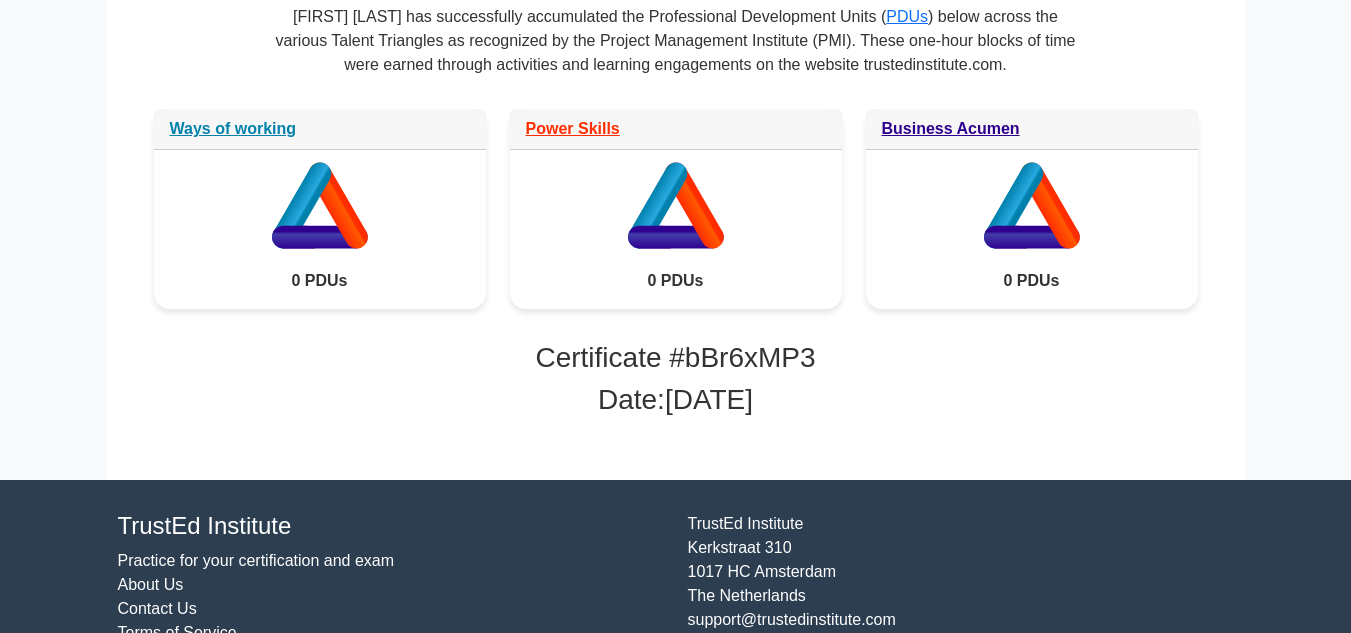 click on "Certificate #  bBr6xMP3" at bounding box center [676, 358] 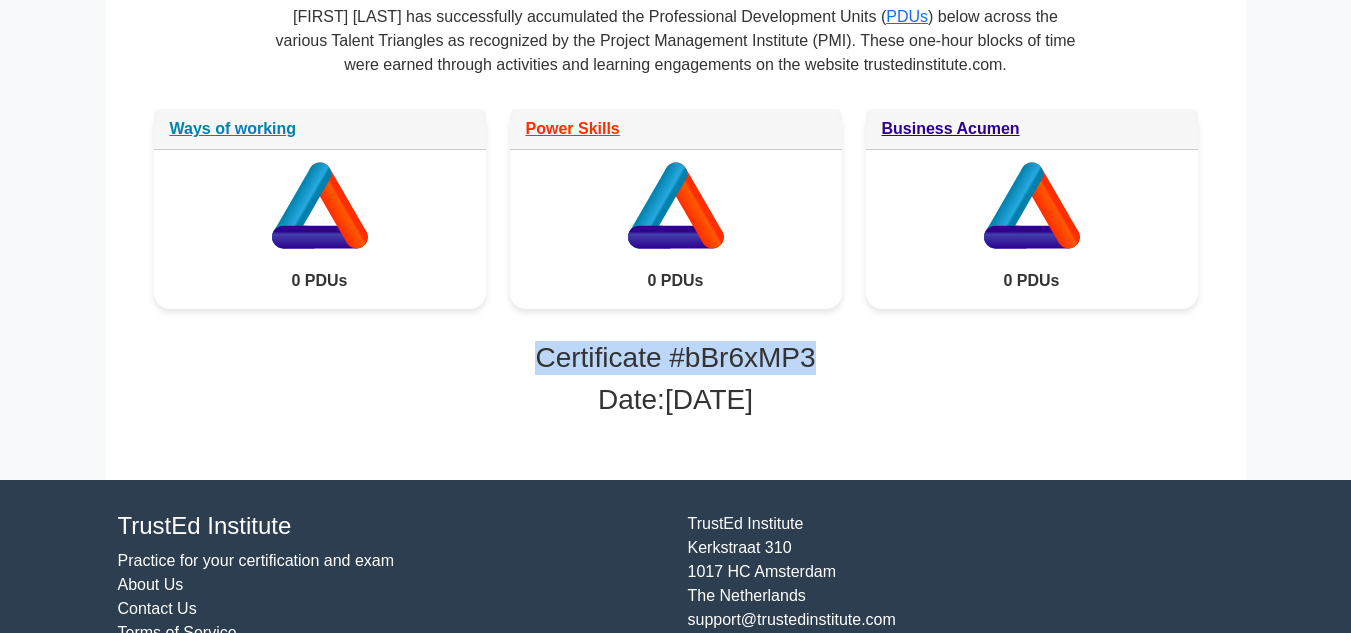 click on "Certificate #  bBr6xMP3" at bounding box center (676, 358) 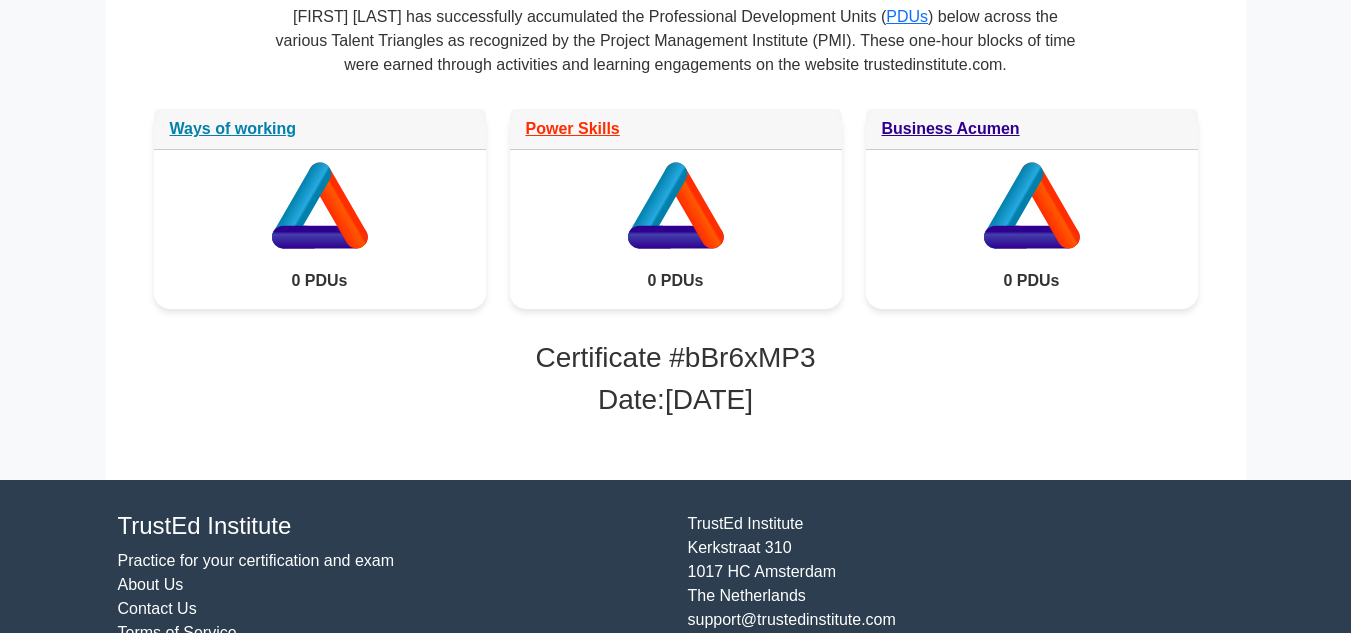click on "Certificate #  bBr6xMP3" at bounding box center (676, 358) 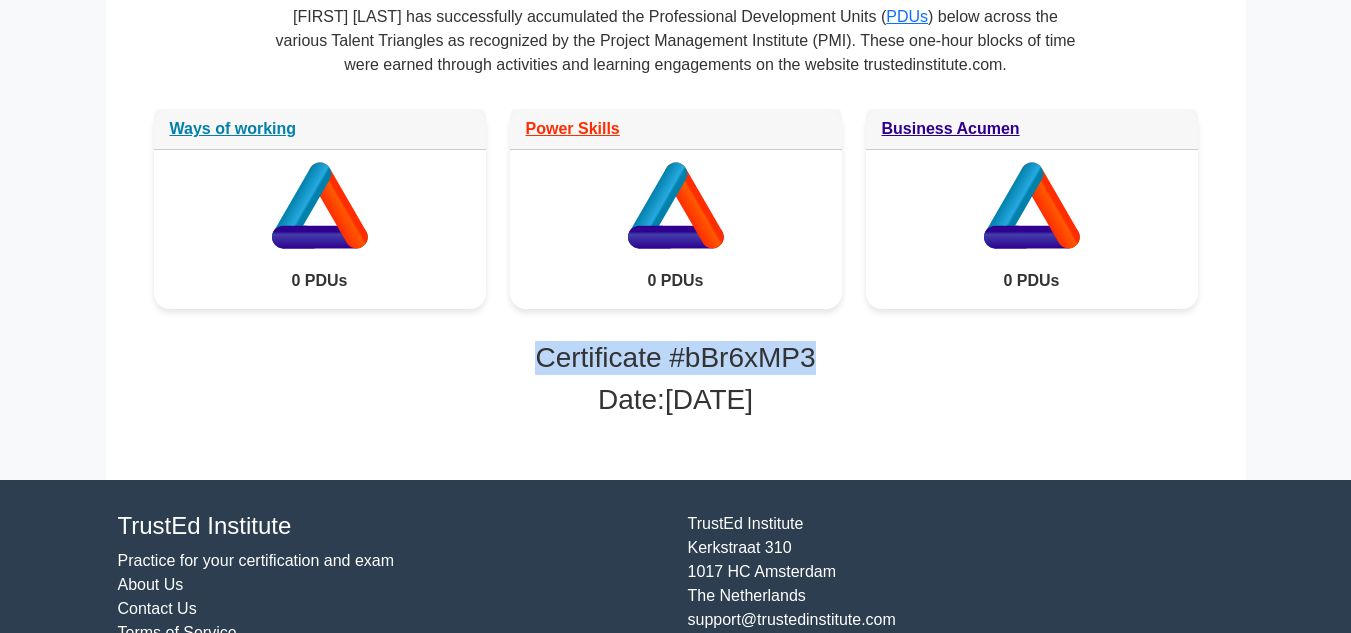 click on "Certificate #  bBr6xMP3" at bounding box center [676, 358] 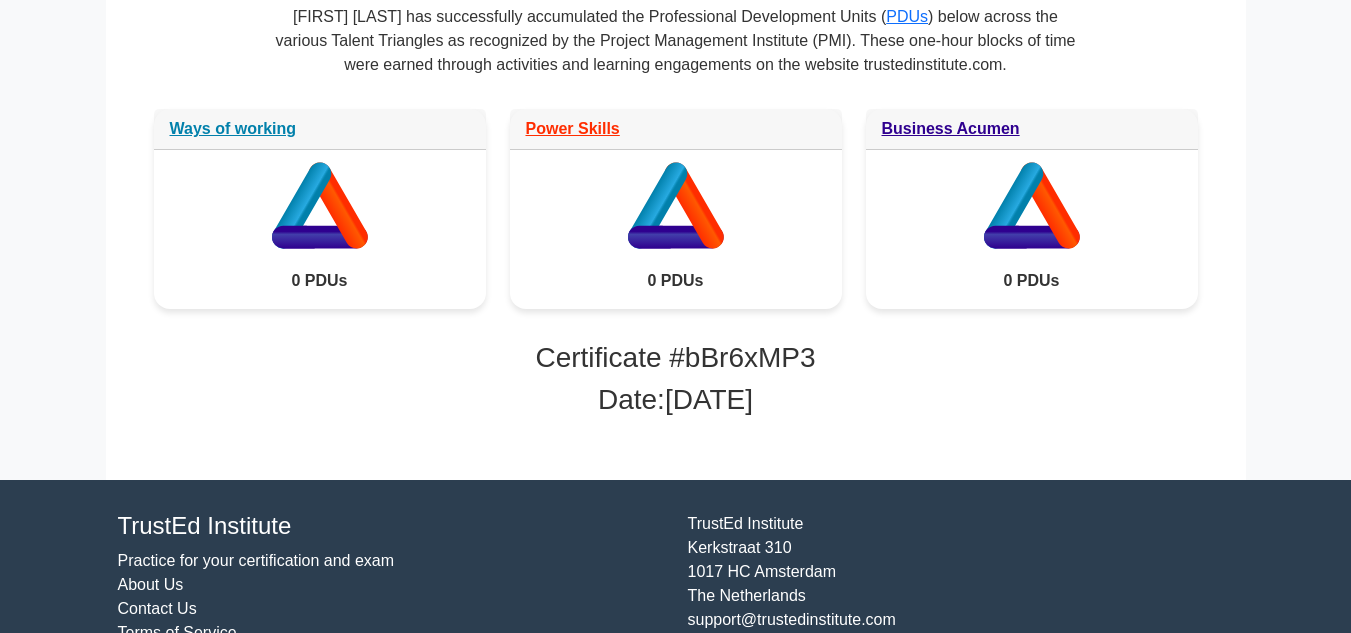 scroll, scrollTop: 512, scrollLeft: 0, axis: vertical 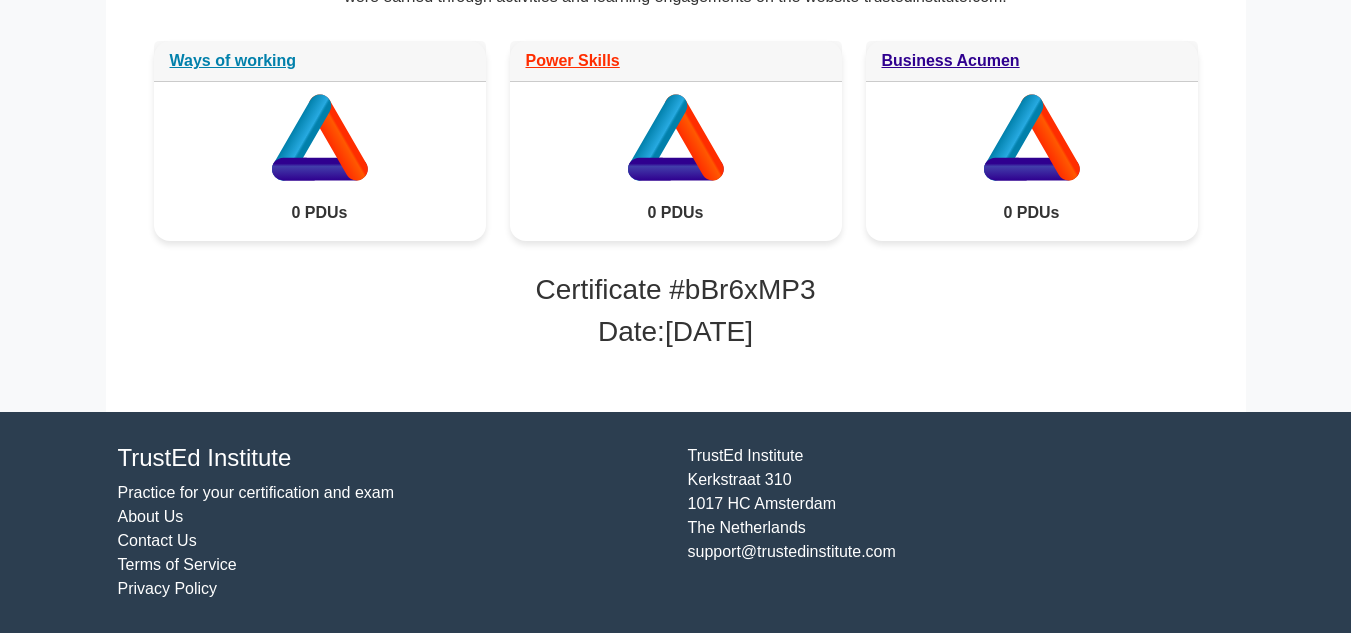 click on "Practice for your certification and exam" at bounding box center [256, 492] 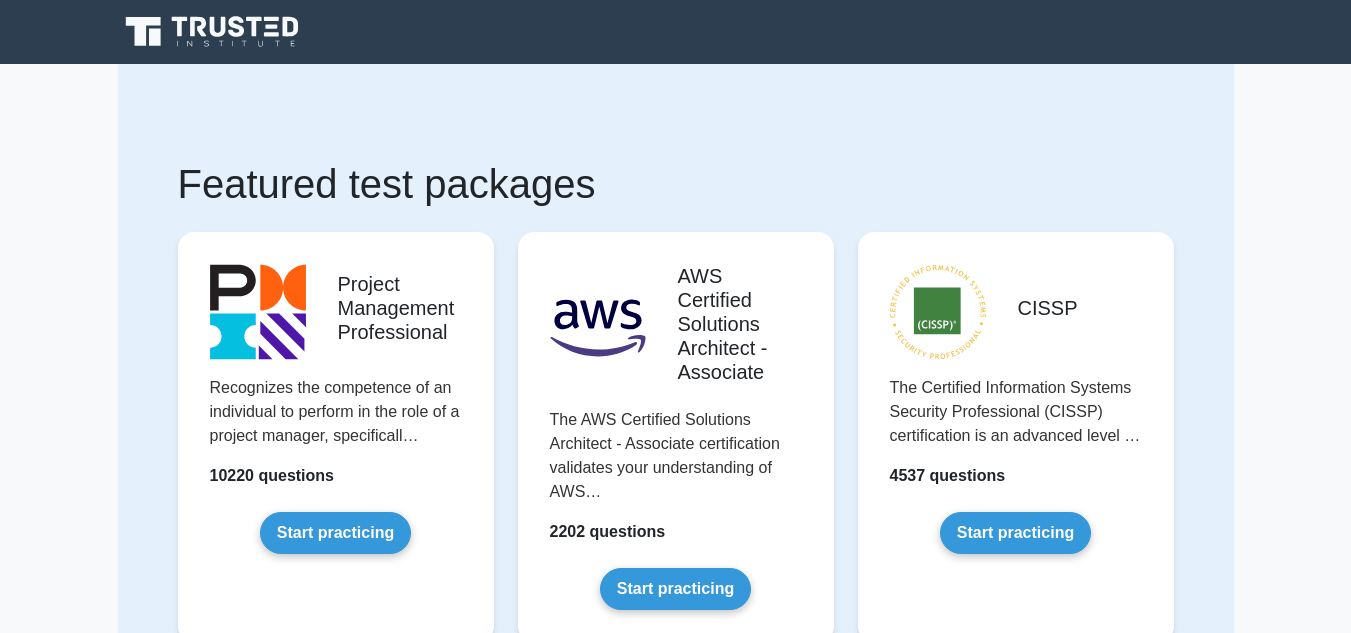 scroll, scrollTop: 0, scrollLeft: 0, axis: both 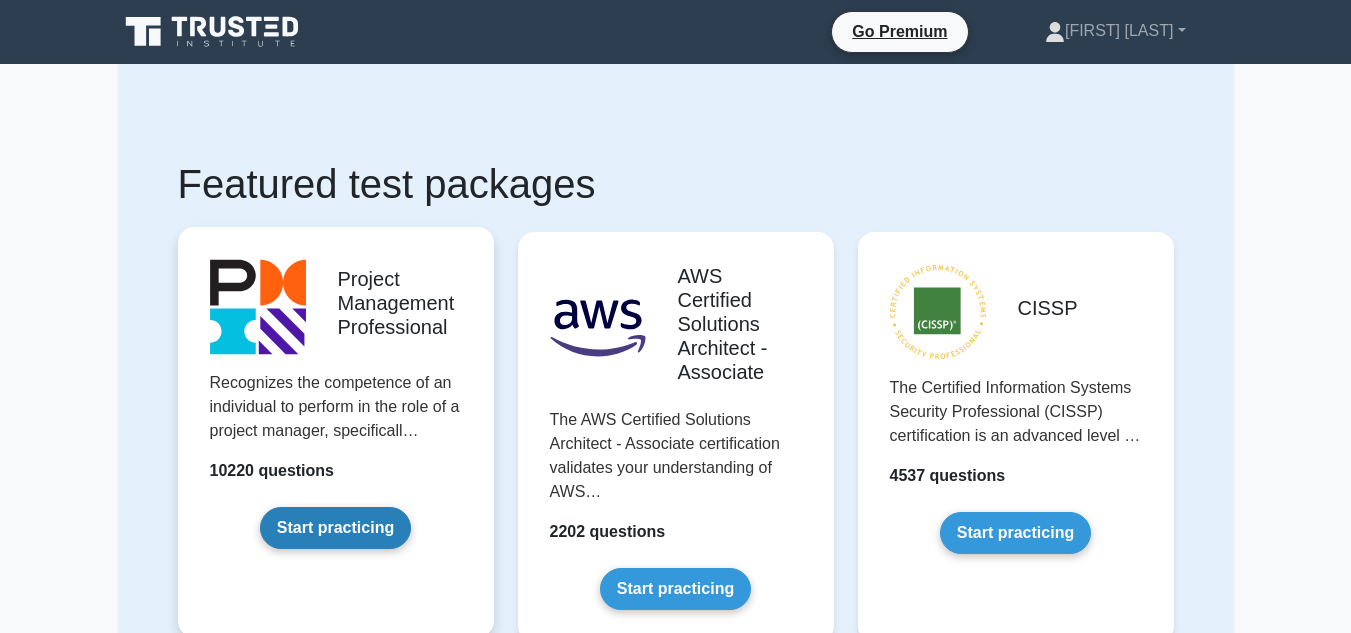 click on "Start practicing" at bounding box center [335, 528] 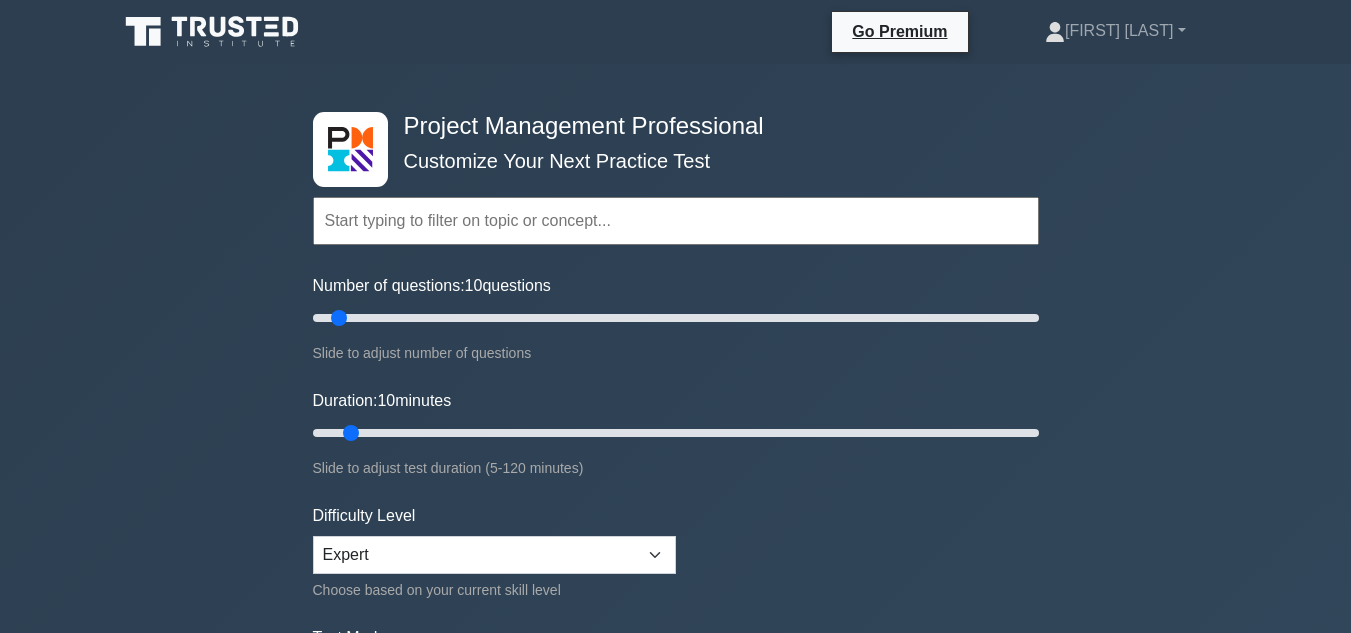 scroll, scrollTop: 0, scrollLeft: 0, axis: both 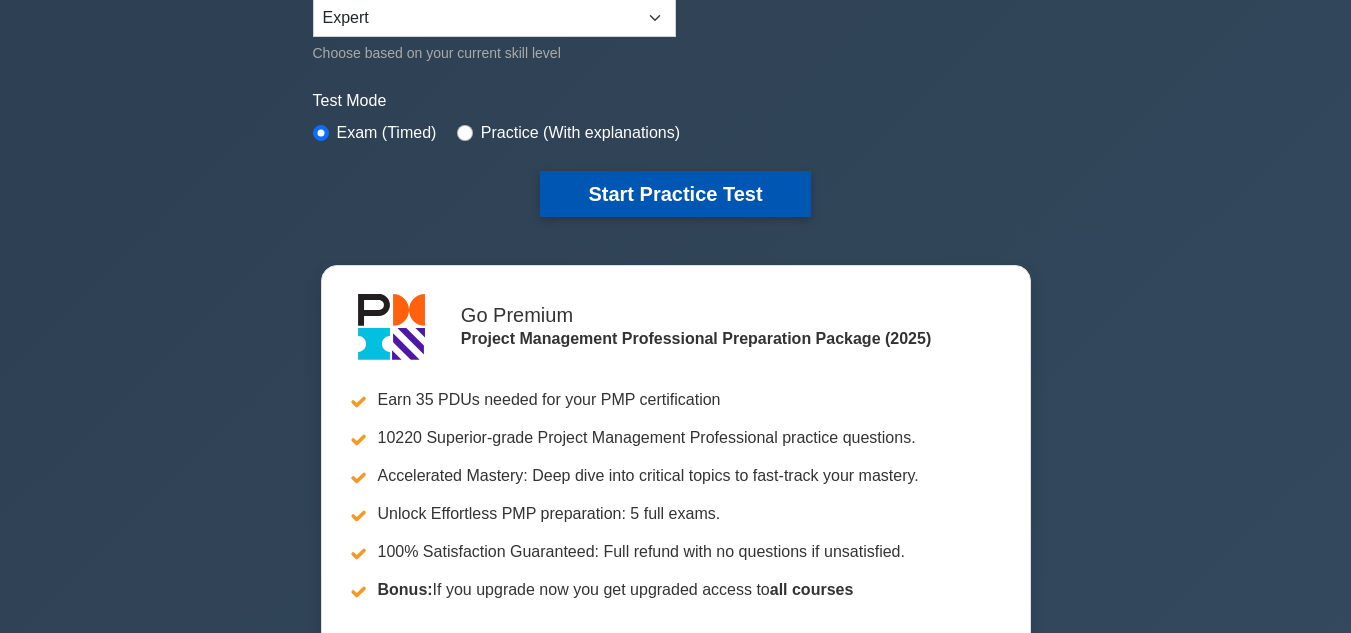 click on "Start Practice Test" at bounding box center (675, 194) 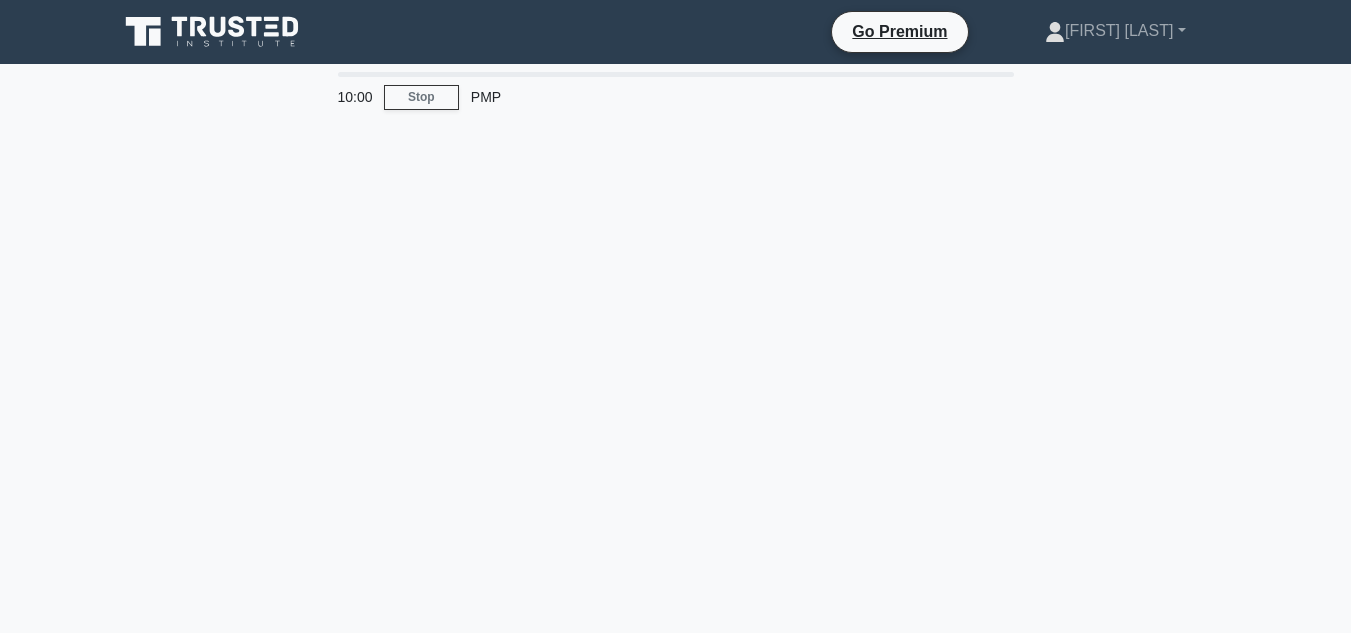 scroll, scrollTop: 0, scrollLeft: 0, axis: both 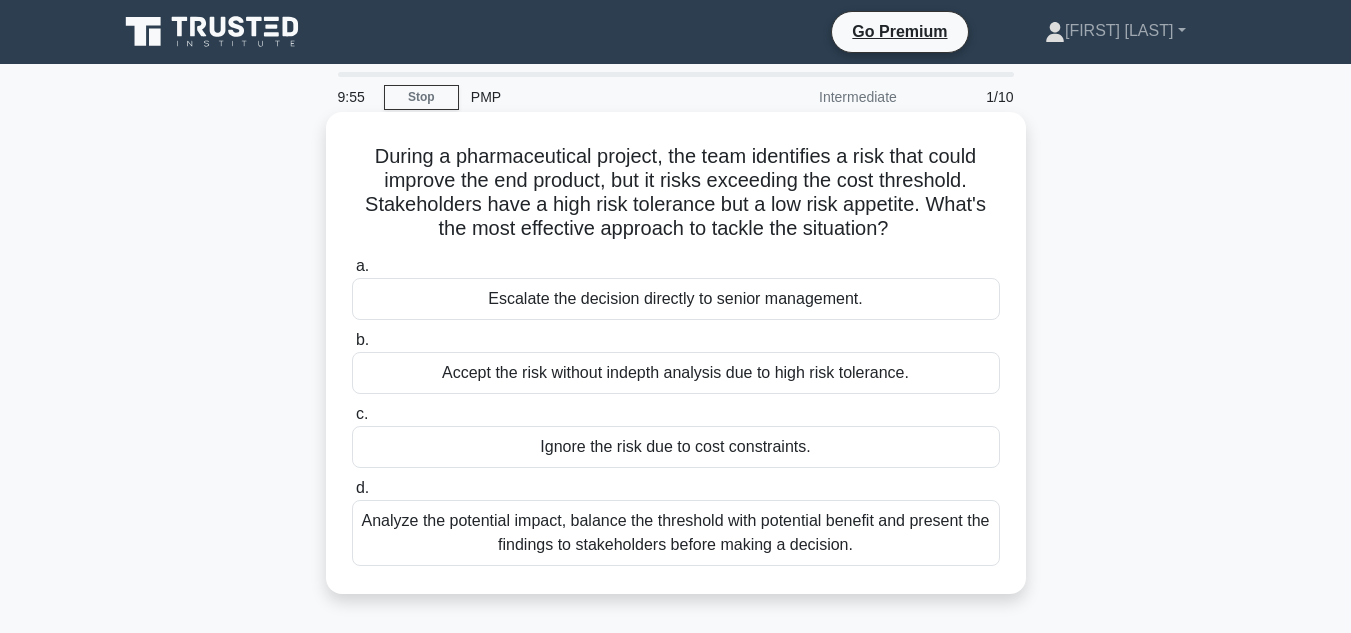 drag, startPoint x: 358, startPoint y: 158, endPoint x: 958, endPoint y: 557, distance: 720.556 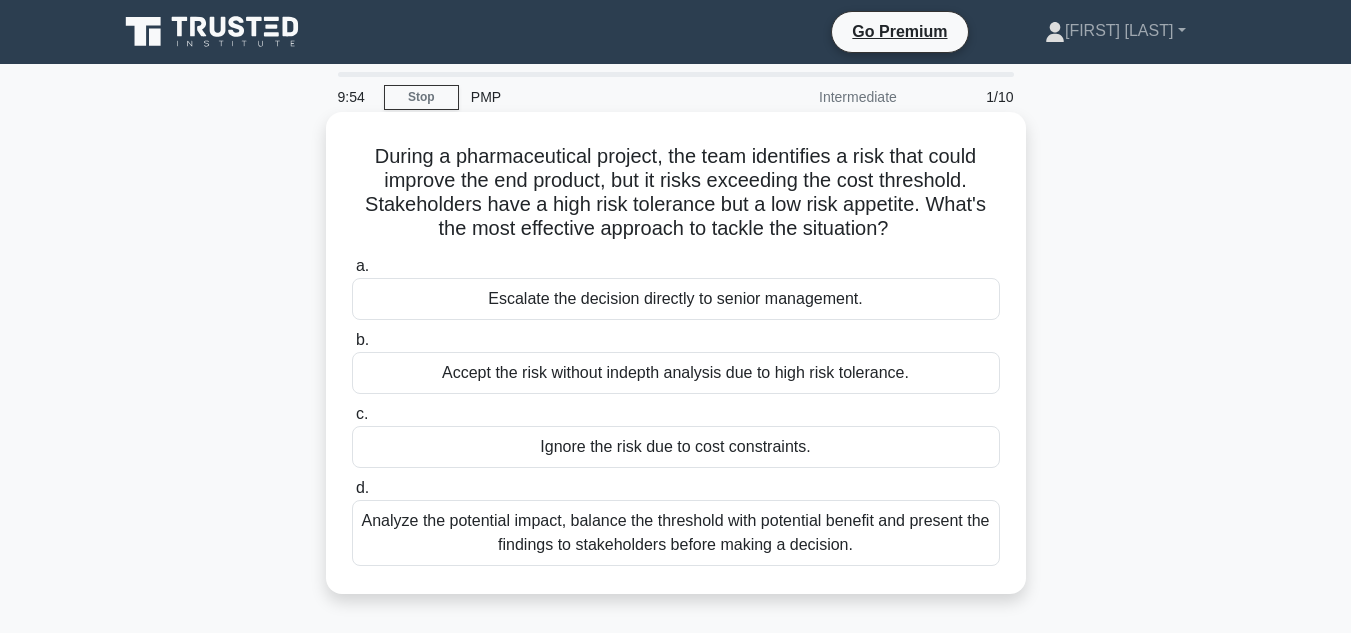 copy on "During a pharmaceutical project, the team identifies a risk that could improve the end product, but it risks exceeding the cost threshold. Stakeholders have a high risk tolerance but a low risk appetite. What's the most effective approach to tackle the situation?
.spinner_0XTQ{transform-origin:center;animation:spinner_y6GP .75s linear infinite}@keyframes spinner_y6GP{100%{transform:rotate(360deg)}}
a.
Escalate the decision directly to senior management.
b.
Accept the risk without indepth analysis due to high risk tolerance.
c.
Ignore the risk due to cost constraints.
d.
Analyze the potential impact, balance the threshold with potential benefit and present the findings to stakeholders before making a decision." 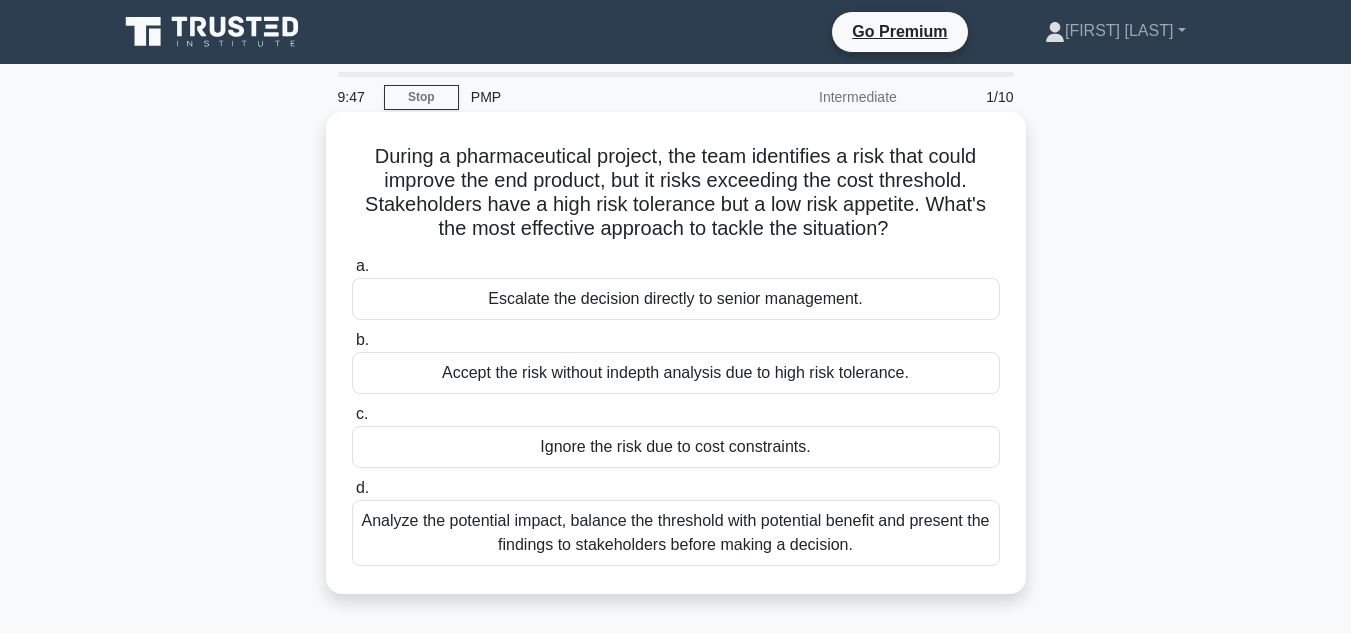 click on "Analyze the potential impact, balance the threshold with potential benefit and present the findings to stakeholders before making a decision." at bounding box center [676, 533] 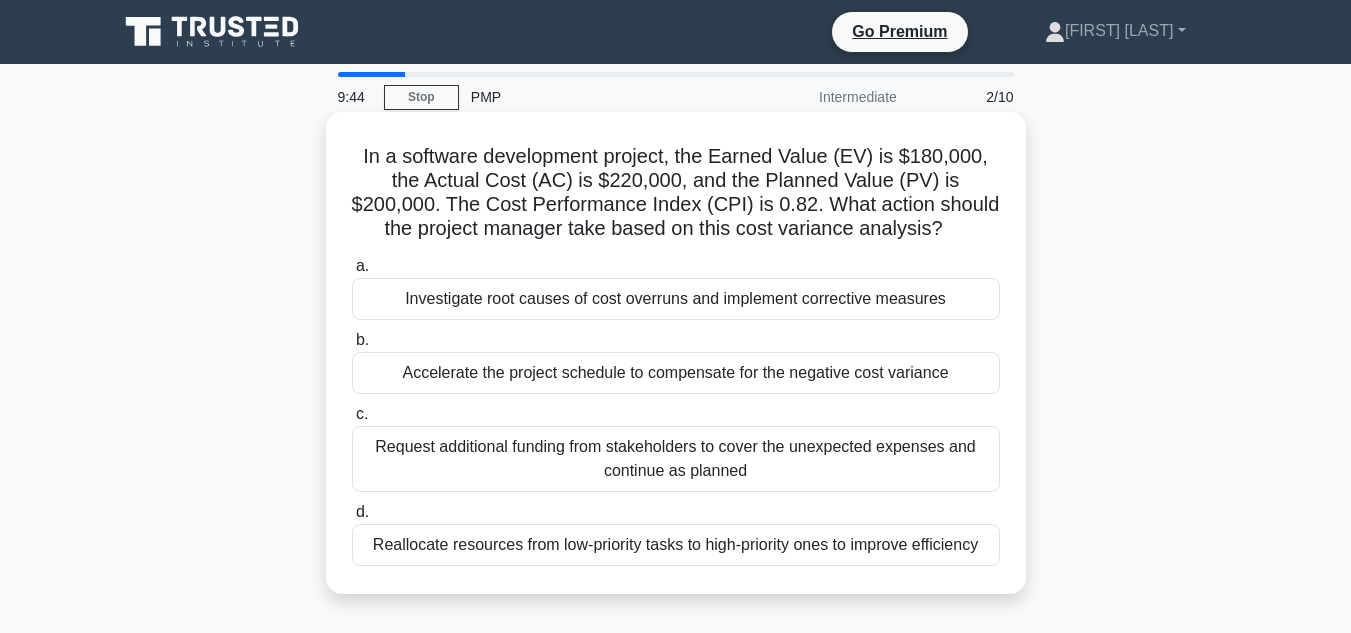 drag, startPoint x: 351, startPoint y: 147, endPoint x: 996, endPoint y: 566, distance: 769.1463 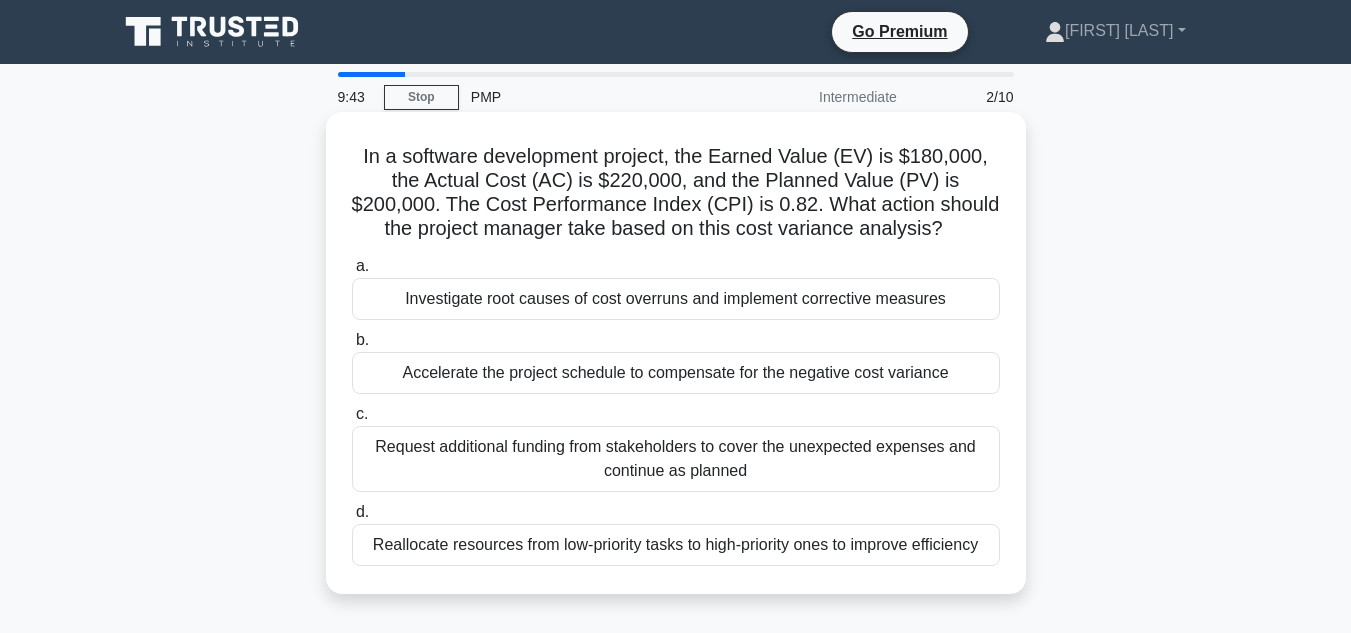 copy on "In a software development project, the Earned Value (EV) is $180,000, the Actual Cost (AC) is $220,000, and the Planned Value (PV) is $200,000. The Cost Performance Index (CPI) is 0.82. What action should the project manager take based on this cost variance analysis?
.spinner_0XTQ{transform-origin:center;animation:spinner_y6GP .75s linear infinite}@keyframes spinner_y6GP{100%{transform:rotate(360deg)}}
a.
Investigate root causes of cost overruns and implement corrective measures
b.
Accelerate the project schedule to compensate for the negative cost variance
c.
Request additional funding from stakeholders to cover the unexpected expenses and continue as planned
d.
Reallocate resources from low-priority task..." 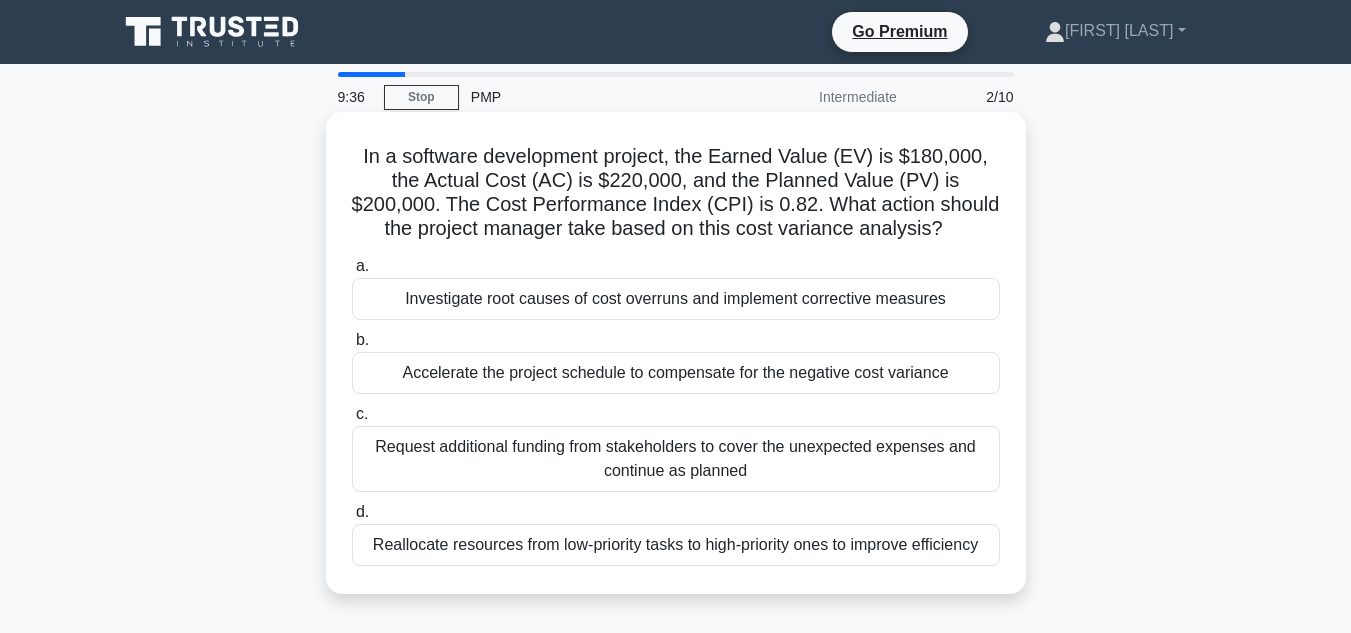 click on "Investigate root causes of cost overruns and implement corrective measures" at bounding box center [676, 299] 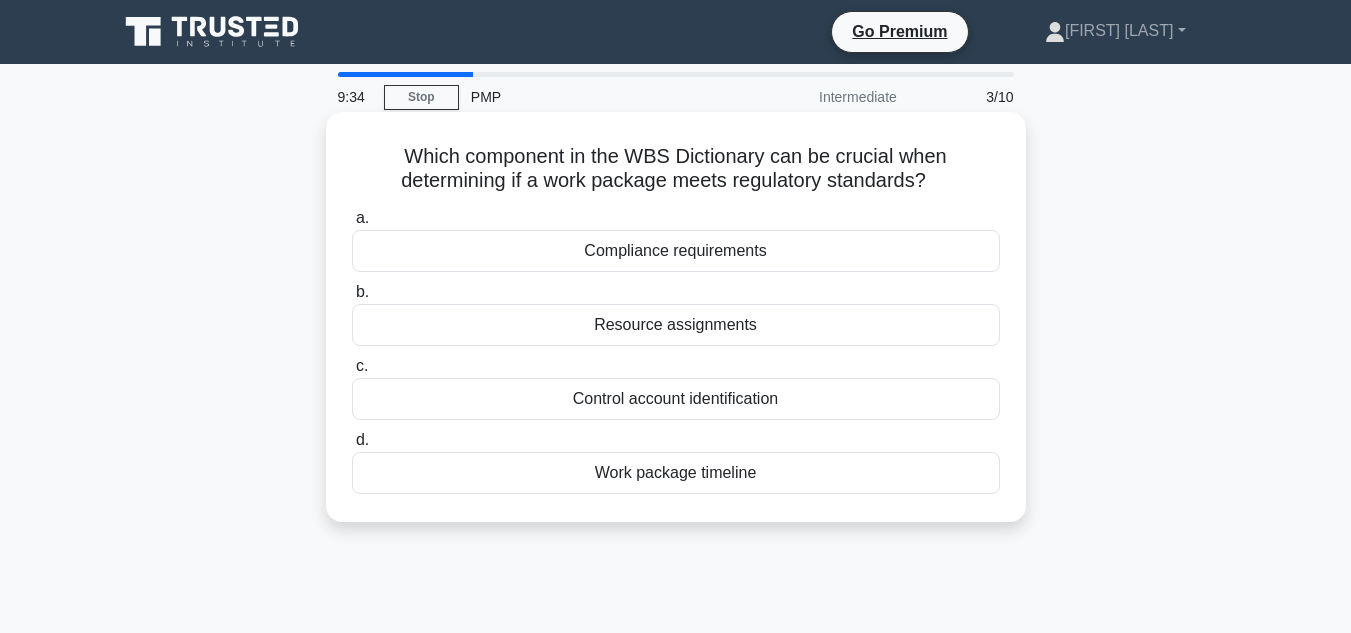 drag, startPoint x: 401, startPoint y: 171, endPoint x: 739, endPoint y: 423, distance: 421.6017 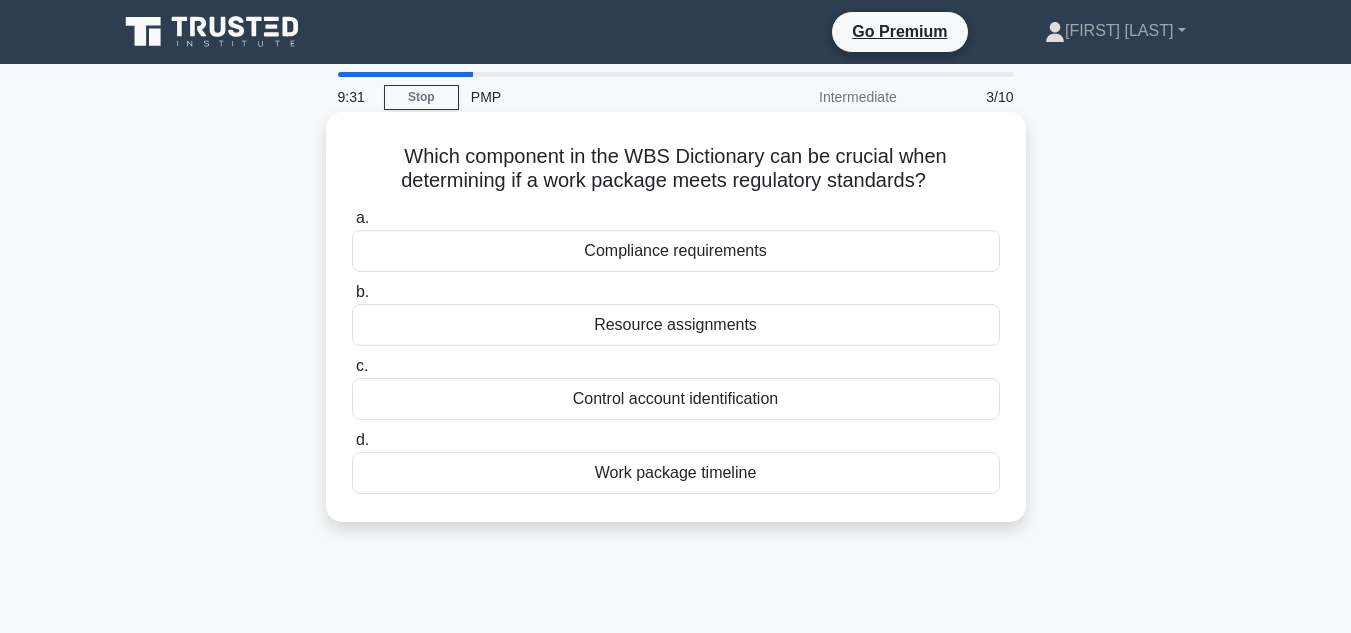 drag, startPoint x: 387, startPoint y: 155, endPoint x: 856, endPoint y: 518, distance: 593.0683 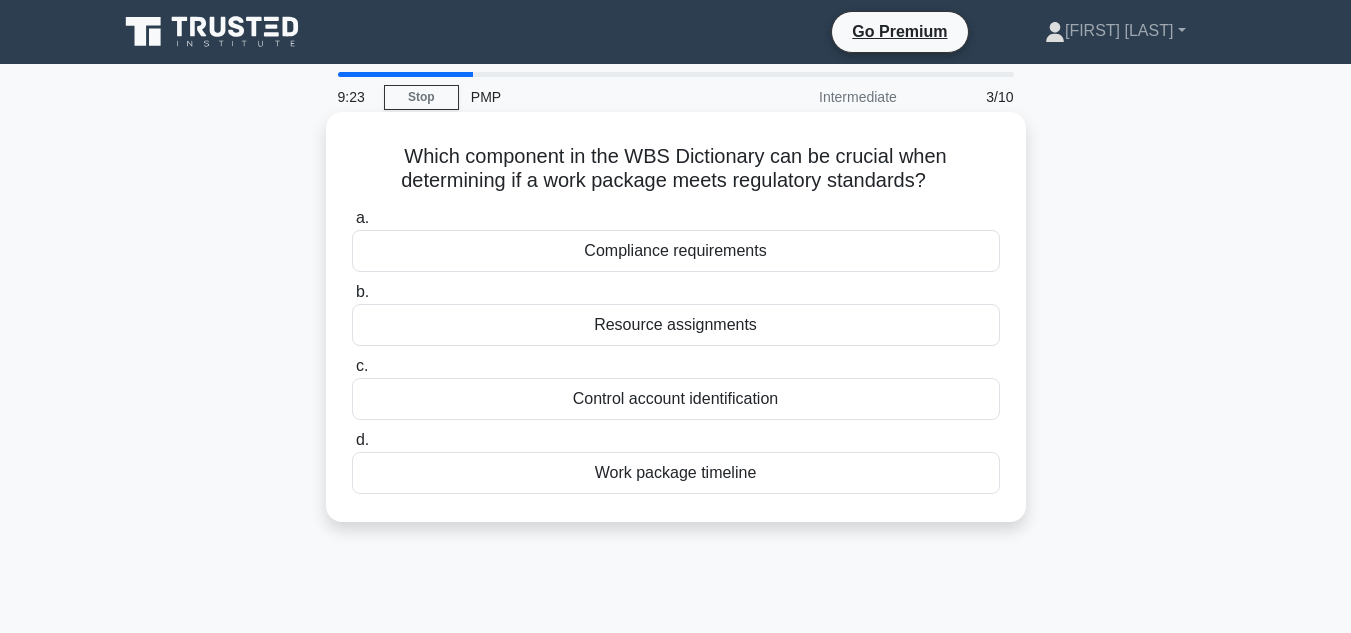 click on "Compliance requirements" at bounding box center [676, 251] 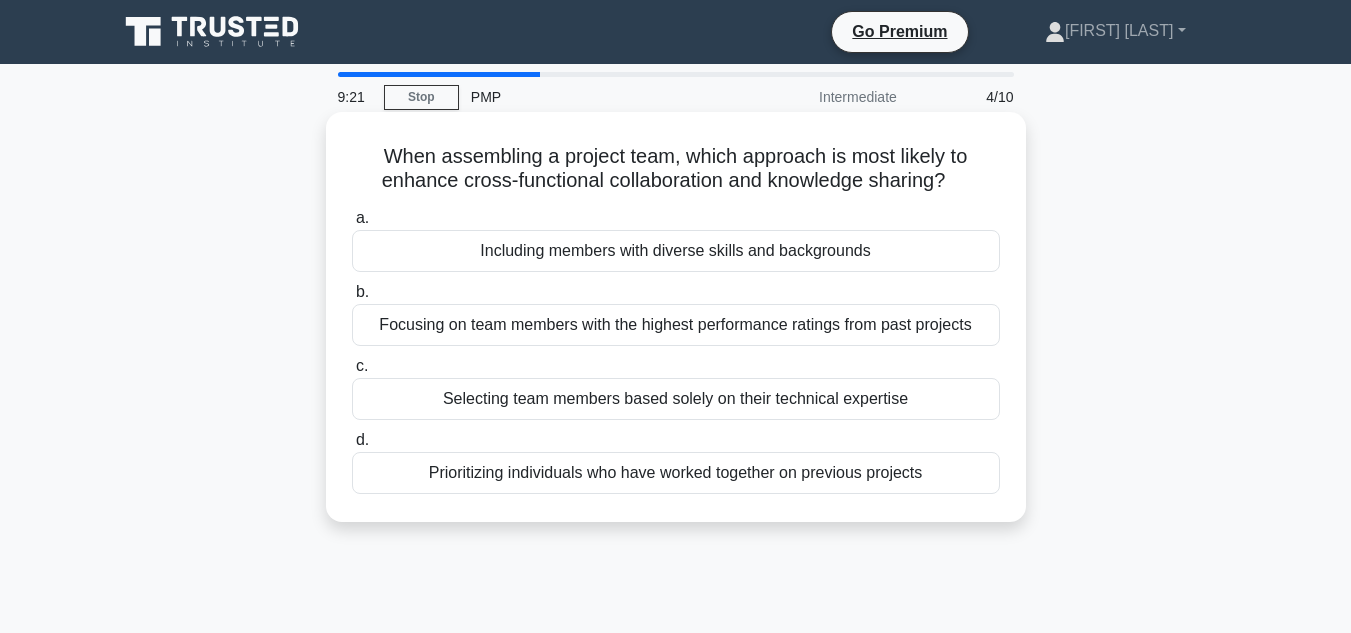drag, startPoint x: 359, startPoint y: 147, endPoint x: 986, endPoint y: 489, distance: 714.20795 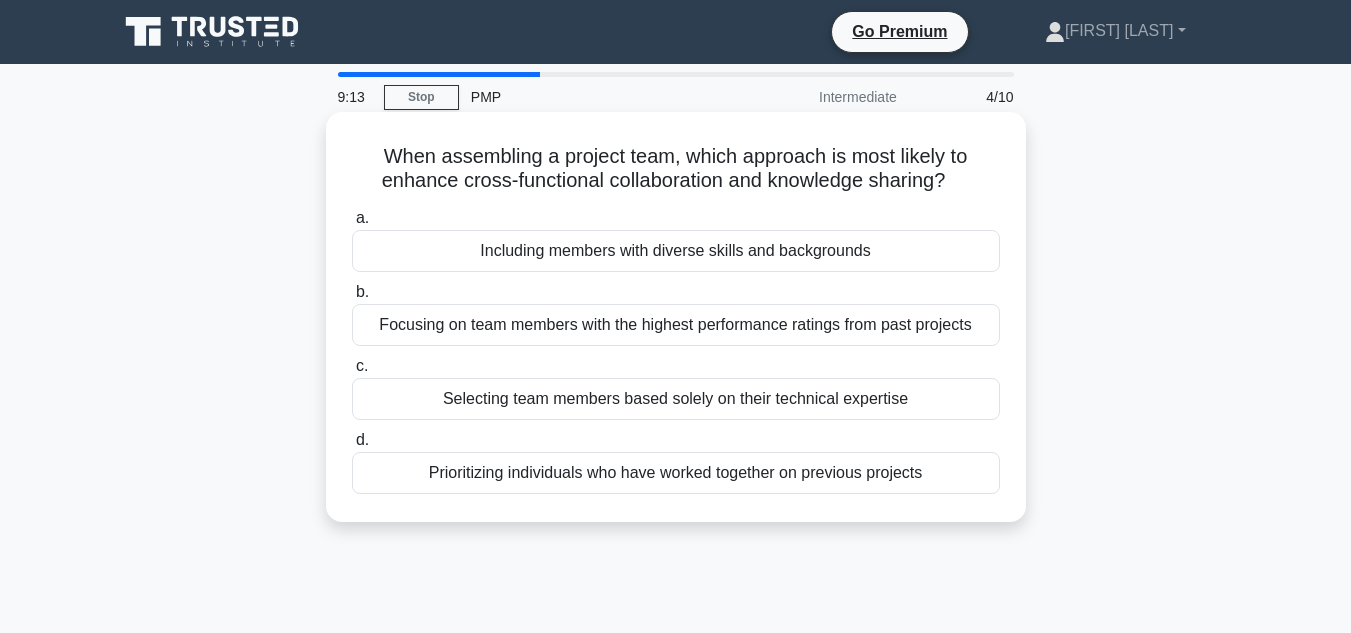 click on "Including members with diverse skills and backgrounds" at bounding box center (676, 251) 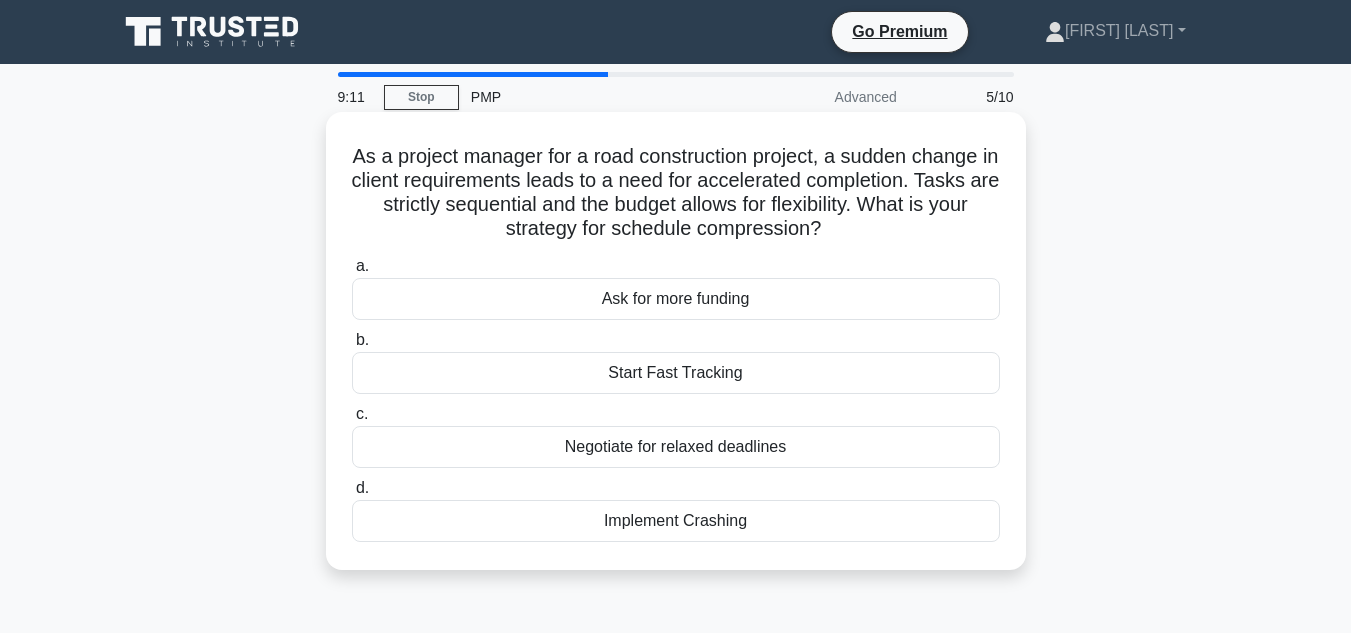 drag, startPoint x: 347, startPoint y: 155, endPoint x: 848, endPoint y: 545, distance: 634.90234 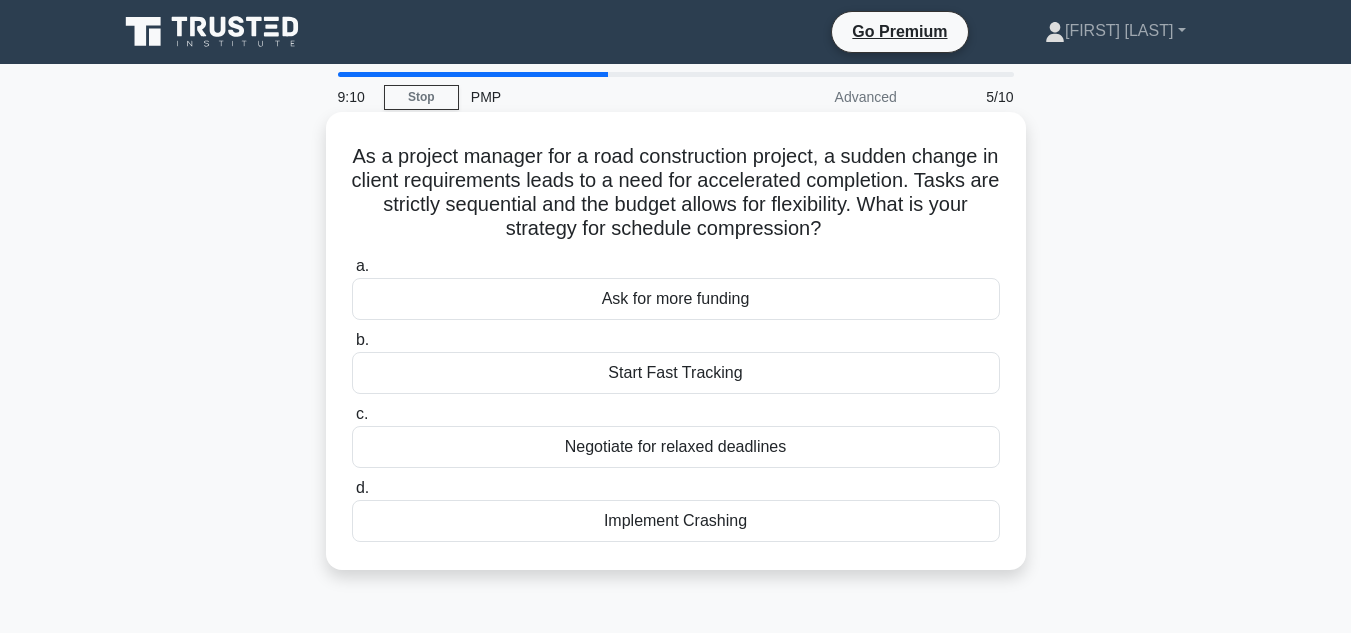copy on "As a project manager for a road construction project, a sudden change in client requirements leads to a need for accelerated completion. Tasks are strictly sequential and the budget allows for flexibility. What is your strategy for schedule compression?
.spinner_0XTQ{transform-origin:center;animation:spinner_y6GP .75s linear infinite}@keyframes spinner_y6GP{100%{transform:rotate(360deg)}}
a.
Ask for more funding
b.
Start Fast Tracking
c.
Negotiate for relaxed deadlines
d.
Implement Crashing" 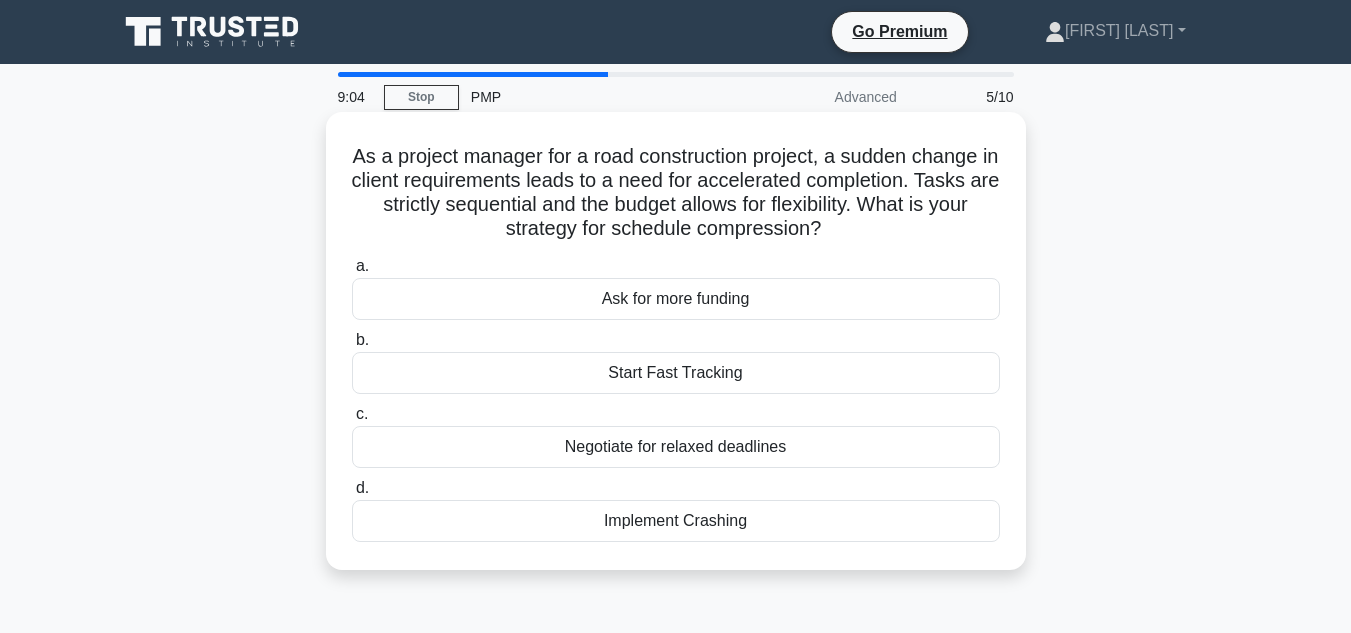click on "Implement Crashing" at bounding box center [676, 521] 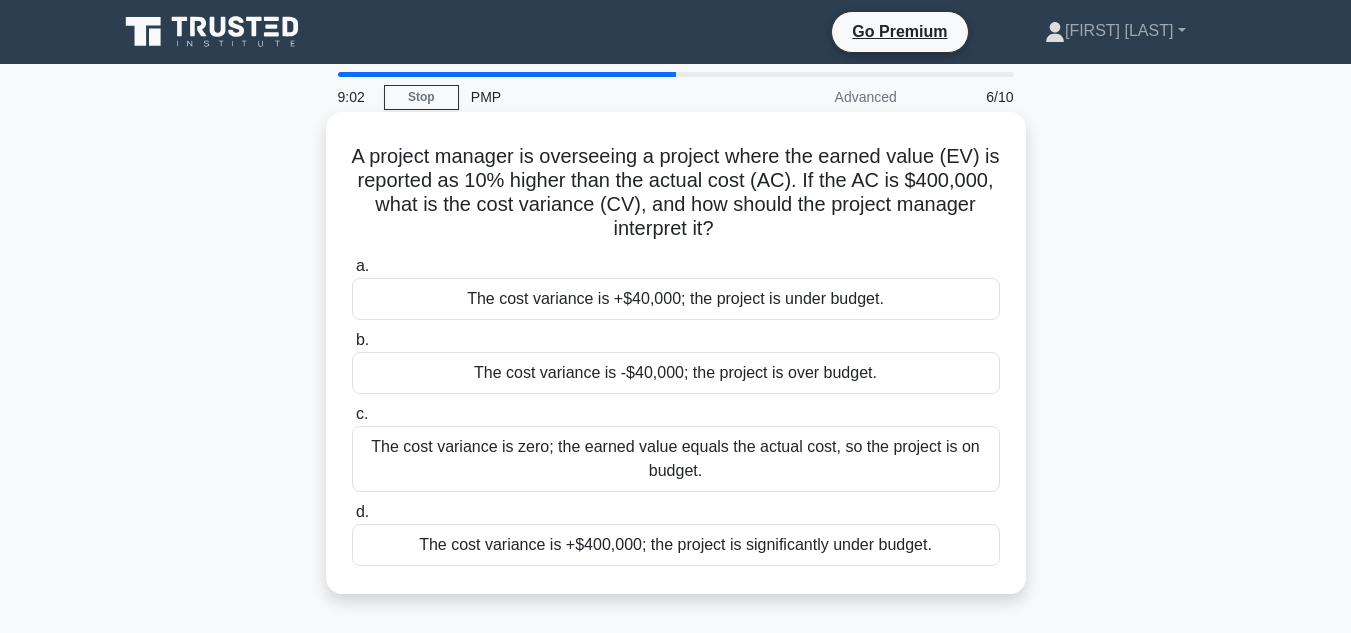 drag, startPoint x: 333, startPoint y: 136, endPoint x: 946, endPoint y: 560, distance: 745.34894 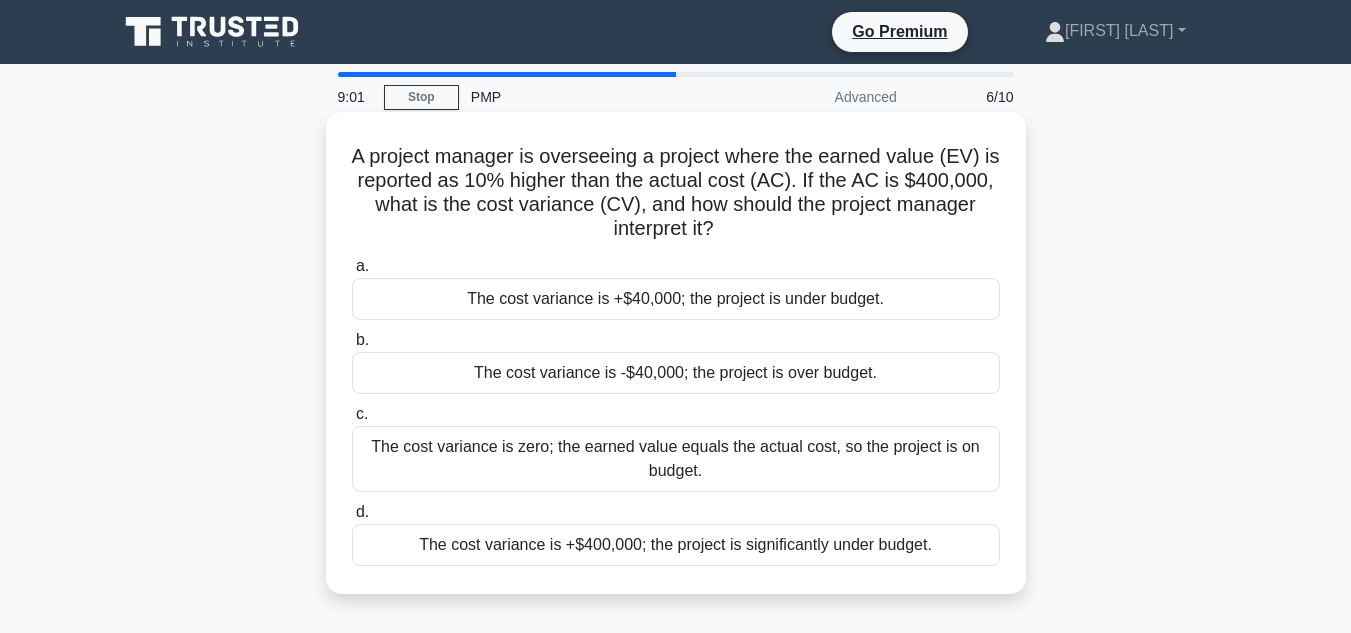 copy on "A project manager is overseeing a project where the earned value (EV) is reported as 10% higher than the actual cost (AC). If the AC is $400,000, what is the cost variance (CV), and how should the project manager interpret it?
.spinner_0XTQ{transform-origin:center;animation:spinner_y6GP .75s linear infinite}@keyframes spinner_y6GP{100%{transform:rotate(360deg)}}
a.
The cost variance is +$40,000; the project is under budget.
b.
The cost variance is -$40,000; the project is over budget.
c.
The cost variance is zero; the earned value equals the actual cost, so the project is on budget.
d.
The cost variance is +$400,000; the project is significantly under budget." 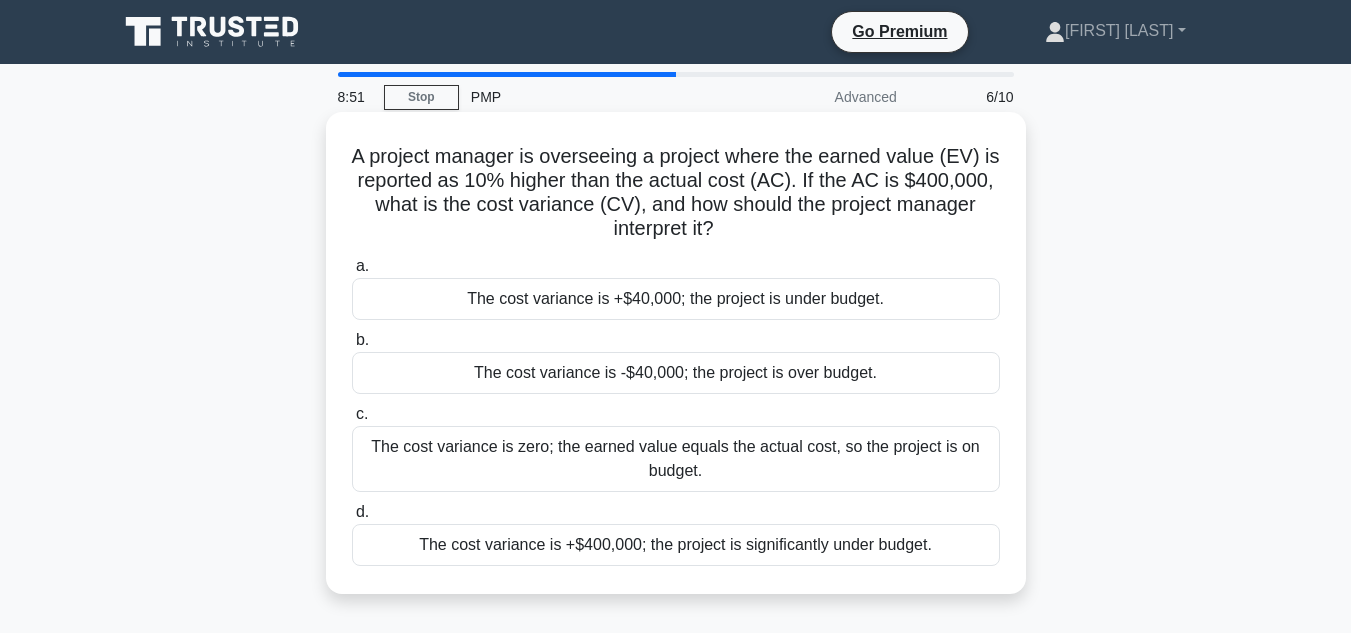 click on "The cost variance is +$40,000; the project is under budget." at bounding box center (676, 299) 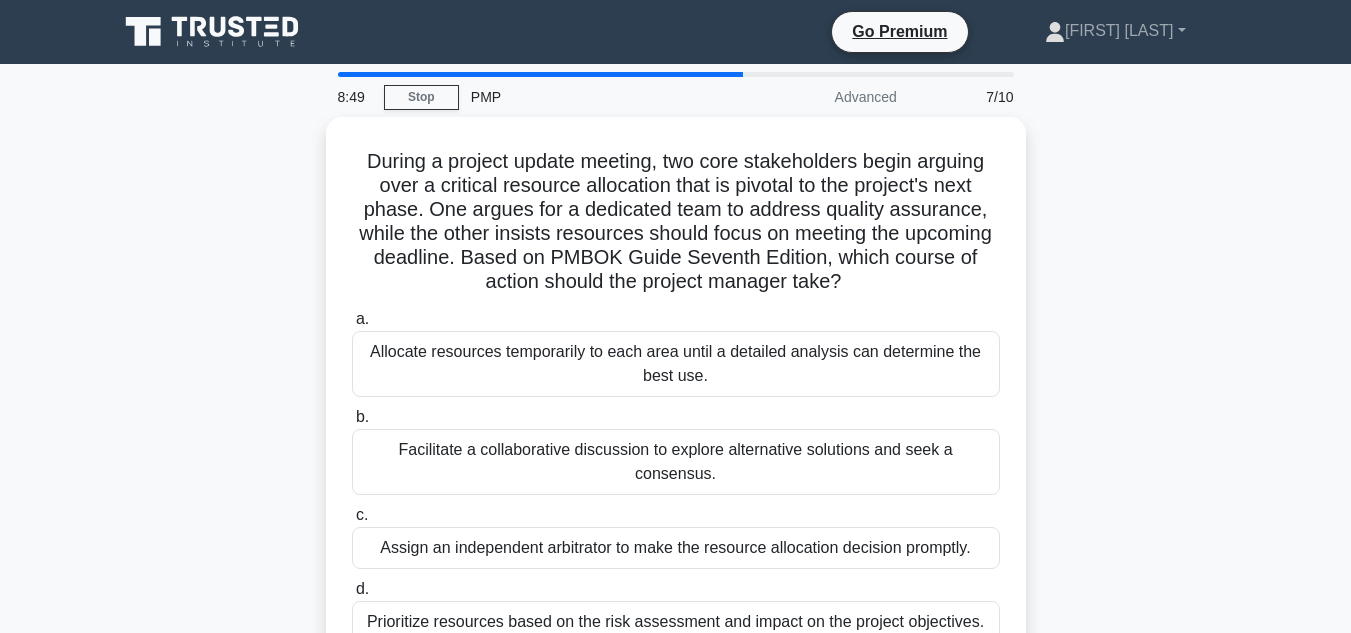 drag, startPoint x: 342, startPoint y: 148, endPoint x: 1034, endPoint y: 599, distance: 825.99335 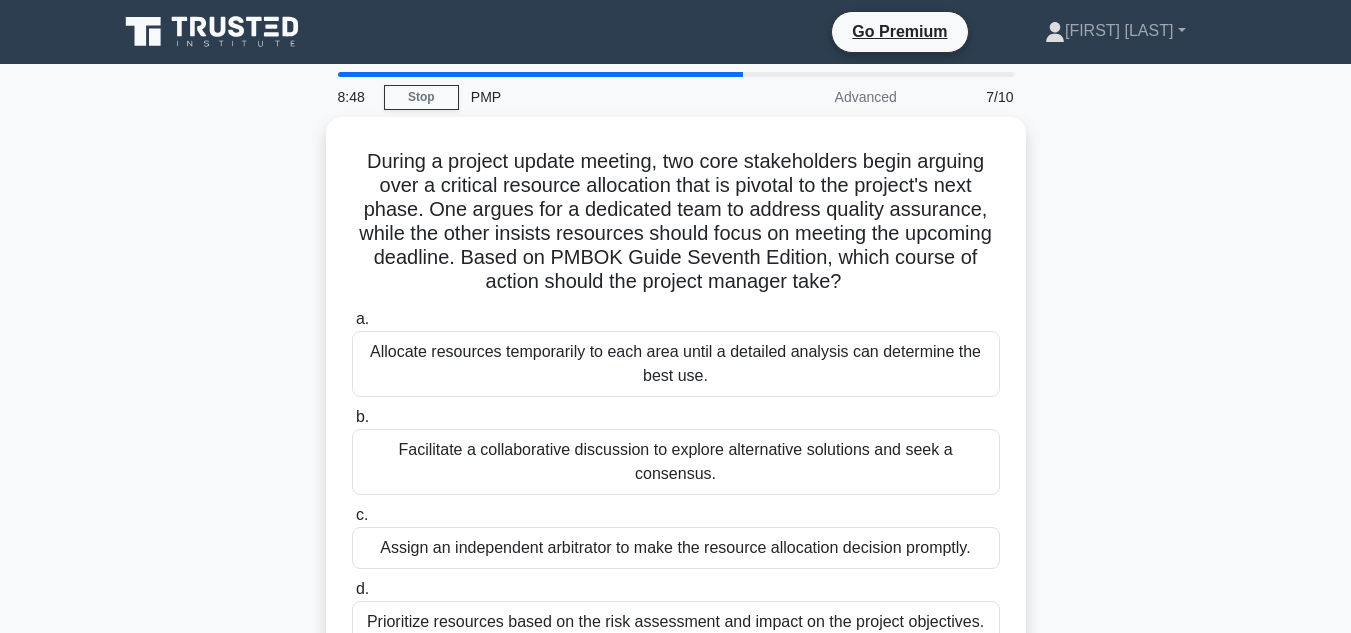 copy on "During a project update meeting, two core stakeholders begin arguing over a critical resource allocation that is pivotal to the project's next phase. One argues for a dedicated team to address quality assurance, while the other insists resources should focus on meeting the upcoming deadline. Based on PMBOK Guide Seventh Edition, which course of action should the project manager take?
.spinner_0XTQ{transform-origin:center;animation:spinner_y6GP .75s linear infinite}@keyframes spinner_y6GP{100%{transform:rotate(360deg)}}
a.
Allocate resources temporarily to each area until a detailed analysis can determine the best use.
b.
Facilitate a collaborative discussion to explore alternative solutions and seek a consensus.
c.
Assign an independent arbitrator to make the resource alloca..." 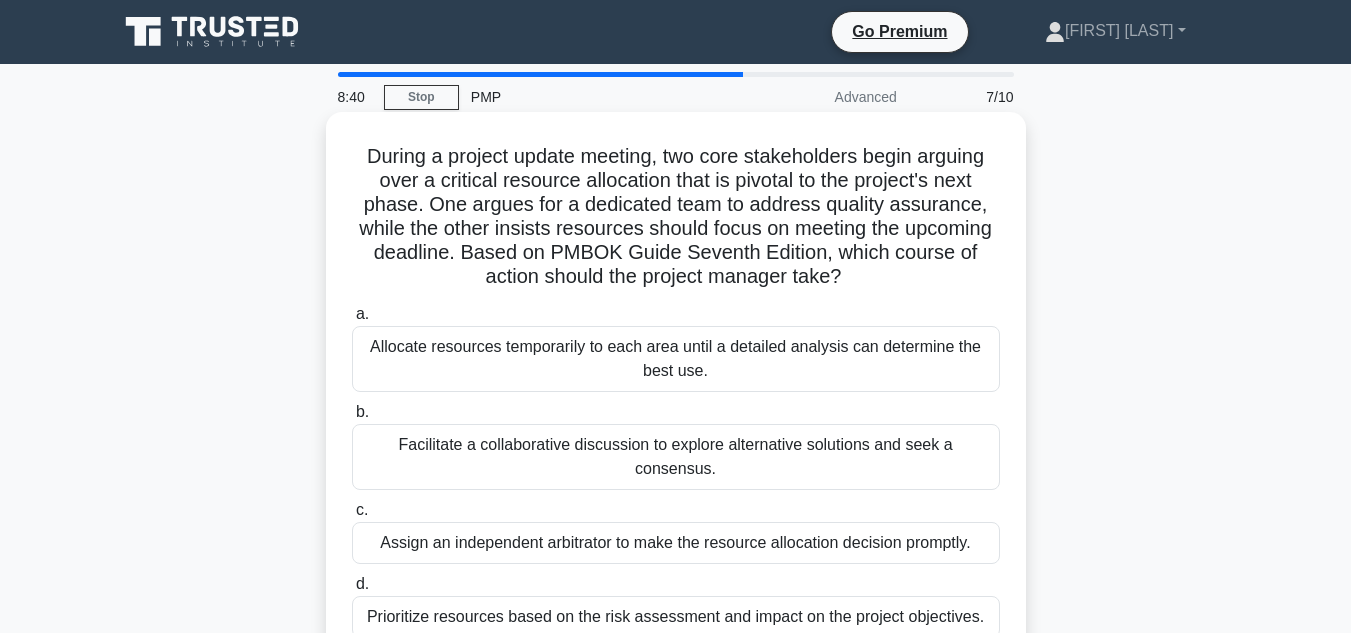 click on "Facilitate a collaborative discussion to explore alternative solutions and seek a consensus." at bounding box center (676, 457) 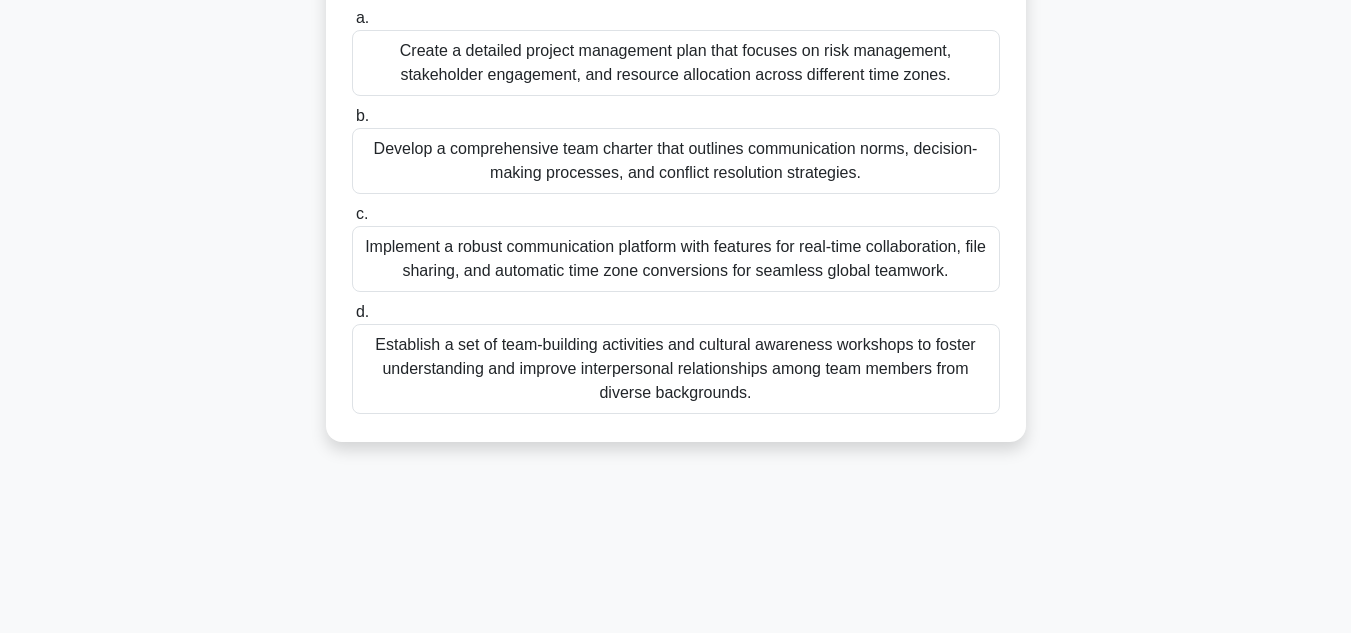 scroll, scrollTop: 444, scrollLeft: 0, axis: vertical 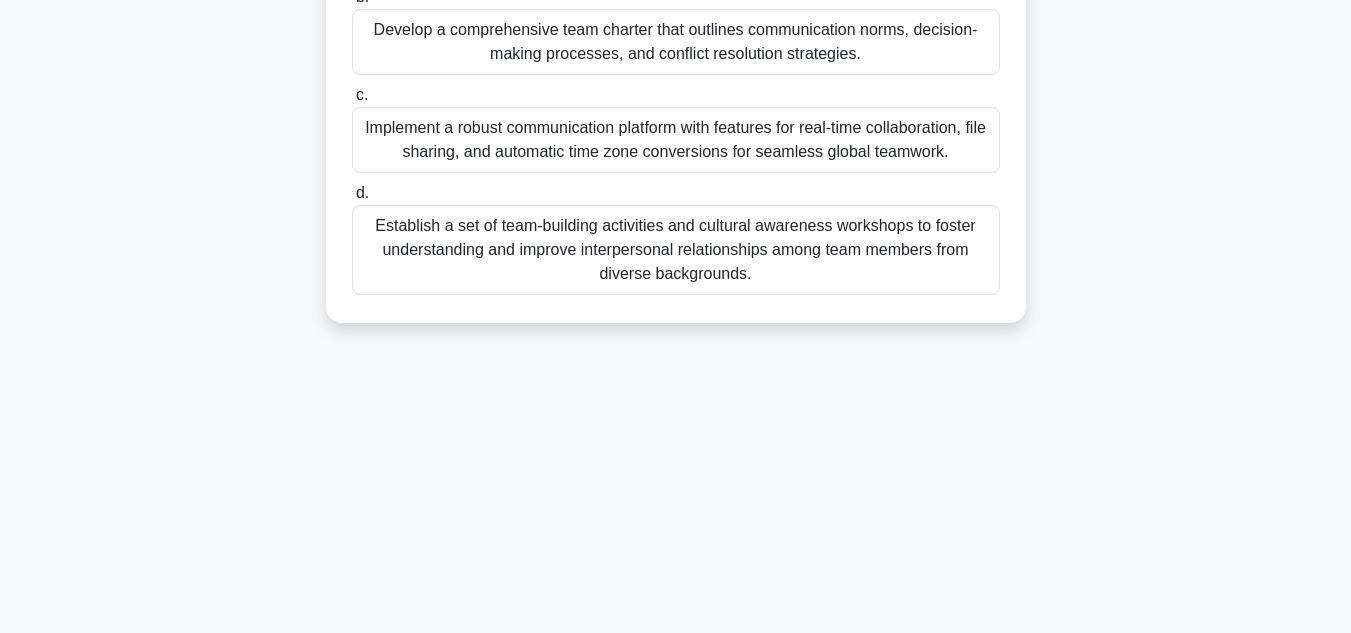 drag, startPoint x: 343, startPoint y: 148, endPoint x: 983, endPoint y: 629, distance: 800.6004 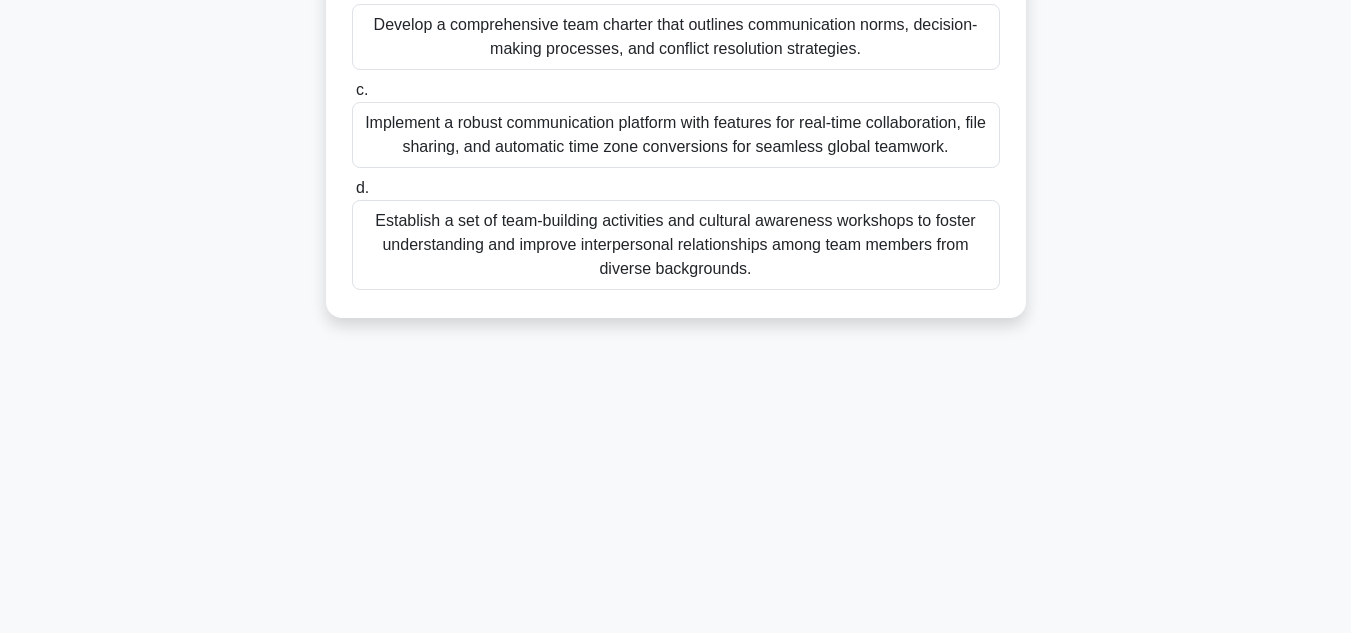 click on "Develop a comprehensive team charter that outlines communication norms, decision-making processes, and conflict resolution strategies." at bounding box center (676, 37) 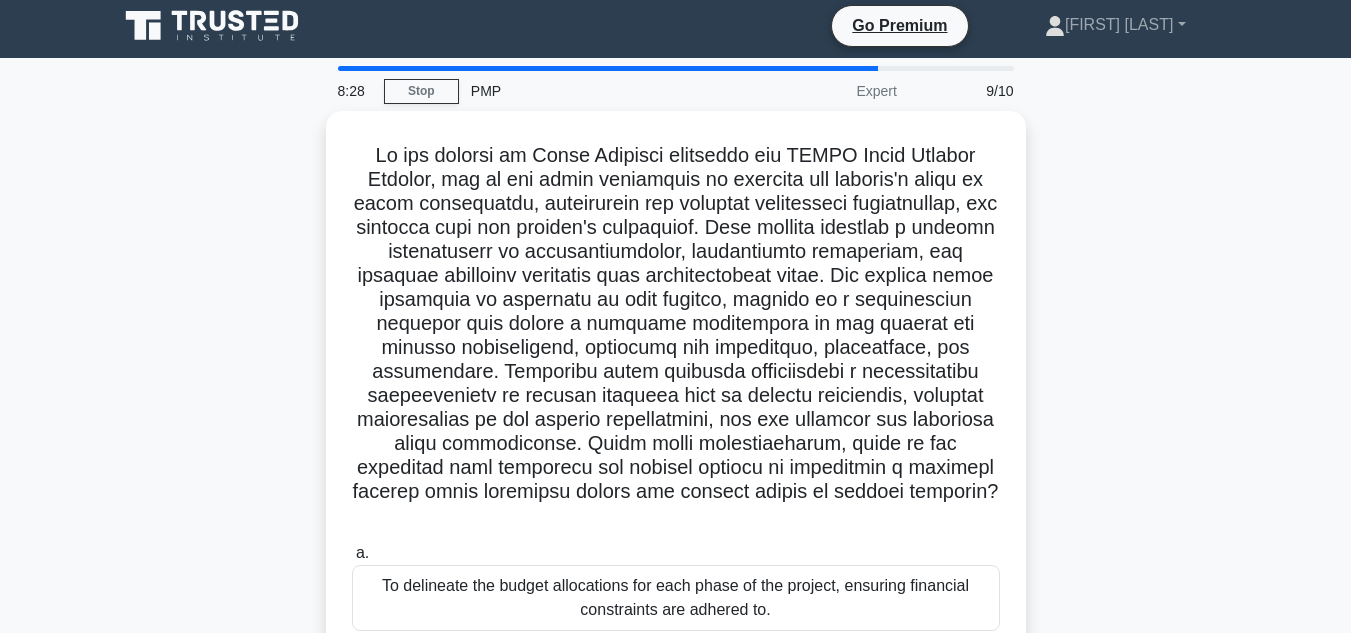 scroll, scrollTop: 0, scrollLeft: 0, axis: both 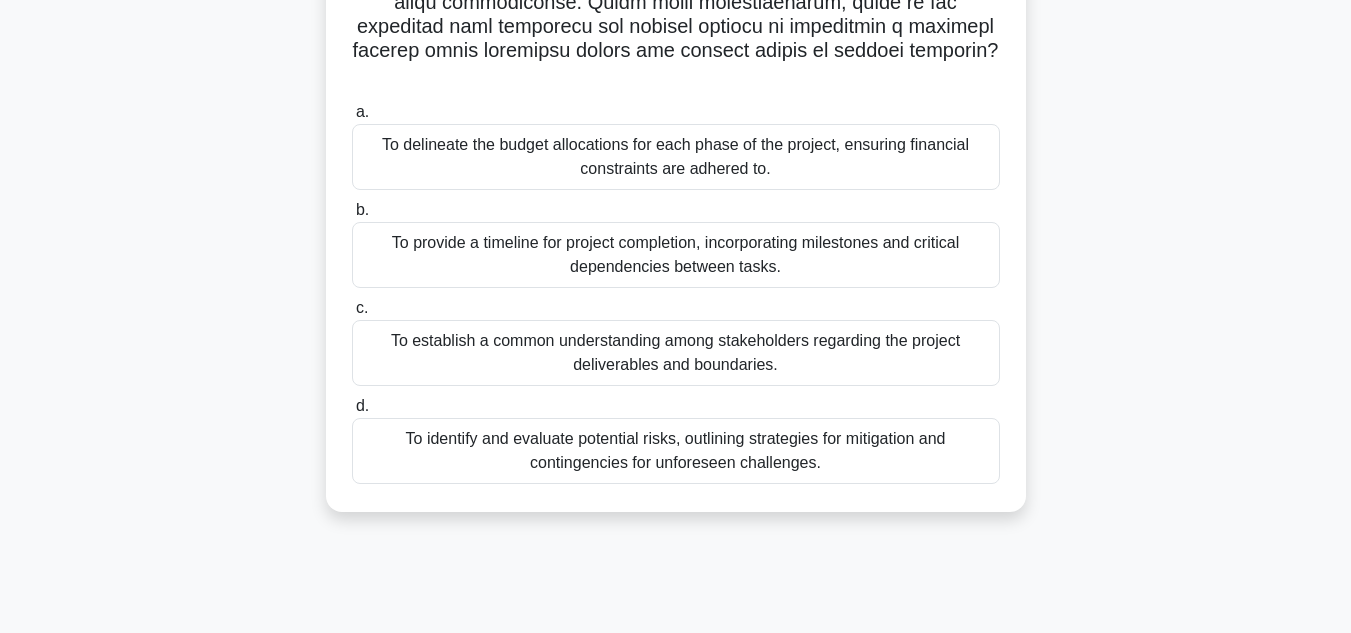 drag, startPoint x: 353, startPoint y: 158, endPoint x: 1117, endPoint y: 680, distance: 925.2999 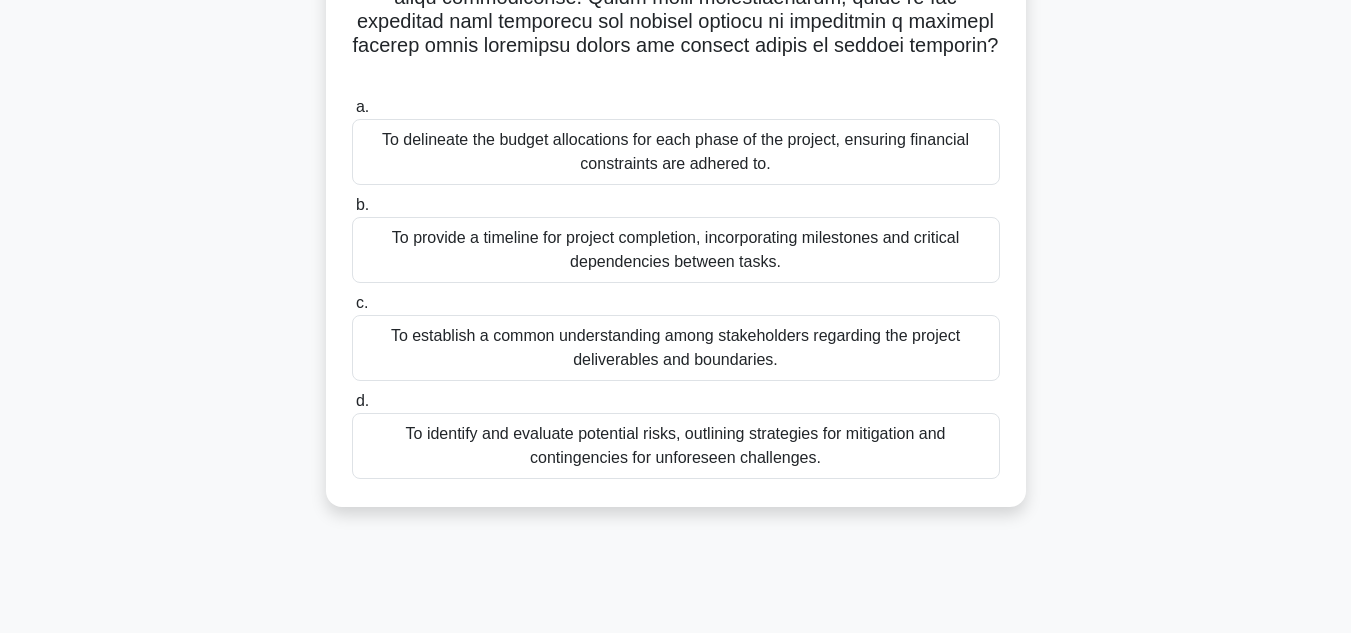 click on "a.
To delineate the budget allocations for each phase of the project, ensuring financial constraints are adhered to.
b.
c.
d." at bounding box center [676, 287] 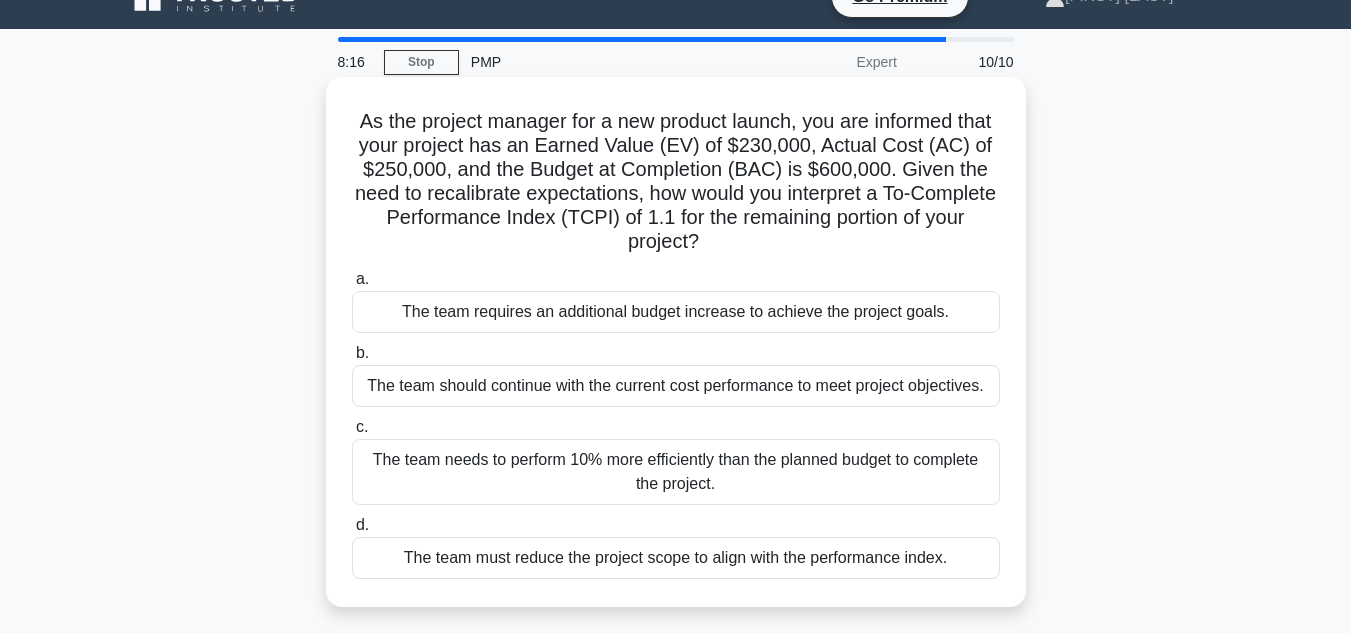 scroll, scrollTop: 0, scrollLeft: 0, axis: both 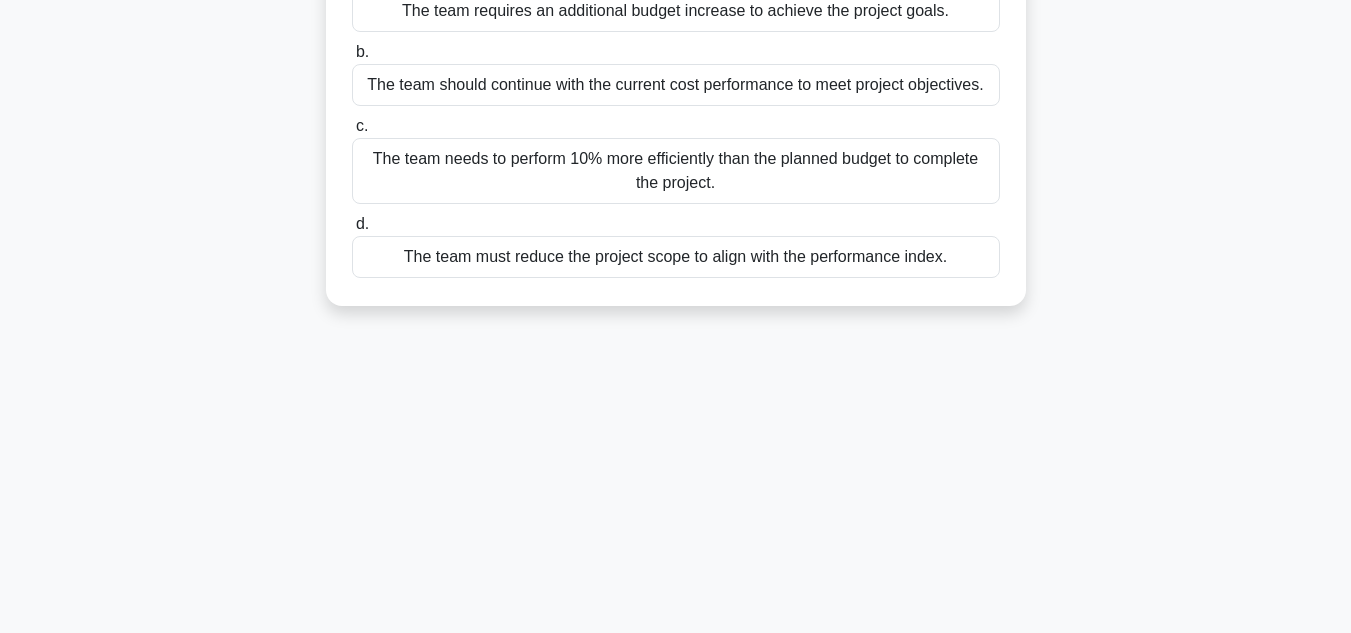 drag, startPoint x: 357, startPoint y: 154, endPoint x: 1015, endPoint y: 638, distance: 816.8353 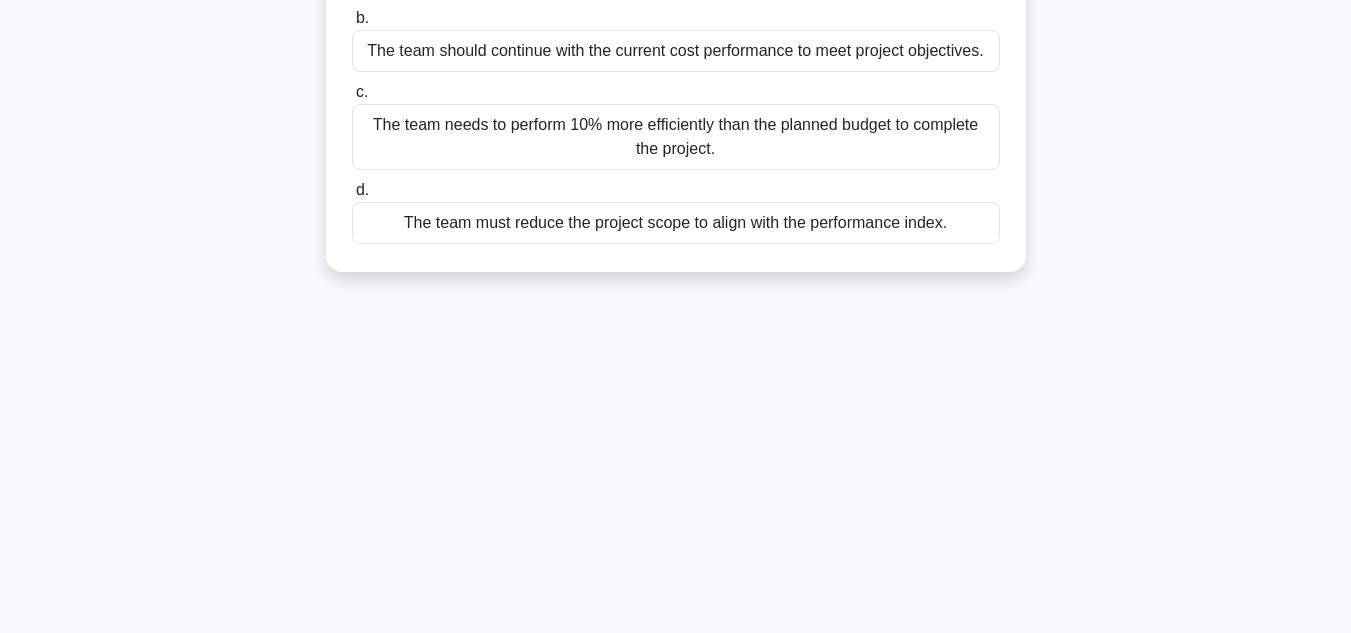copy on "As the project manager for a new product launch, you are informed that your project has an Earned Value (EV) of $230,000, Actual Cost (AC) of $250,000, and the Budget at Completion (BAC) is $600,000. Given the need to recalibrate expectations, how would you interpret a To-Complete Performance Index (TCPI) of 1.1 for the remaining portion of your project?
.spinner_0XTQ{transform-origin:center;animation:spinner_y6GP .75s linear infinite}@keyframes spinner_y6GP{100%{transform:rotate(360deg)}}
a.
The team requires an additional budget increase to achieve the project goals.
b.
The team should continue with the current cost performance to meet project objectives.
c.
The team needs to perform 10% more efficiently than the planned budget to complete the project.
..." 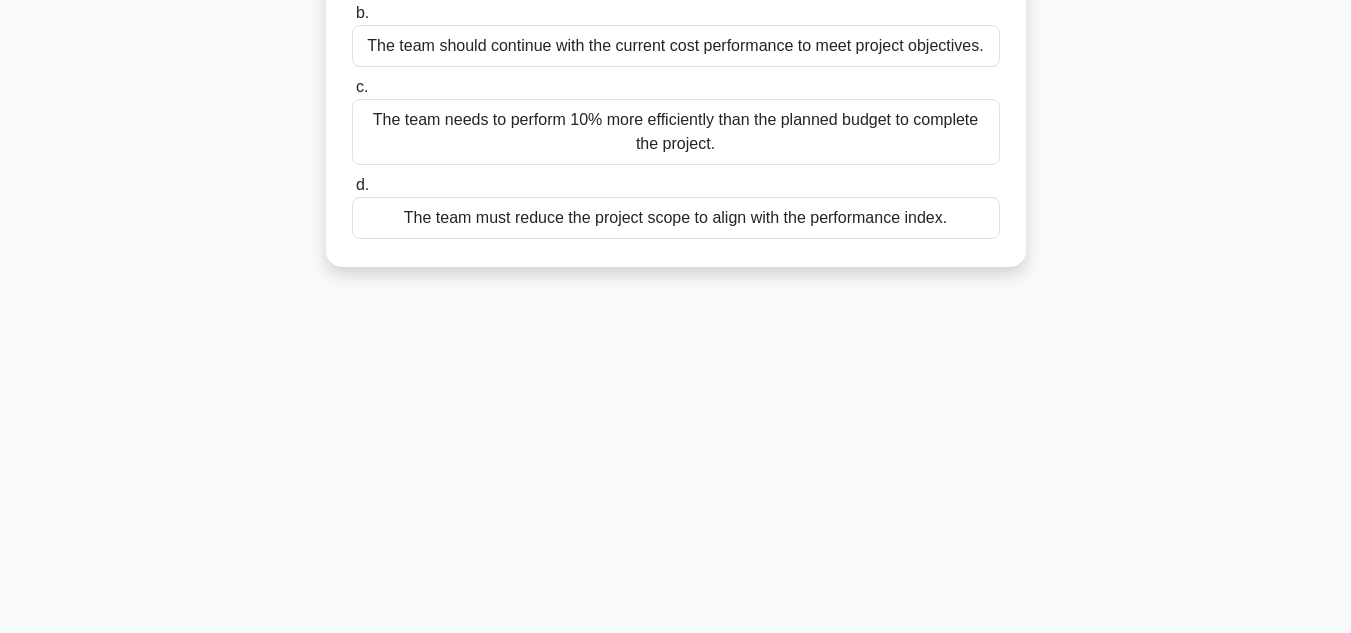click on "The team needs to perform 10% more efficiently than the planned budget to complete the project." at bounding box center (676, 132) 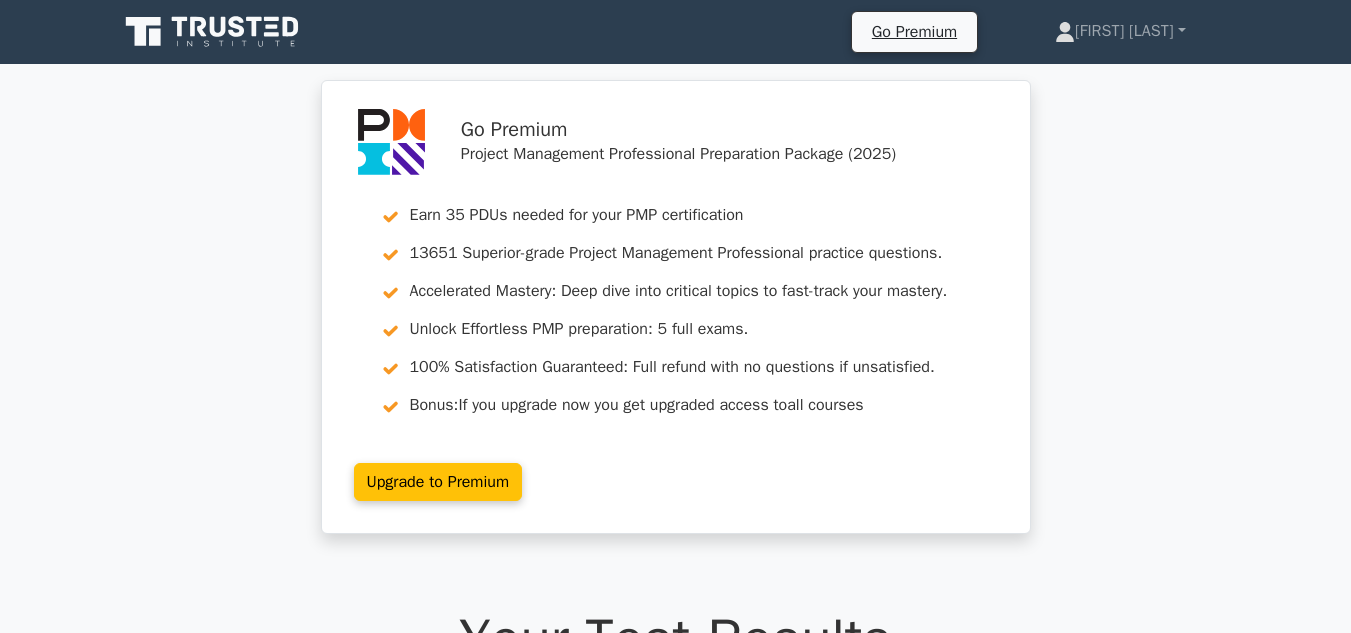 scroll, scrollTop: 0, scrollLeft: 0, axis: both 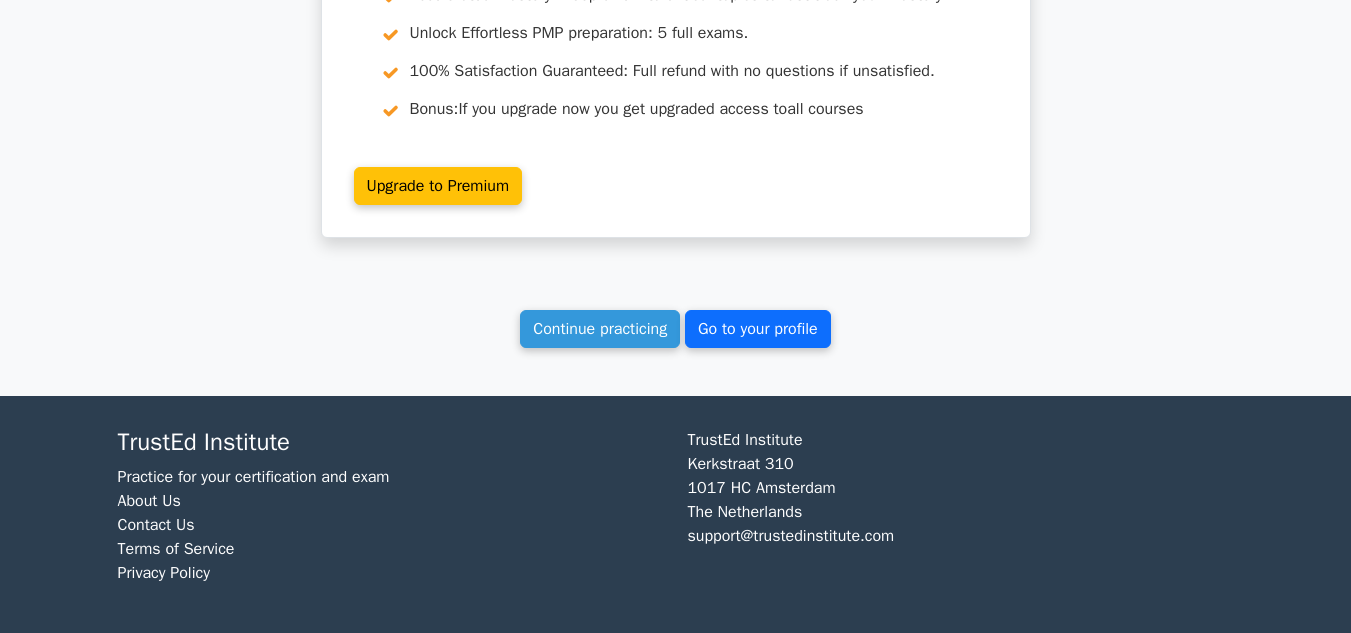click on "Go to your profile" at bounding box center (758, 329) 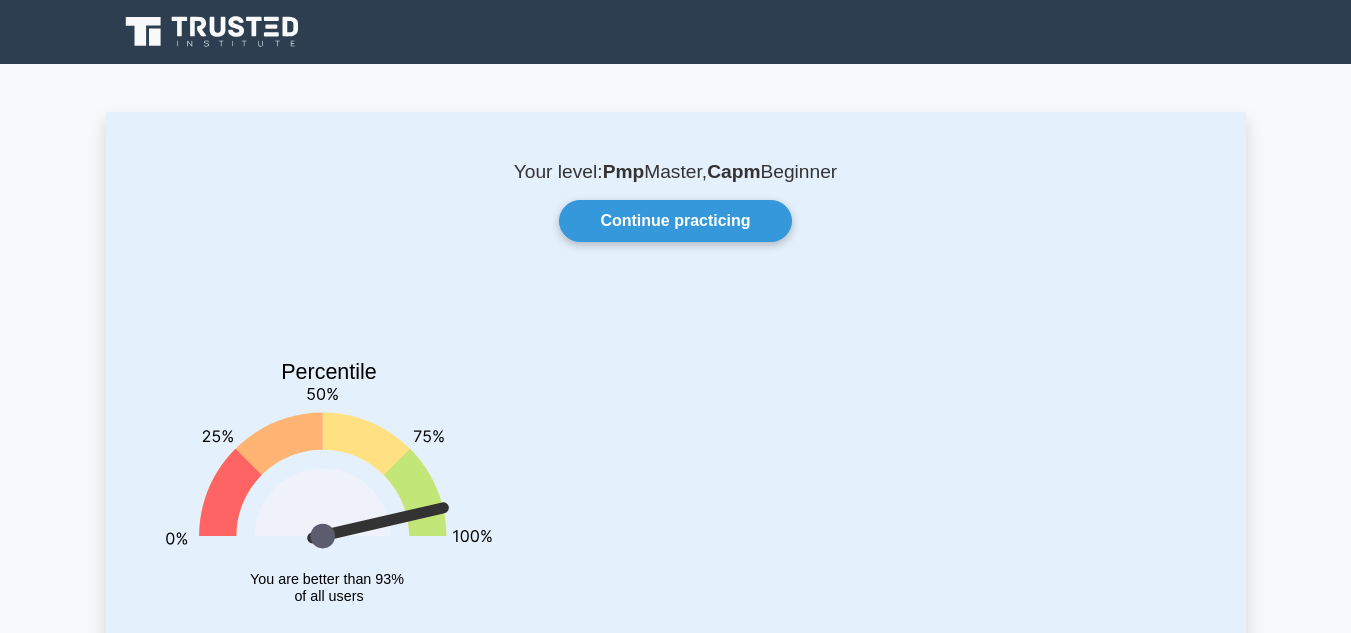 scroll, scrollTop: 0, scrollLeft: 0, axis: both 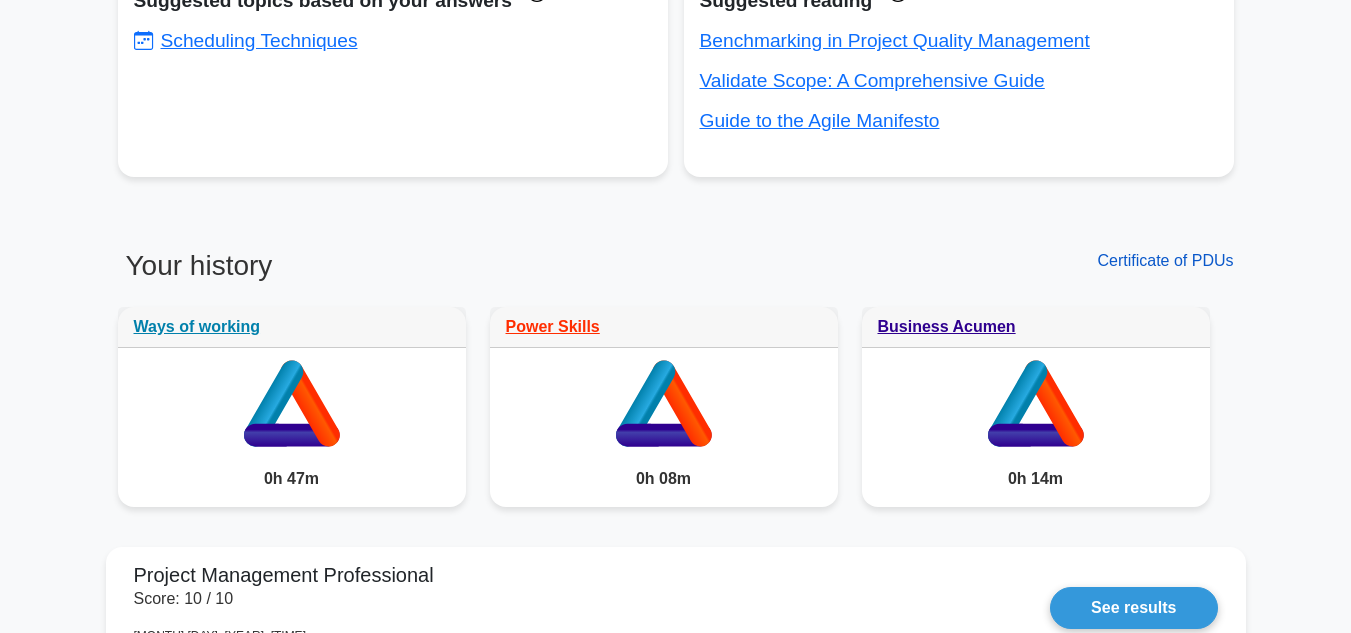 click on "Certificate of PDUs" at bounding box center (1165, 260) 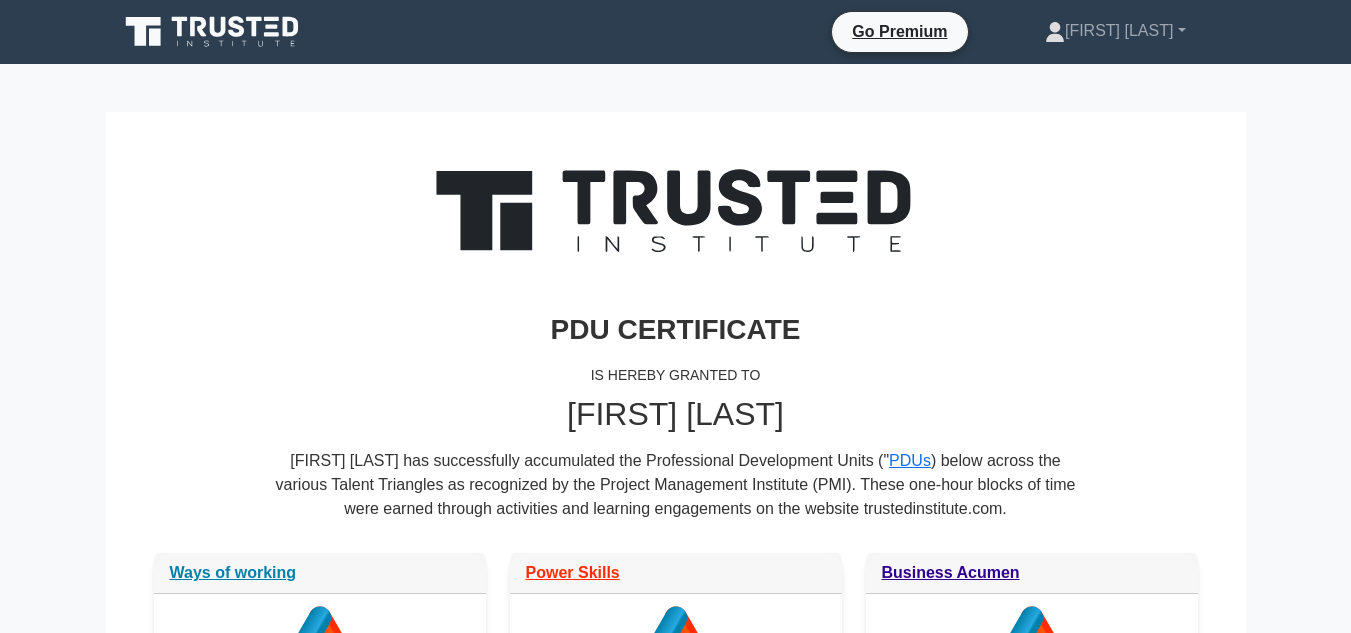 scroll, scrollTop: 0, scrollLeft: 0, axis: both 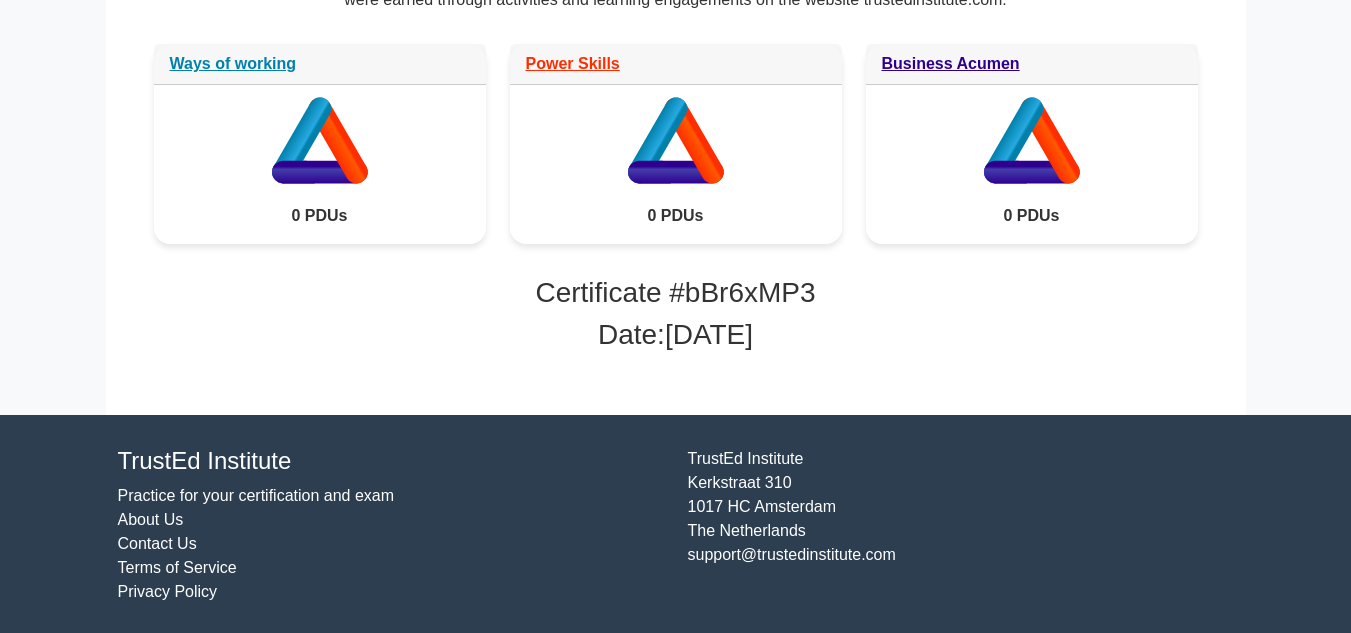 click on "Practice for your certification and exam" at bounding box center (256, 495) 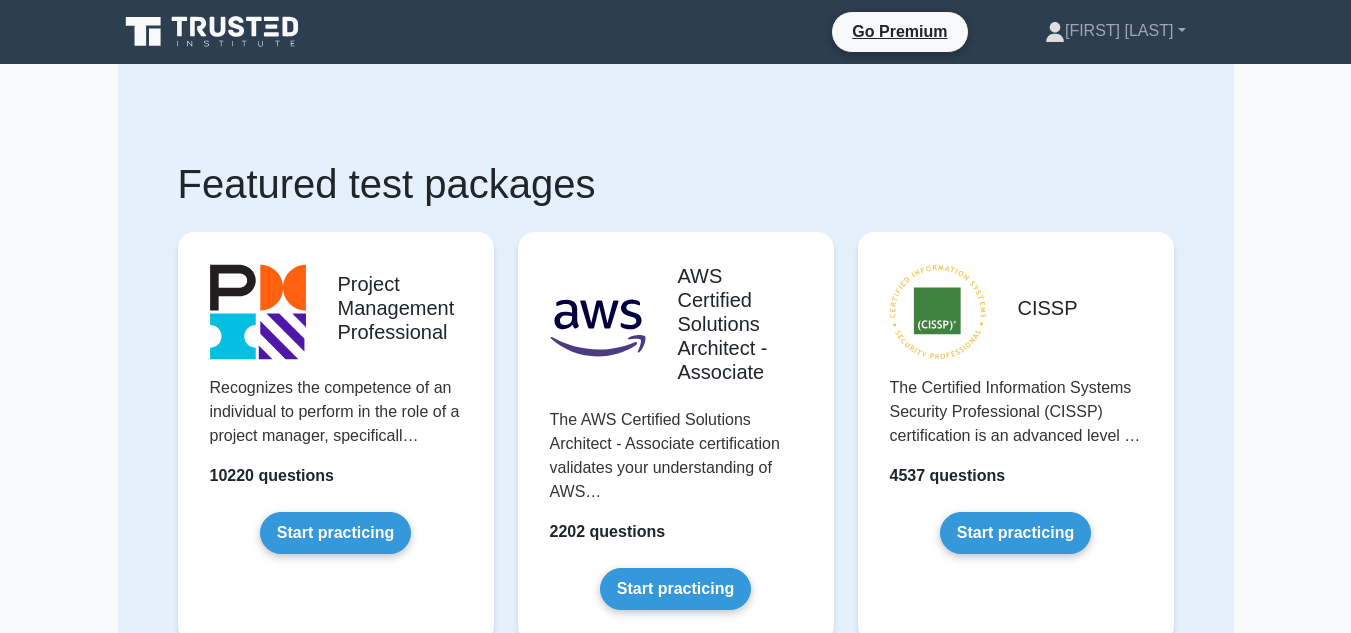 scroll, scrollTop: 0, scrollLeft: 0, axis: both 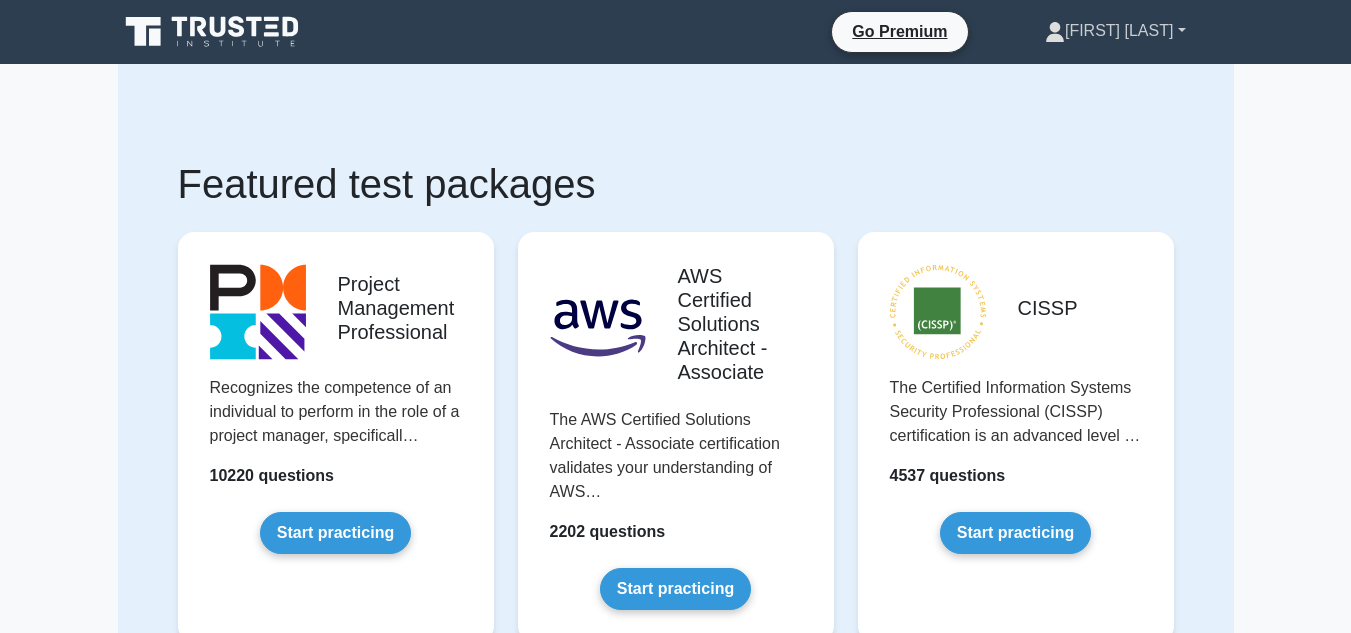 click on "[FIRST] [LAST]" at bounding box center (1115, 31) 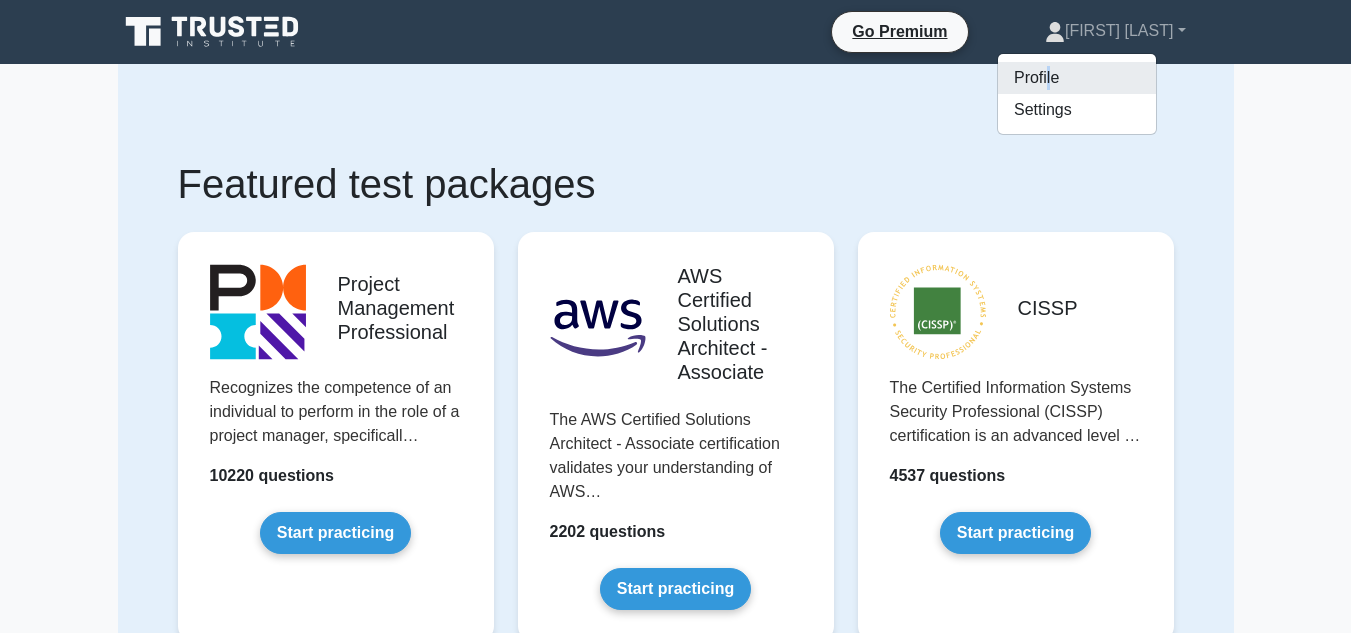 drag, startPoint x: 1041, startPoint y: 53, endPoint x: 1044, endPoint y: 91, distance: 38.118237 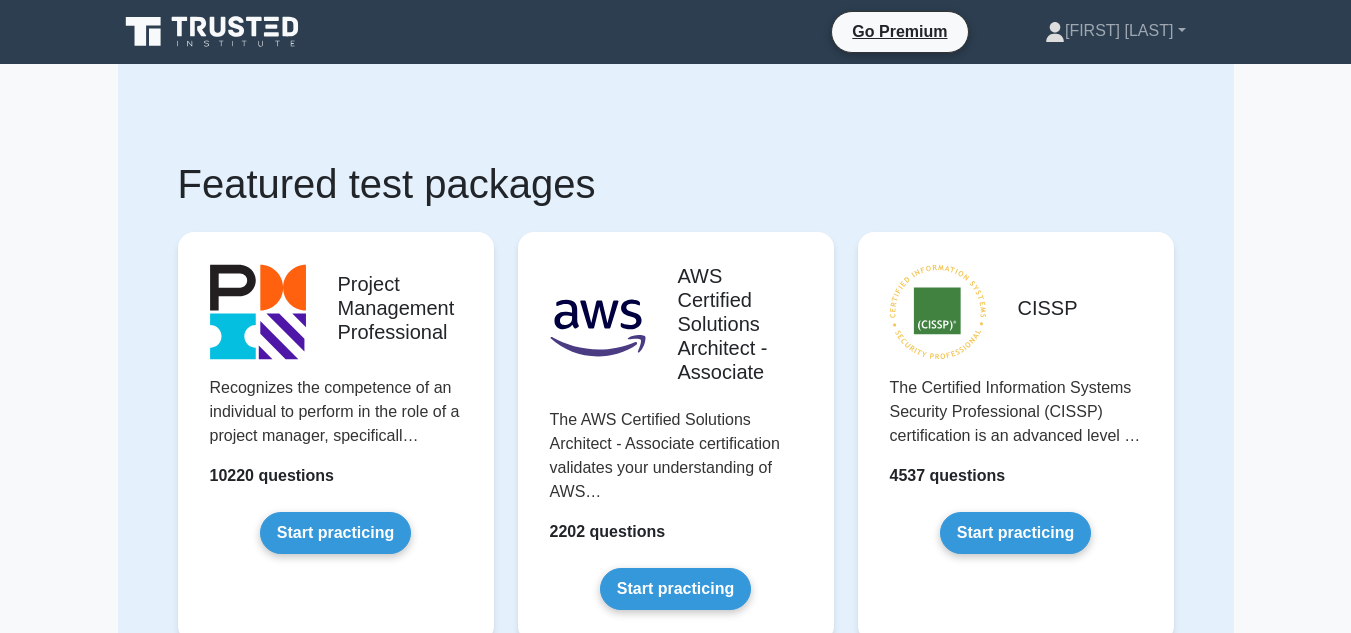 click on "Featured test packages
Project Management Professional
Recognizes the competence of an individual to perform in the role of a project manager, specificall…
10220 questions
Start practicing
.st0{fill:#252F3E;} .st1{fill-rule:evenodd;clip-rule:evenodd;fill:#FF9900;}" at bounding box center [676, 2627] 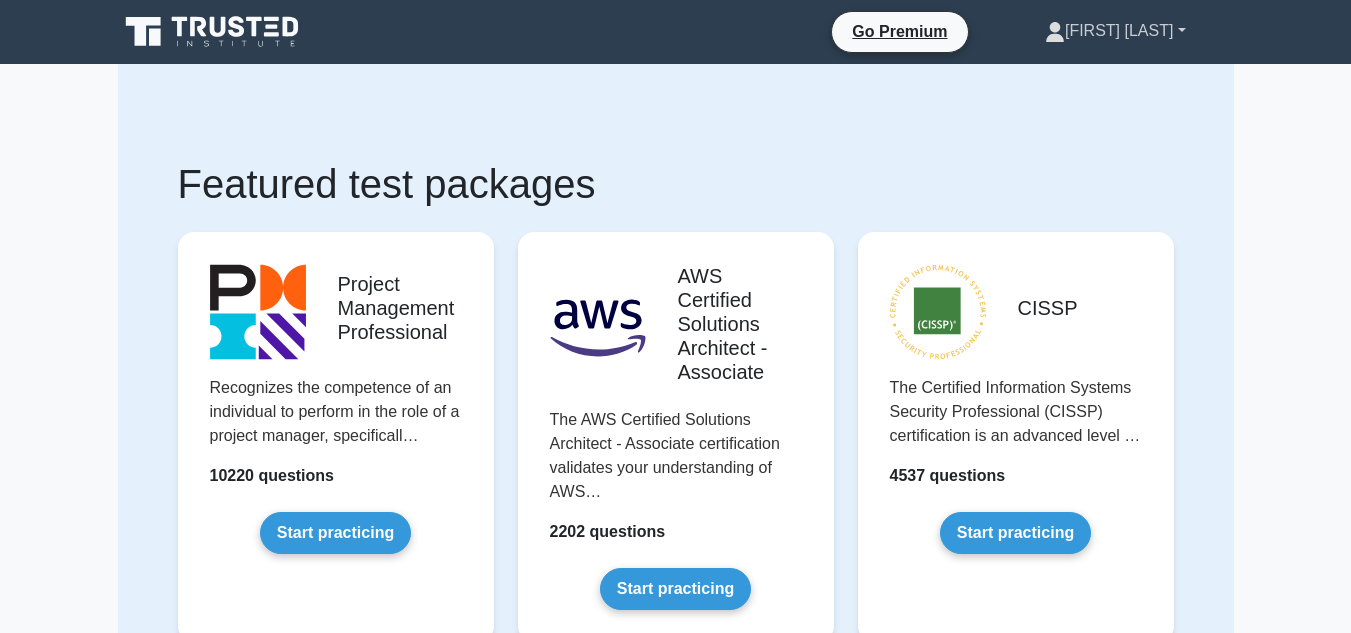 click on "[FIRST] [LAST]" at bounding box center [1115, 31] 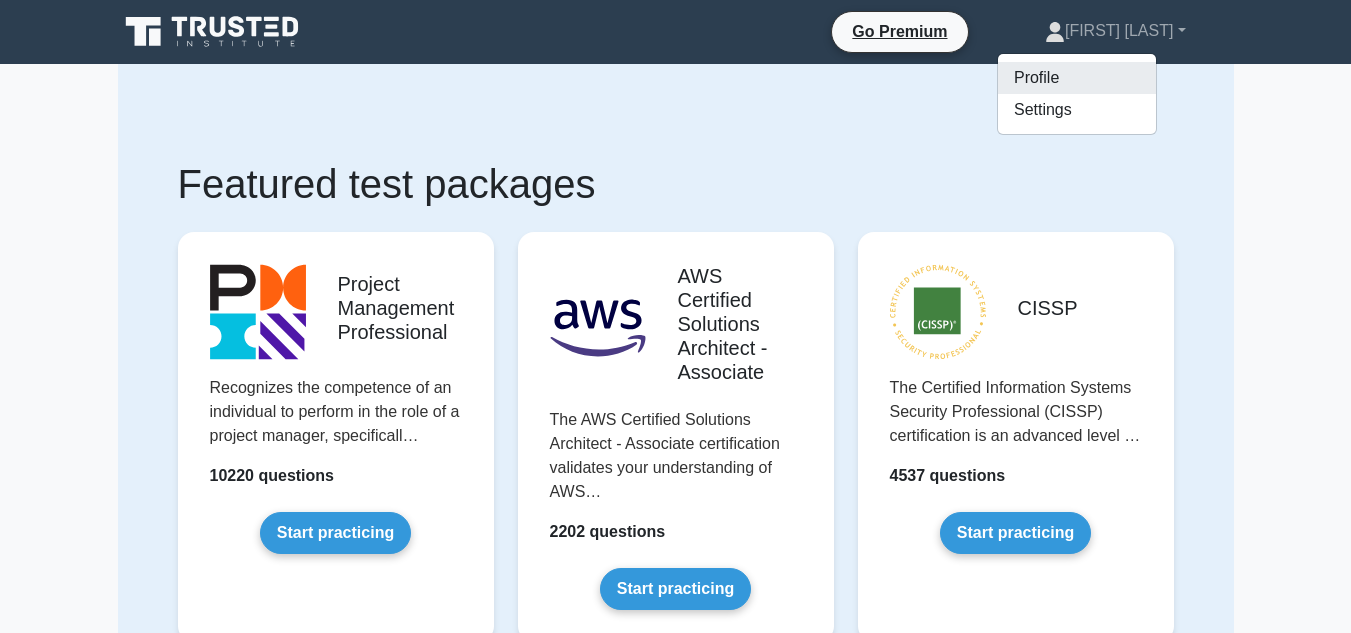 click on "Profile" at bounding box center (1077, 78) 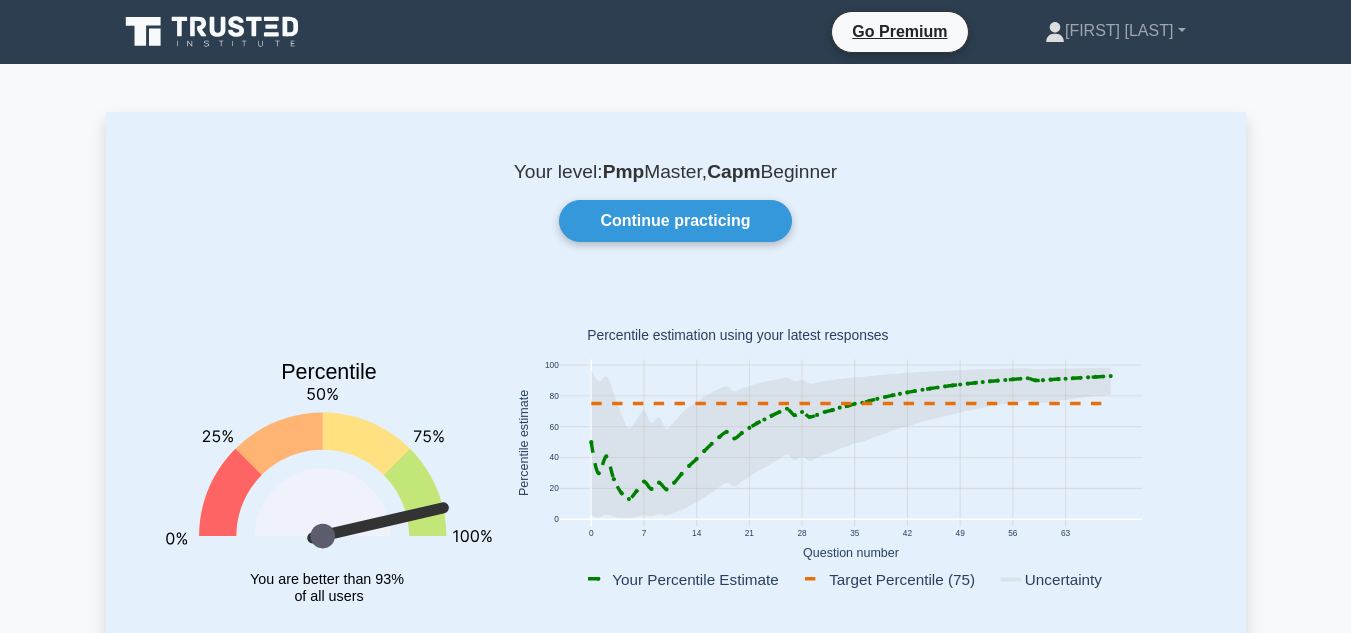 scroll, scrollTop: 0, scrollLeft: 0, axis: both 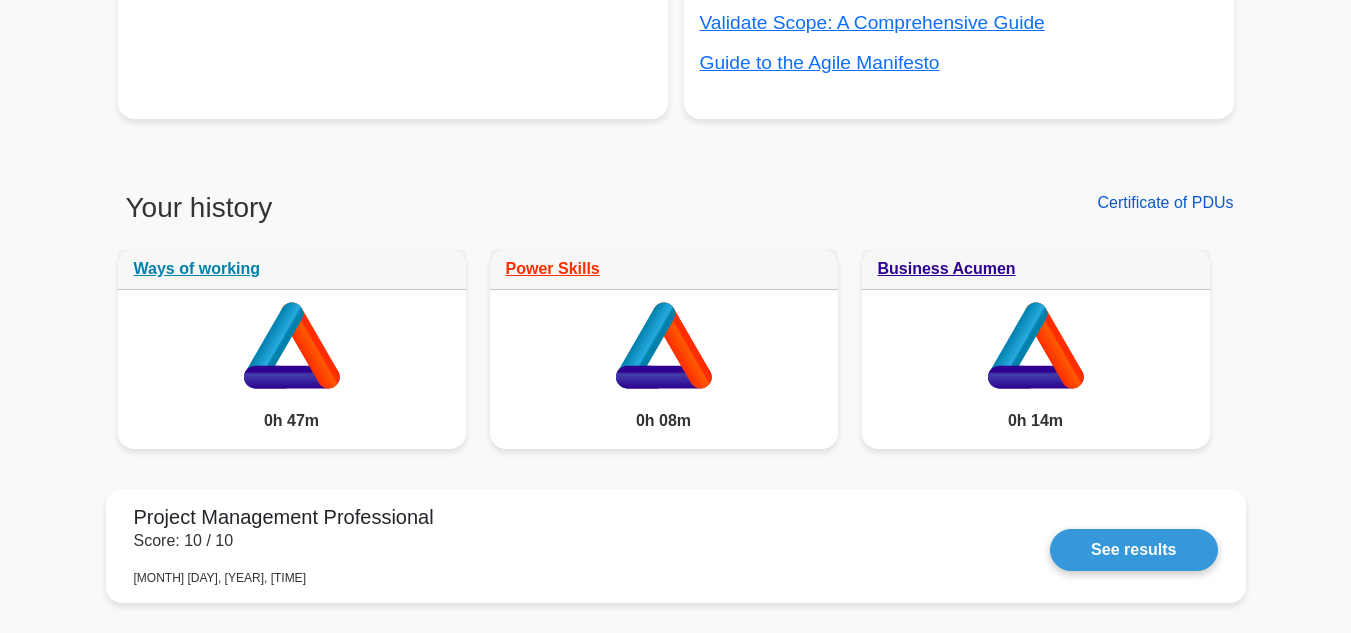 click on "Certificate of PDUs" at bounding box center [1165, 202] 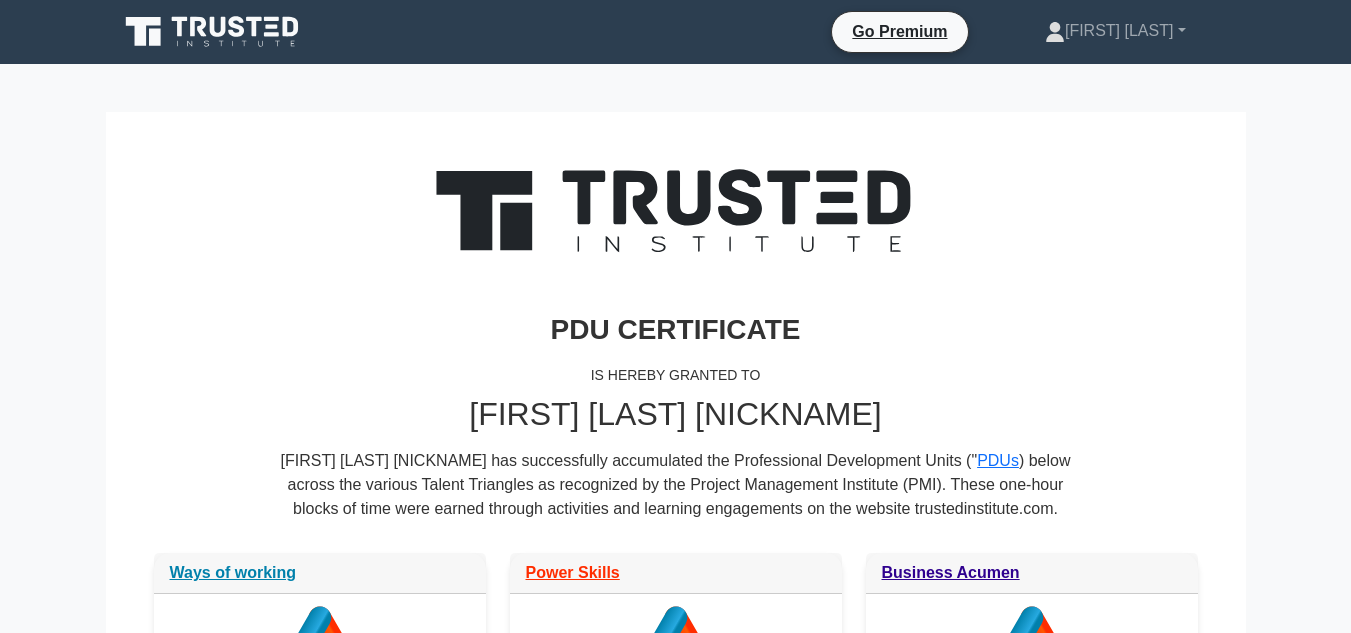 scroll, scrollTop: 0, scrollLeft: 0, axis: both 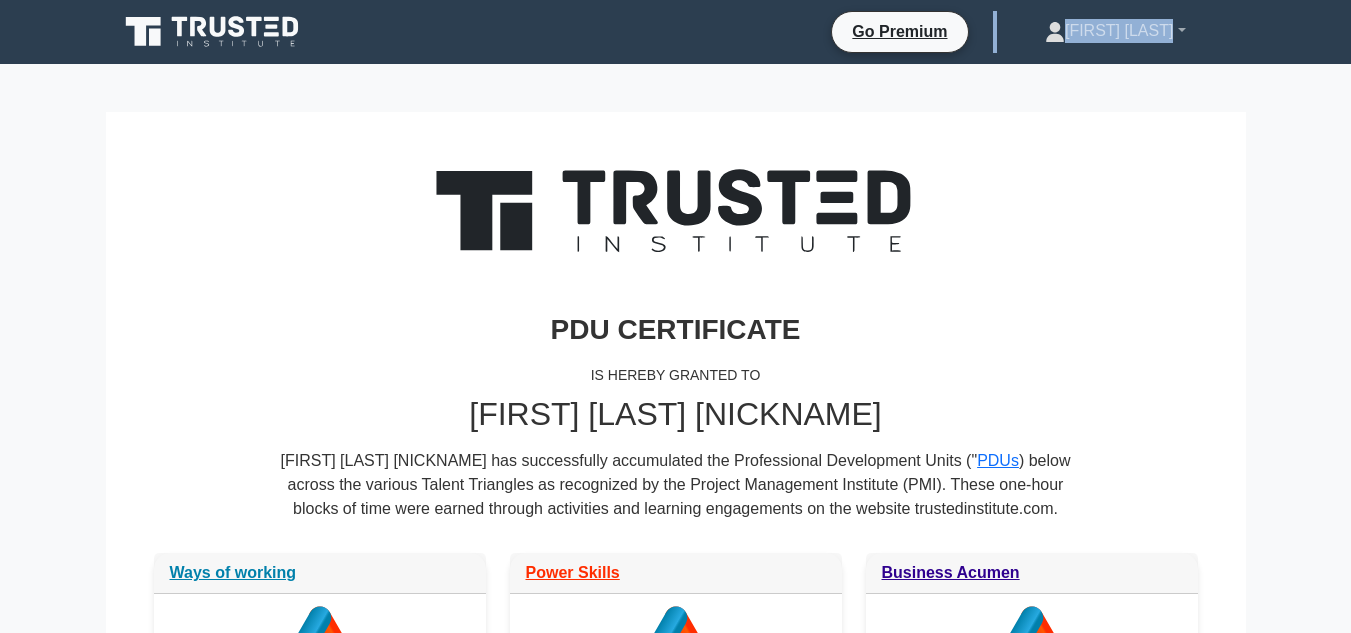 drag, startPoint x: 73, startPoint y: 29, endPoint x: 621, endPoint y: 122, distance: 555.8354 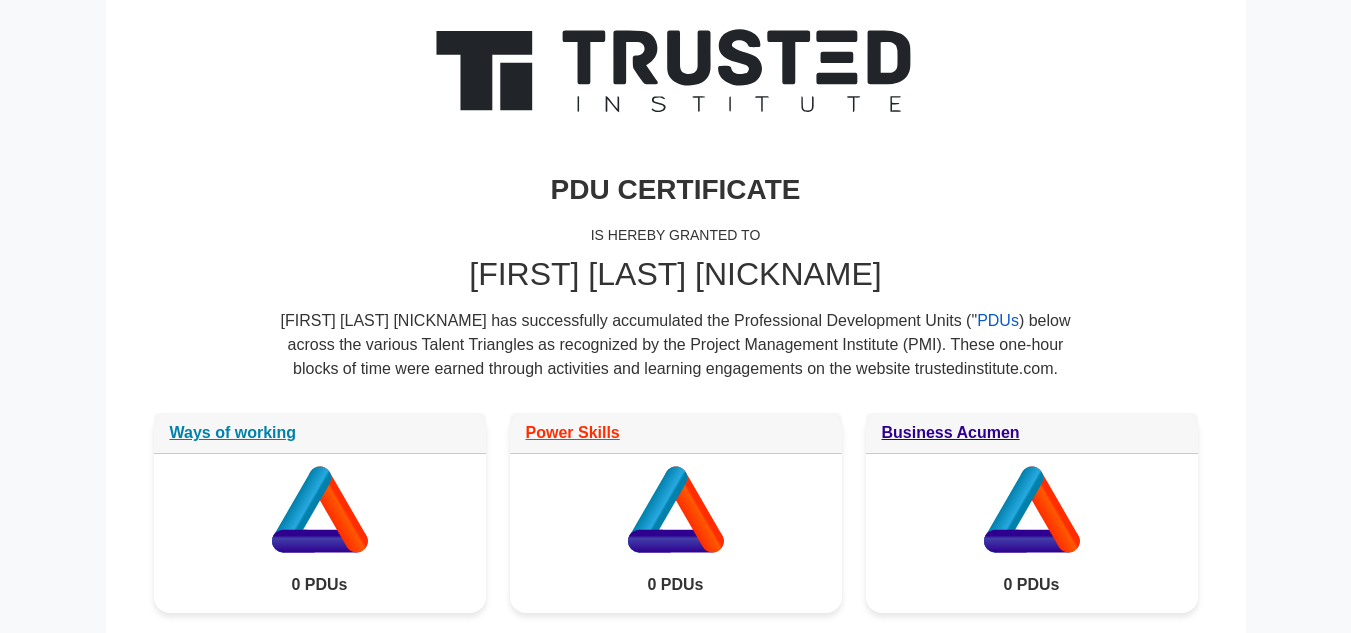 click on "PDUs" at bounding box center (998, 320) 